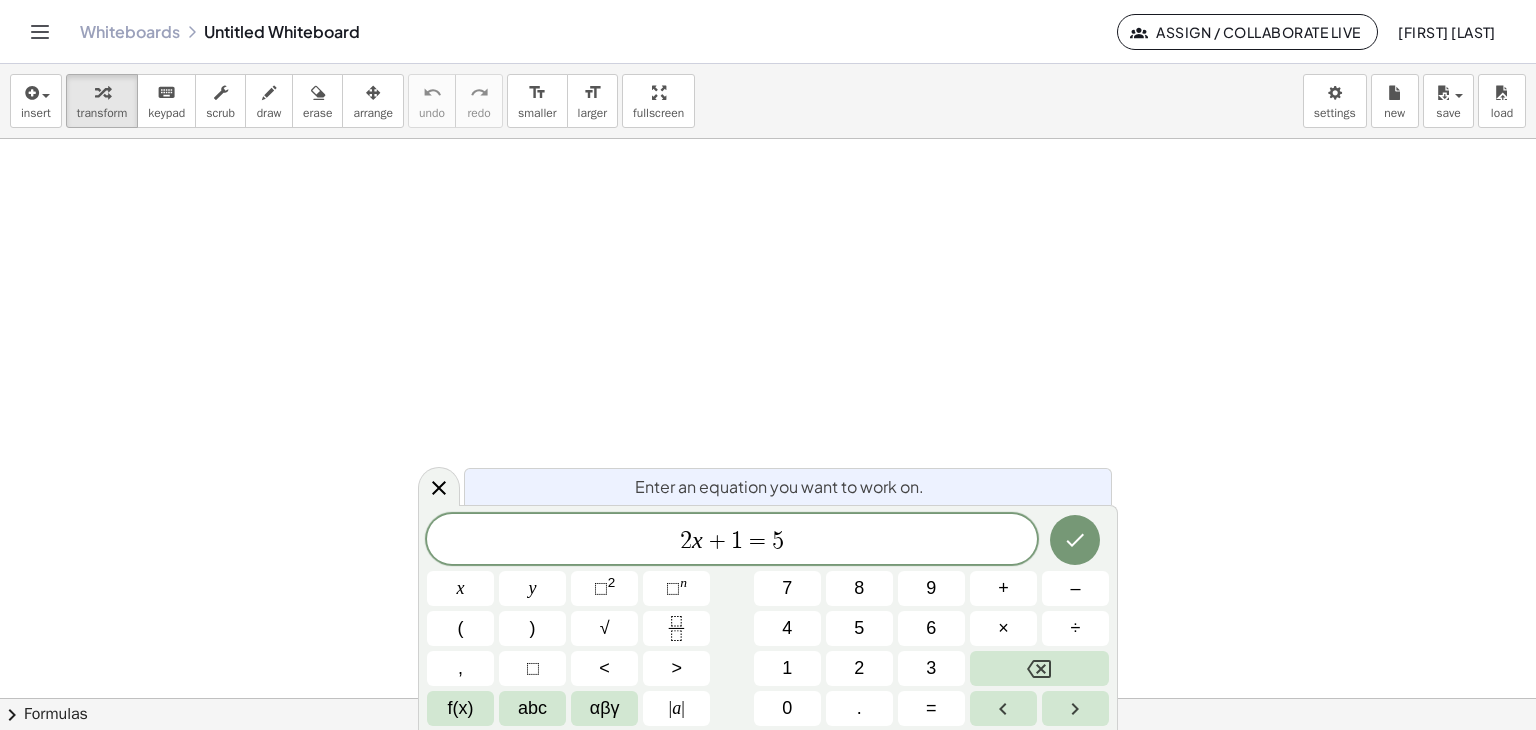 scroll, scrollTop: 0, scrollLeft: 0, axis: both 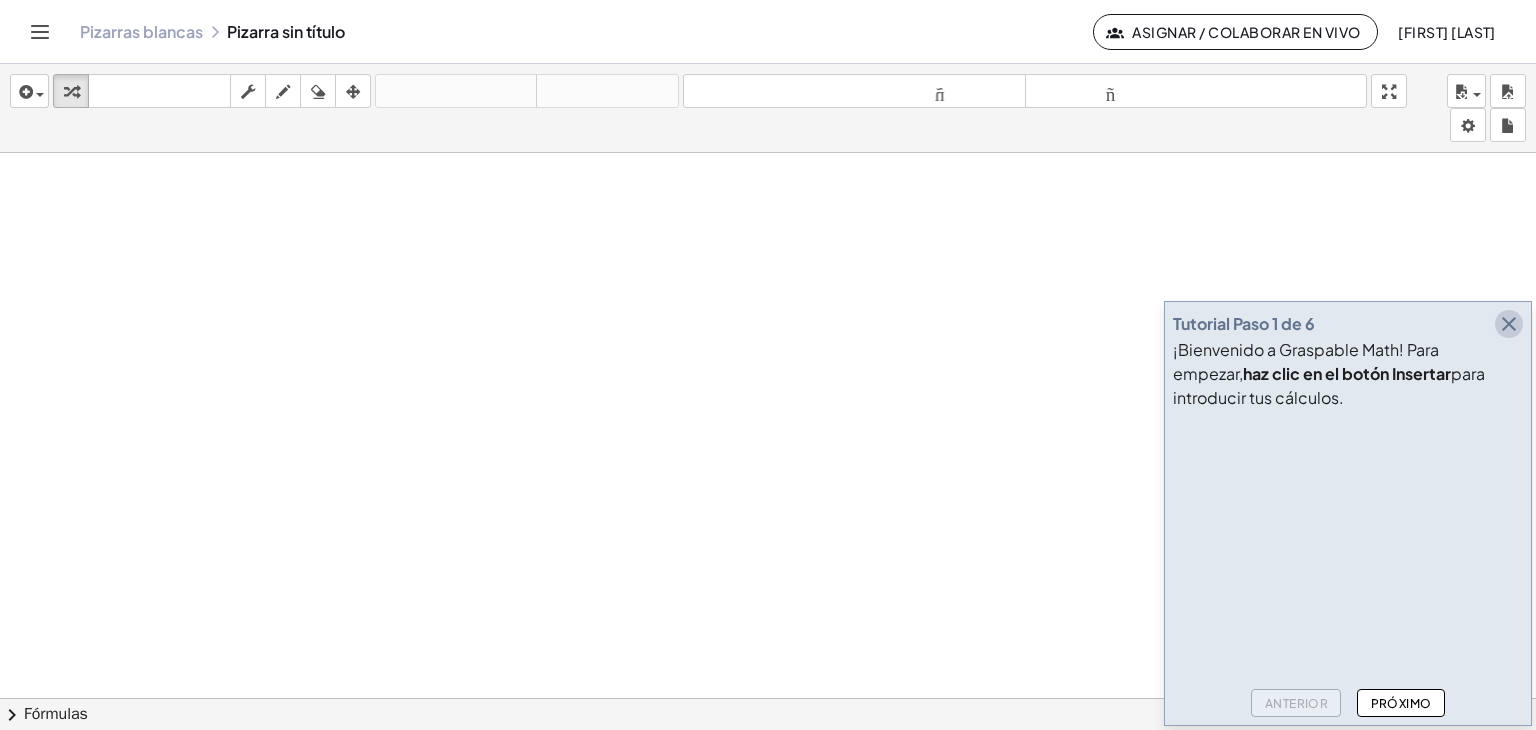 click at bounding box center (1509, 324) 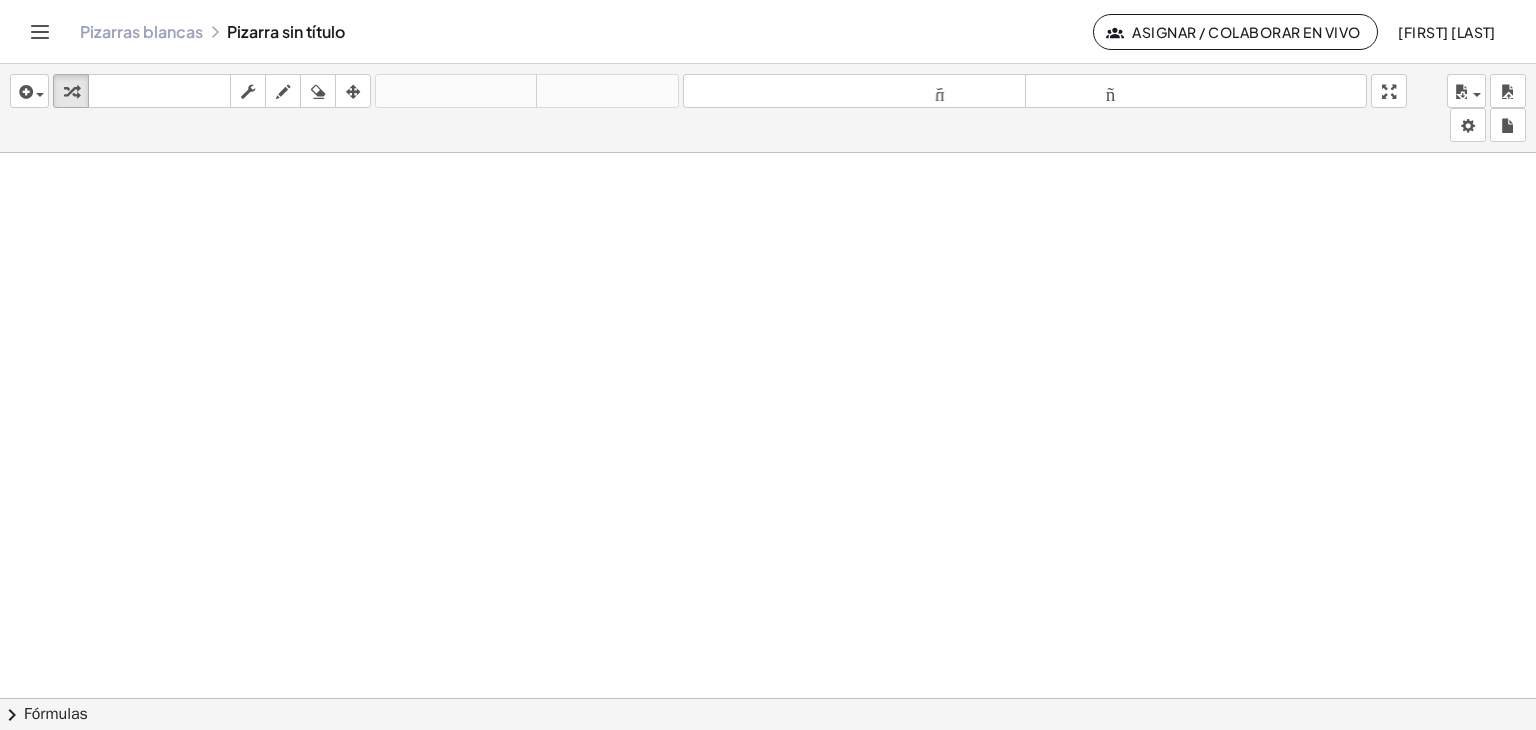 click 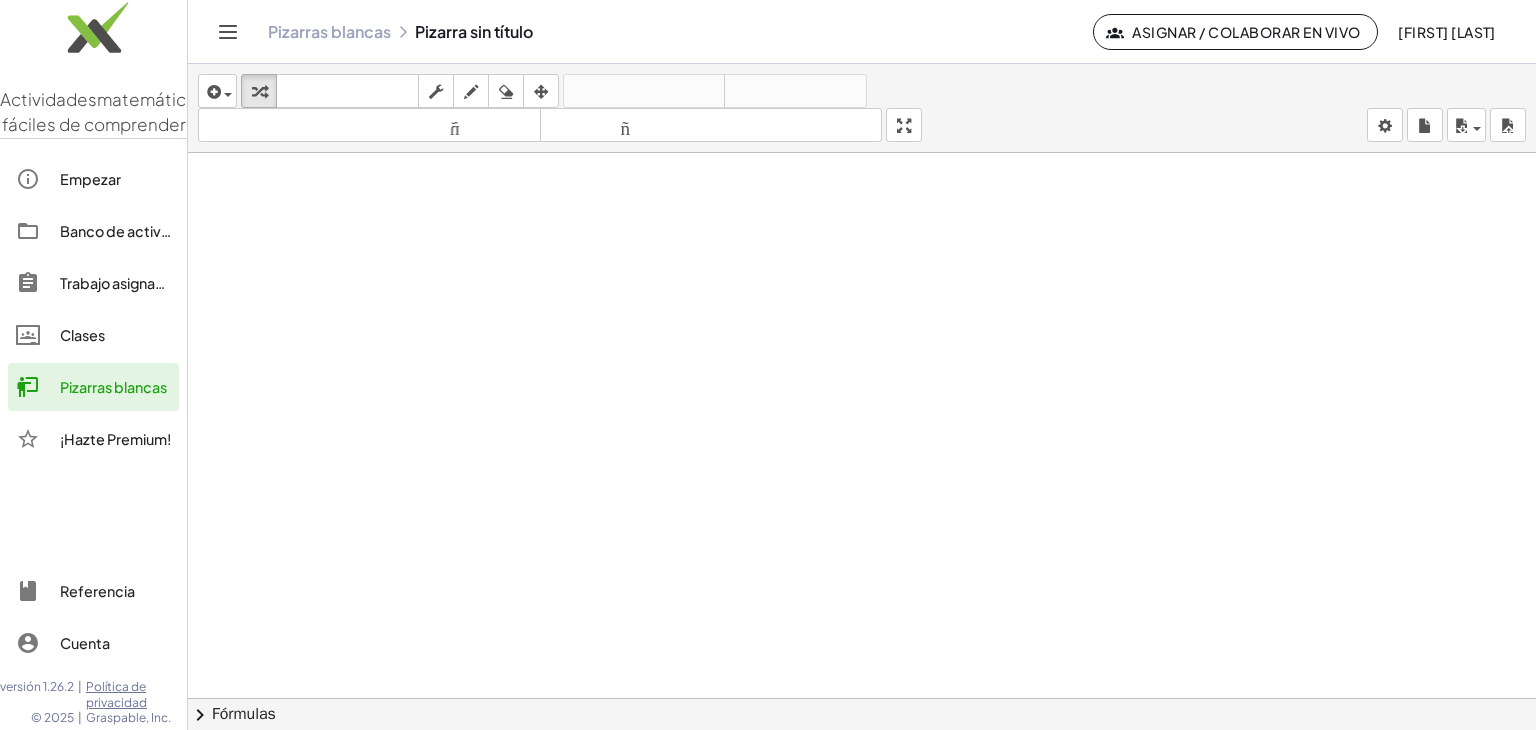 click on "Pizarras blancas" at bounding box center (113, 387) 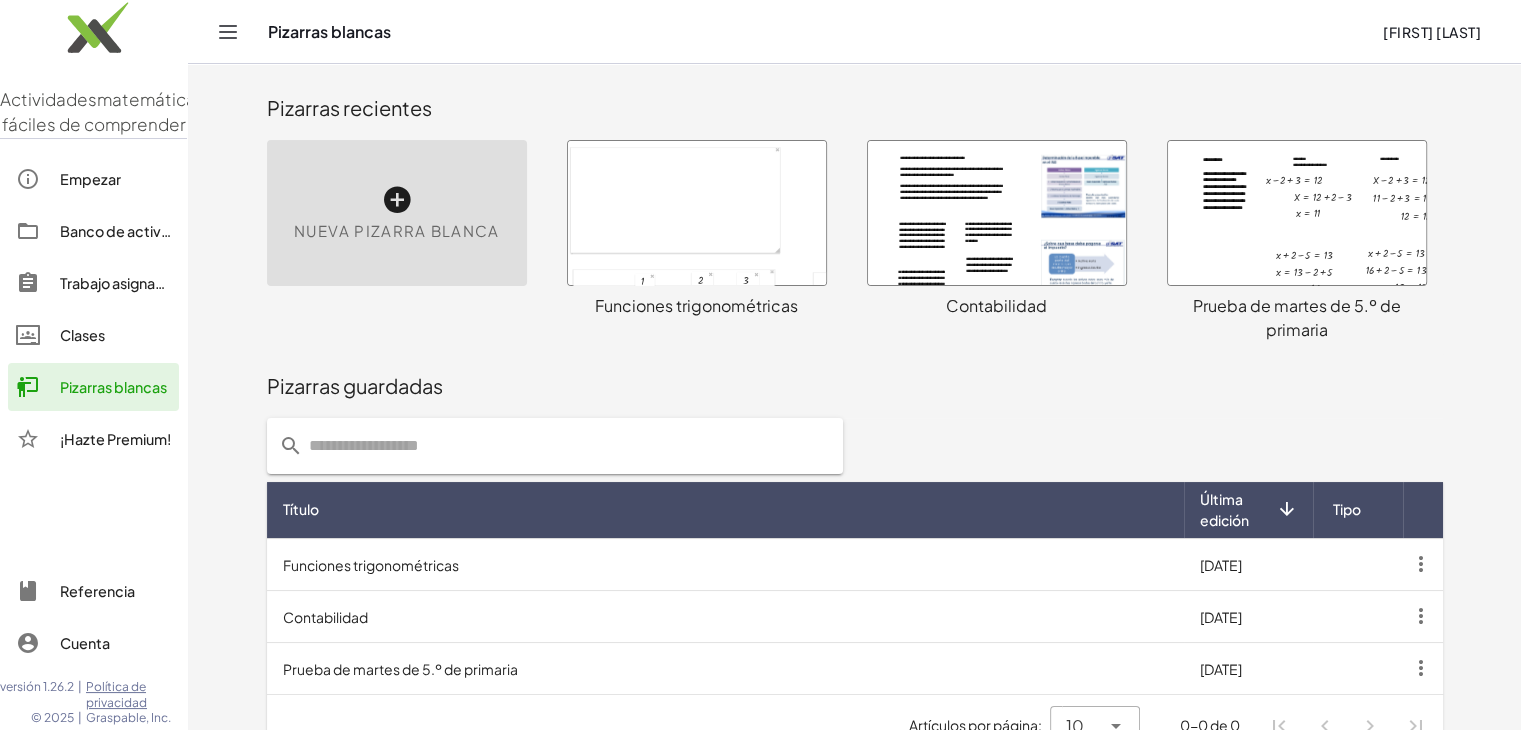 click at bounding box center (1297, 213) 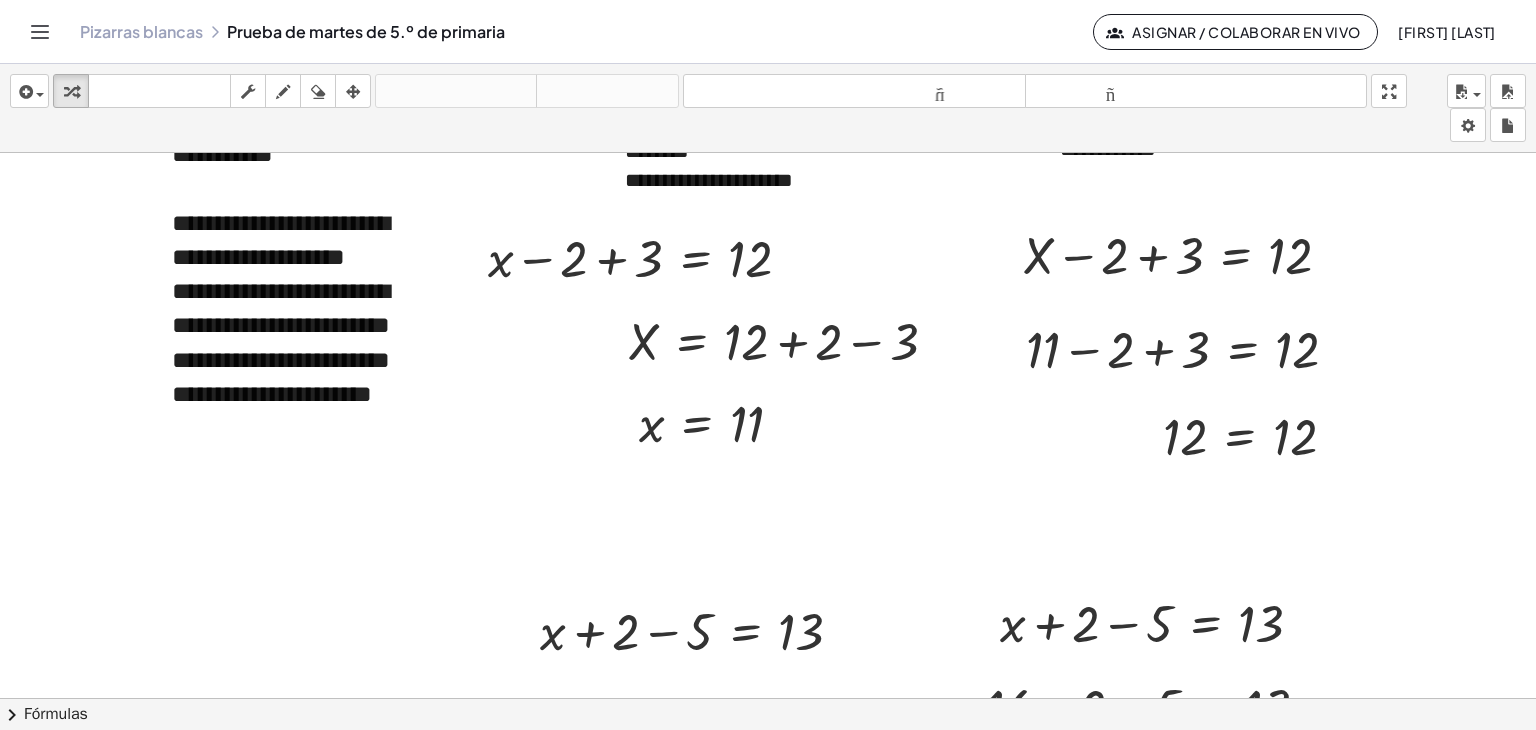 scroll, scrollTop: 0, scrollLeft: 0, axis: both 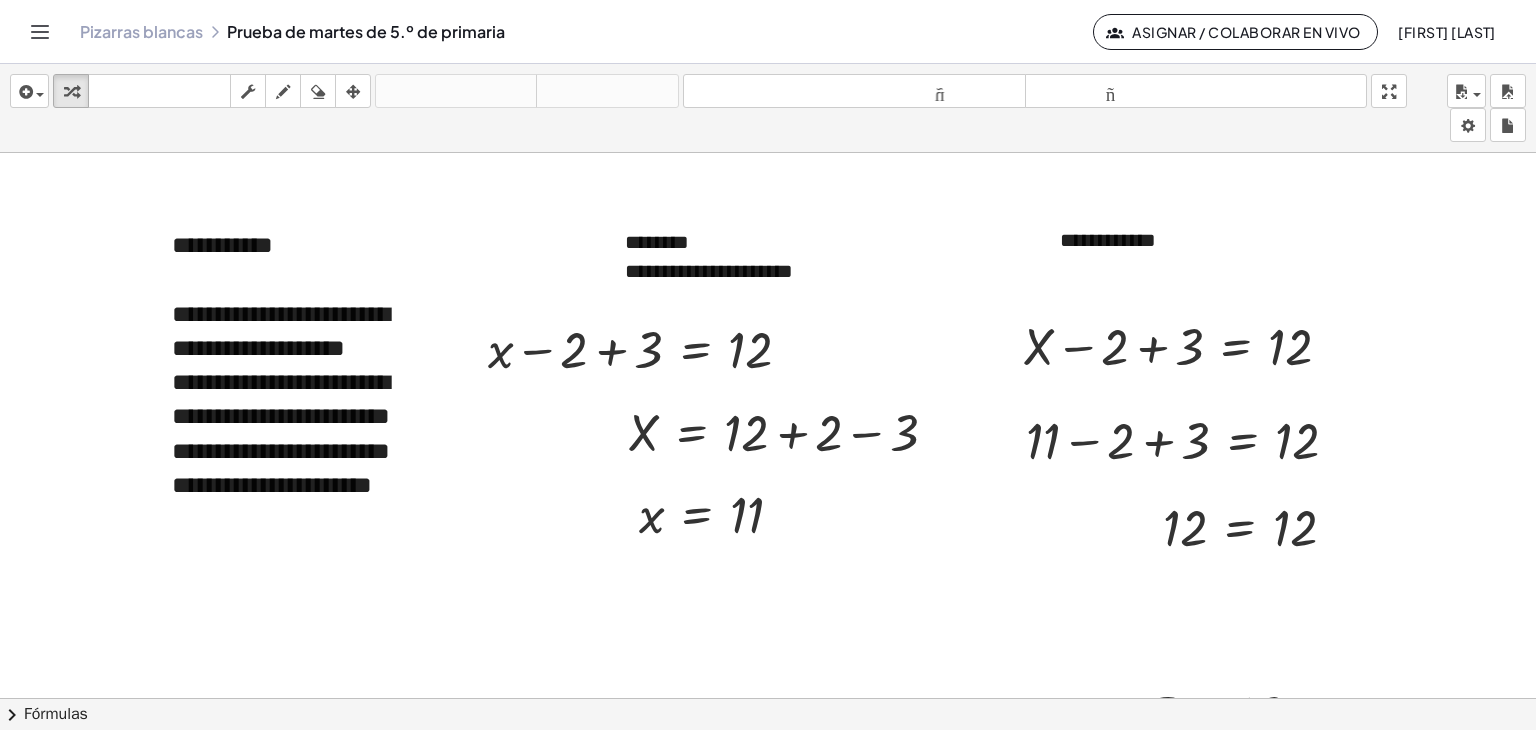 click at bounding box center (768, 971) 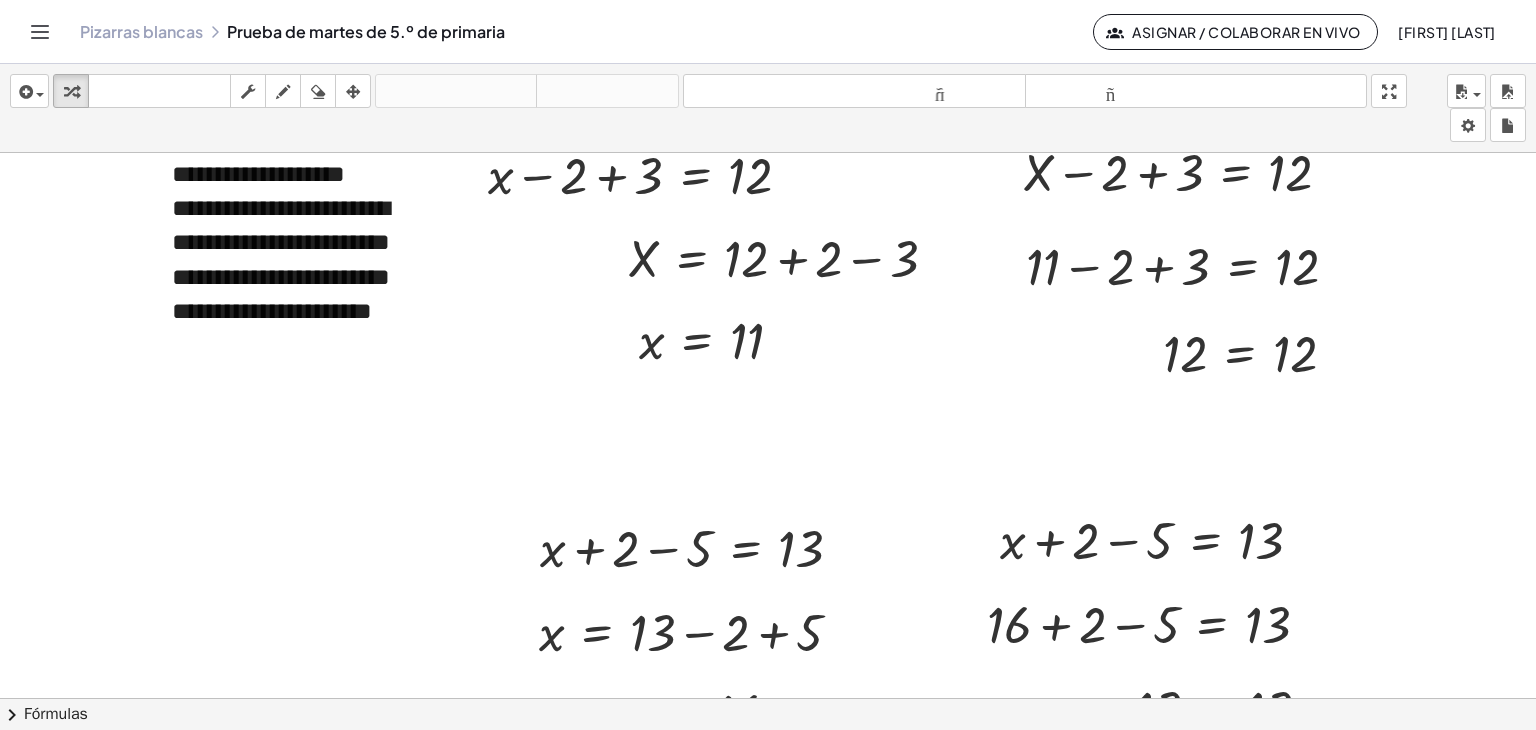 scroll, scrollTop: 200, scrollLeft: 0, axis: vertical 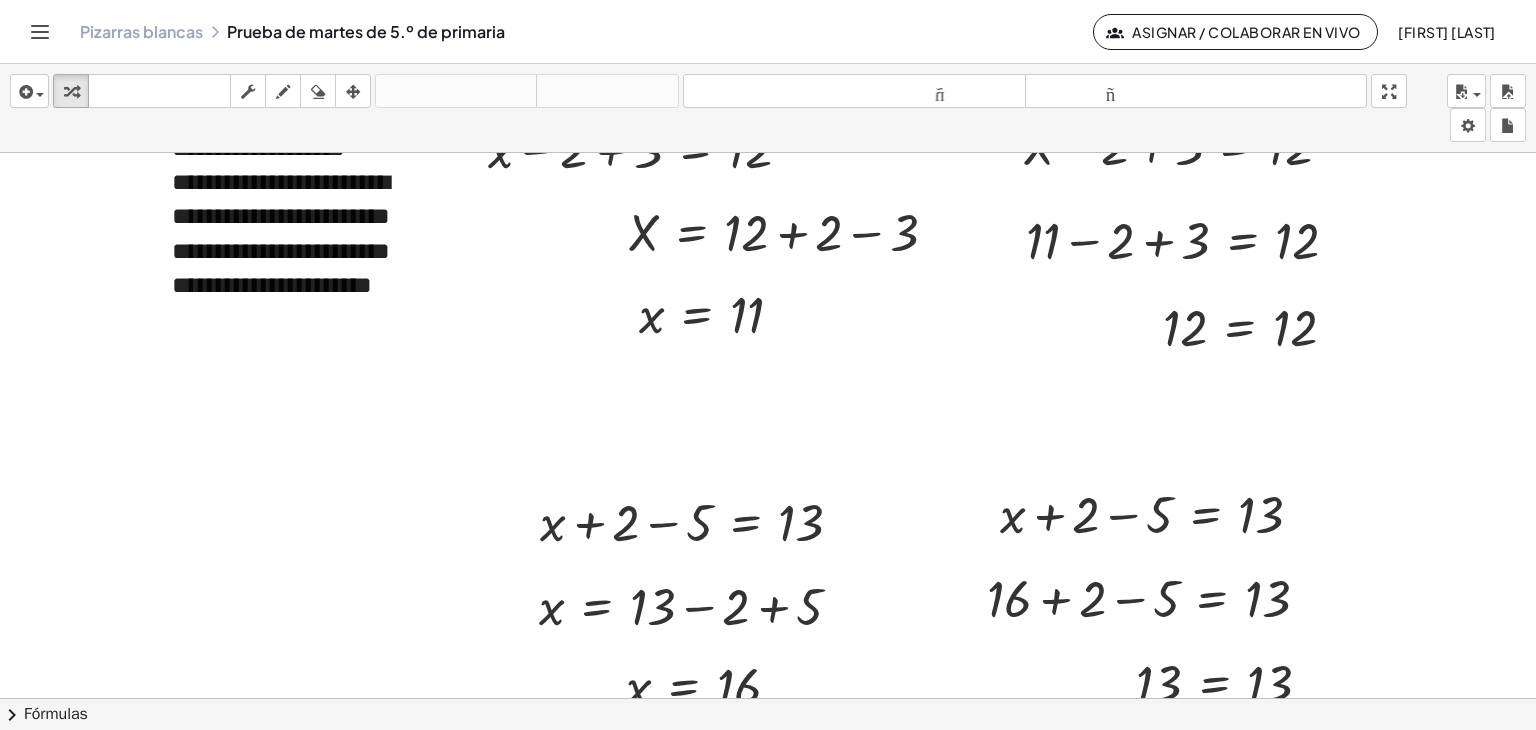 click at bounding box center [768, 771] 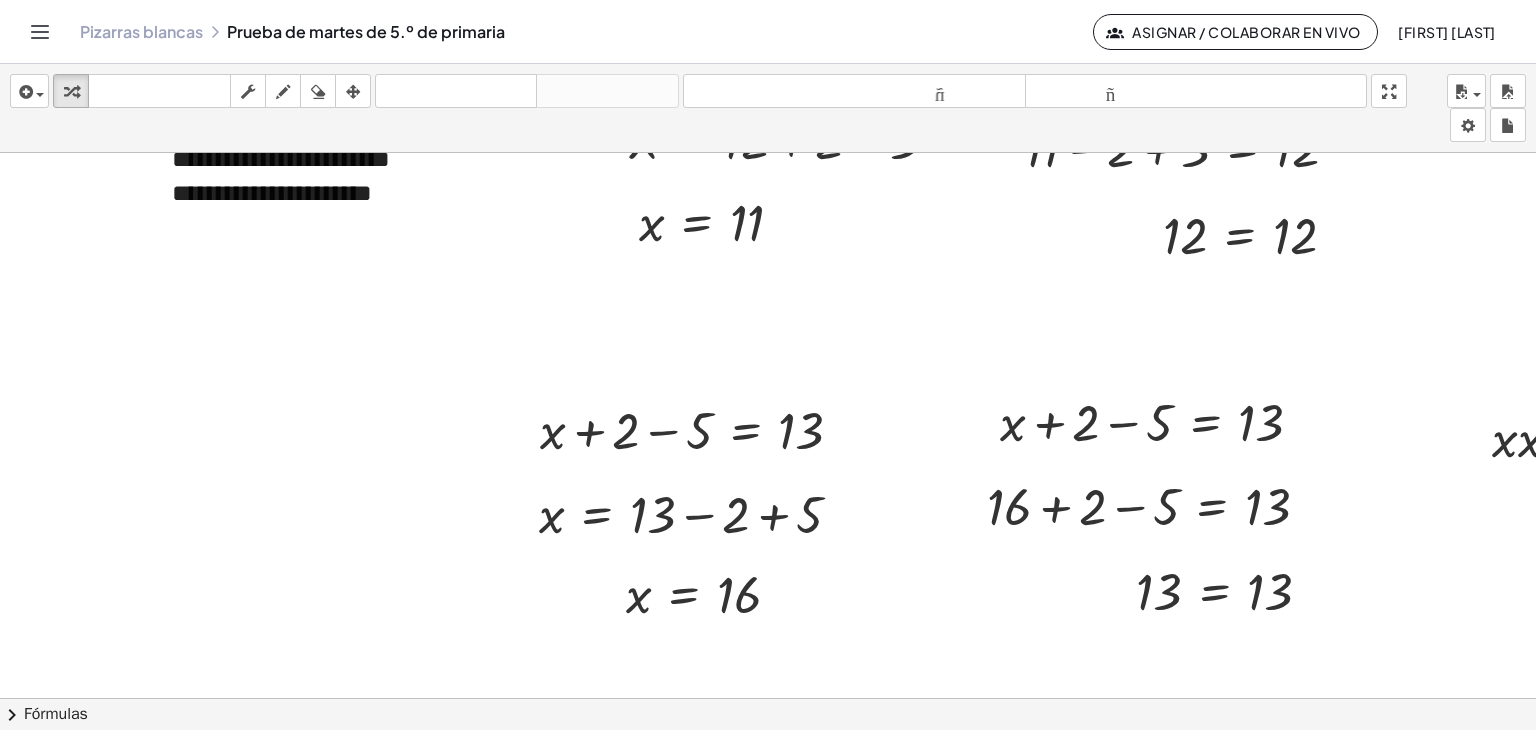 scroll, scrollTop: 400, scrollLeft: 0, axis: vertical 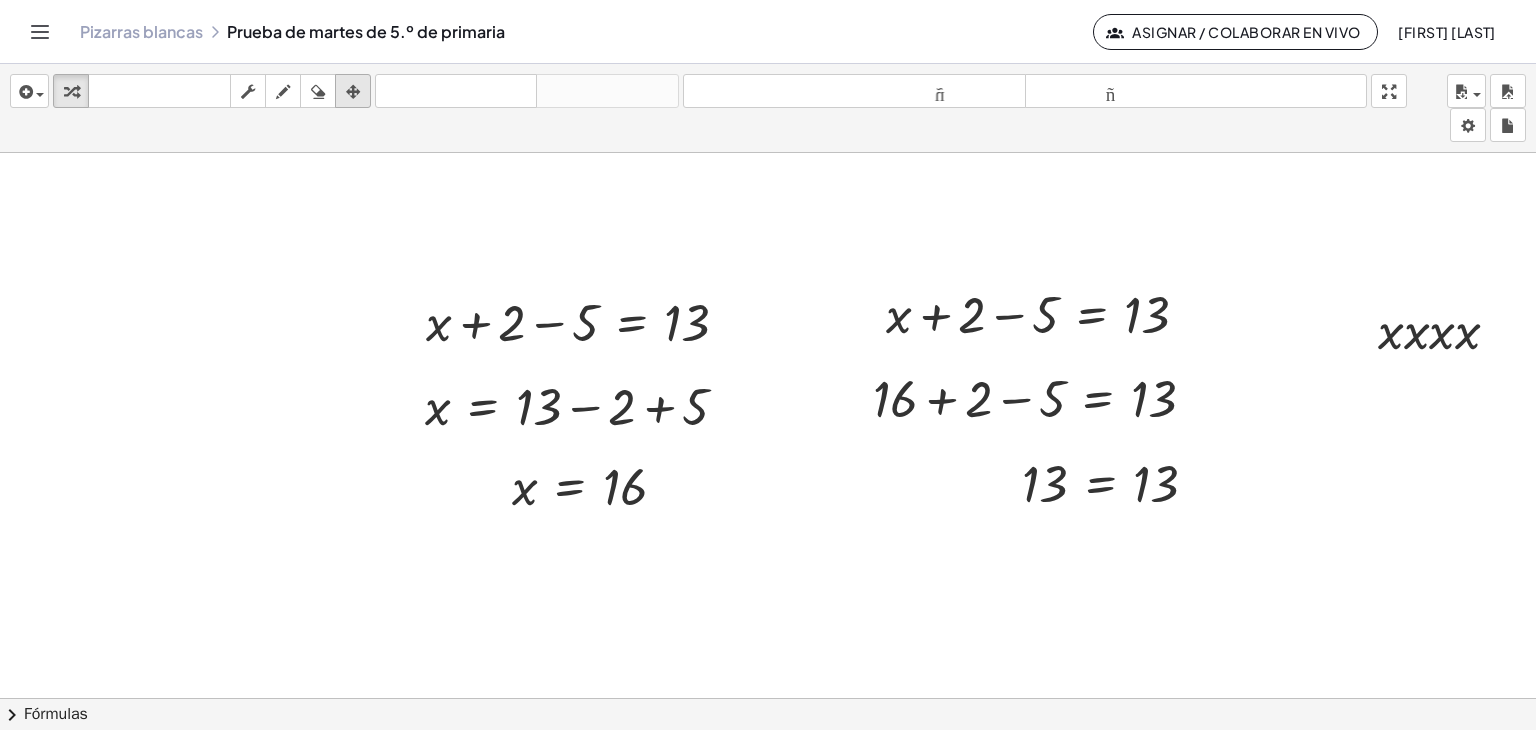 click at bounding box center [353, 92] 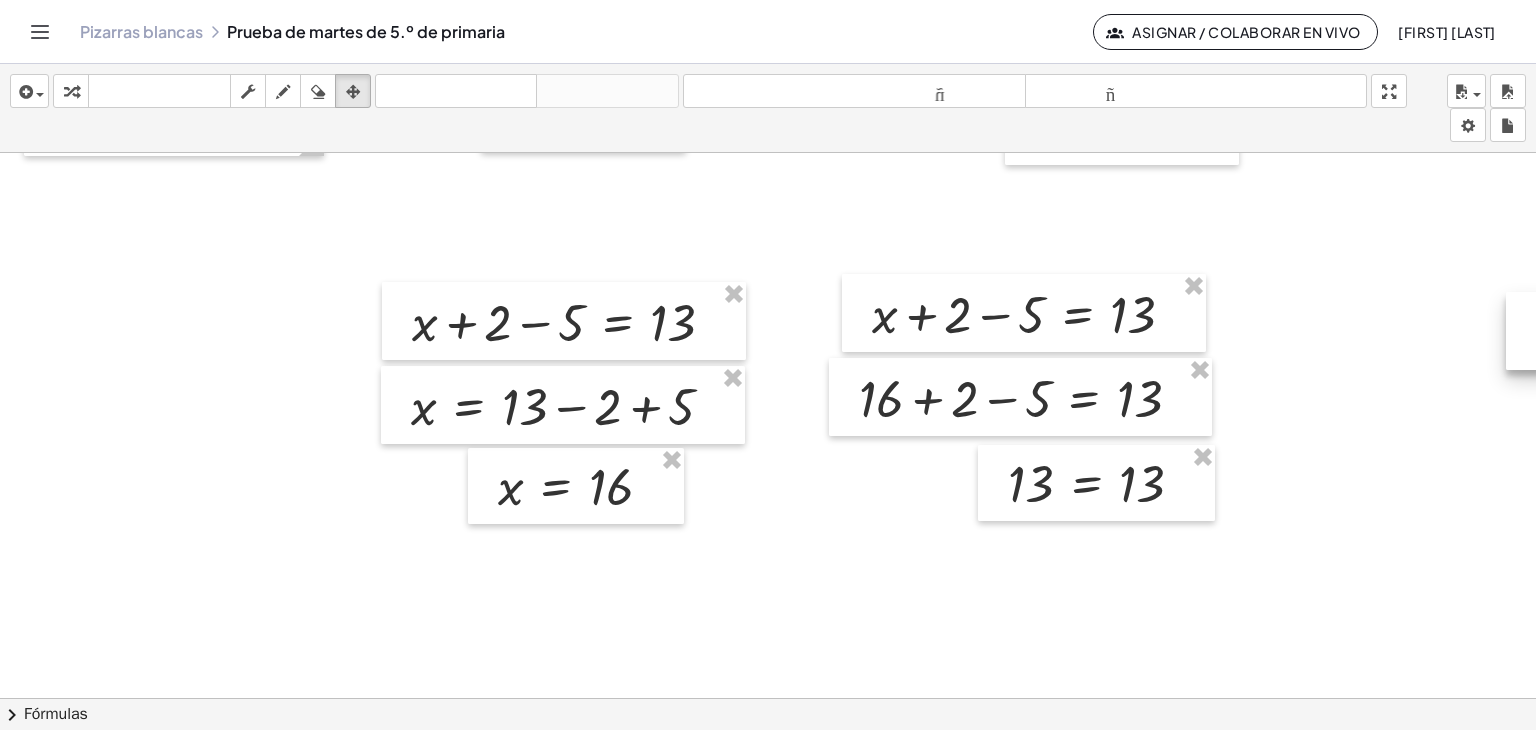 drag, startPoint x: 1445, startPoint y: 350, endPoint x: 1535, endPoint y: 347, distance: 90.04999 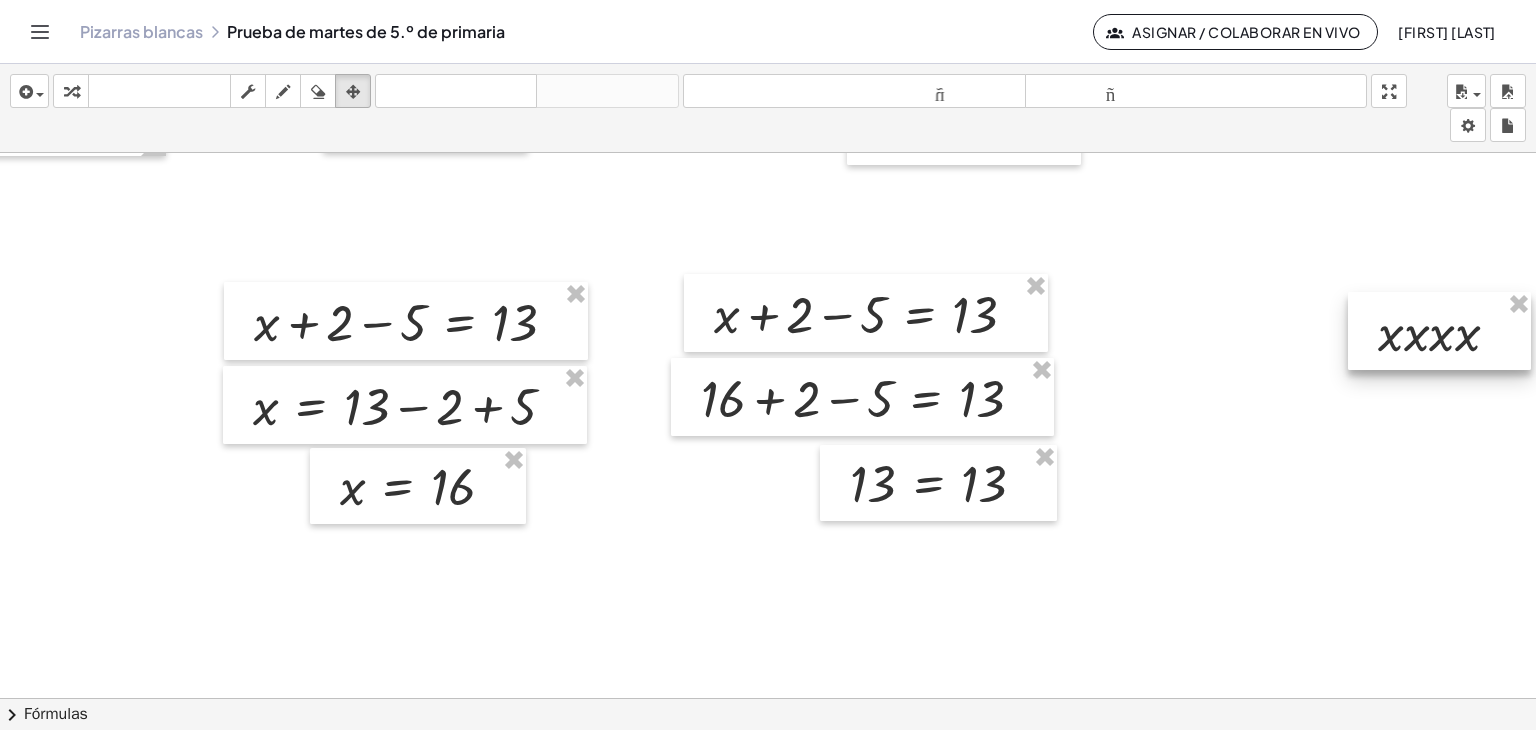 scroll, scrollTop: 400, scrollLeft: 301, axis: both 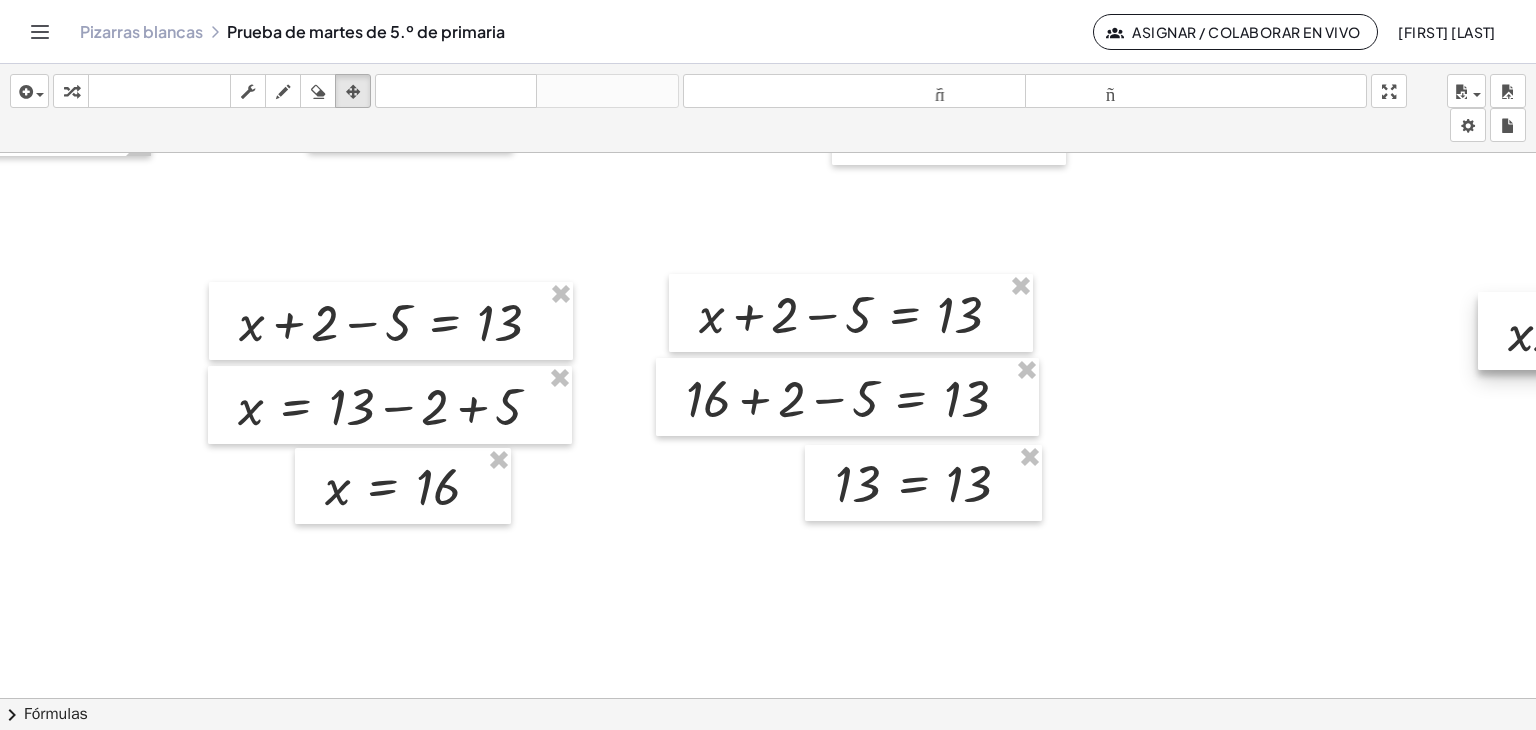 drag, startPoint x: 1391, startPoint y: 340, endPoint x: 1535, endPoint y: 340, distance: 144 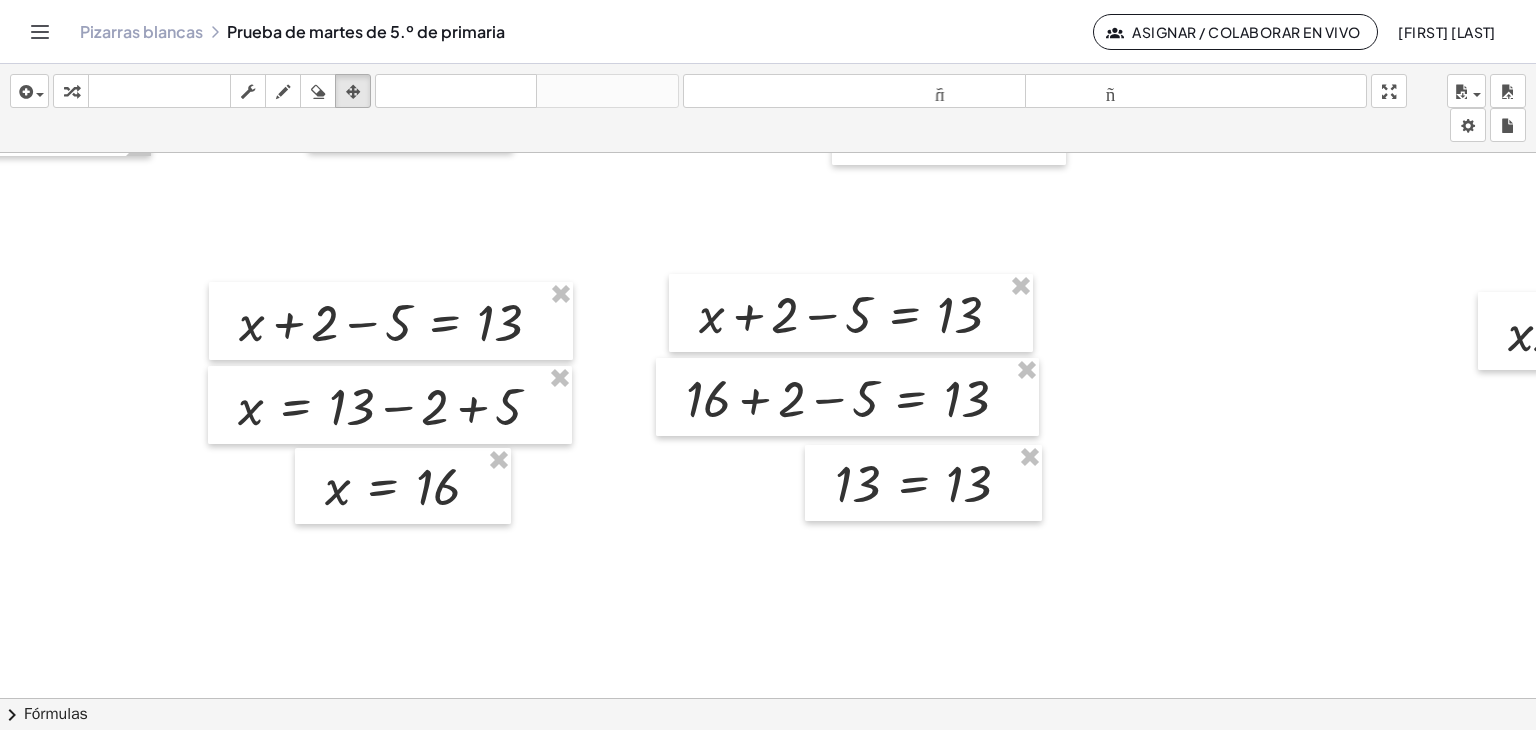 scroll, scrollTop: 400, scrollLeft: 445, axis: both 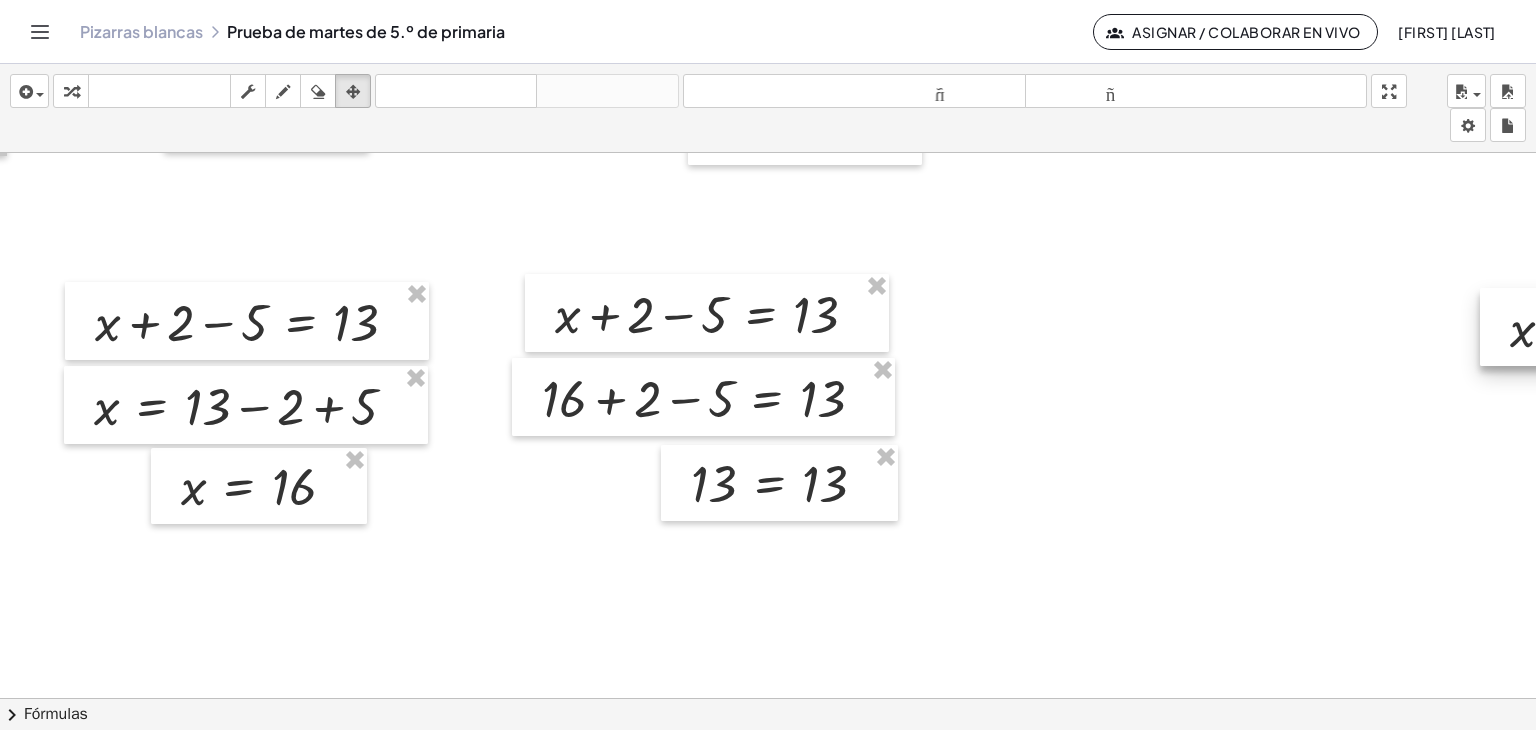 drag, startPoint x: 1368, startPoint y: 321, endPoint x: 1535, endPoint y: 317, distance: 167.0479 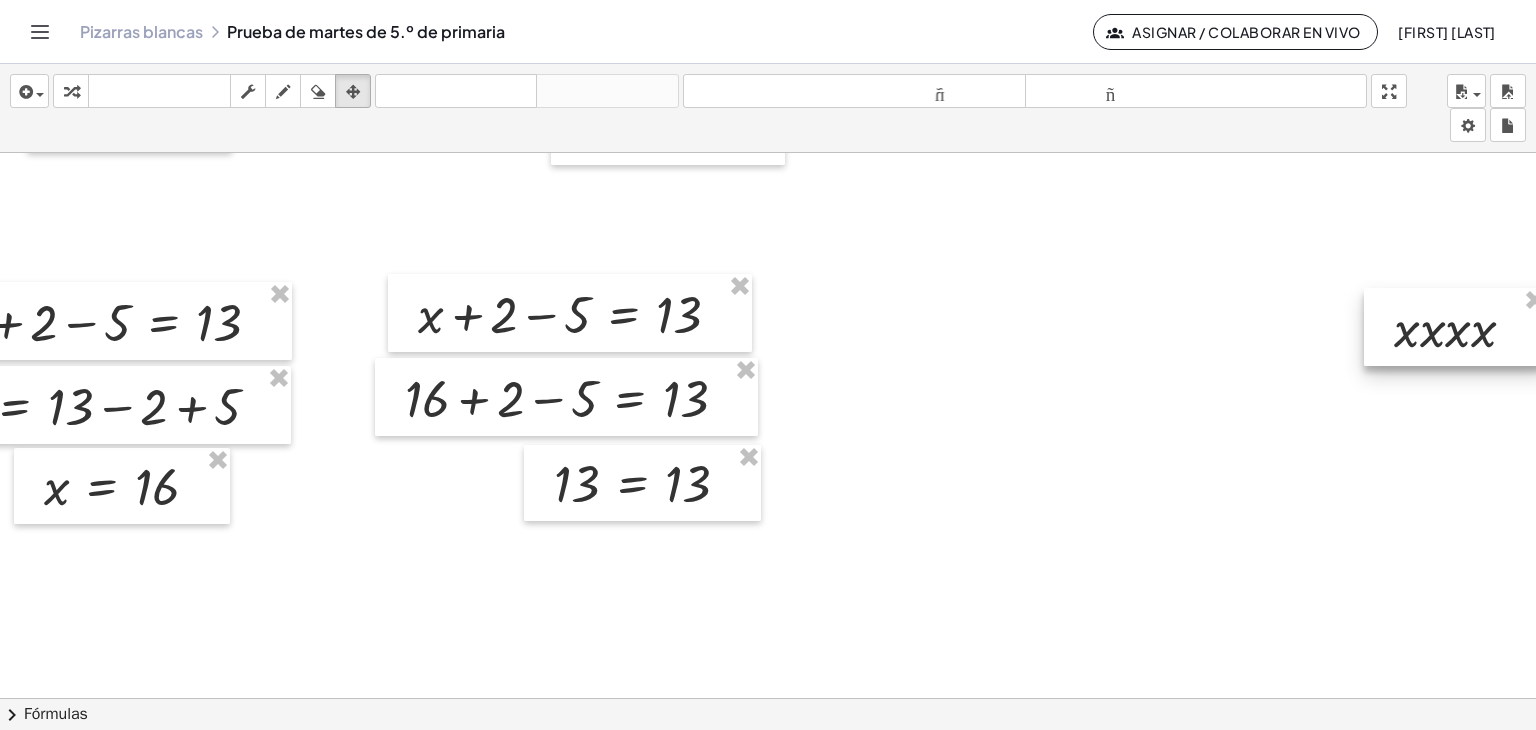 scroll, scrollTop: 400, scrollLeft: 612, axis: both 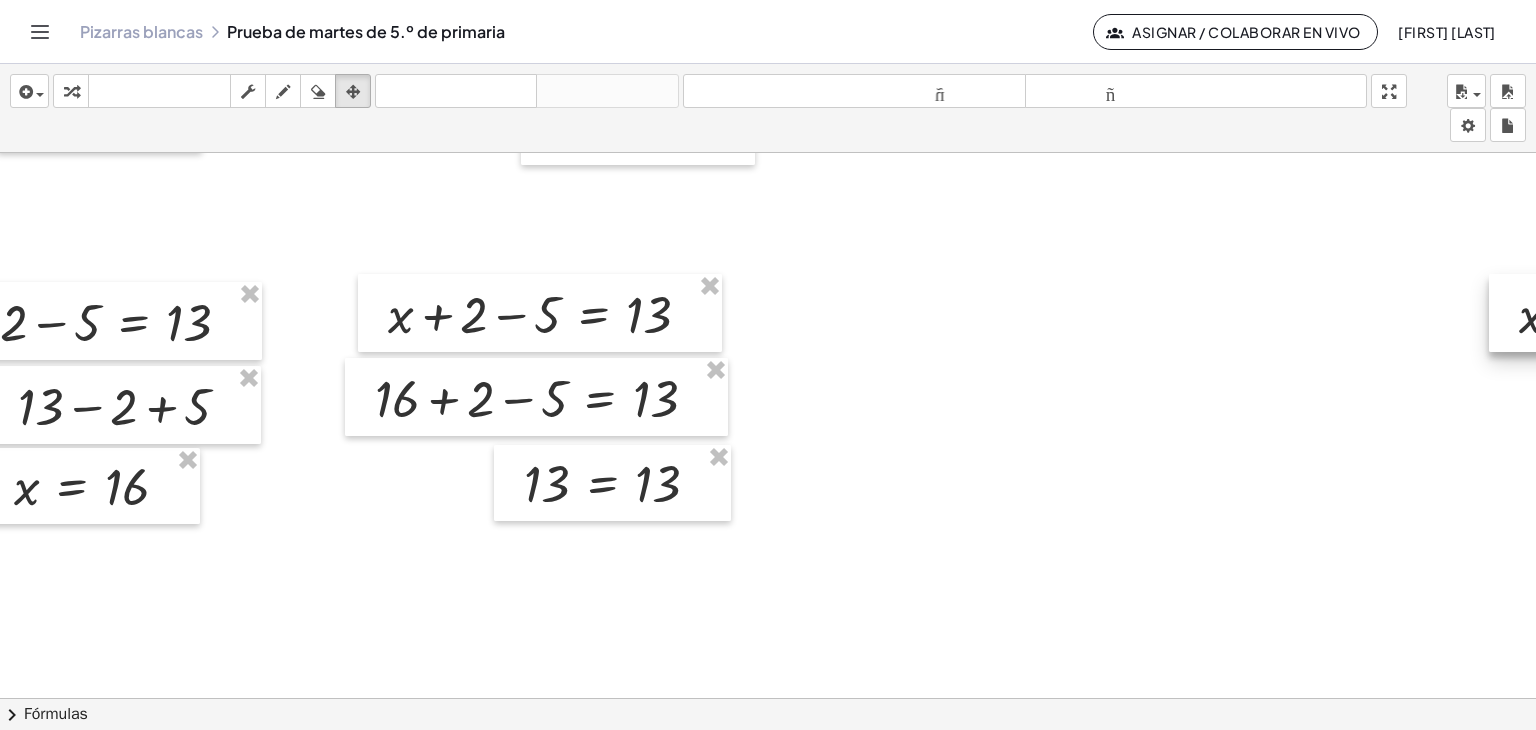 drag, startPoint x: 1380, startPoint y: 323, endPoint x: 1383, endPoint y: 418, distance: 95.047356 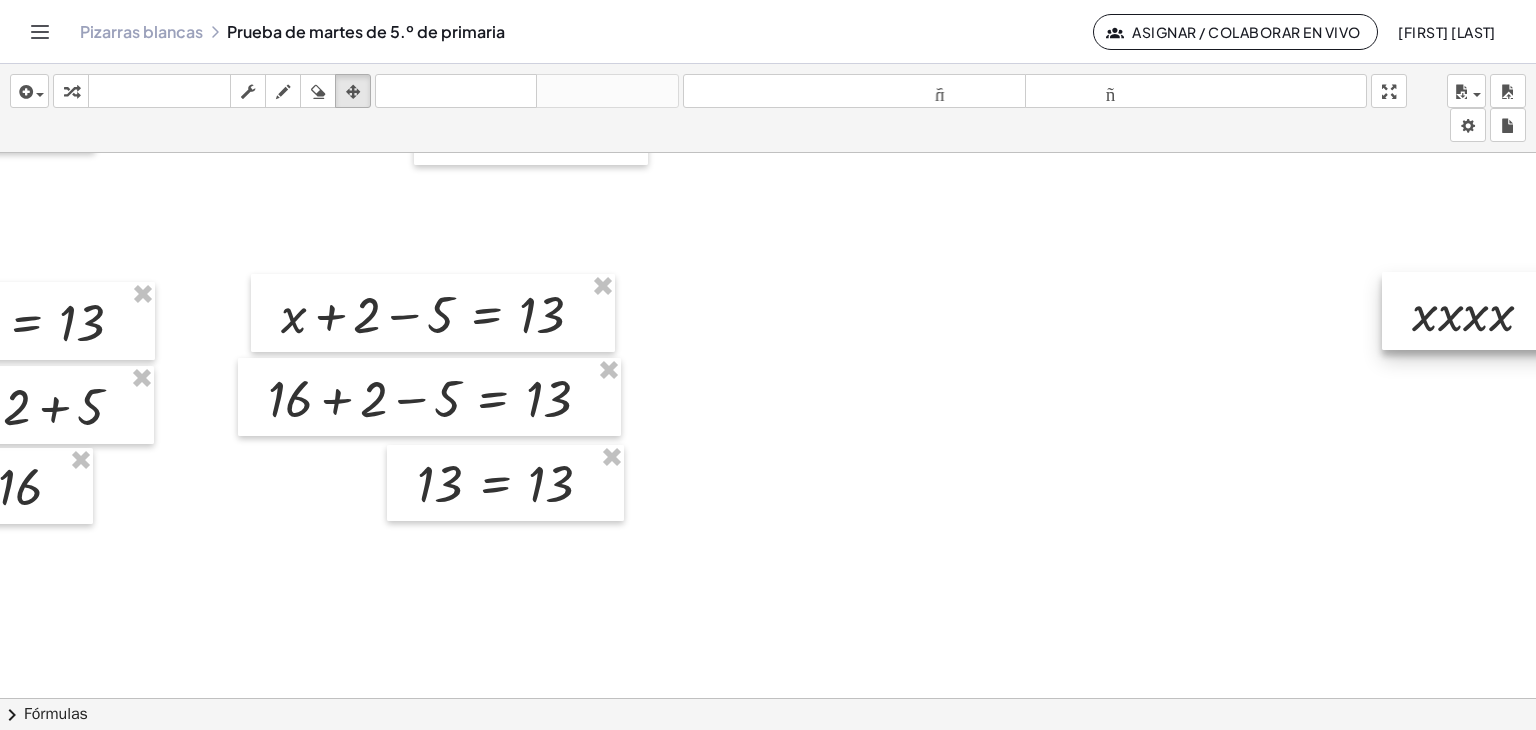 scroll, scrollTop: 400, scrollLeft: 768, axis: both 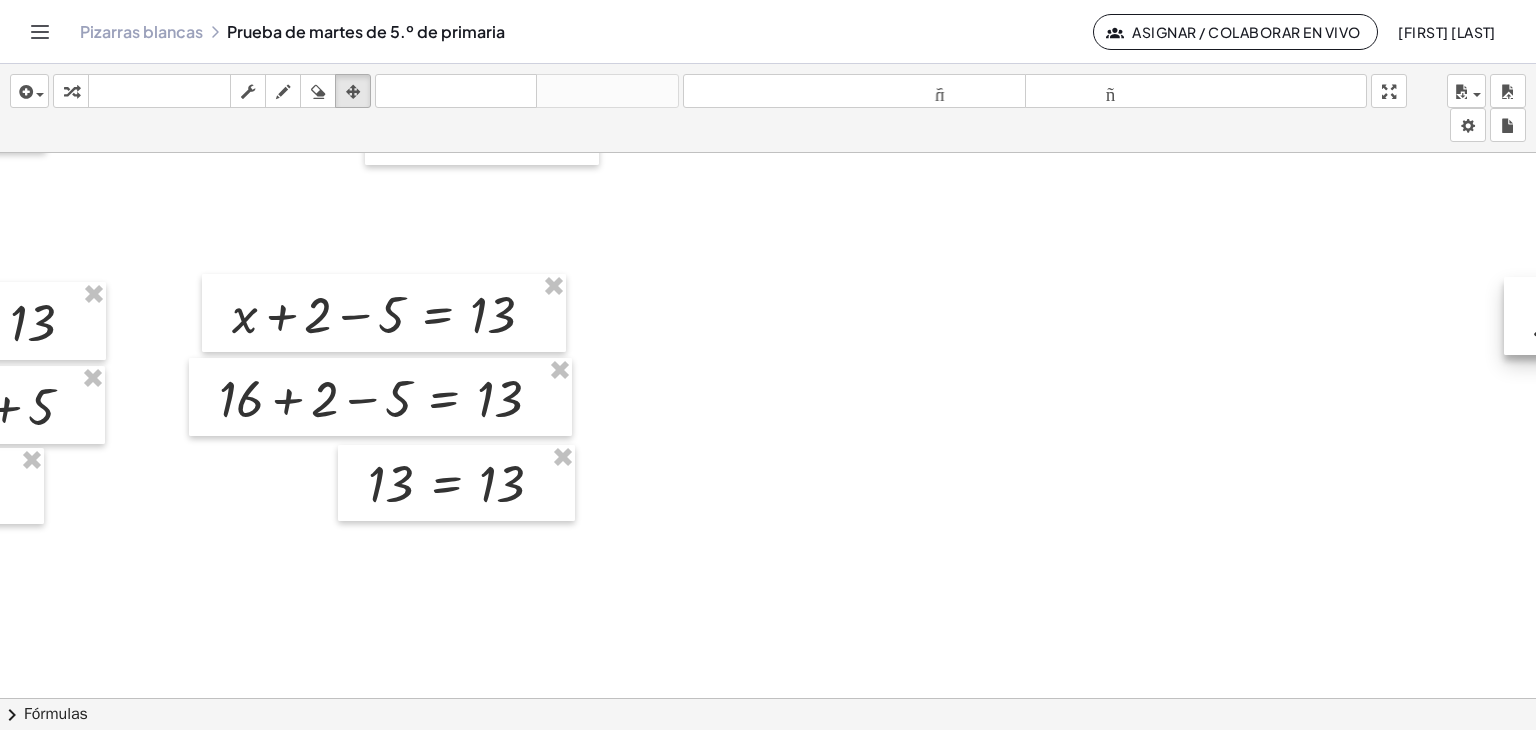 drag, startPoint x: 1364, startPoint y: 320, endPoint x: 972, endPoint y: 724, distance: 562.92096 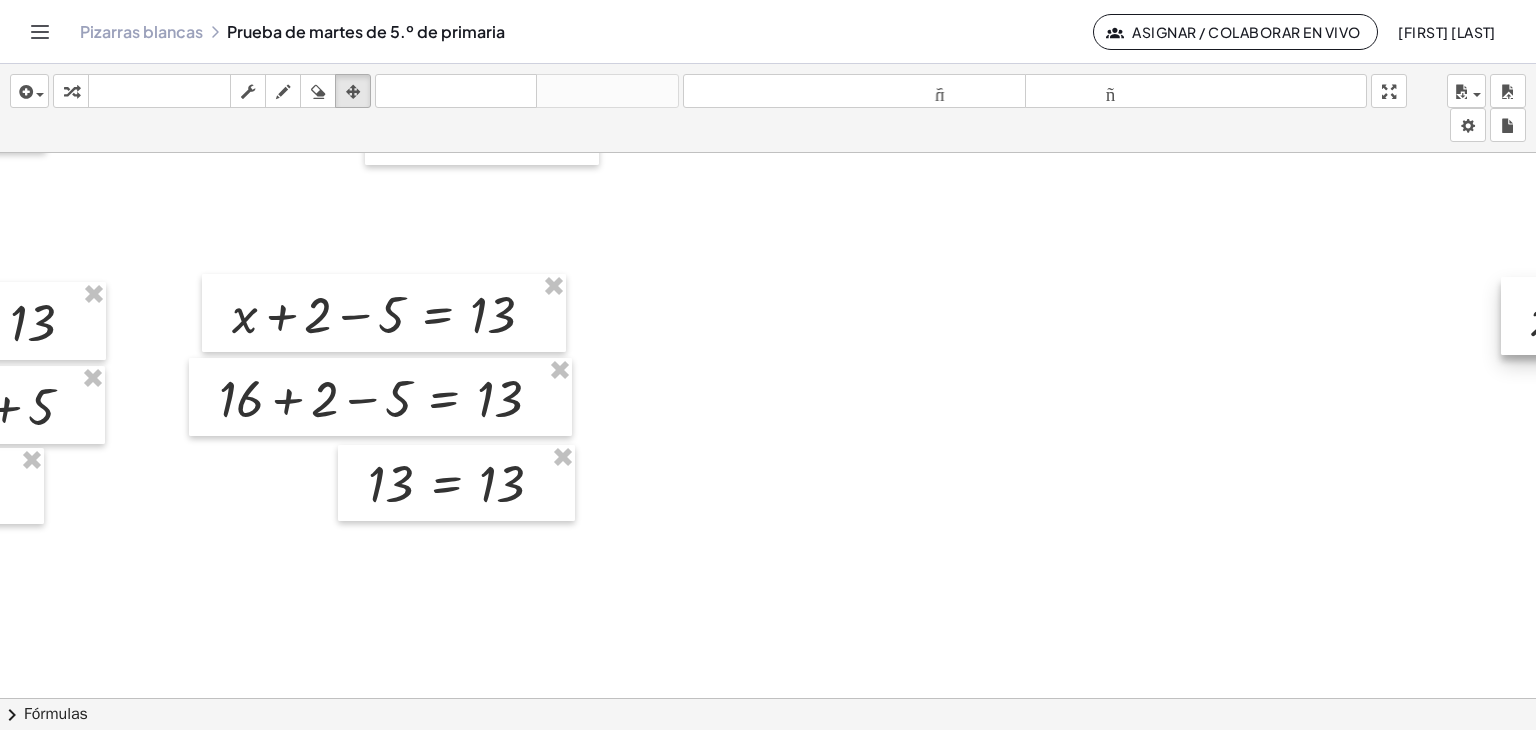 scroll, scrollTop: 400, scrollLeft: 936, axis: both 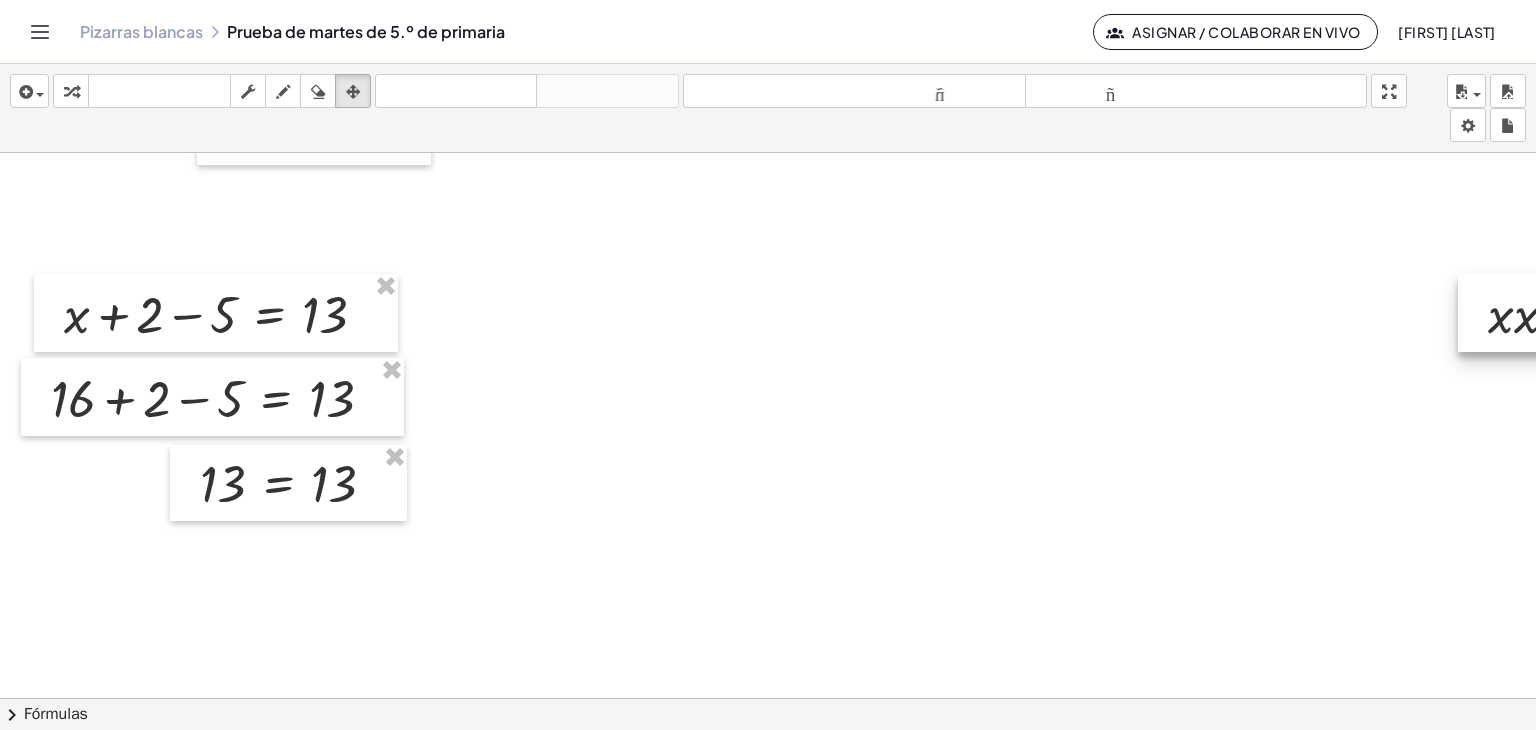 click on "**********" at bounding box center [768, 425] 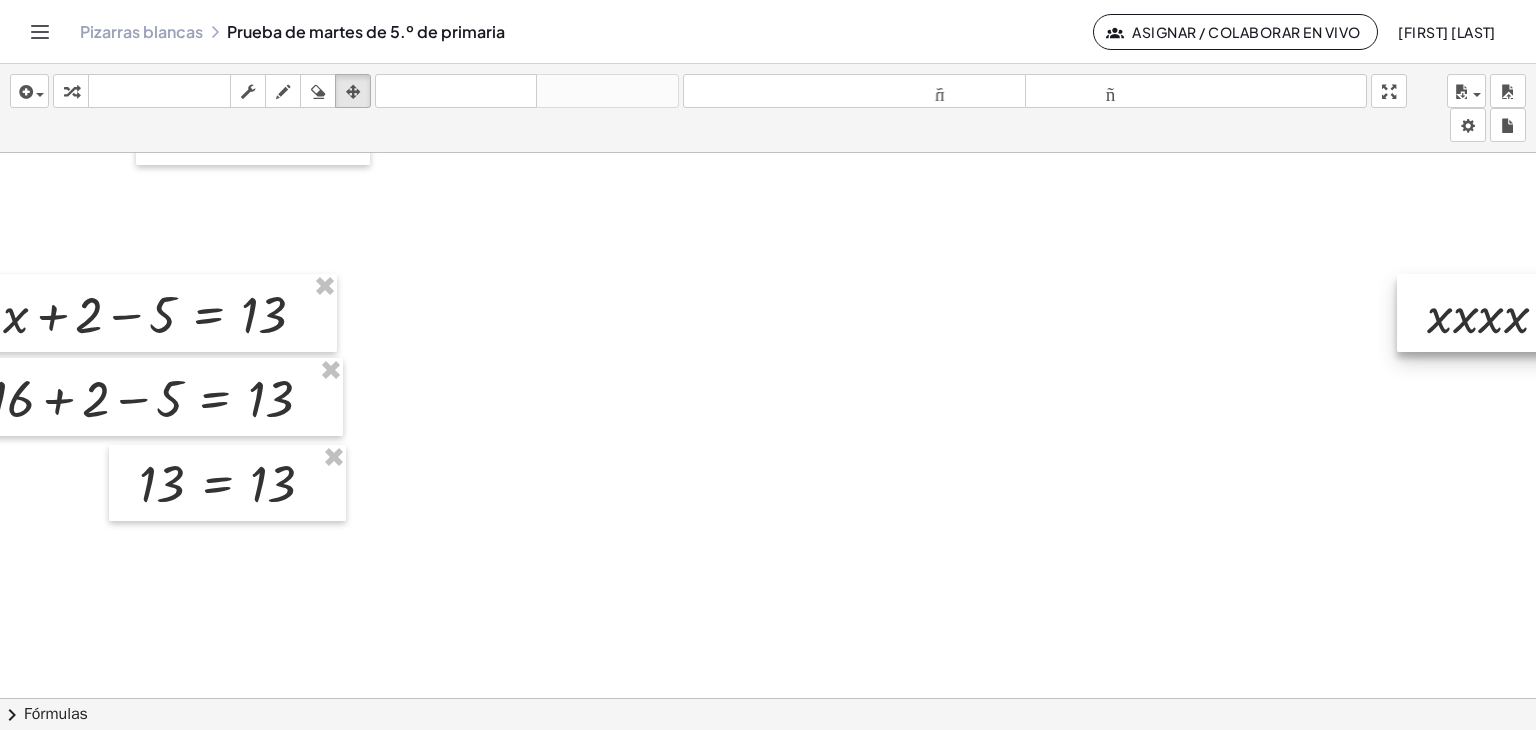 scroll, scrollTop: 400, scrollLeft: 1061, axis: both 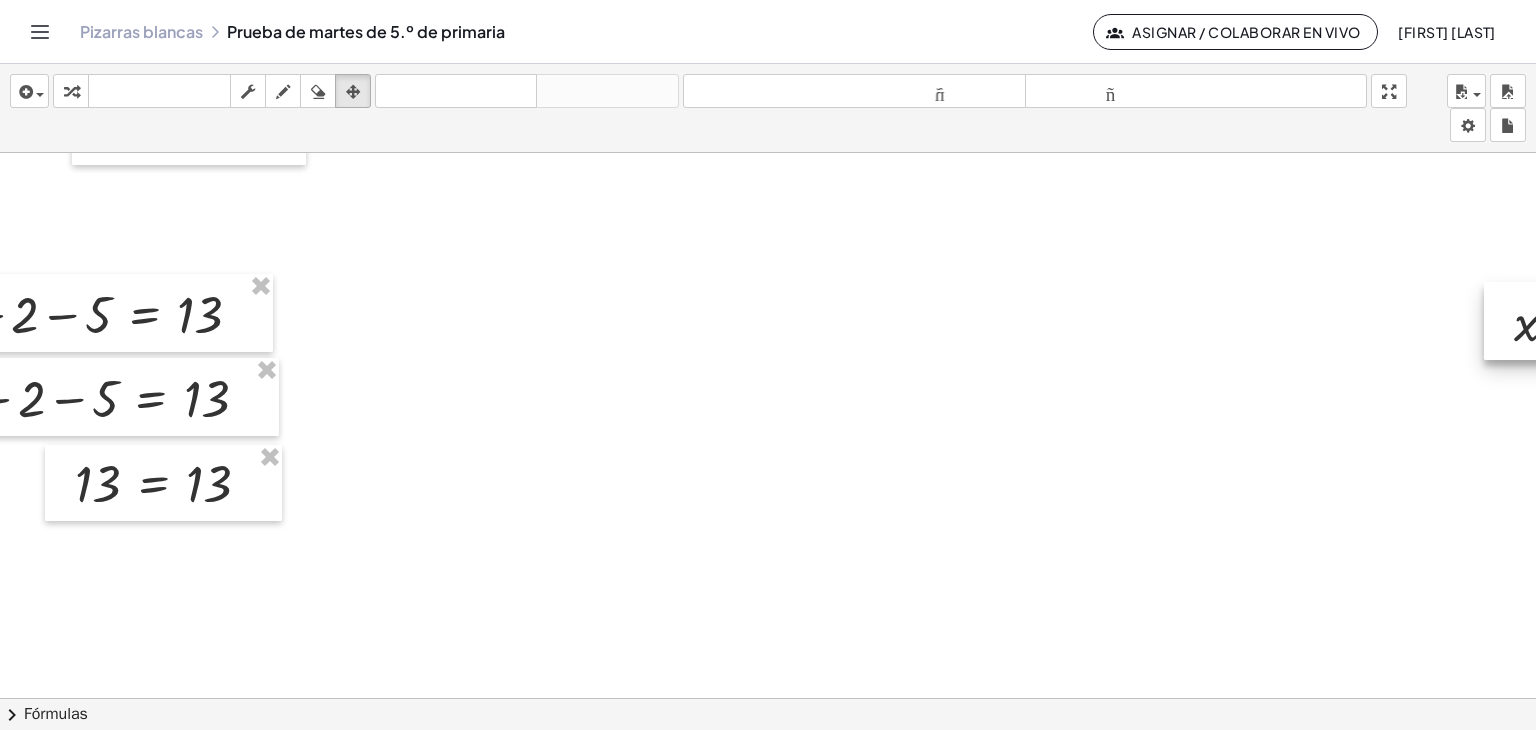 drag, startPoint x: 1415, startPoint y: 313, endPoint x: 1535, endPoint y: 319, distance: 120.14991 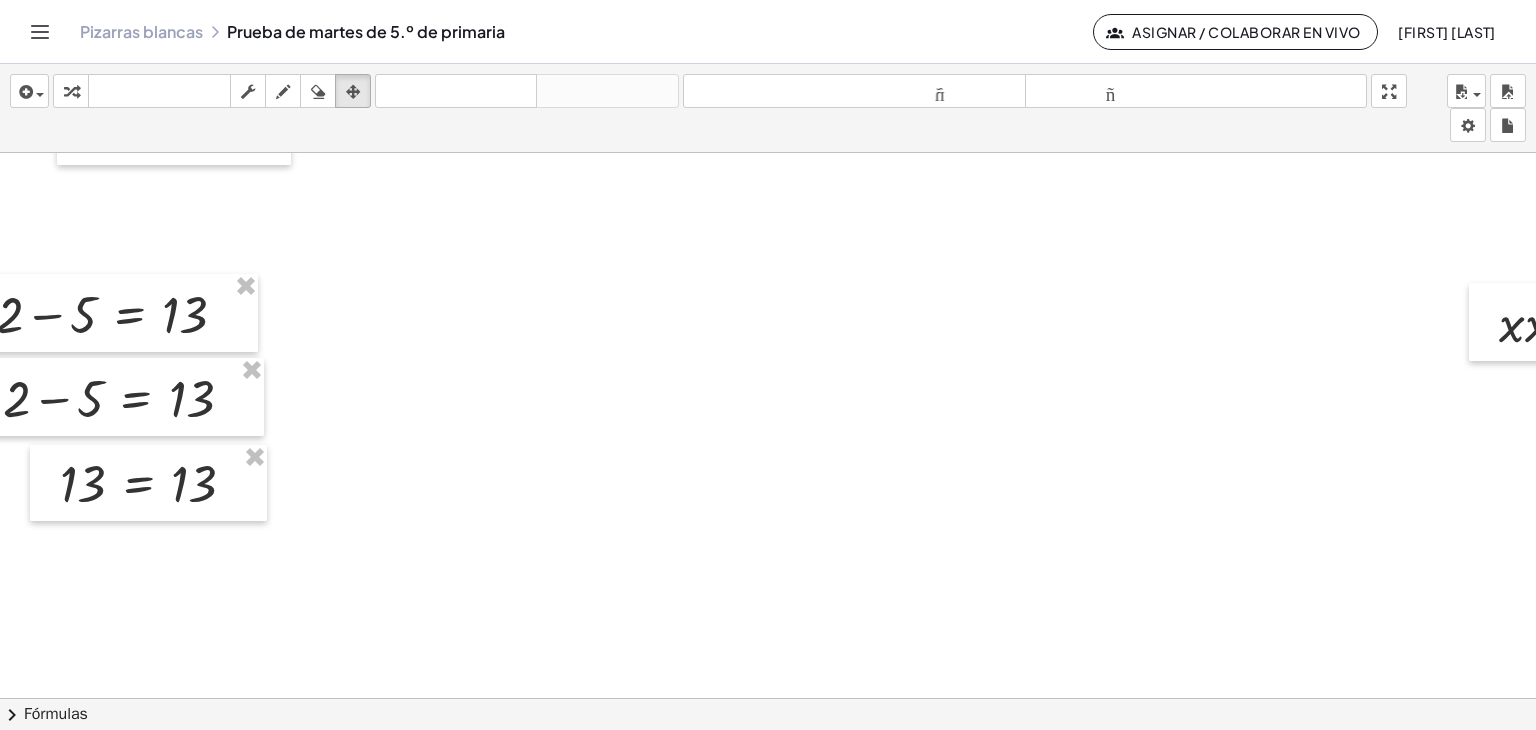scroll, scrollTop: 400, scrollLeft: 1212, axis: both 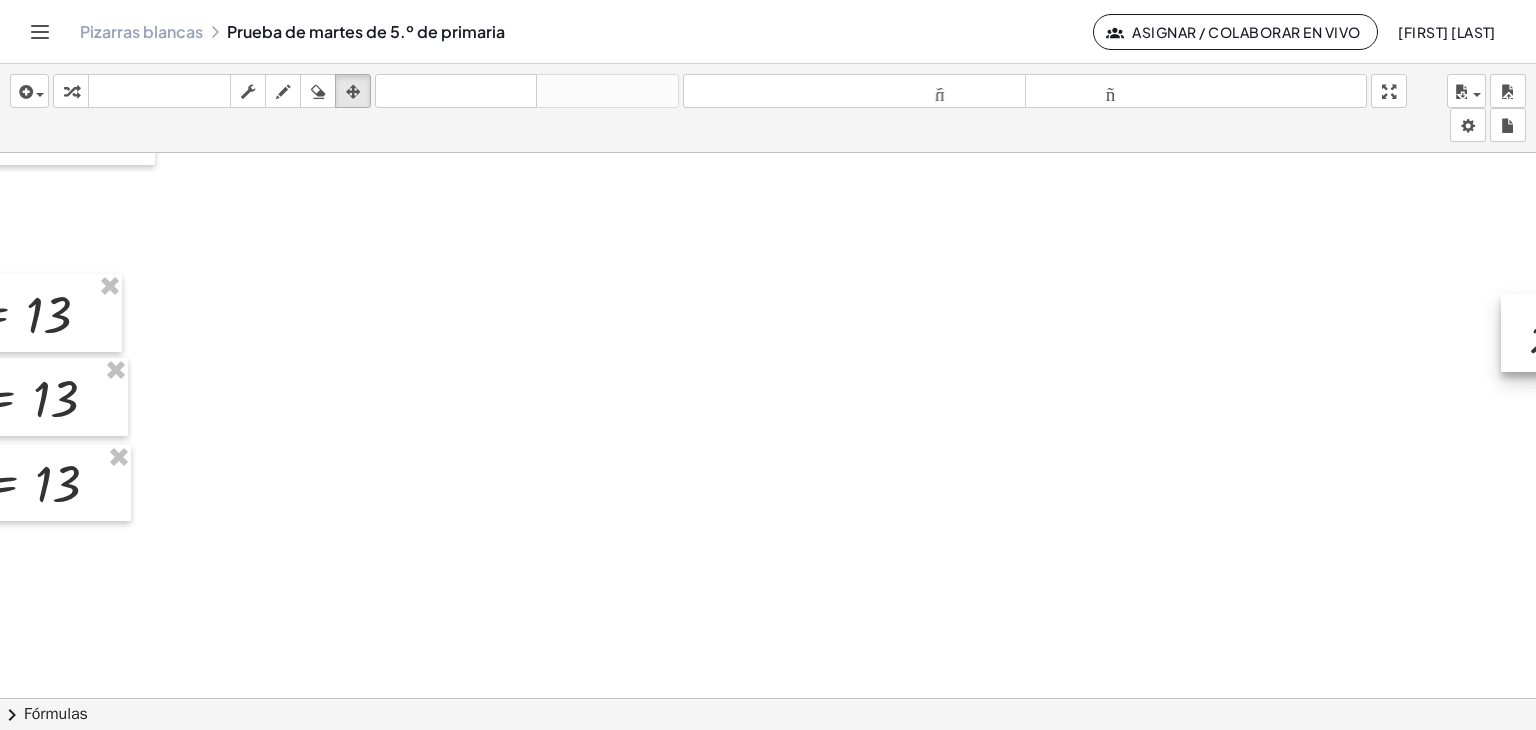drag, startPoint x: 1368, startPoint y: 321, endPoint x: 1013, endPoint y: 485, distance: 391.05115 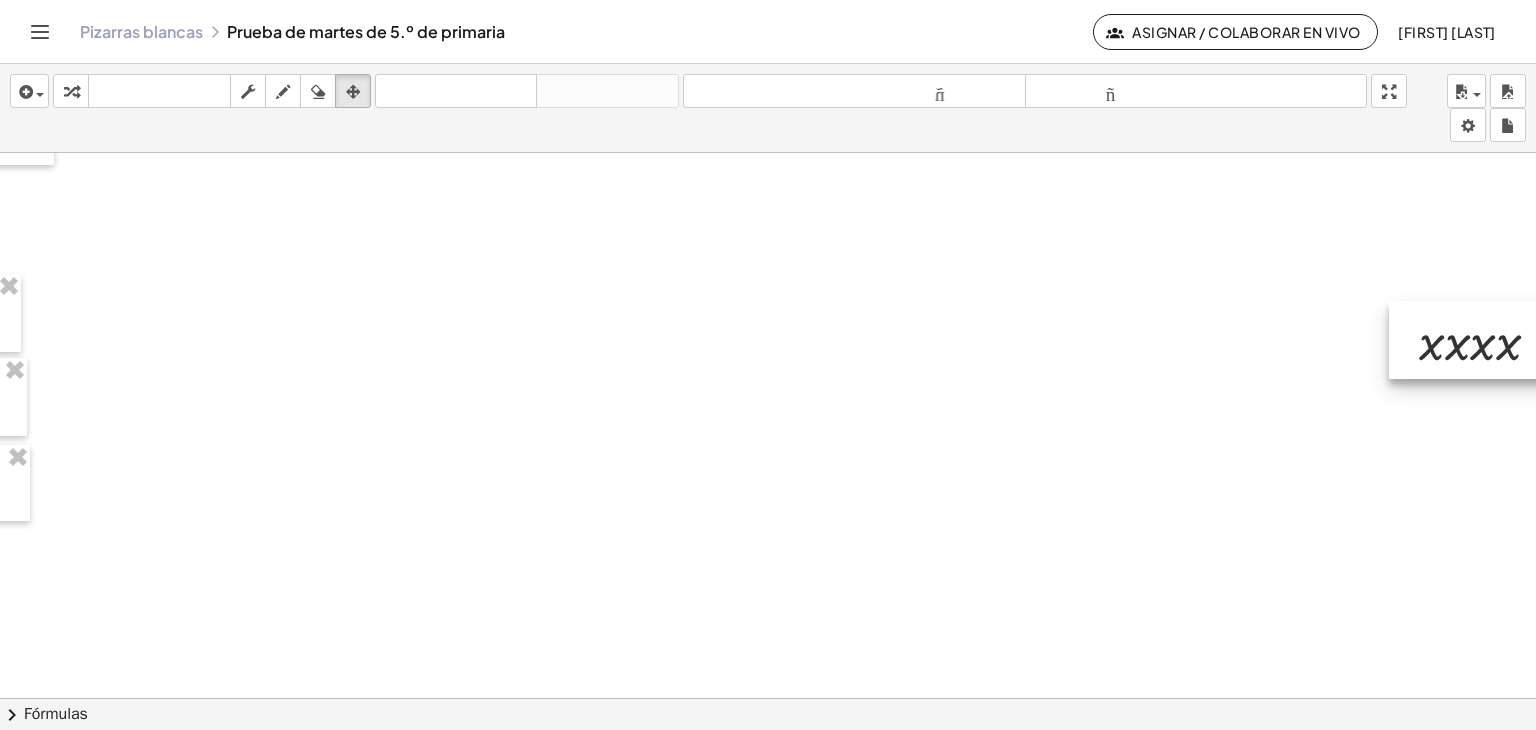 scroll, scrollTop: 400, scrollLeft: 1368, axis: both 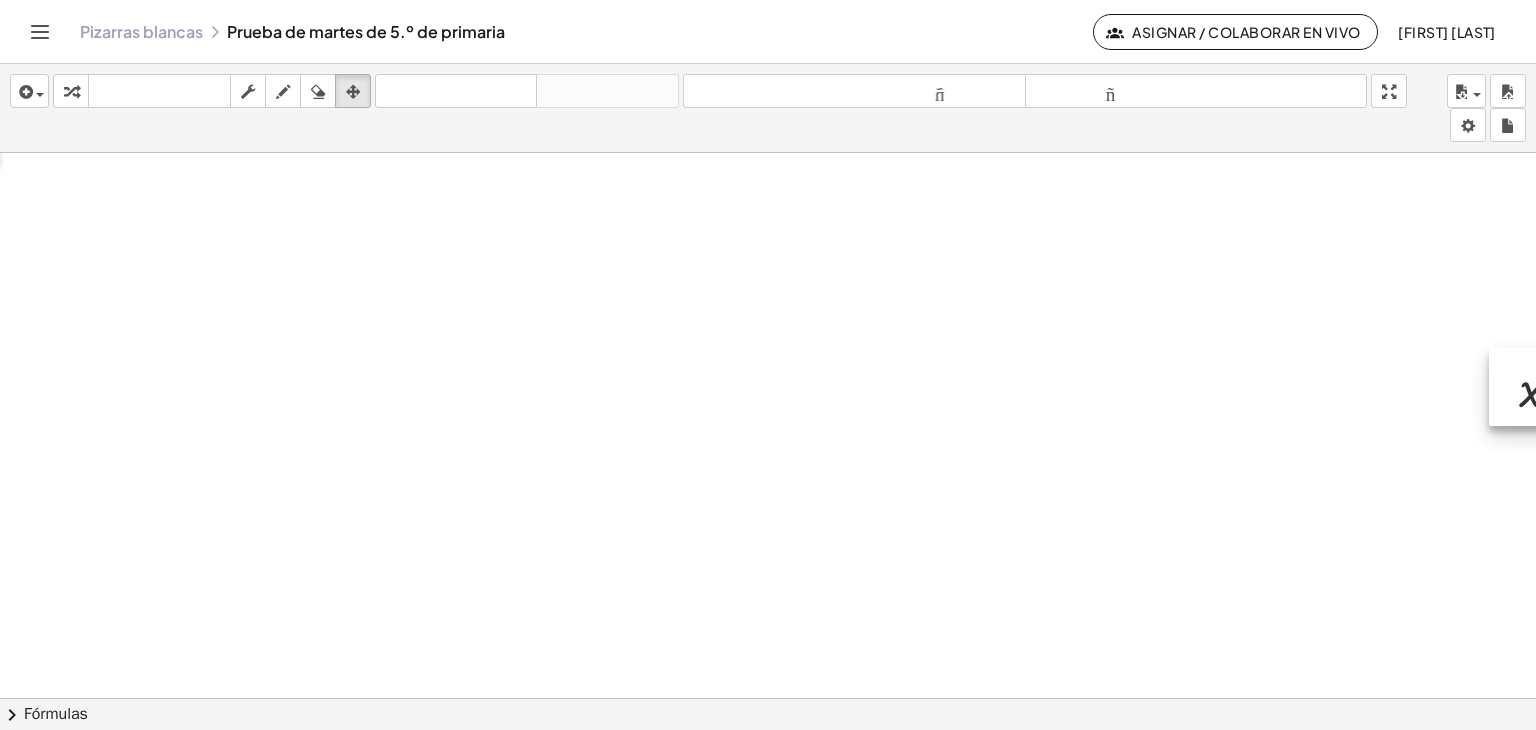 drag, startPoint x: 1380, startPoint y: 338, endPoint x: 1391, endPoint y: 445, distance: 107.563934 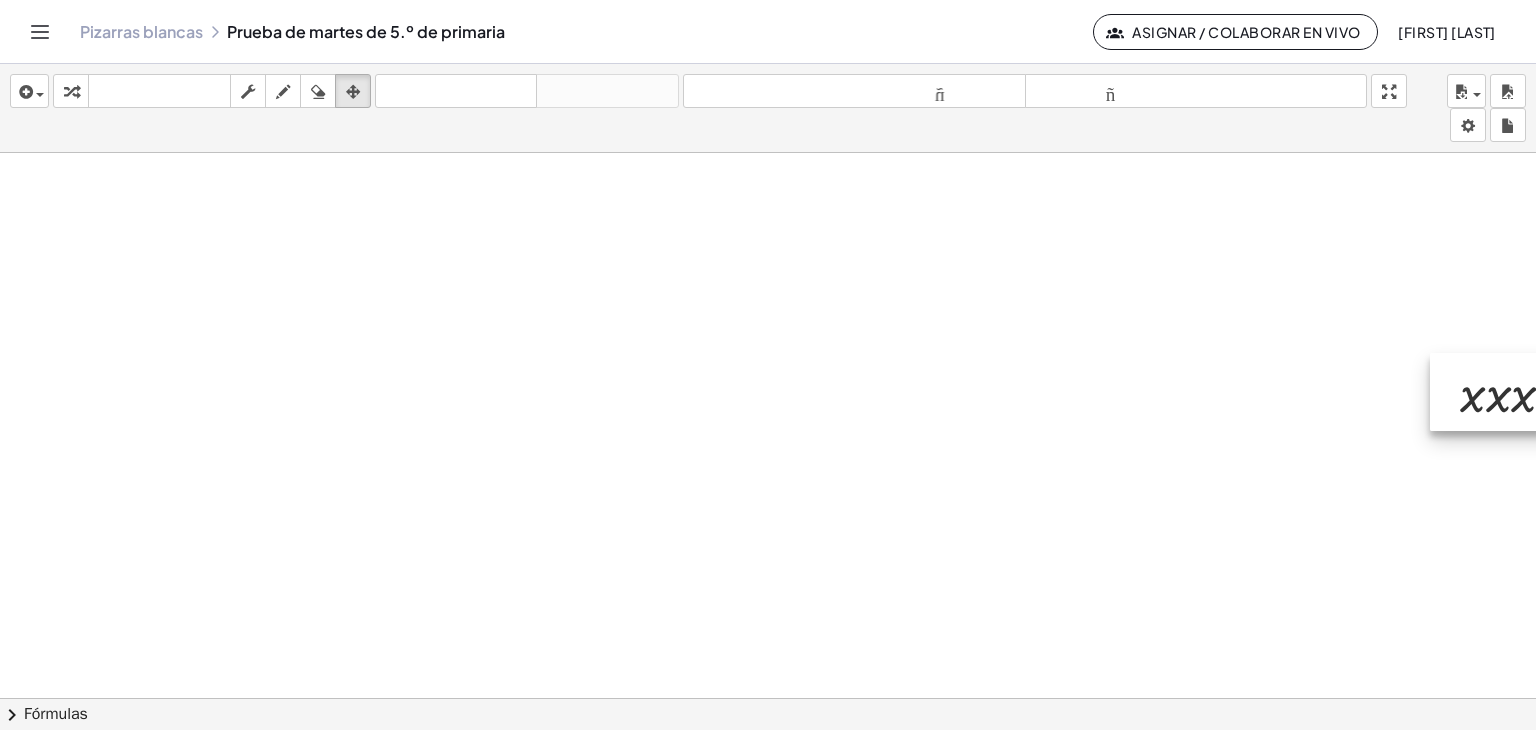 scroll, scrollTop: 400, scrollLeft: 1522, axis: both 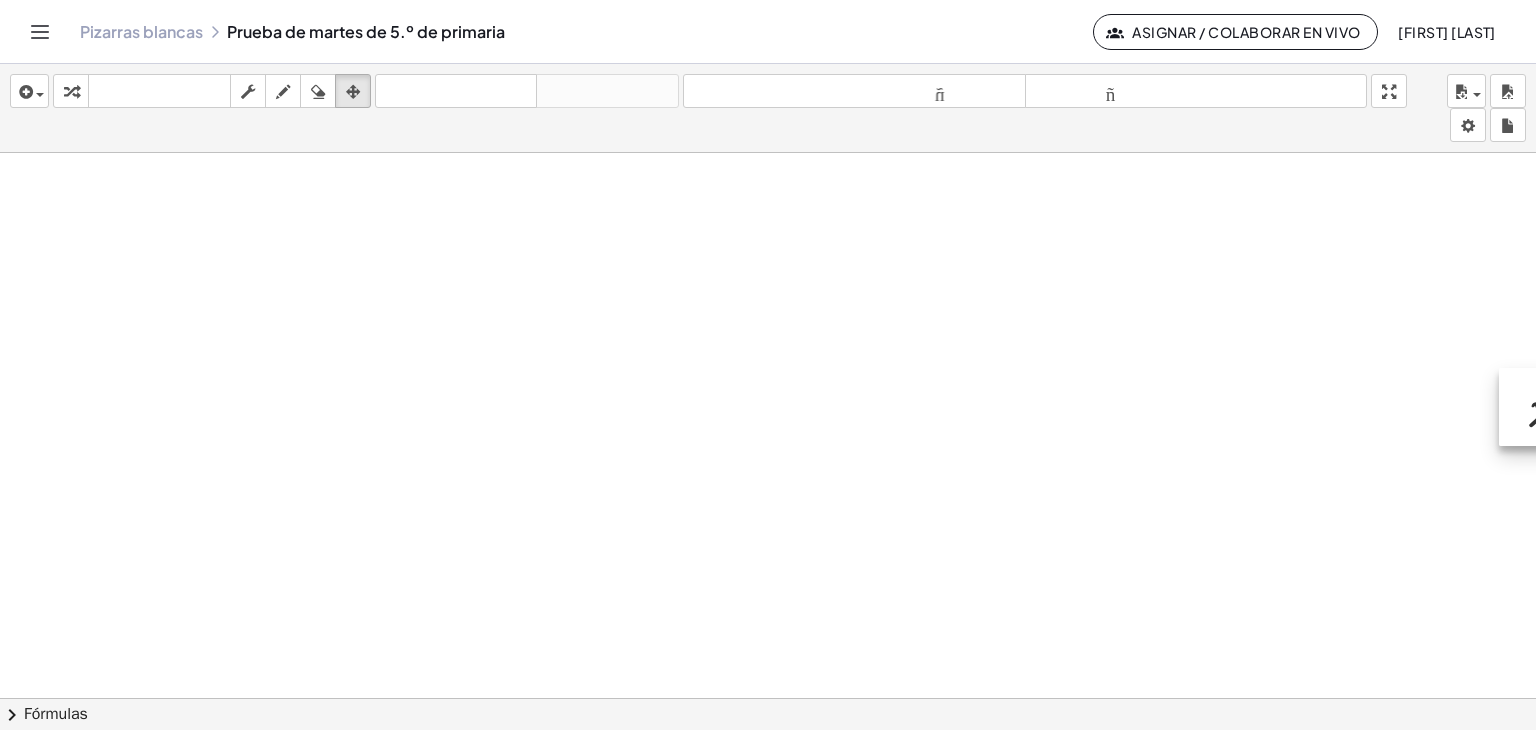 drag, startPoint x: 1400, startPoint y: 413, endPoint x: 622, endPoint y: 727, distance: 838.9756 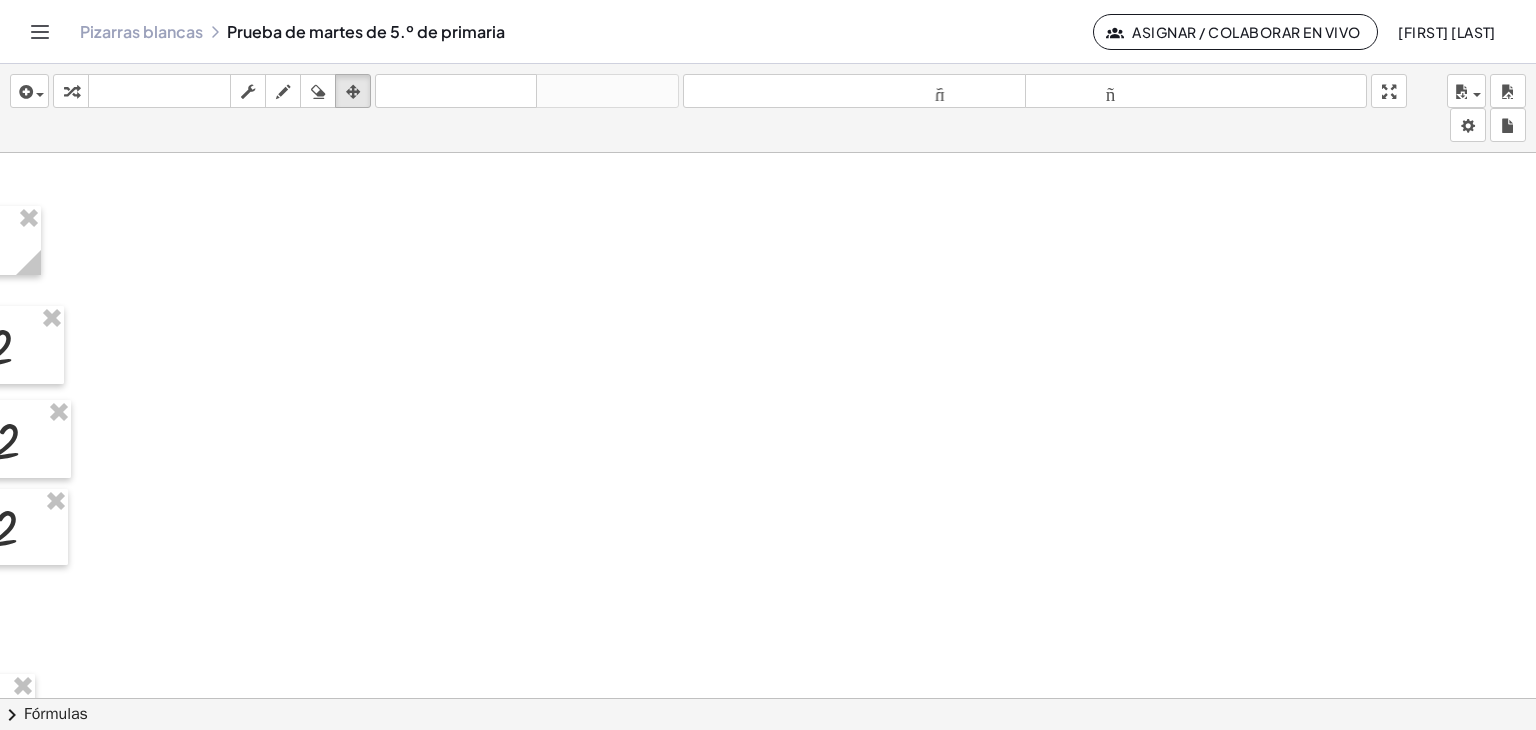 scroll, scrollTop: 0, scrollLeft: 1384, axis: horizontal 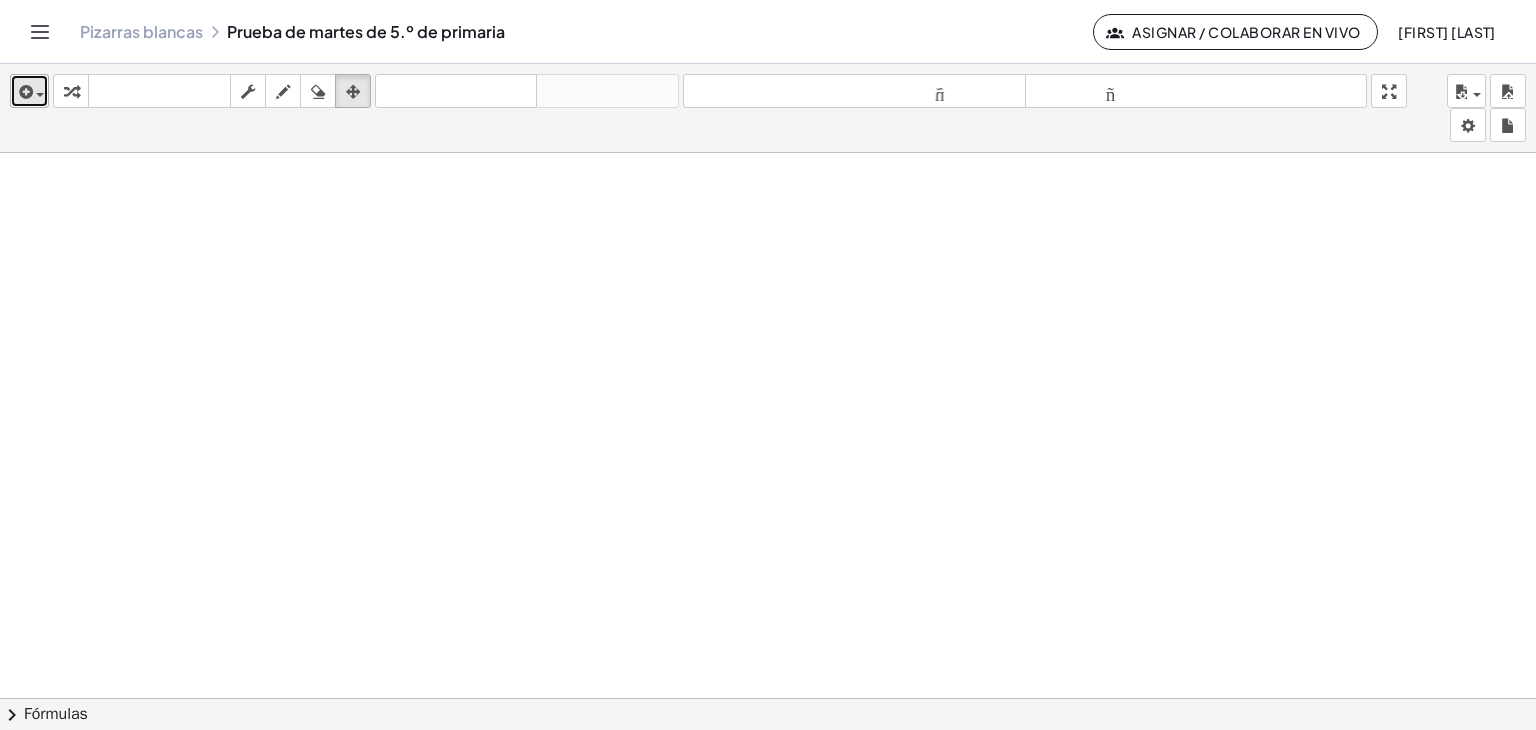 click at bounding box center [24, 92] 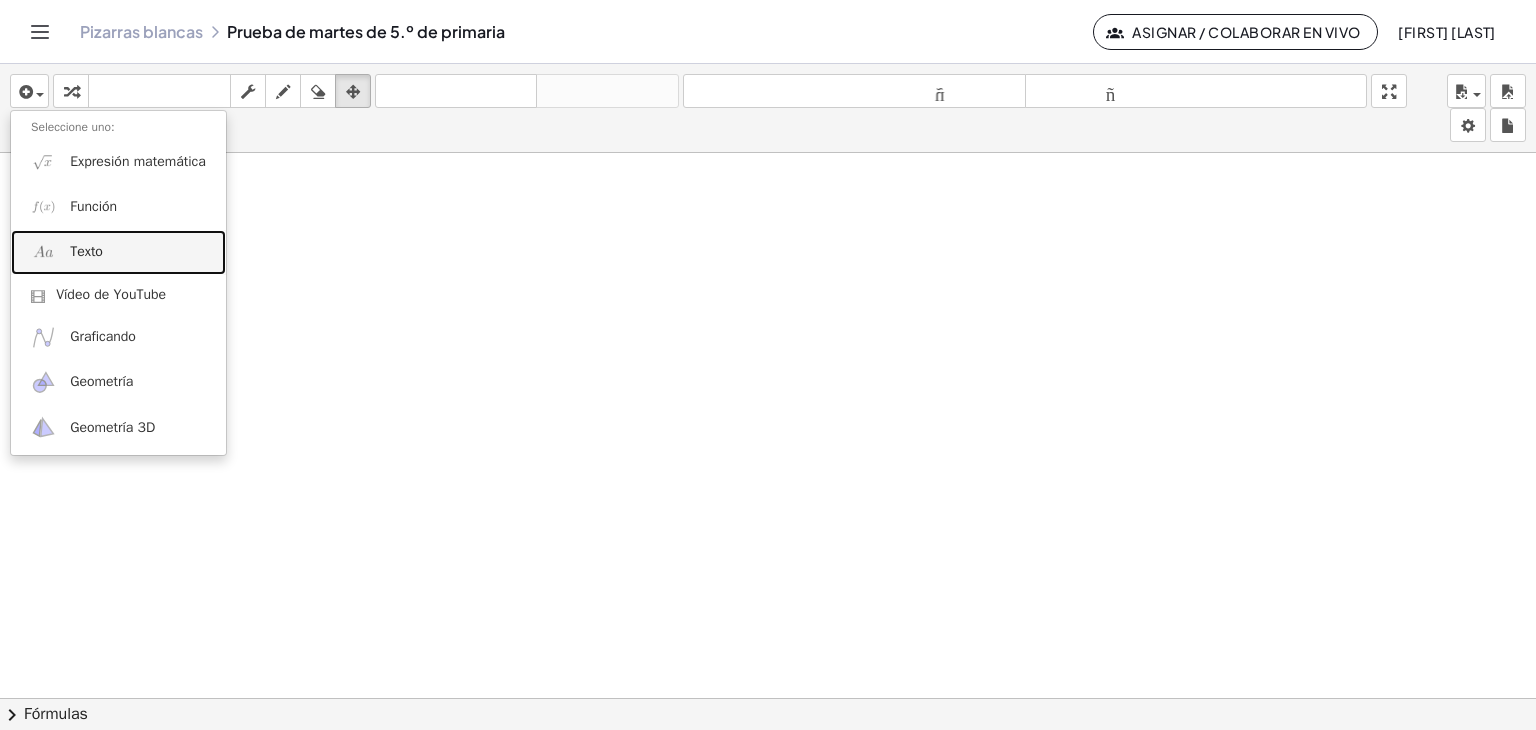 click at bounding box center (218, 971) 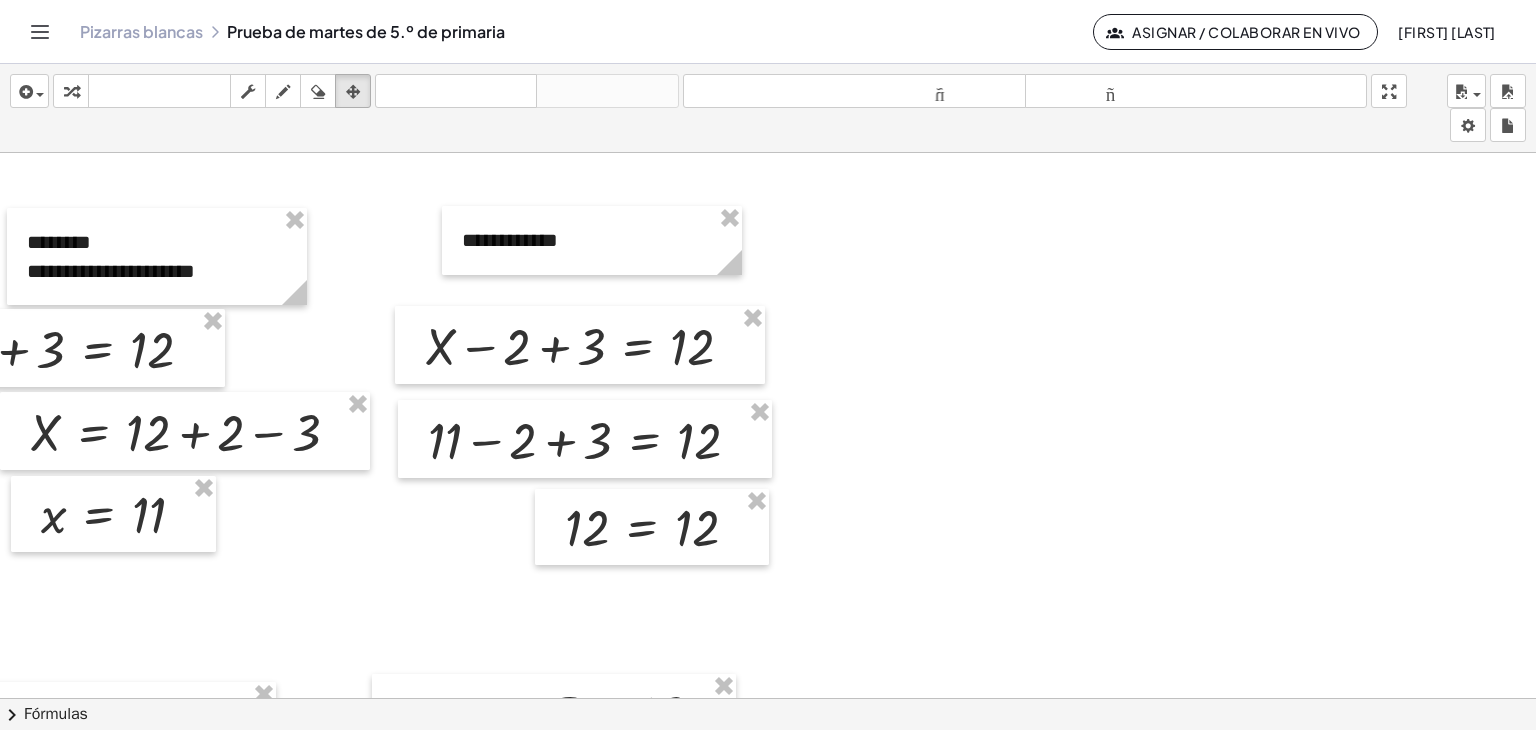 scroll, scrollTop: 0, scrollLeft: 1384, axis: horizontal 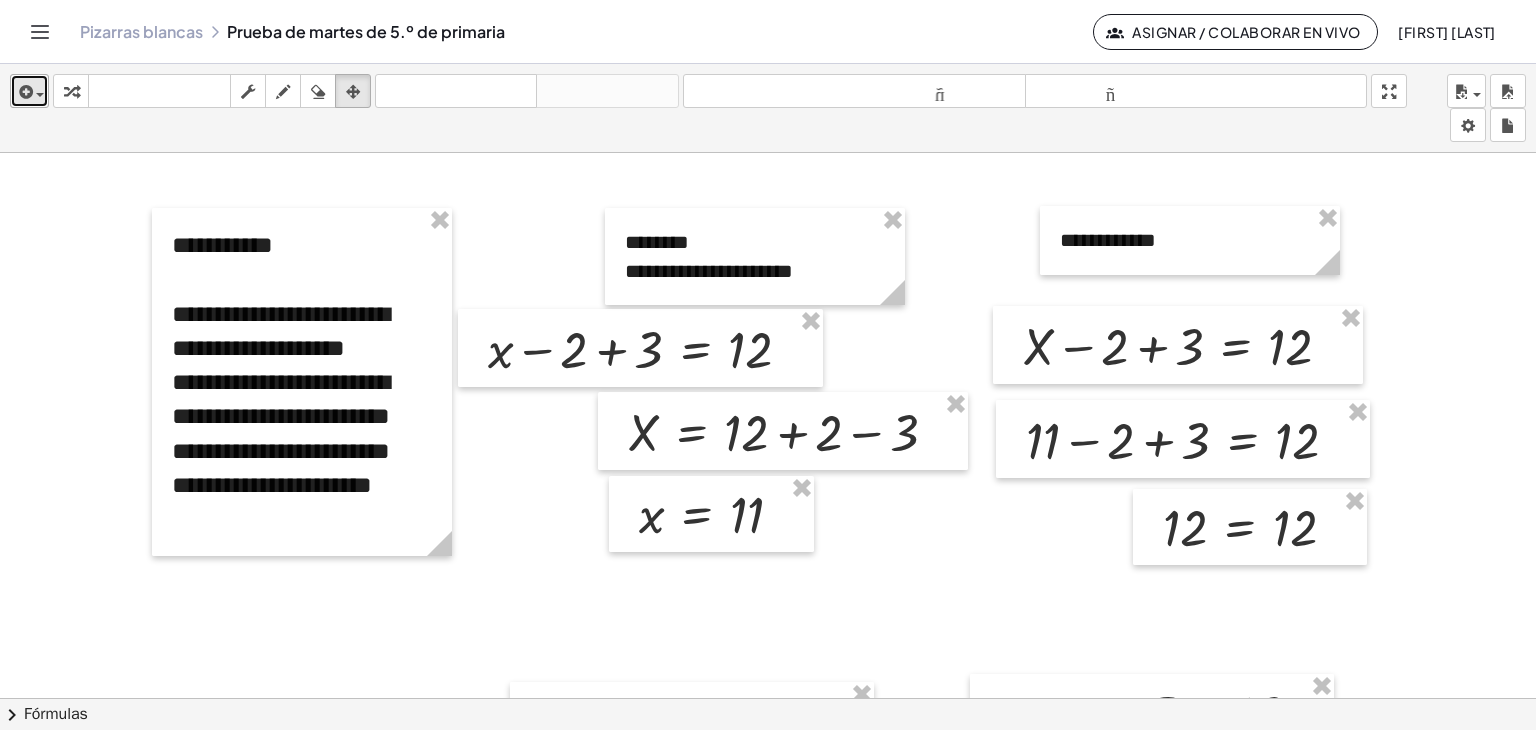 click at bounding box center [29, 91] 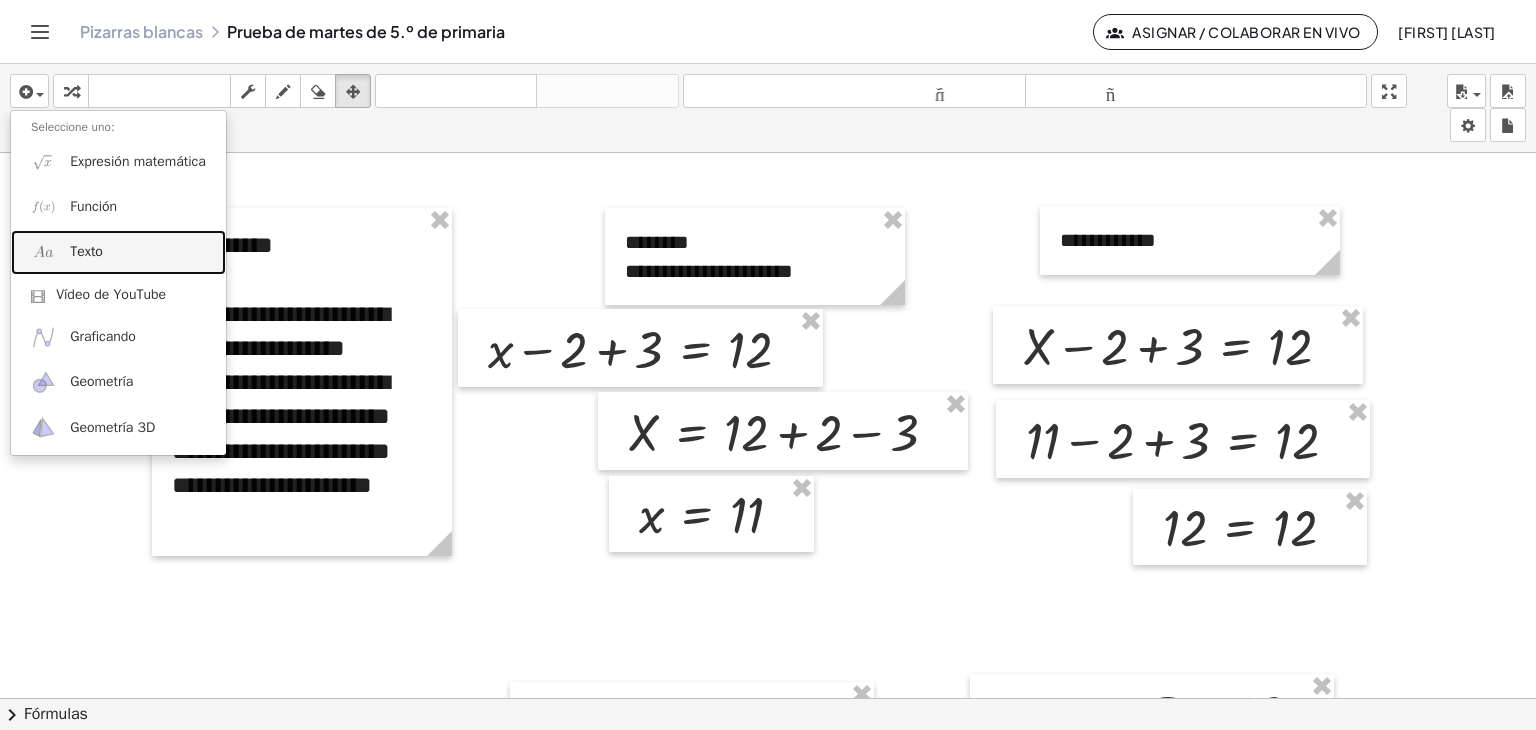click on "Texto" at bounding box center (118, 252) 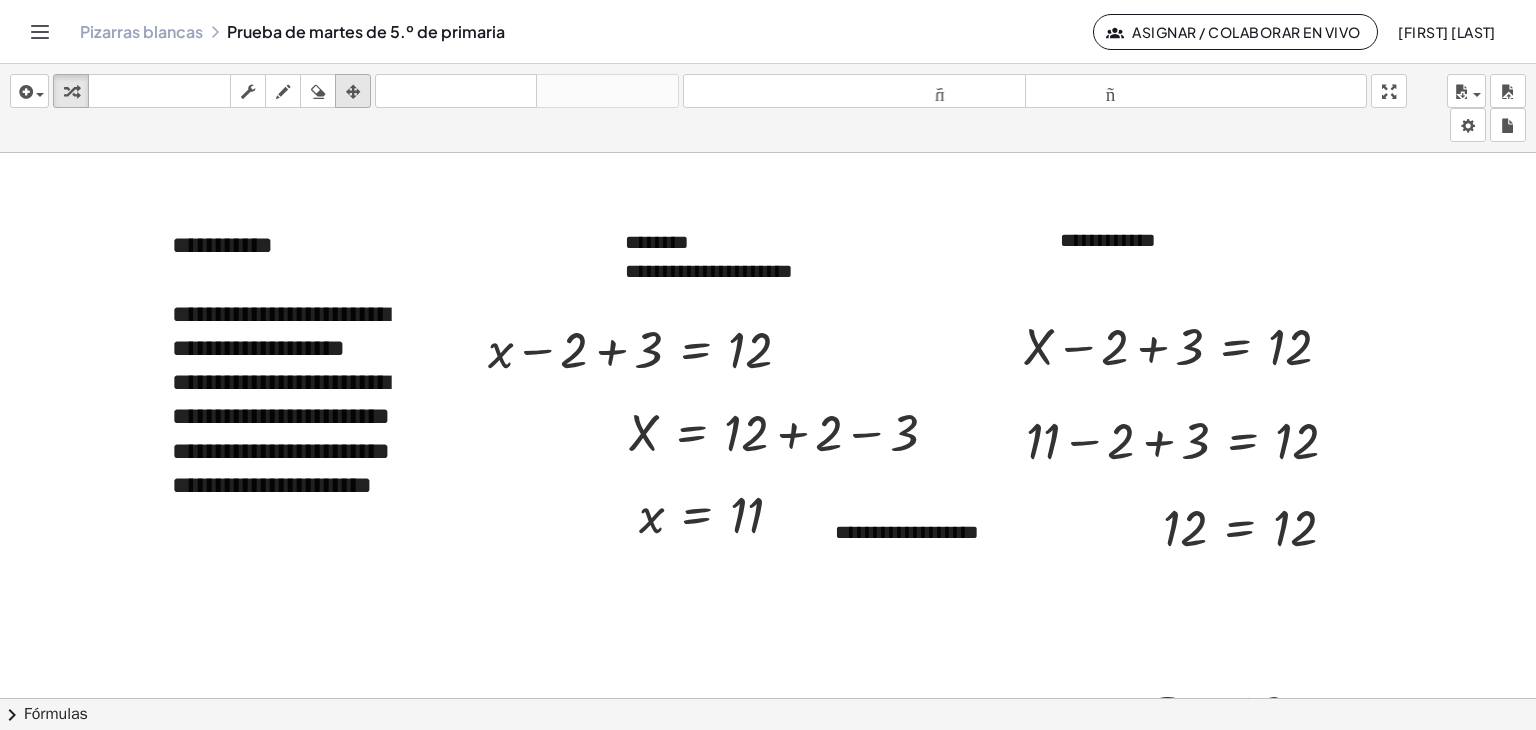 drag, startPoint x: 353, startPoint y: 78, endPoint x: 359, endPoint y: 98, distance: 20.880613 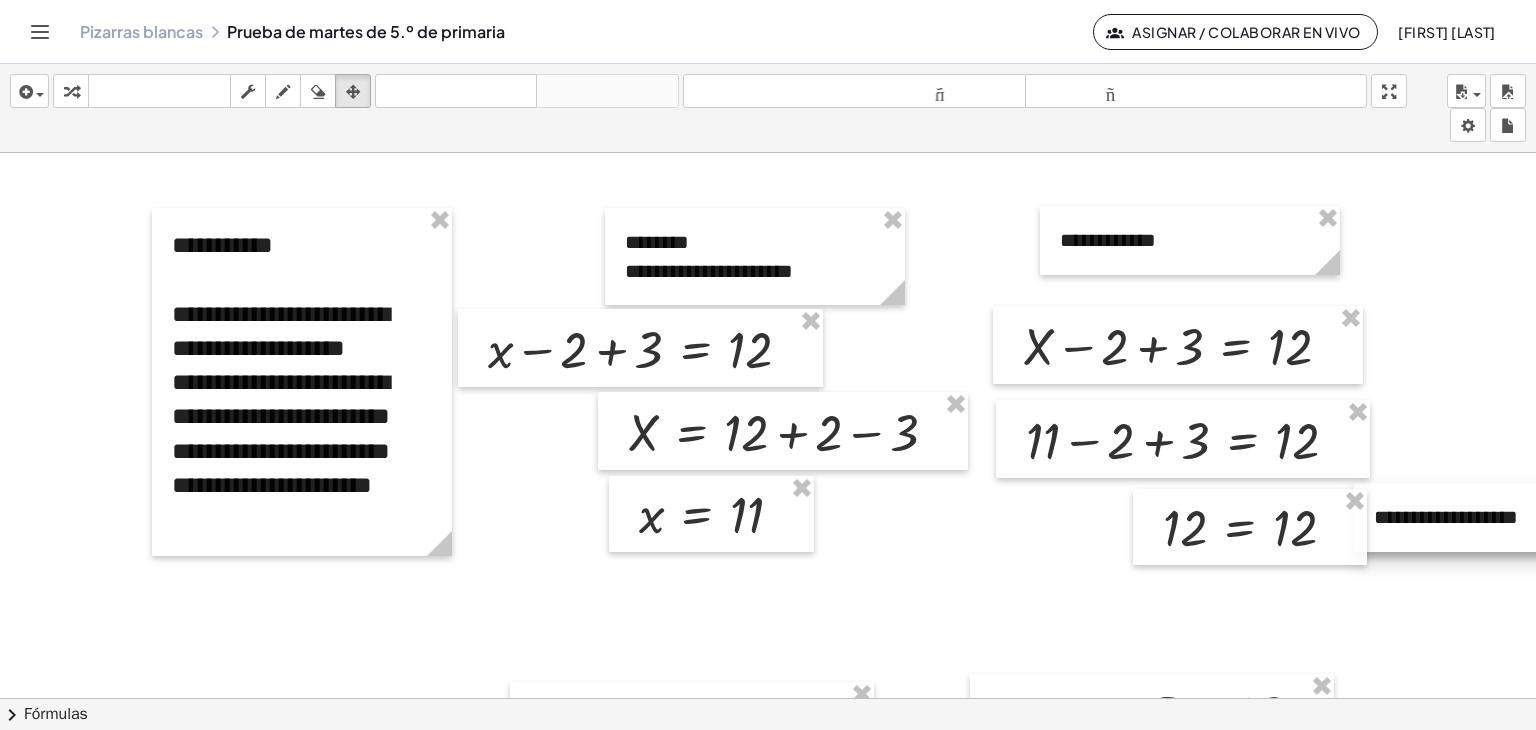 drag, startPoint x: 1018, startPoint y: 553, endPoint x: 1535, endPoint y: 532, distance: 517.42633 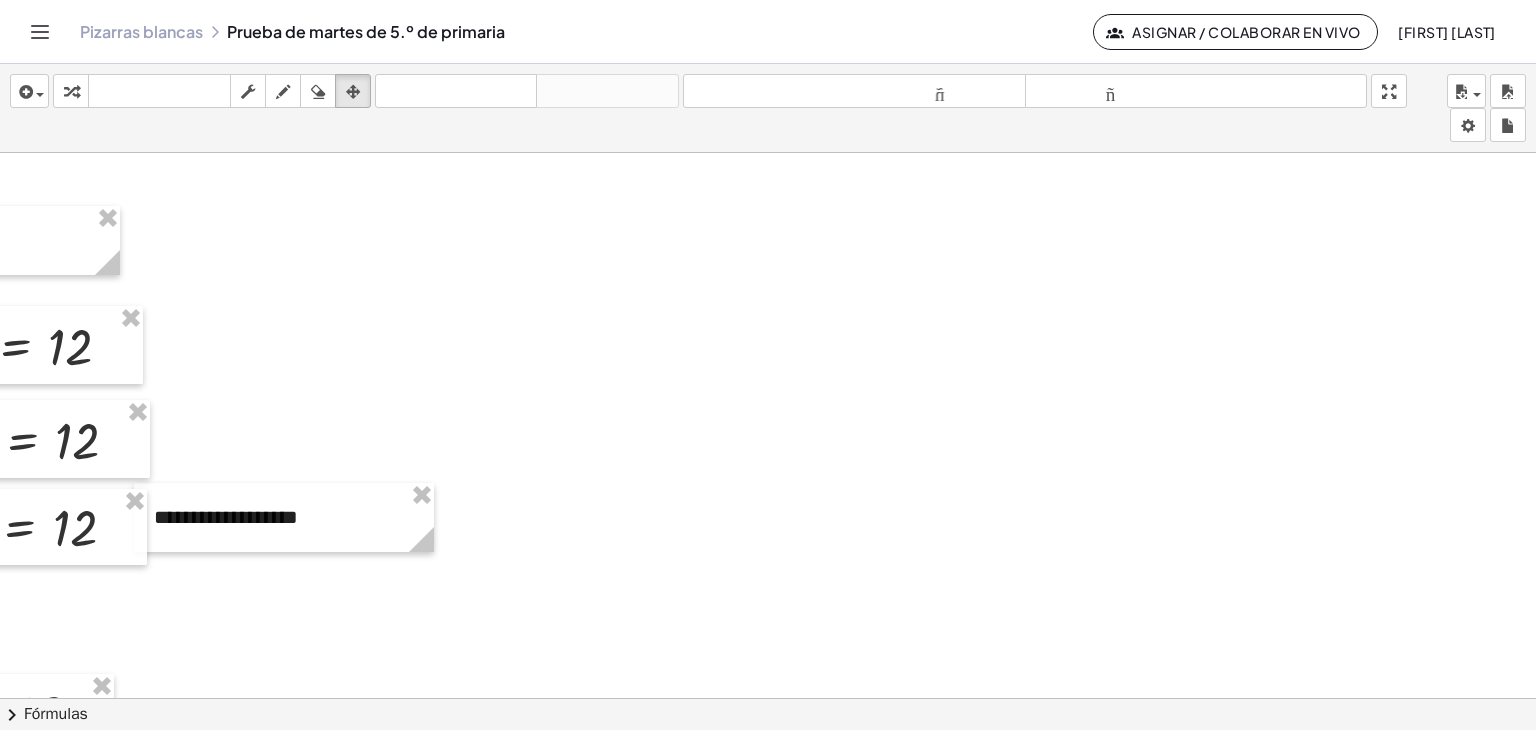 scroll, scrollTop: 0, scrollLeft: 1404, axis: horizontal 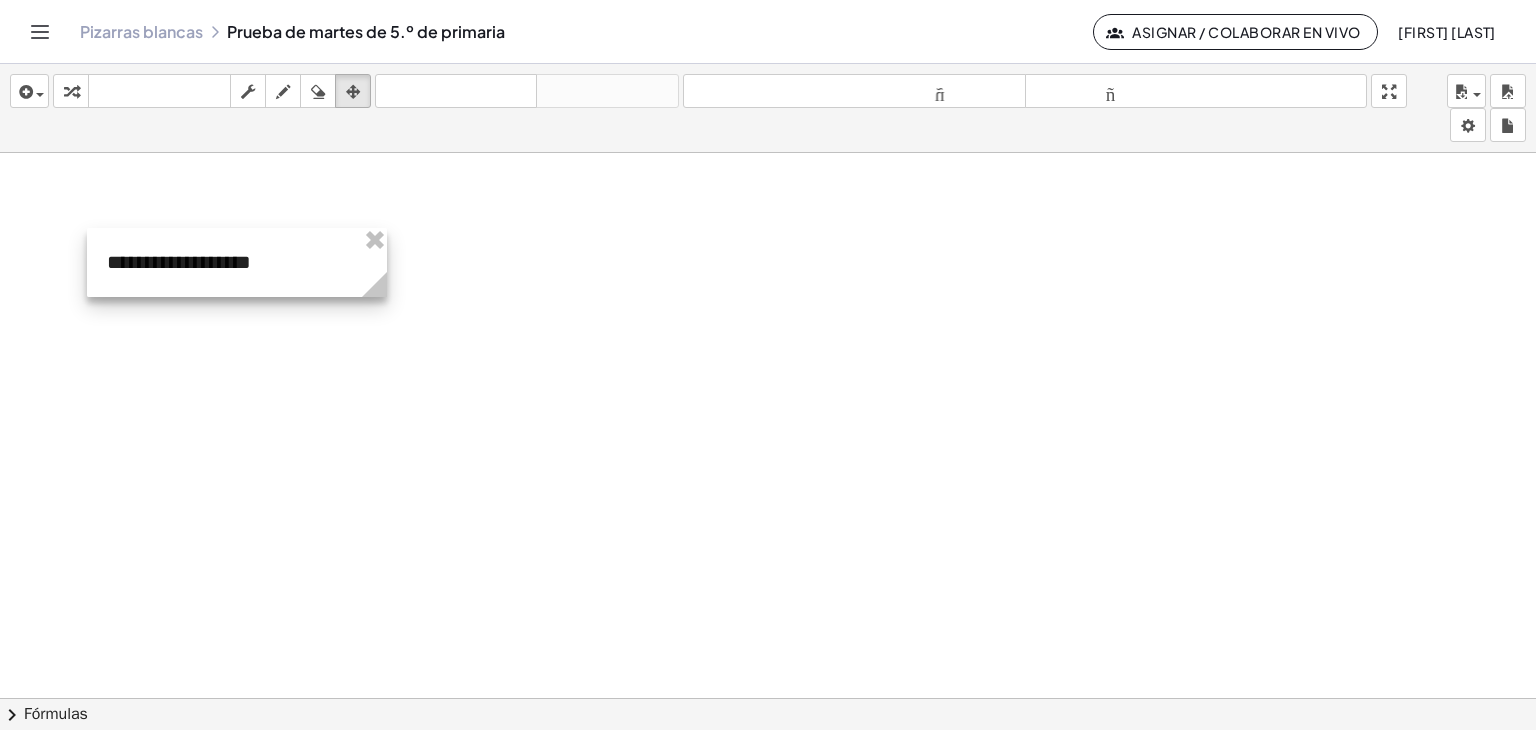 drag, startPoint x: 186, startPoint y: 490, endPoint x: 267, endPoint y: 242, distance: 260.8927 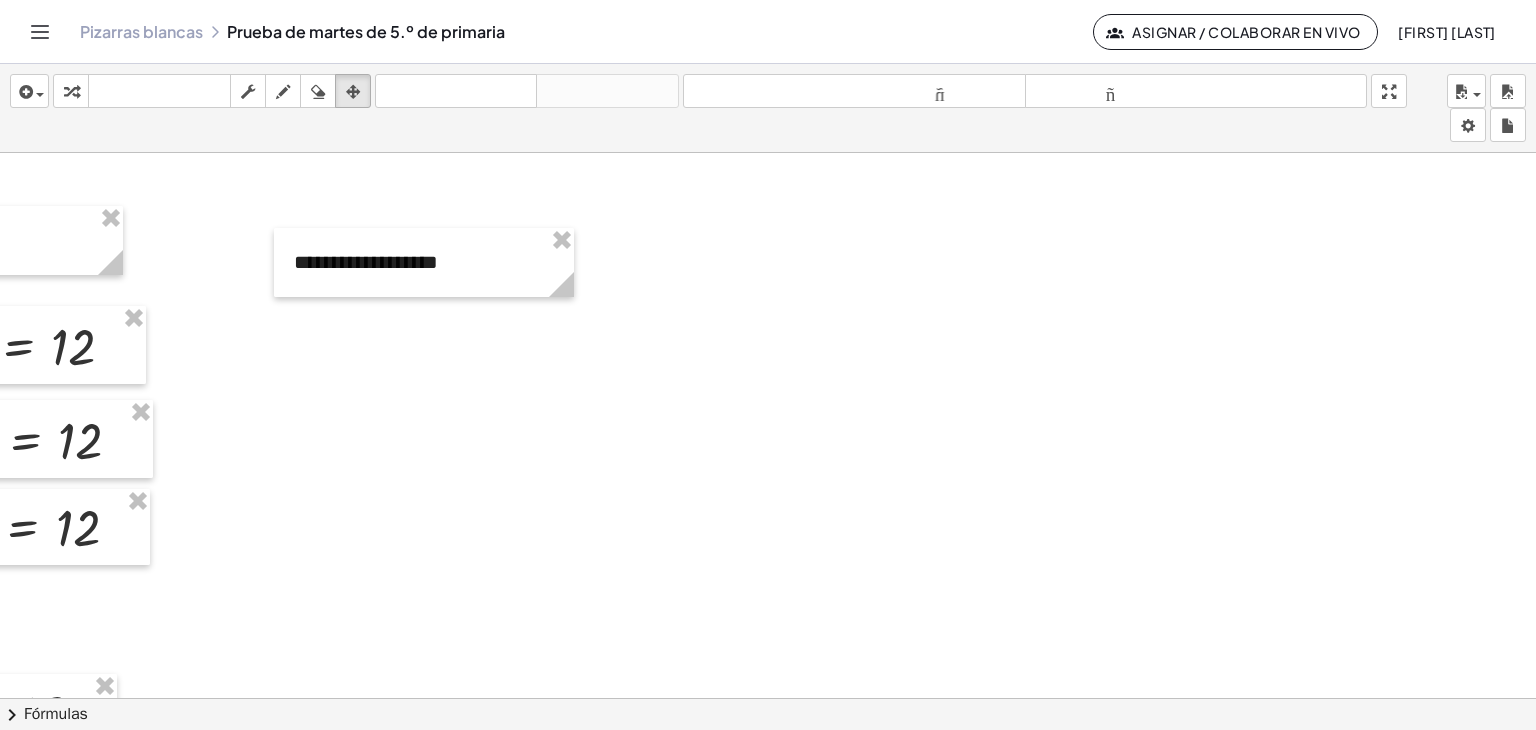 scroll, scrollTop: 0, scrollLeft: 1176, axis: horizontal 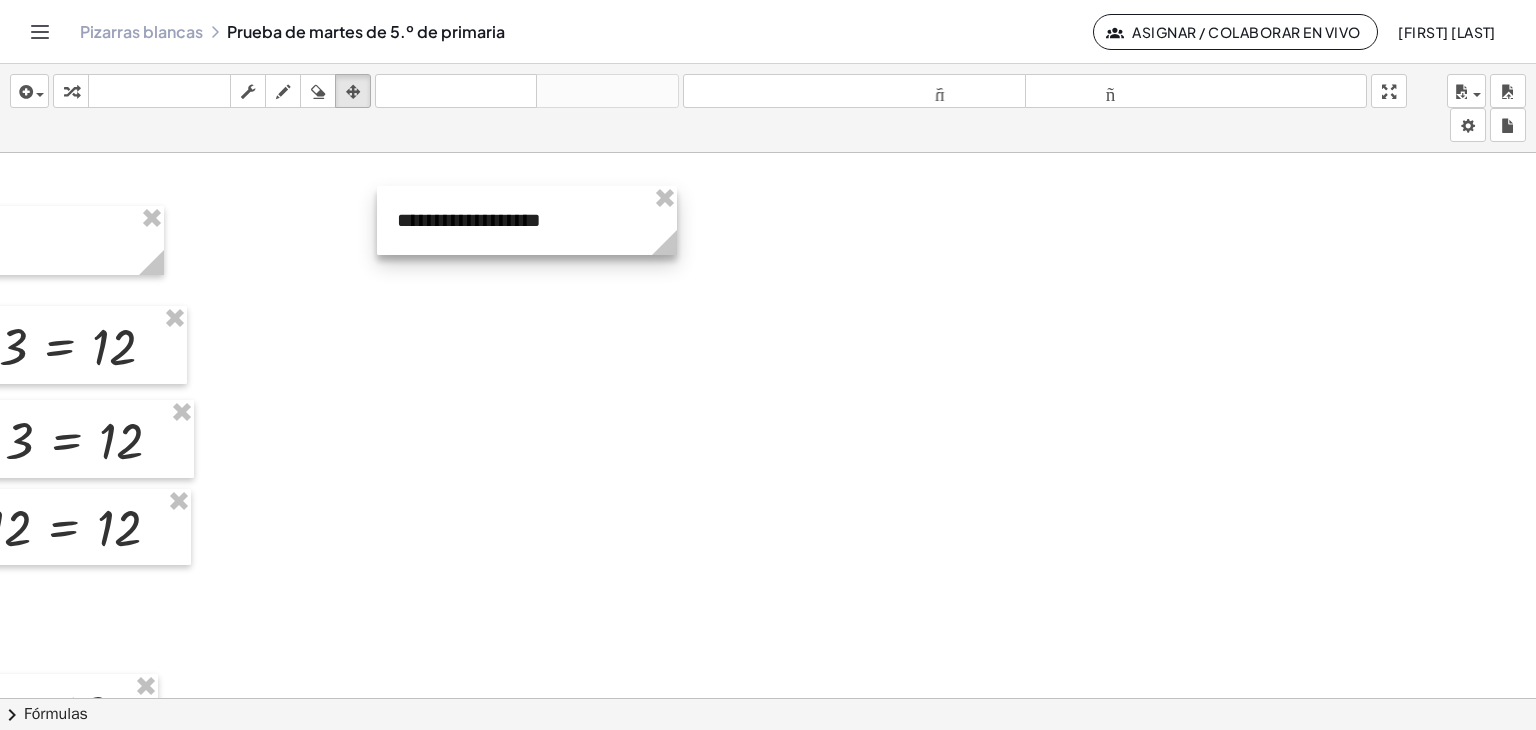 drag, startPoint x: 495, startPoint y: 258, endPoint x: 557, endPoint y: 216, distance: 74.88658 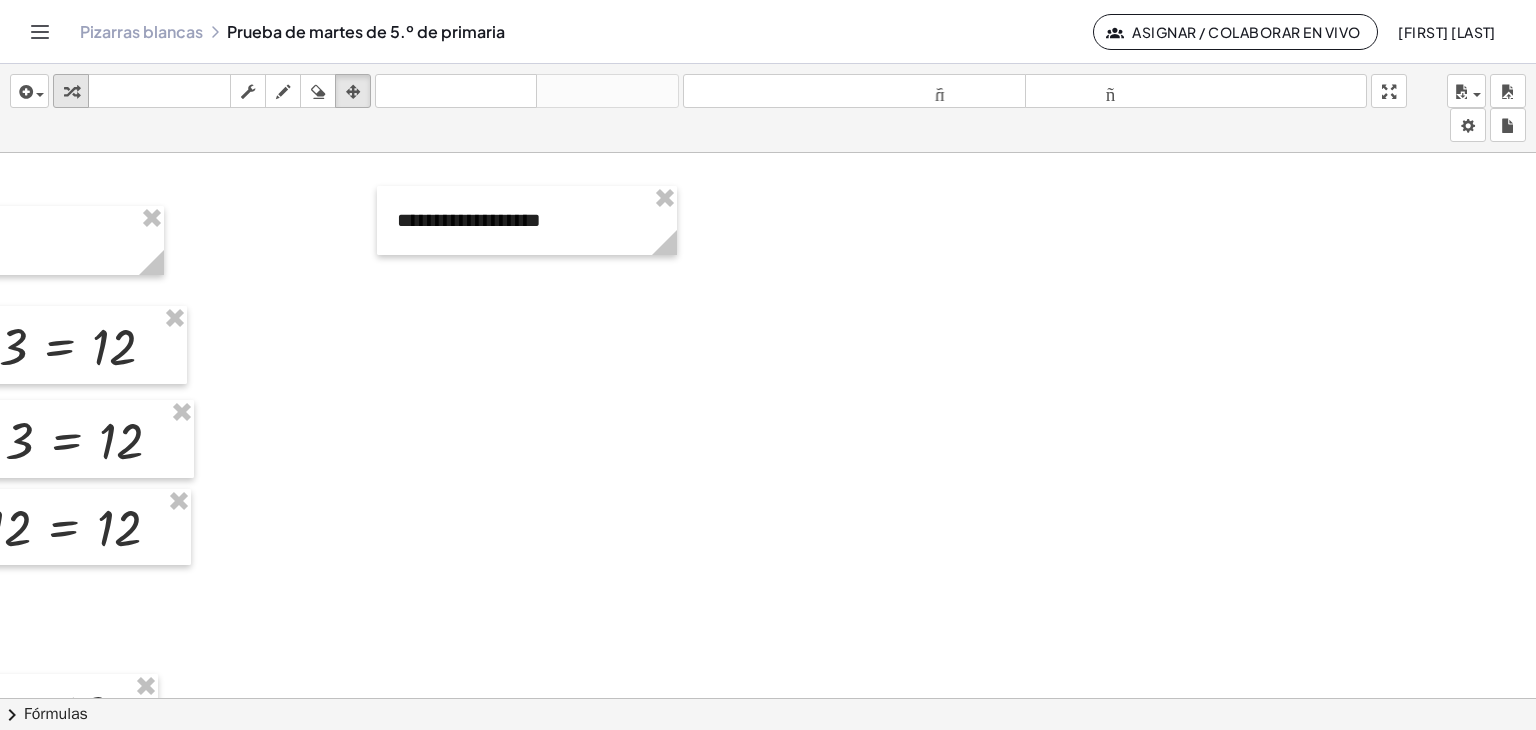 click at bounding box center [71, 92] 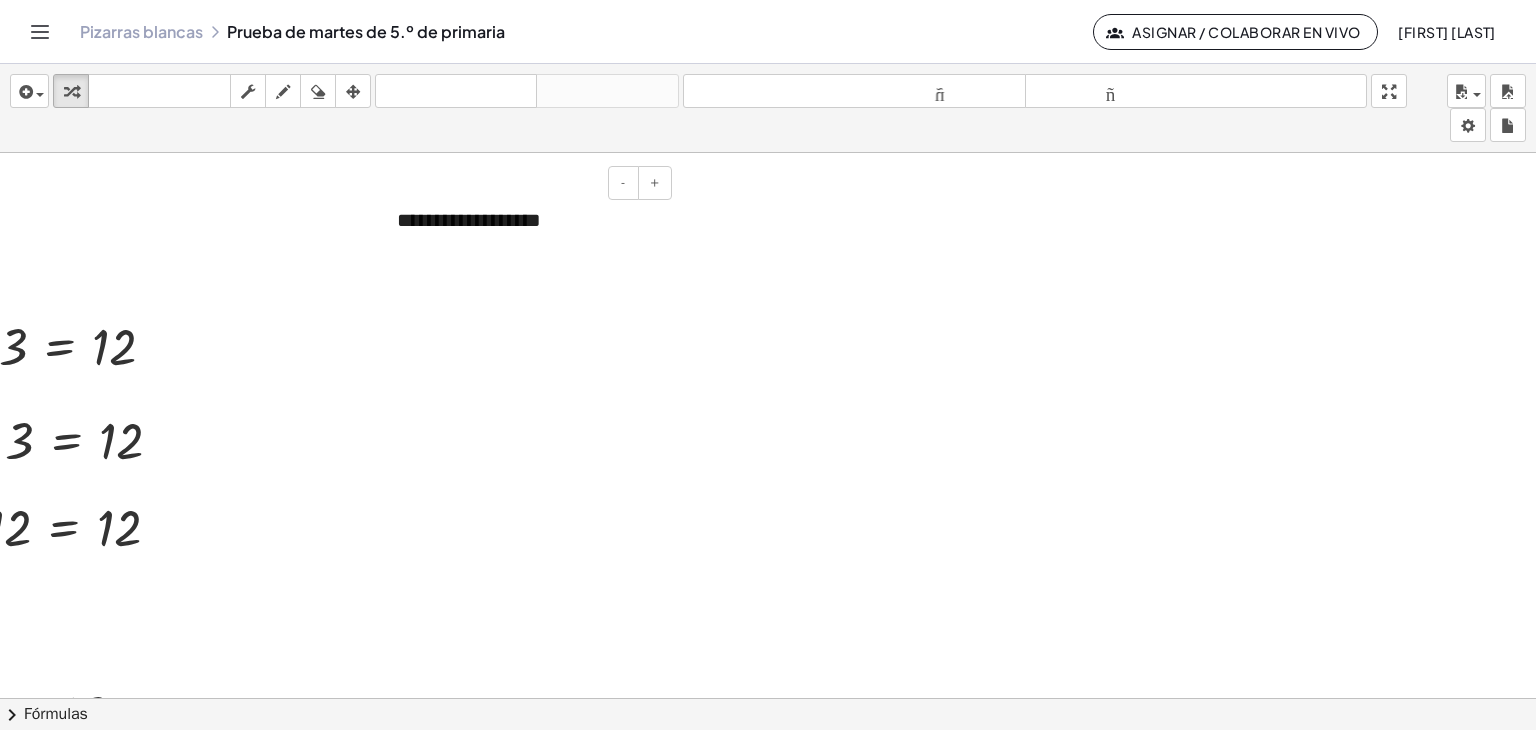 click on "**********" at bounding box center (469, 220) 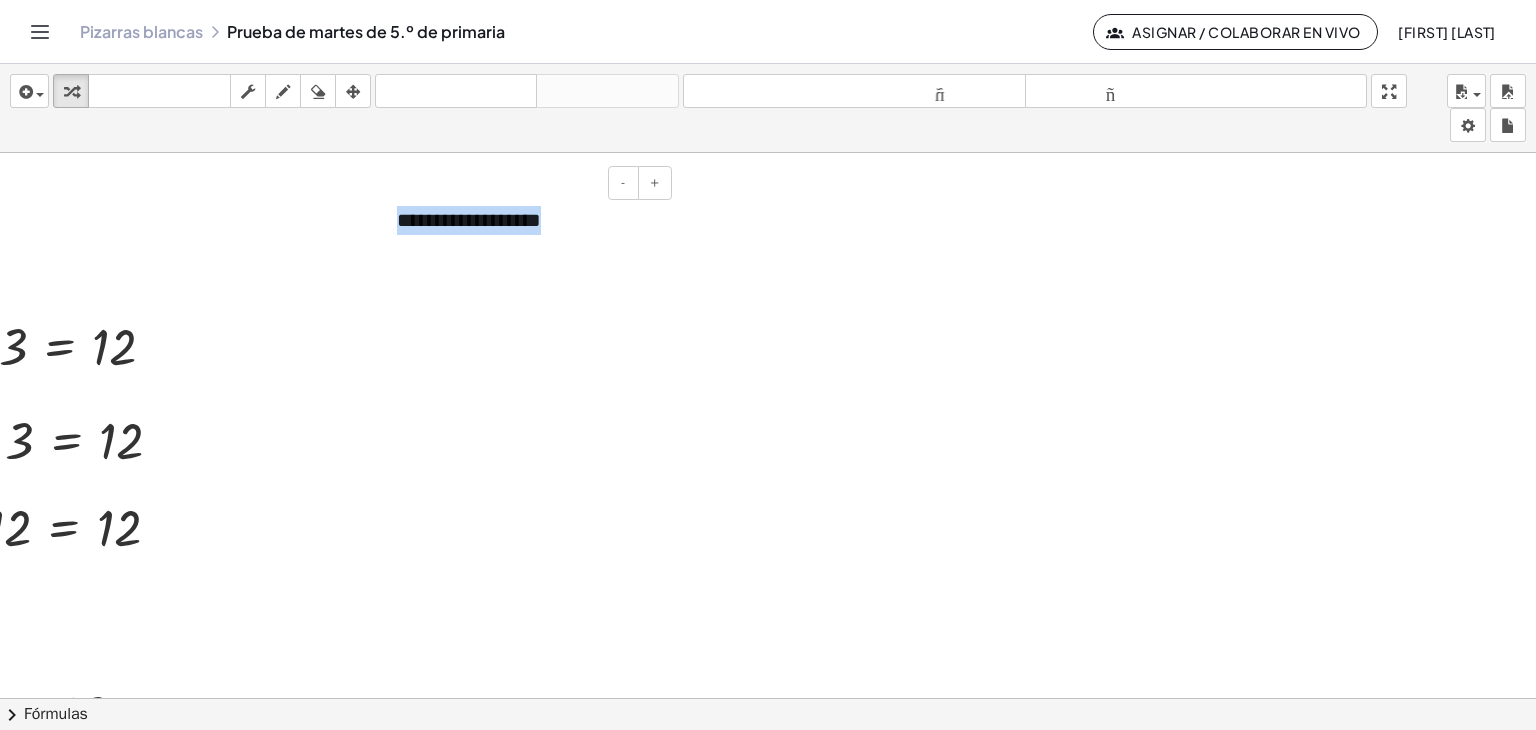 click on "**********" at bounding box center [527, 220] 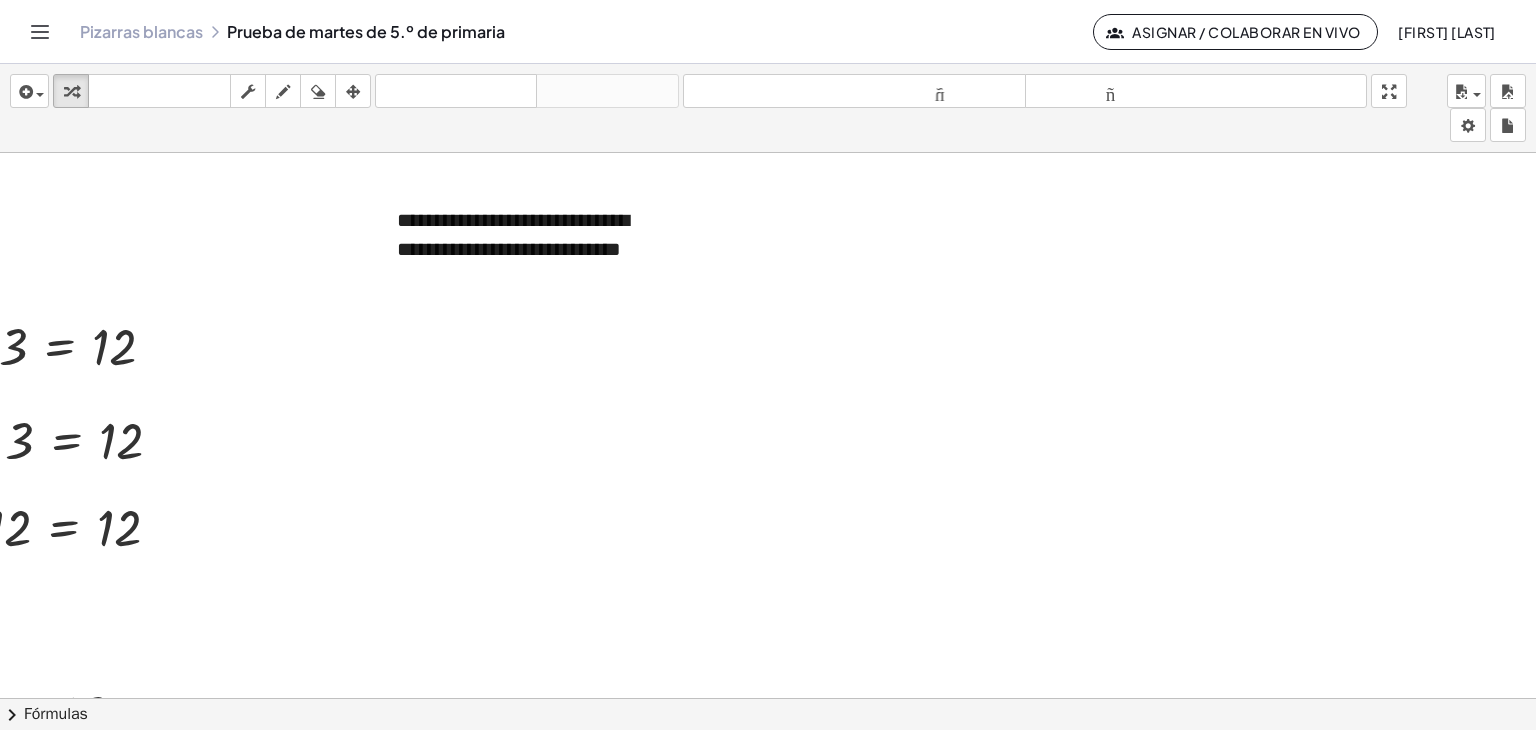 click at bounding box center (426, 971) 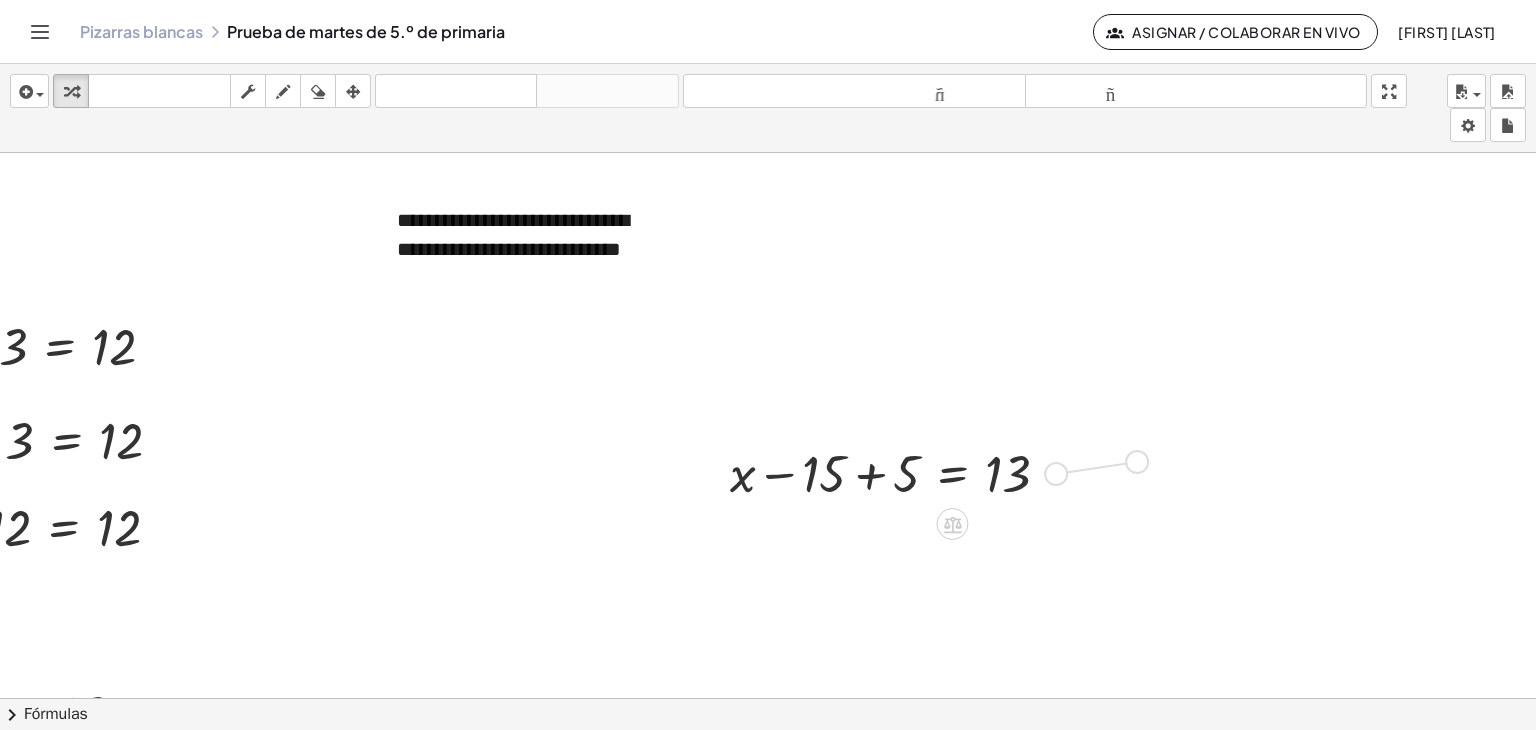 drag, startPoint x: 1052, startPoint y: 473, endPoint x: 1128, endPoint y: 461, distance: 76.941536 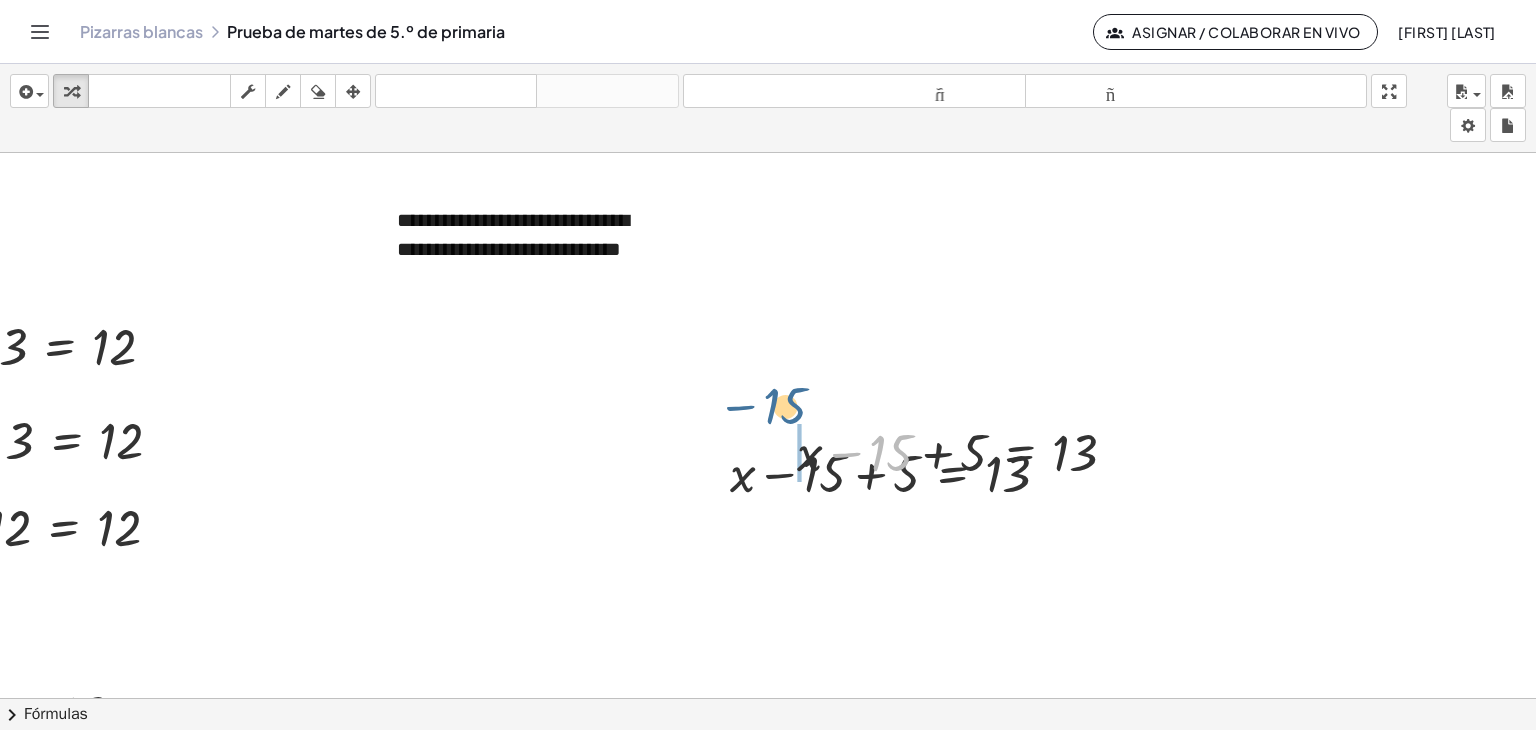drag, startPoint x: 908, startPoint y: 441, endPoint x: 808, endPoint y: 398, distance: 108.85311 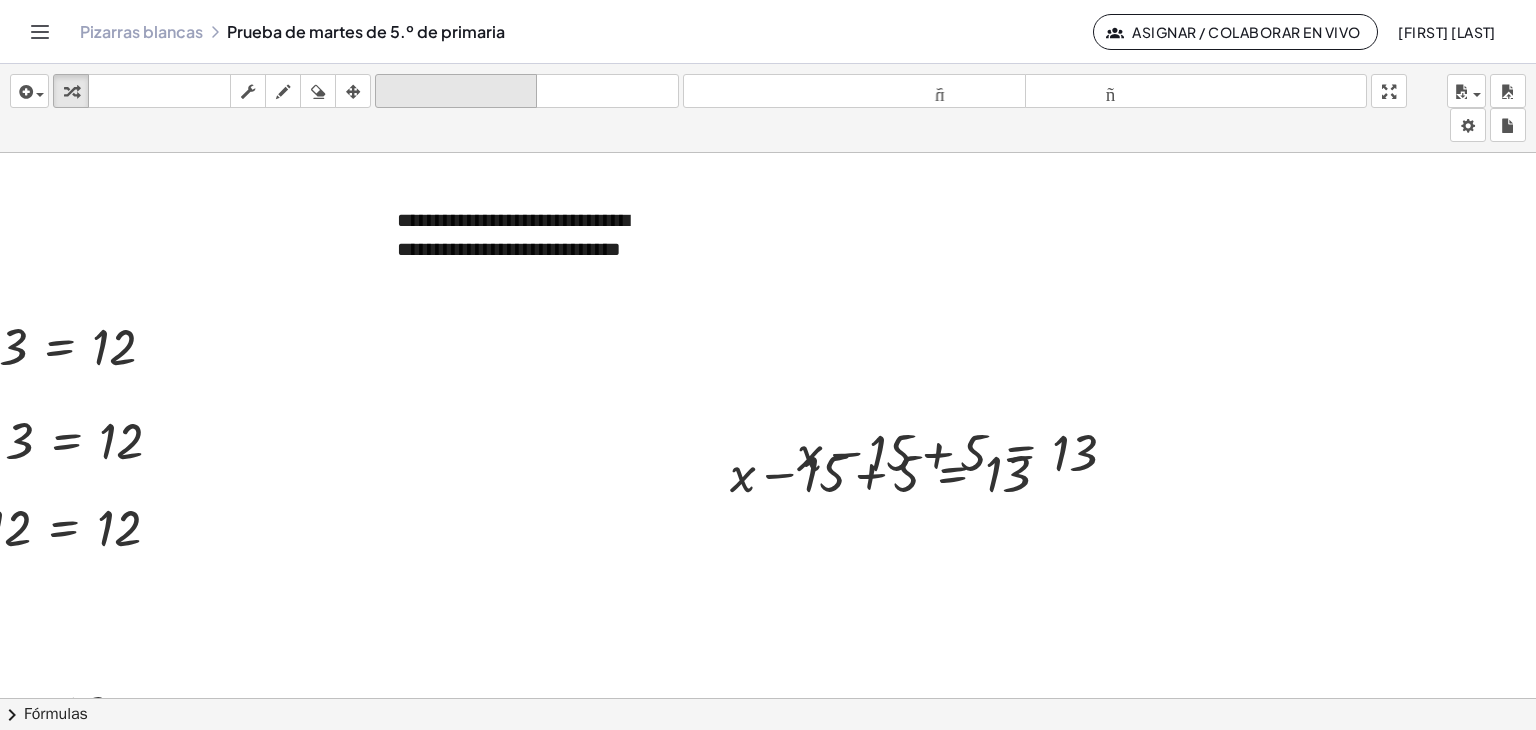 click at bounding box center [353, 92] 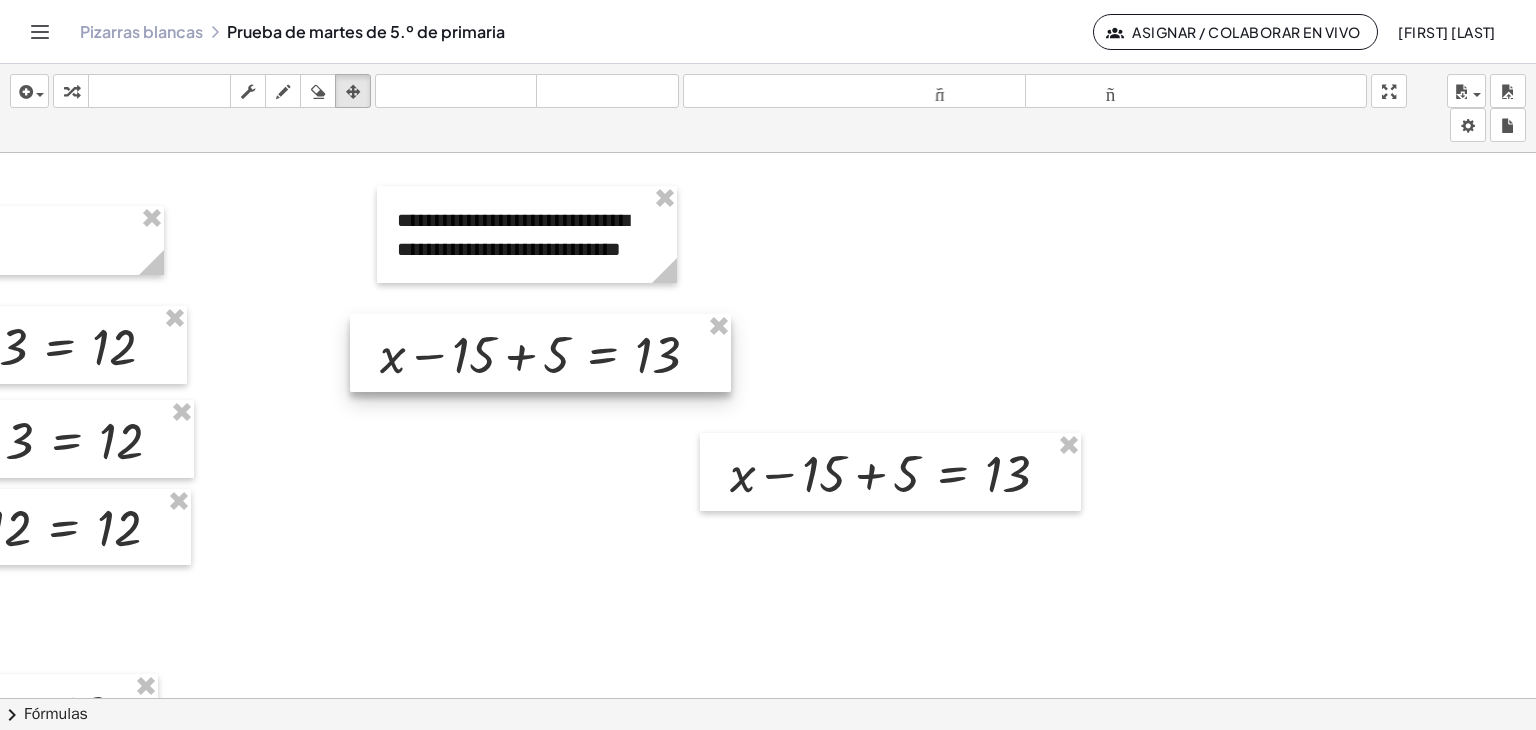 drag, startPoint x: 807, startPoint y: 424, endPoint x: 435, endPoint y: 341, distance: 381.14694 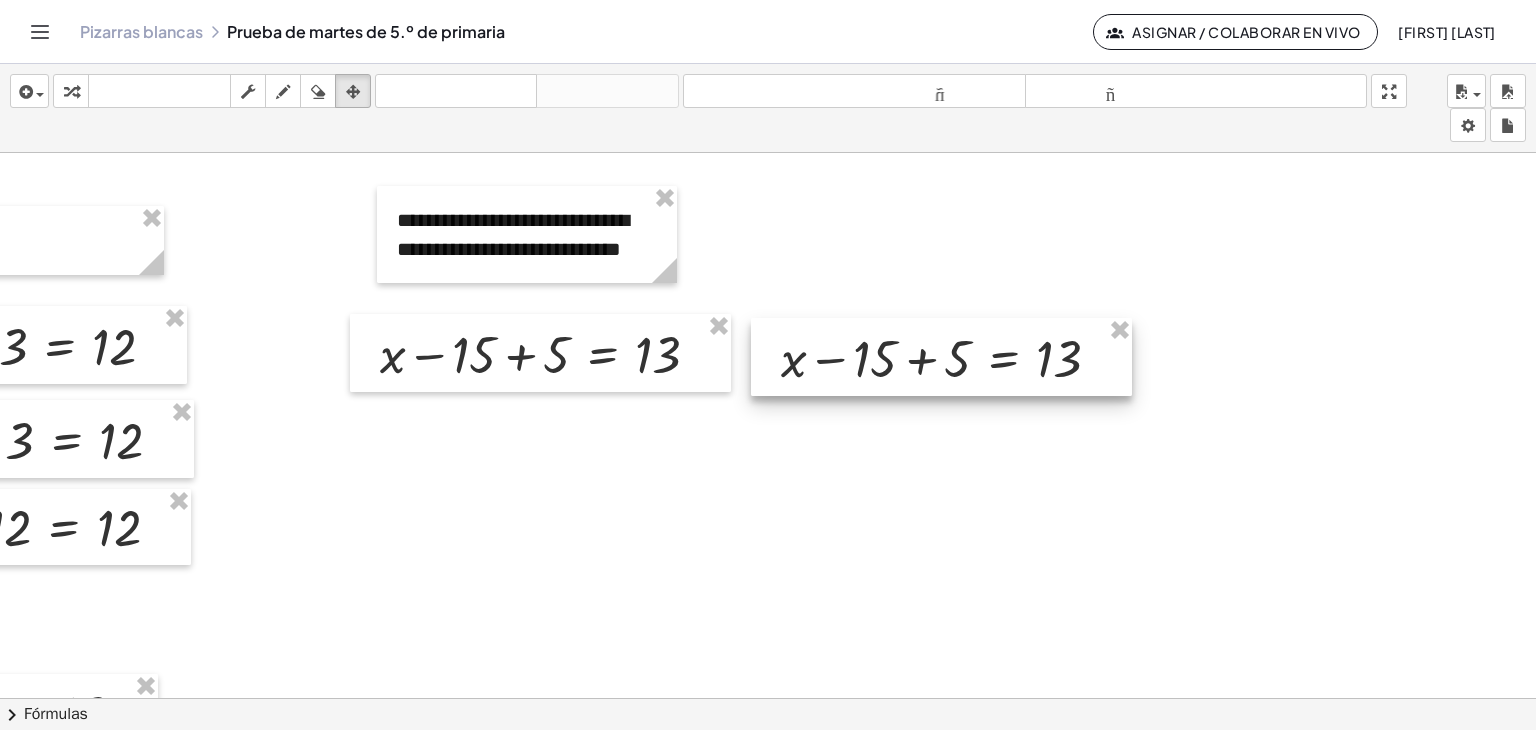 drag, startPoint x: 801, startPoint y: 472, endPoint x: 852, endPoint y: 357, distance: 125.80143 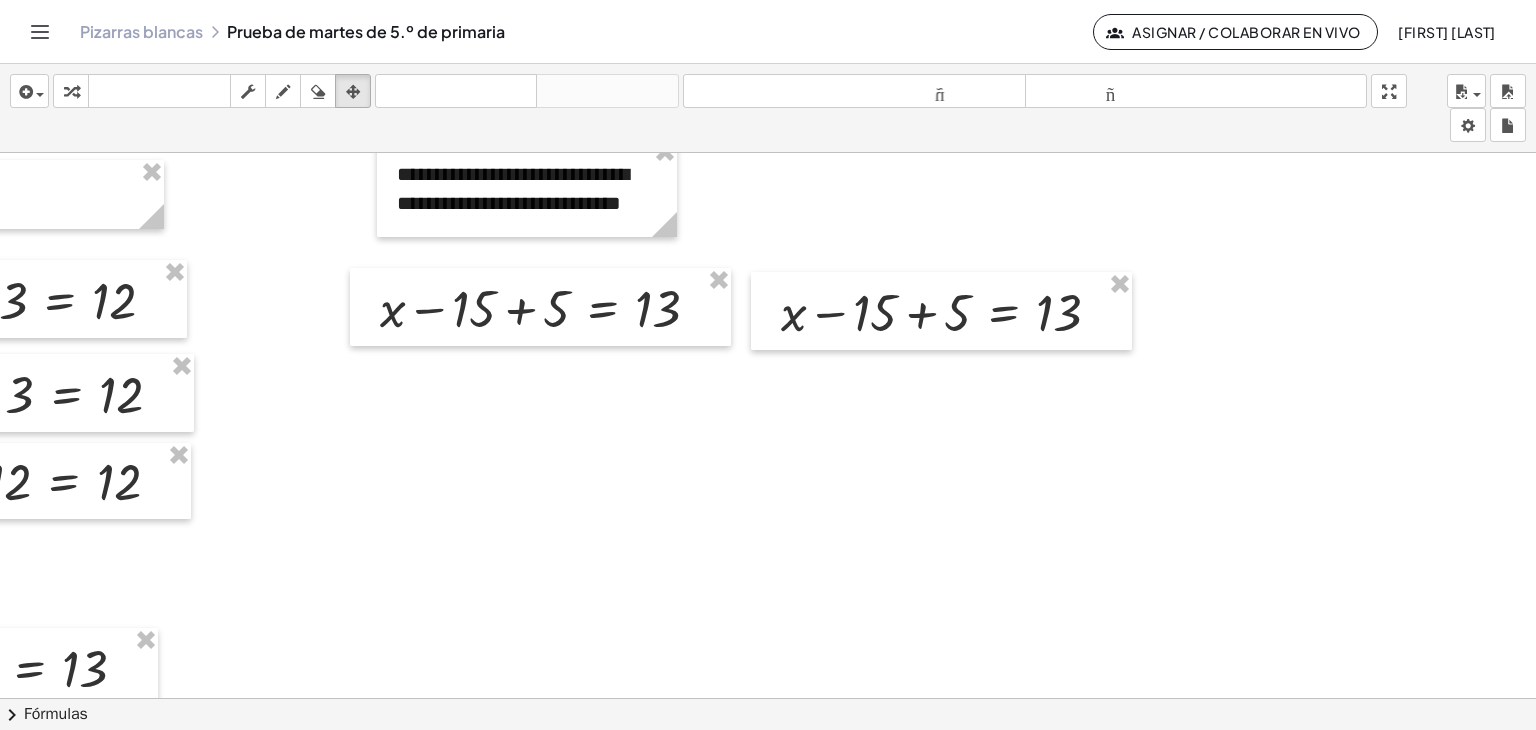 scroll, scrollTop: 0, scrollLeft: 1176, axis: horizontal 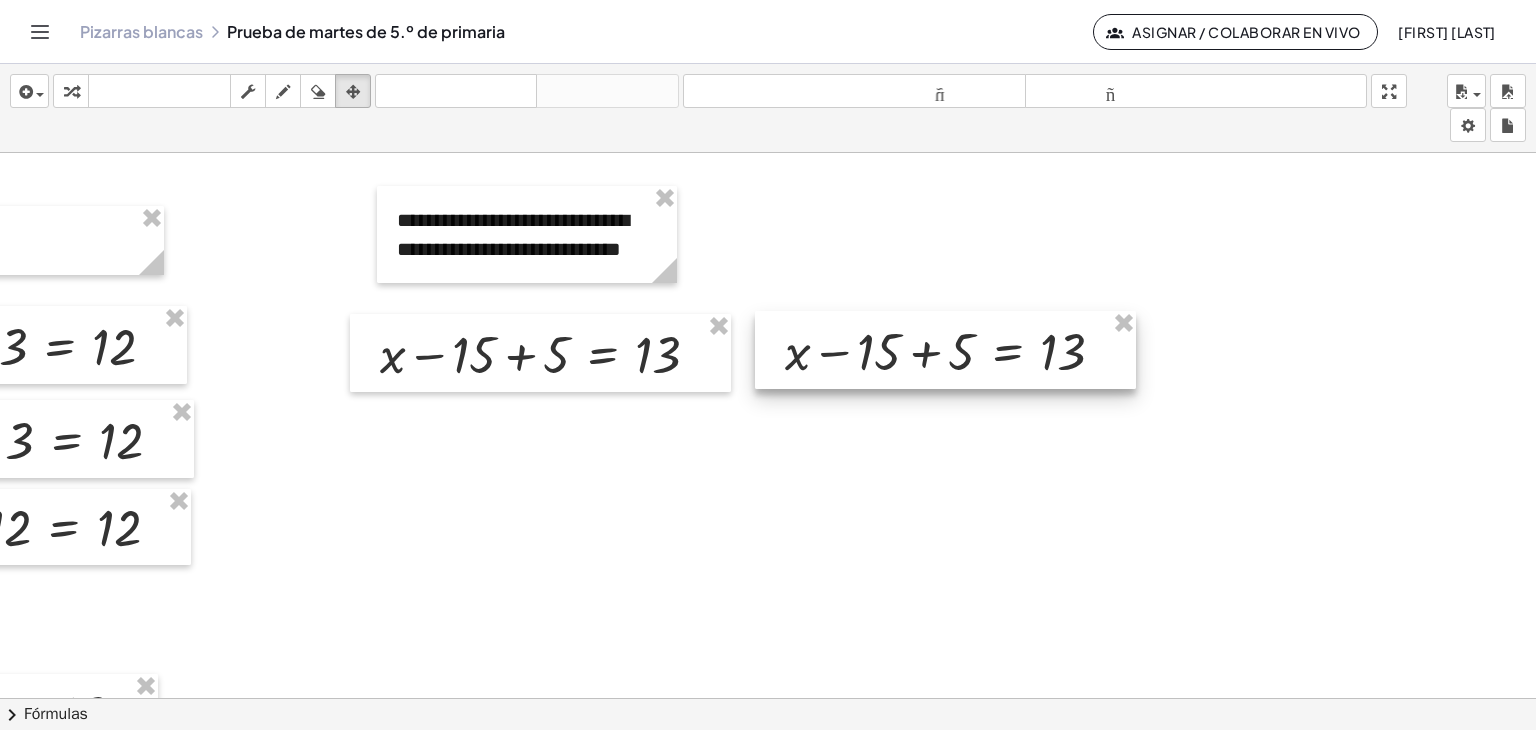 click at bounding box center (945, 350) 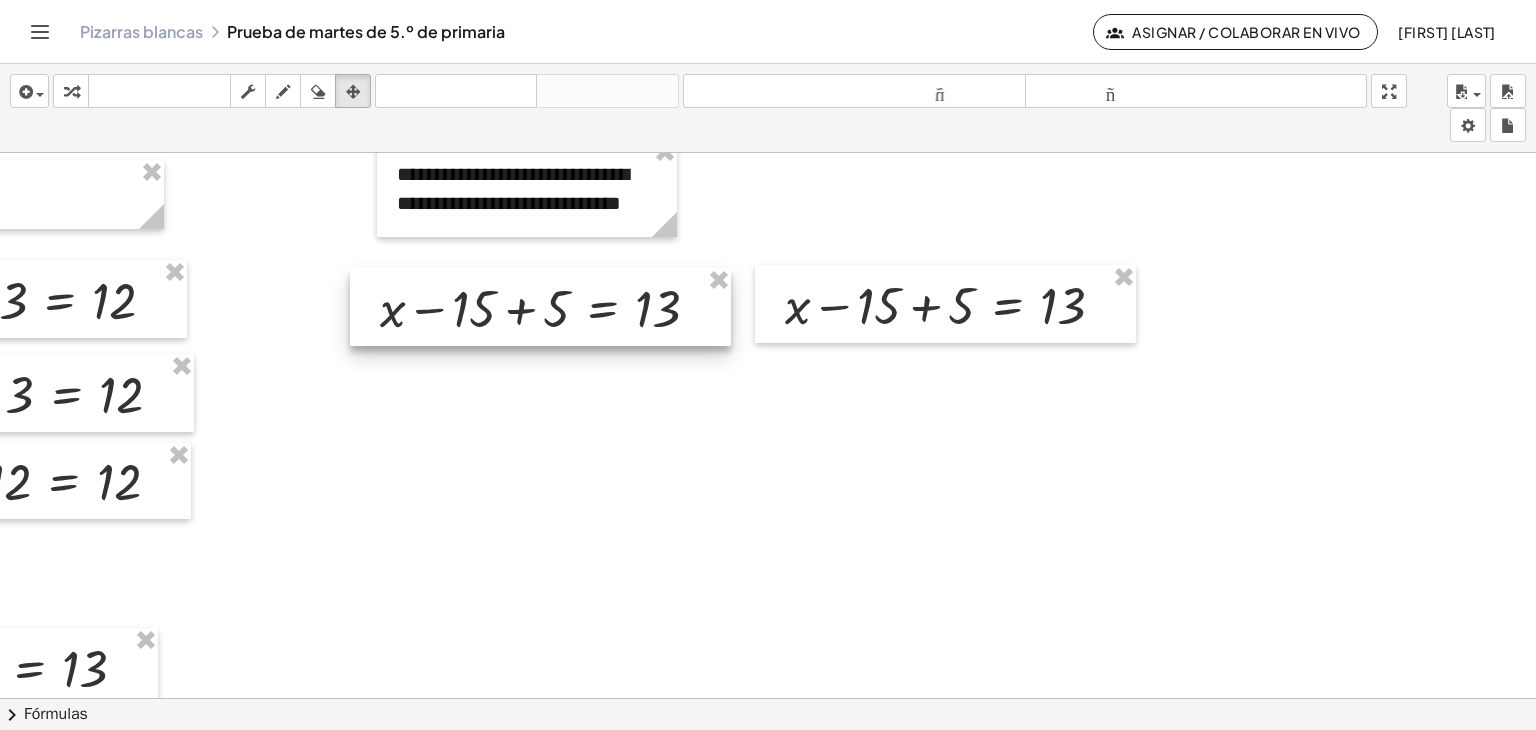 scroll, scrollTop: 0, scrollLeft: 1176, axis: horizontal 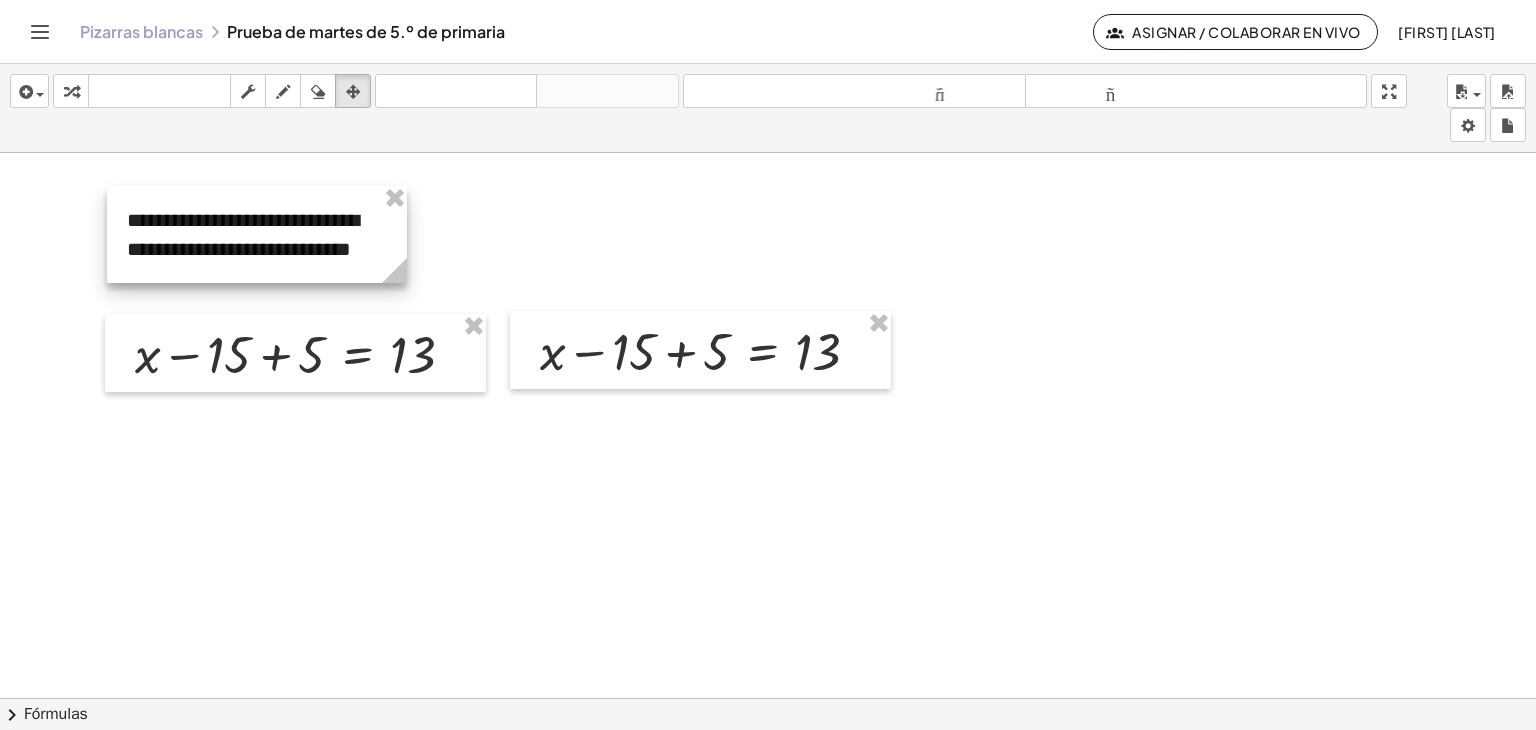 drag, startPoint x: 333, startPoint y: 209, endPoint x: 306, endPoint y: 209, distance: 27 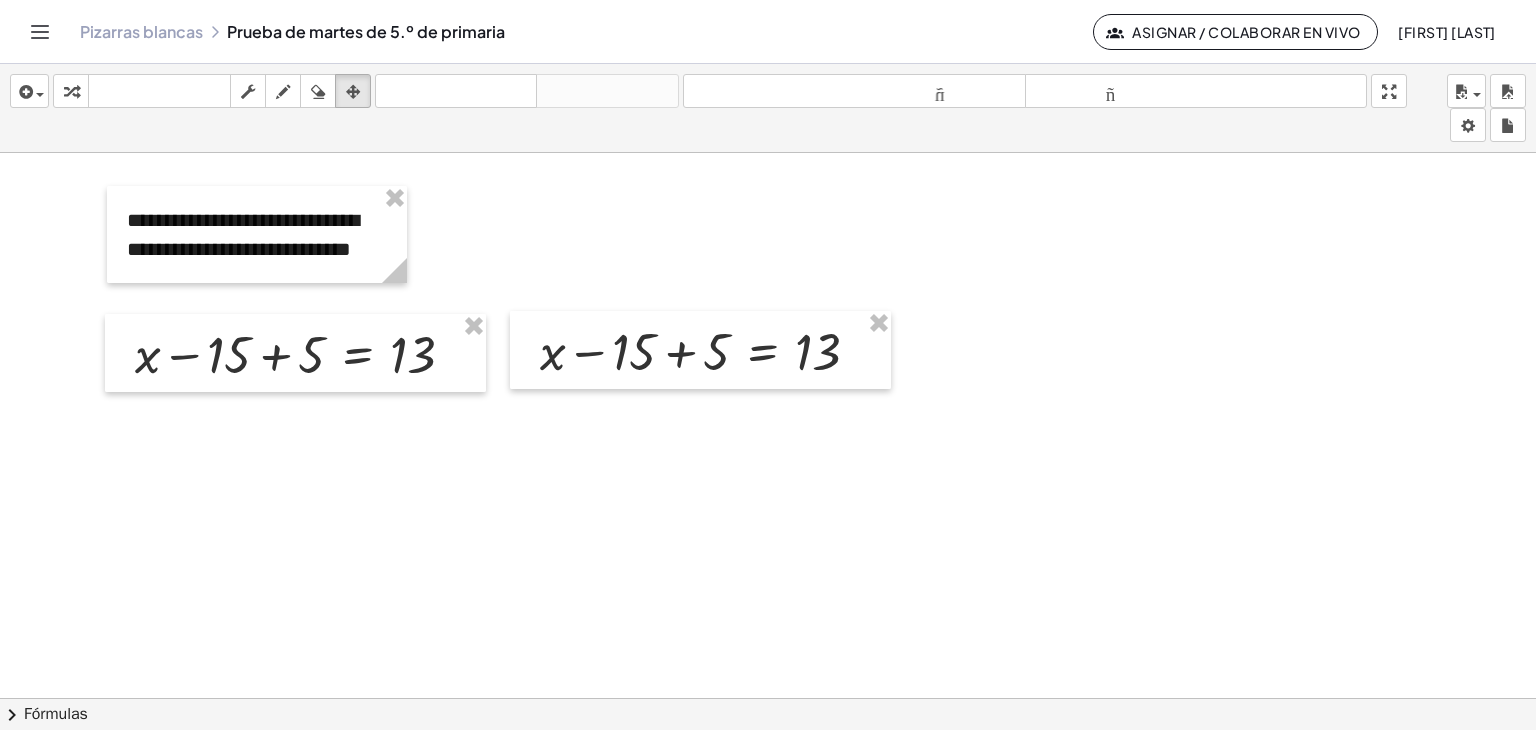 click at bounding box center [181, 971] 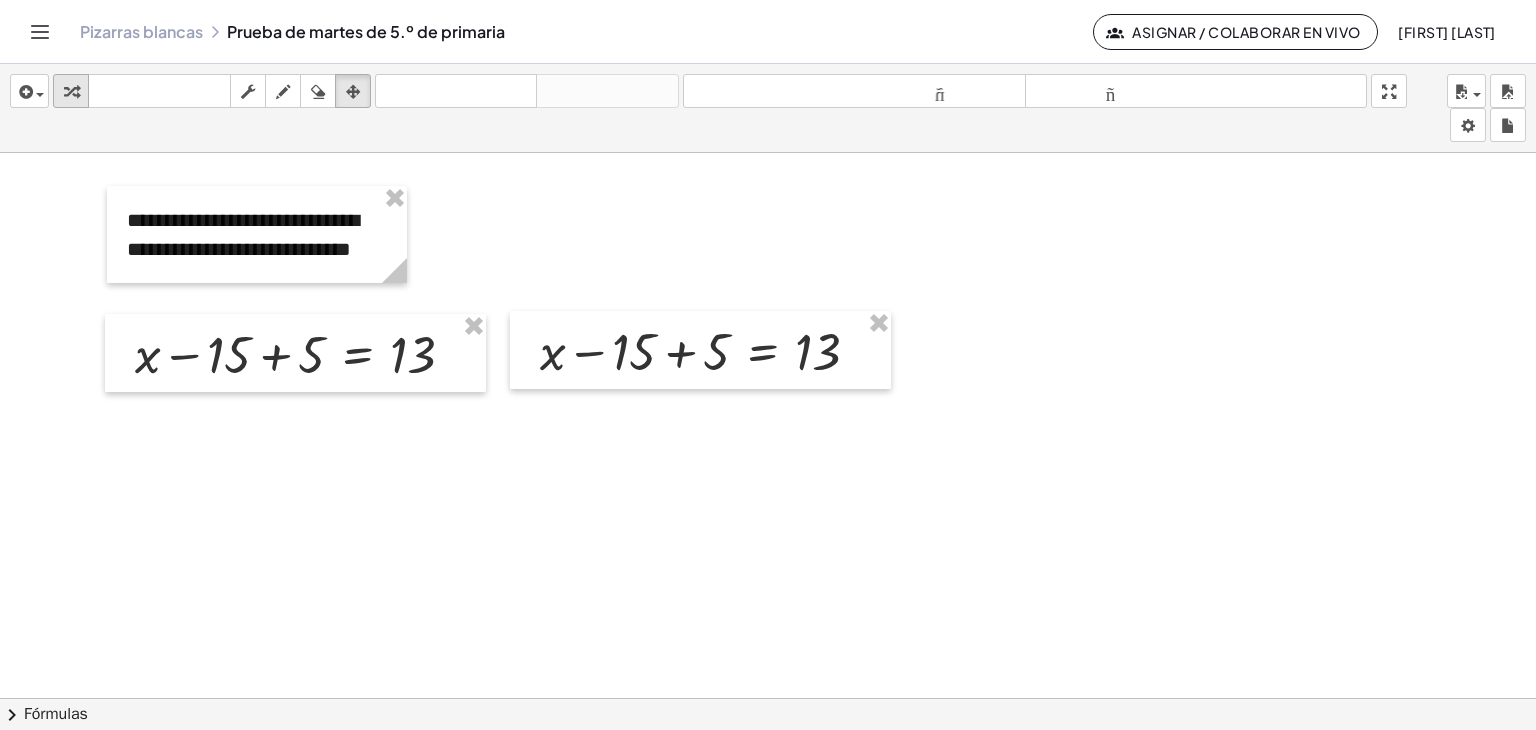 click on "transformar" at bounding box center (71, 91) 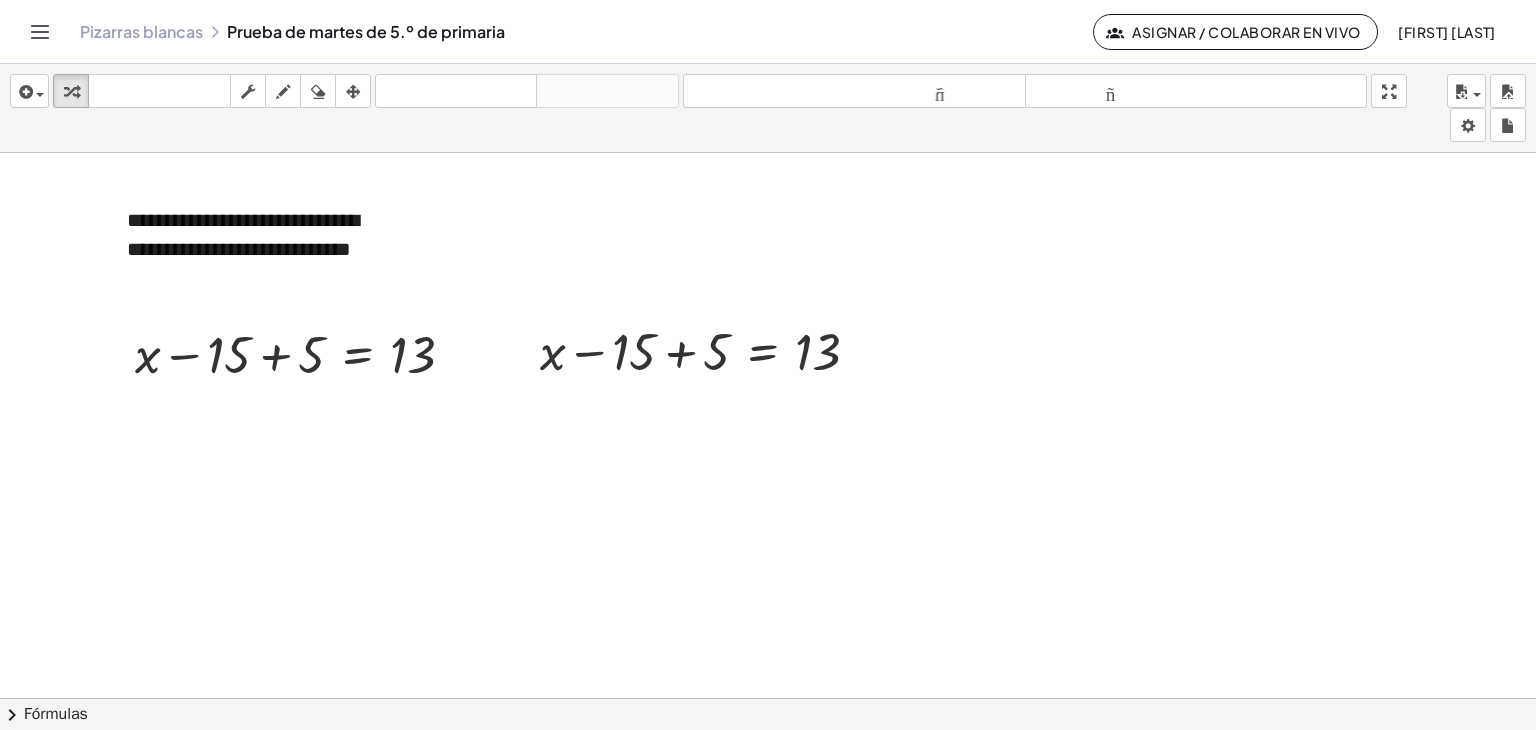 click at bounding box center (181, 971) 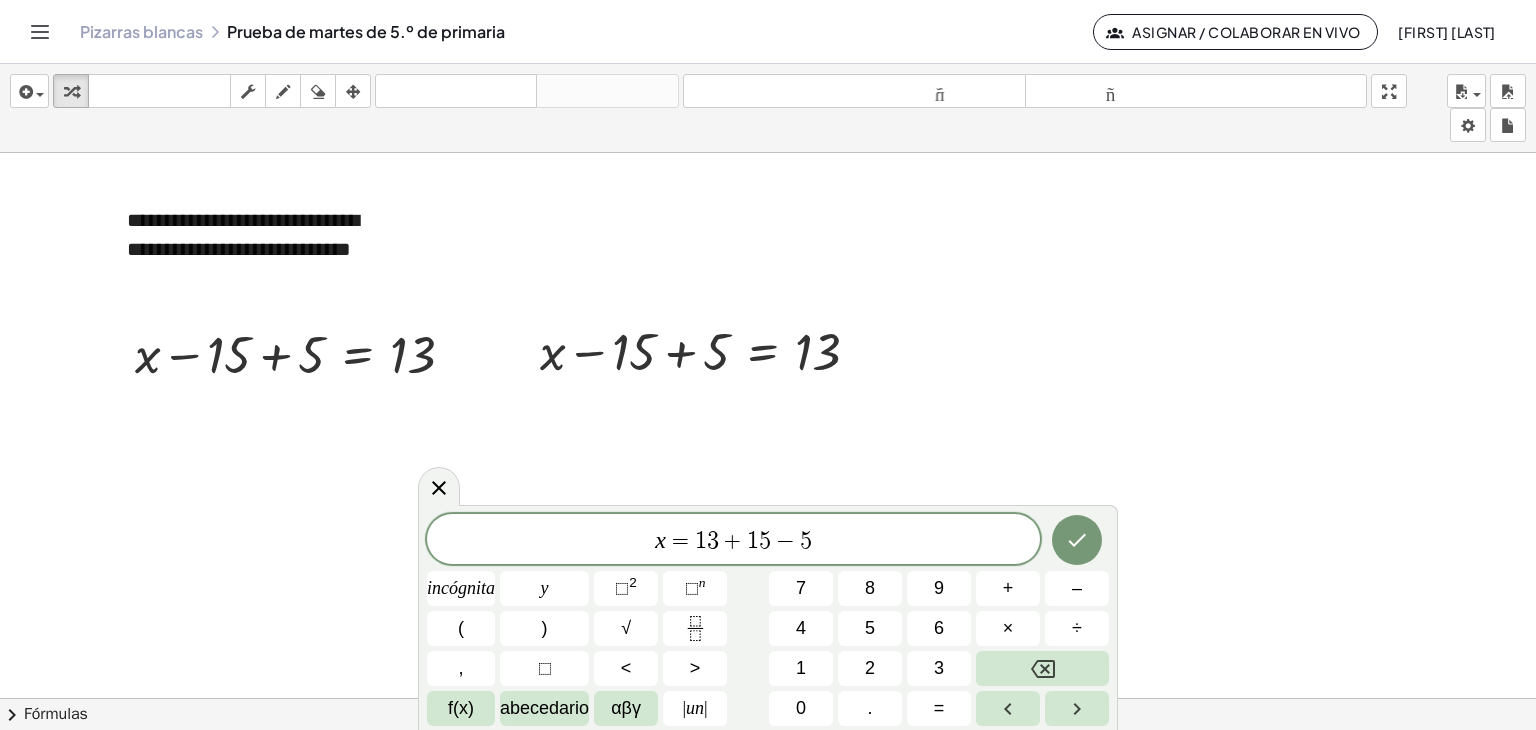click 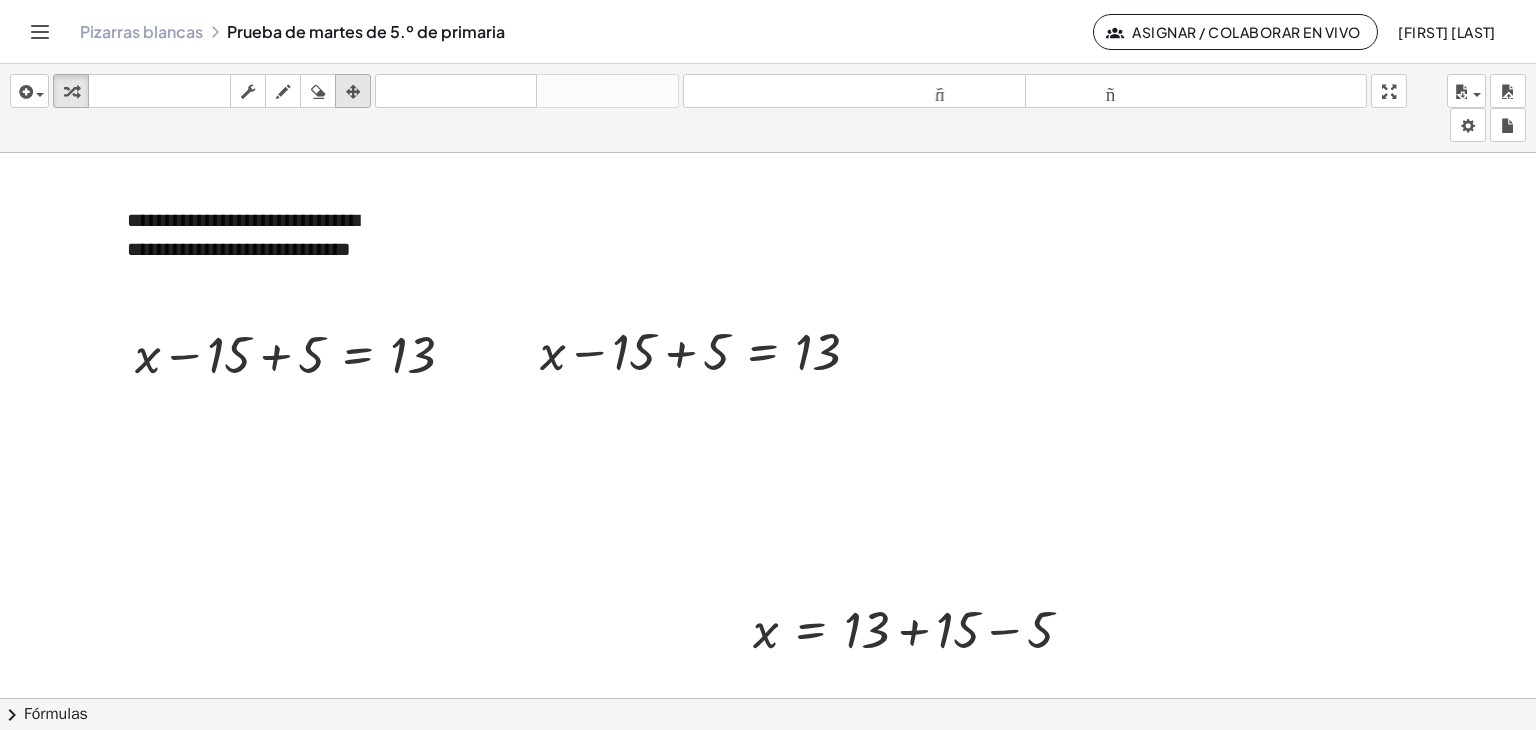 click at bounding box center [353, 91] 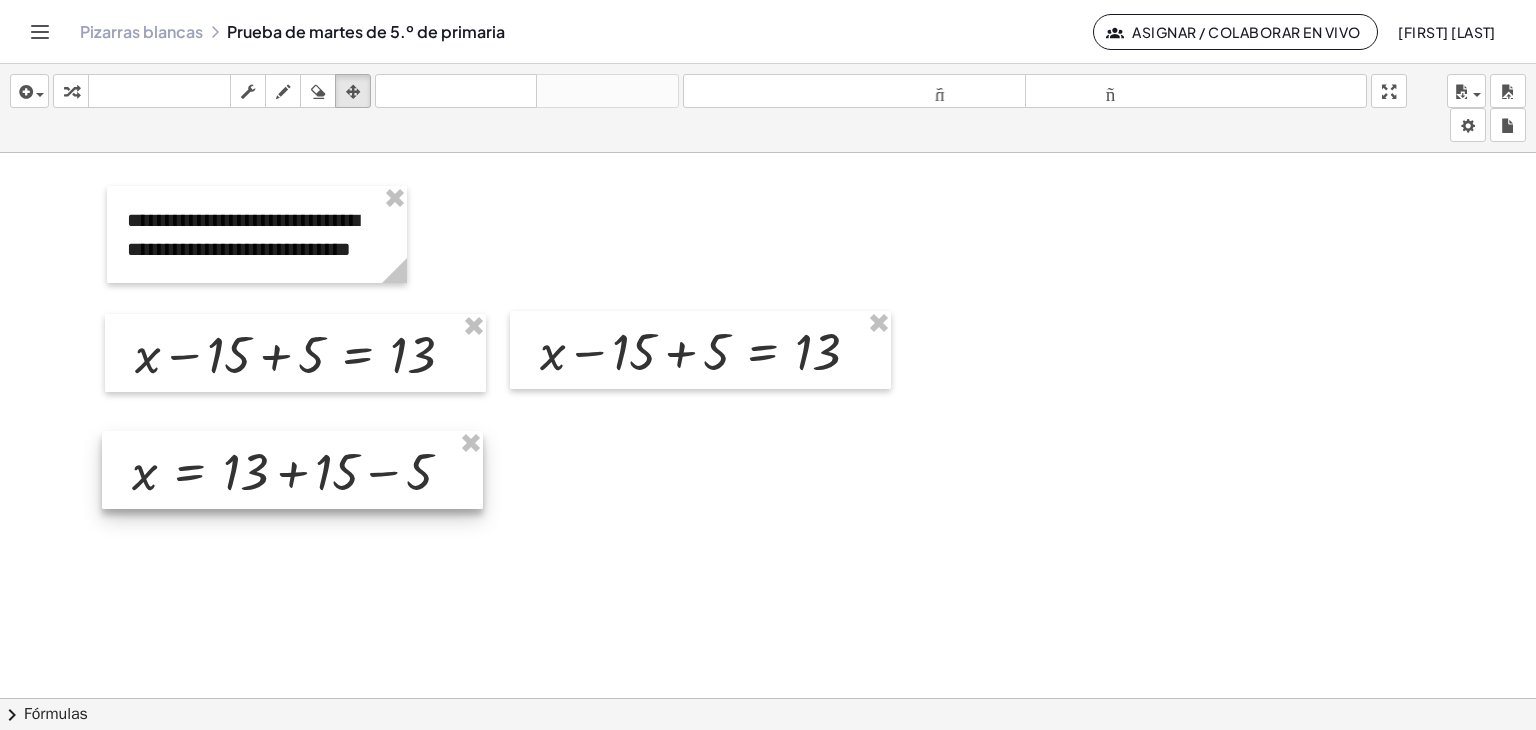 drag, startPoint x: 850, startPoint y: 631, endPoint x: 230, endPoint y: 473, distance: 639.8156 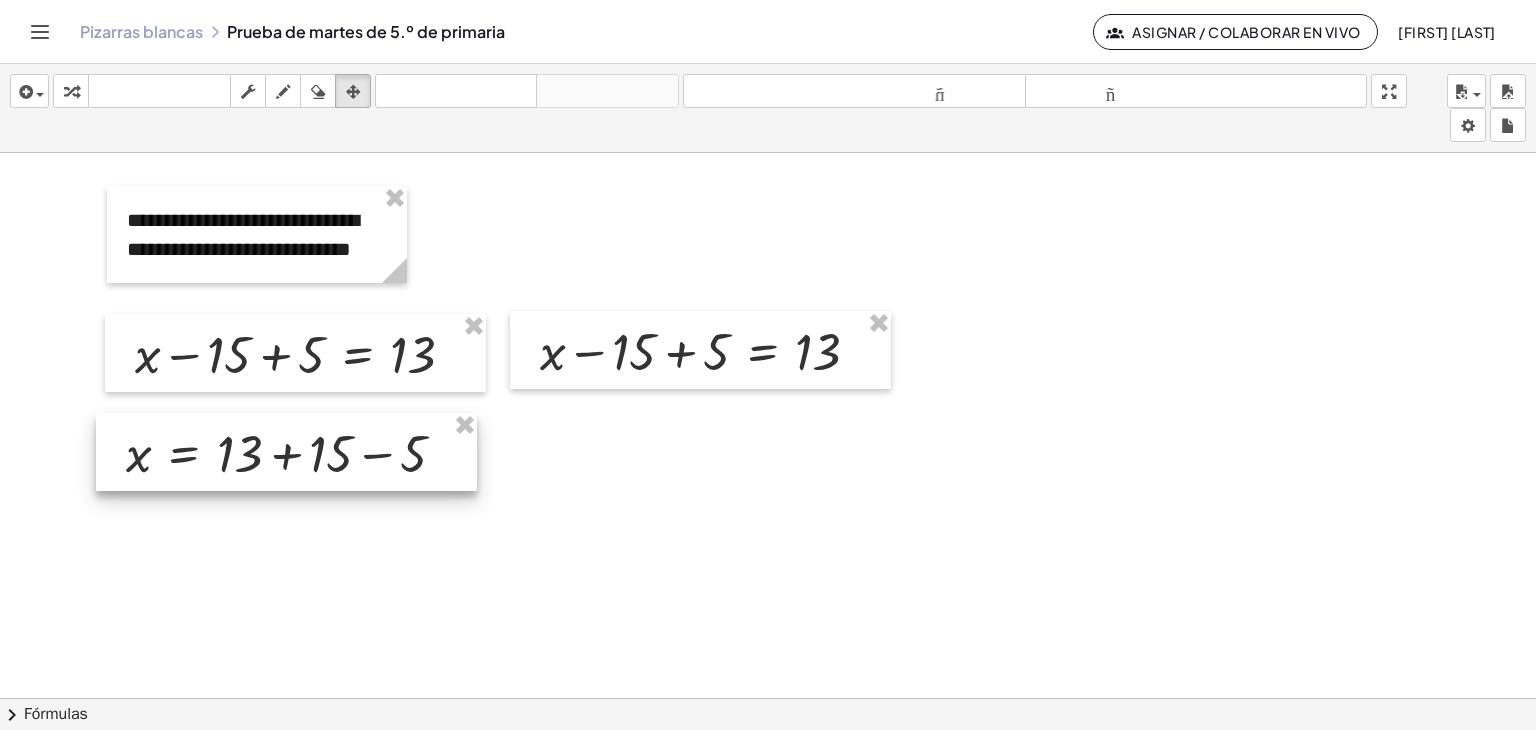 drag, startPoint x: 282, startPoint y: 471, endPoint x: 276, endPoint y: 453, distance: 18.973665 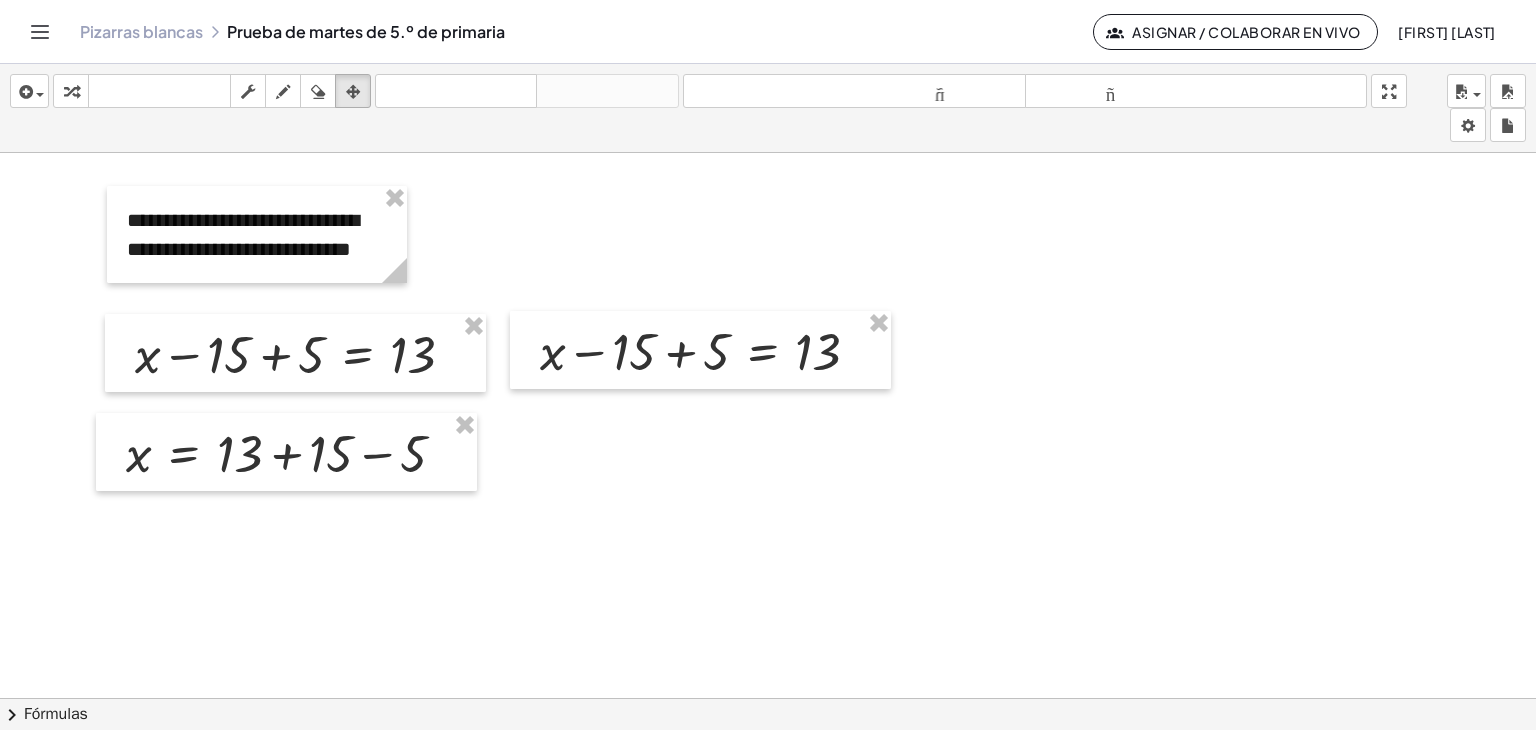 click at bounding box center (181, 971) 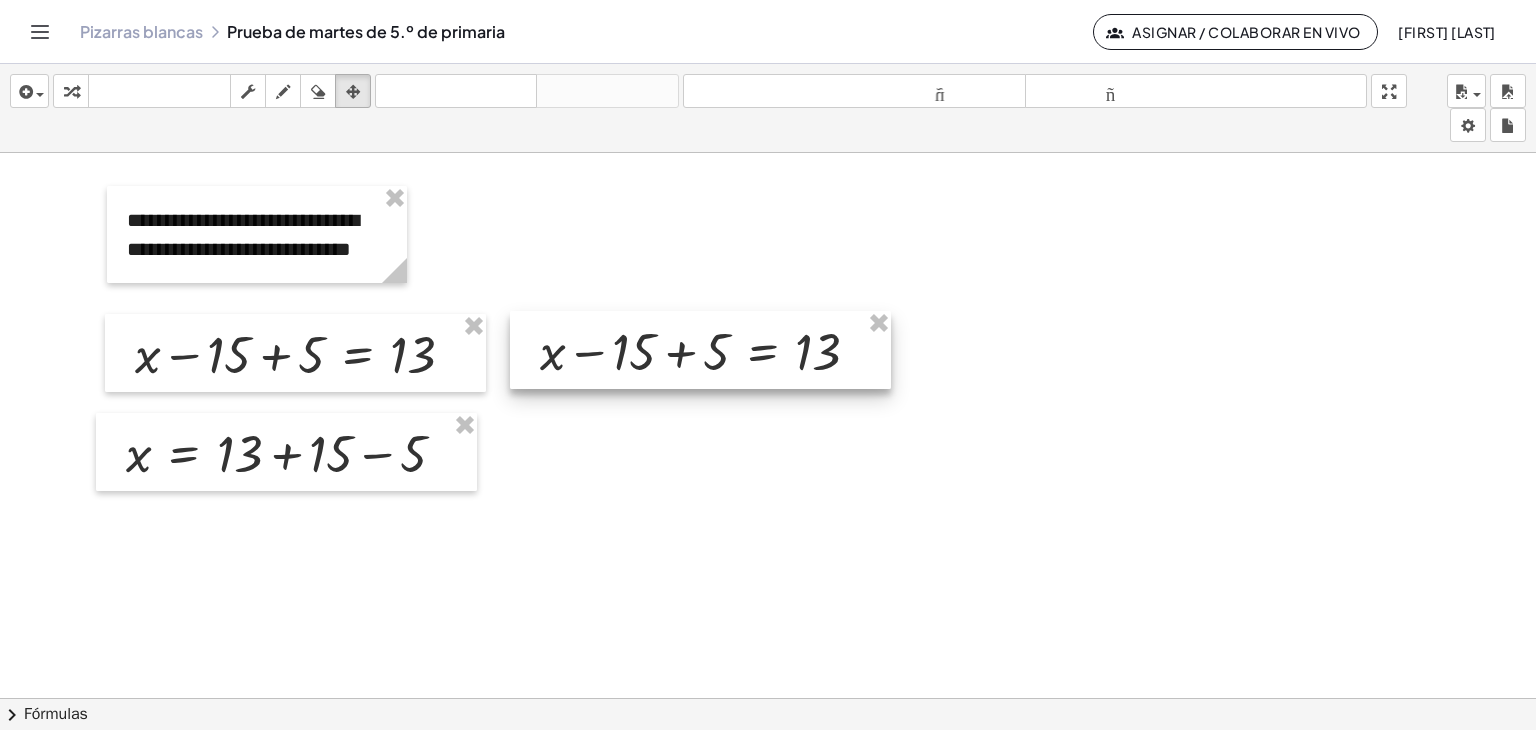 click at bounding box center [700, 350] 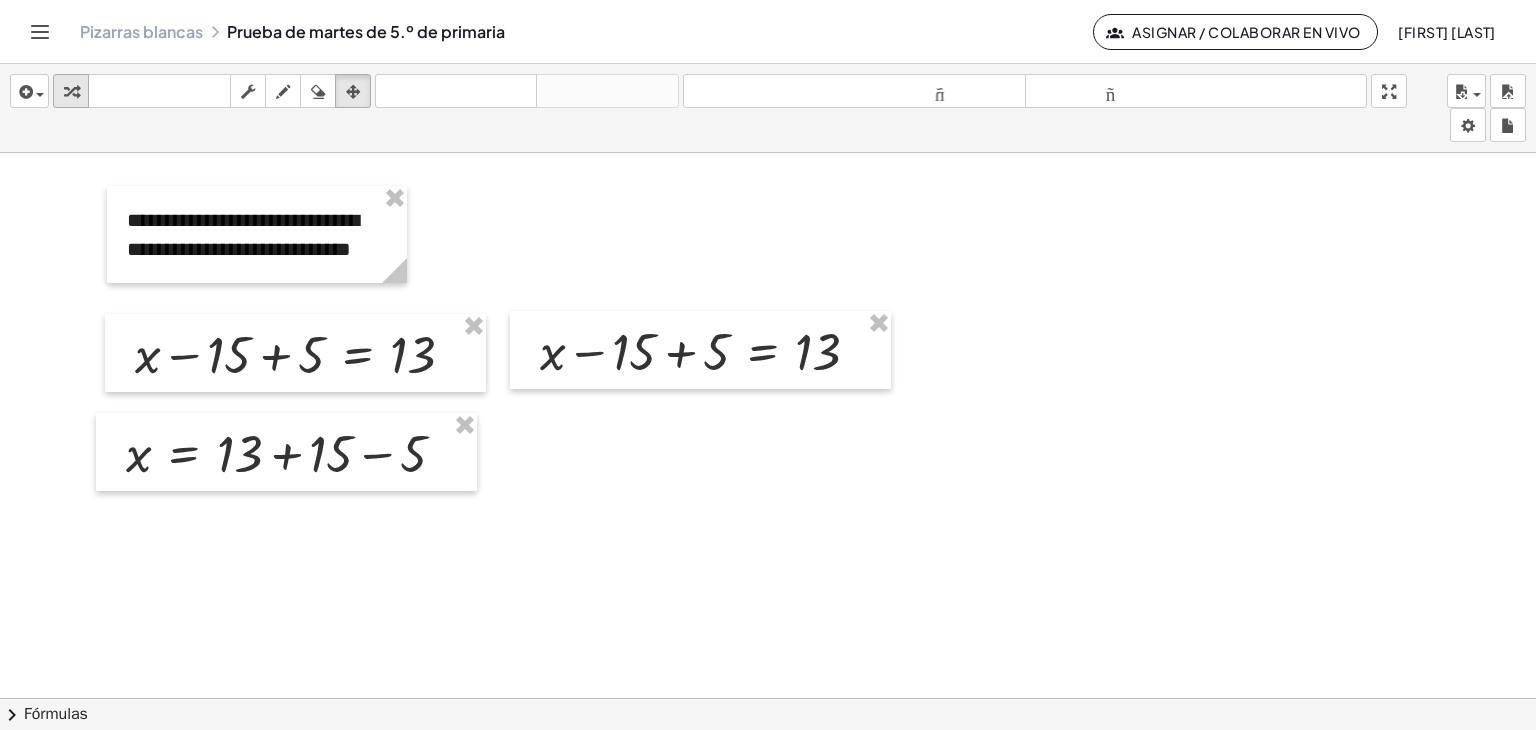 click on "transformar" at bounding box center [71, 91] 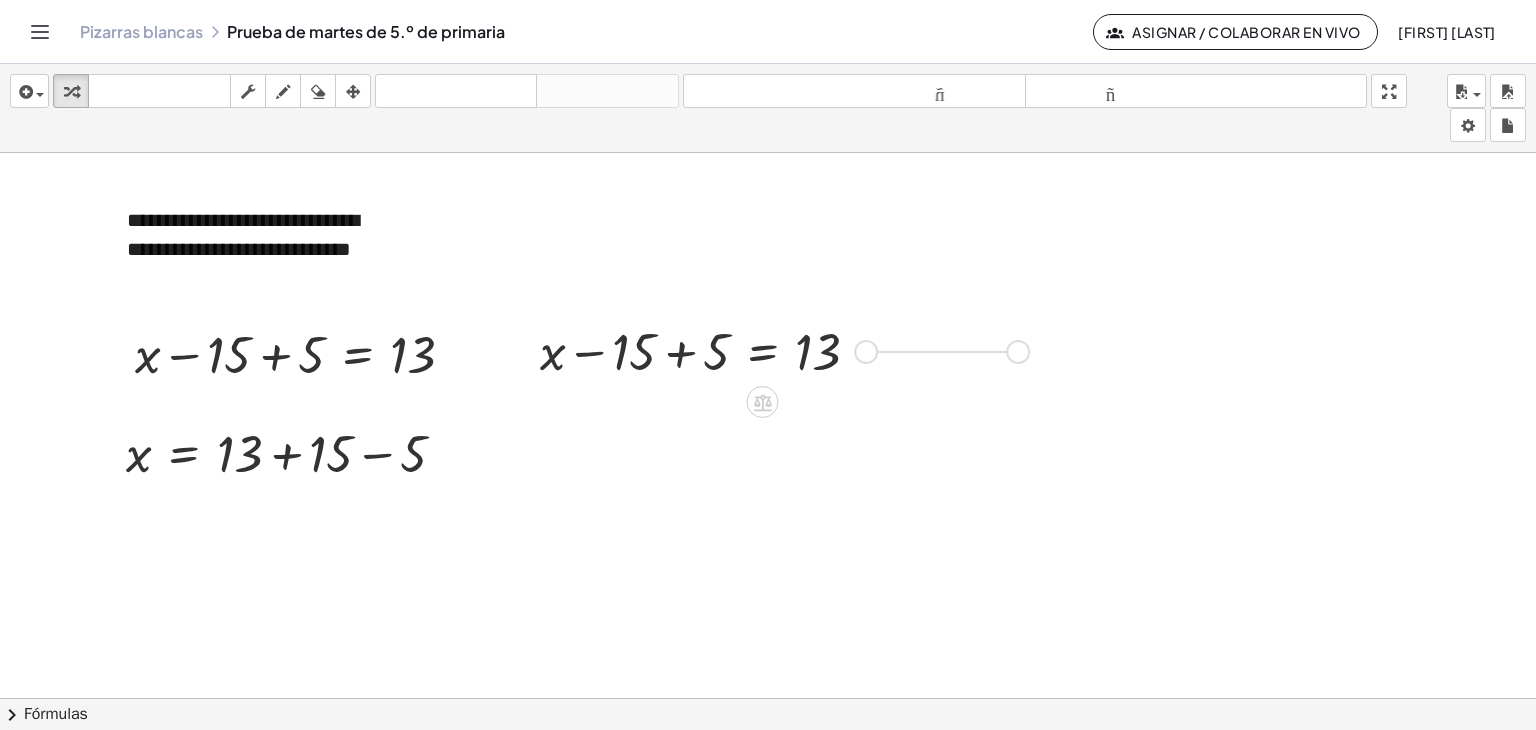 drag, startPoint x: 866, startPoint y: 350, endPoint x: 1027, endPoint y: 350, distance: 161 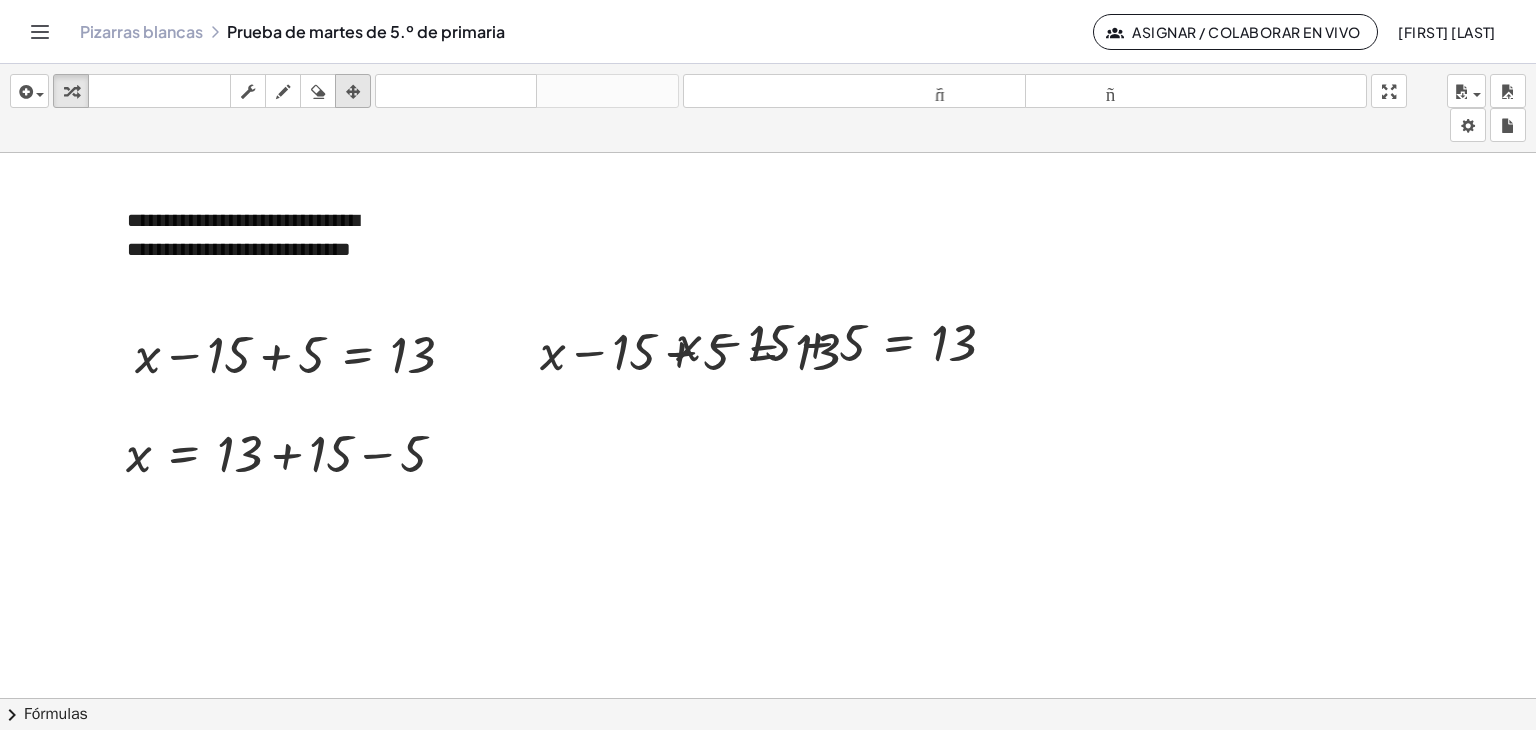 click on "arreglar" at bounding box center (353, 91) 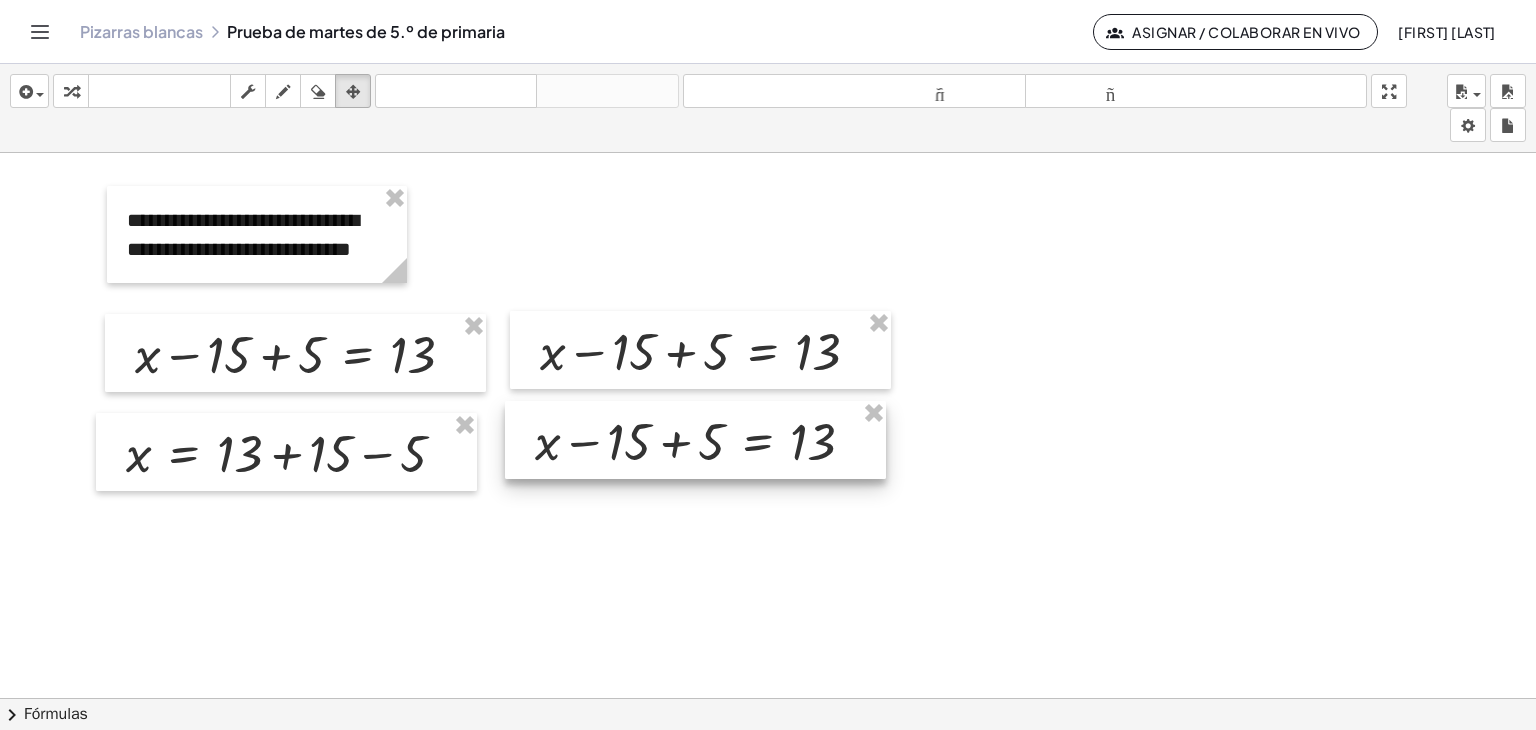 drag, startPoint x: 808, startPoint y: 349, endPoint x: 667, endPoint y: 448, distance: 172.28465 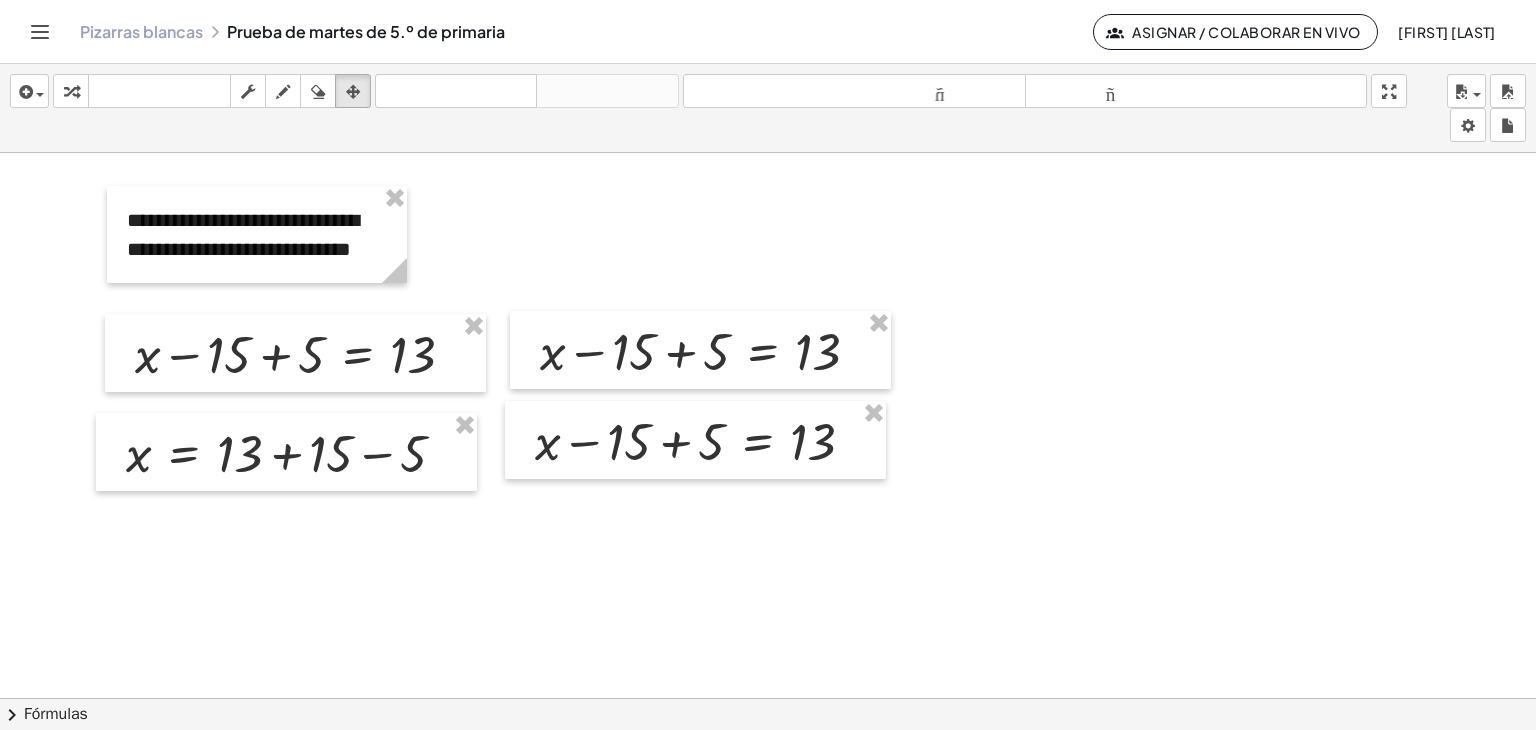click at bounding box center [181, 971] 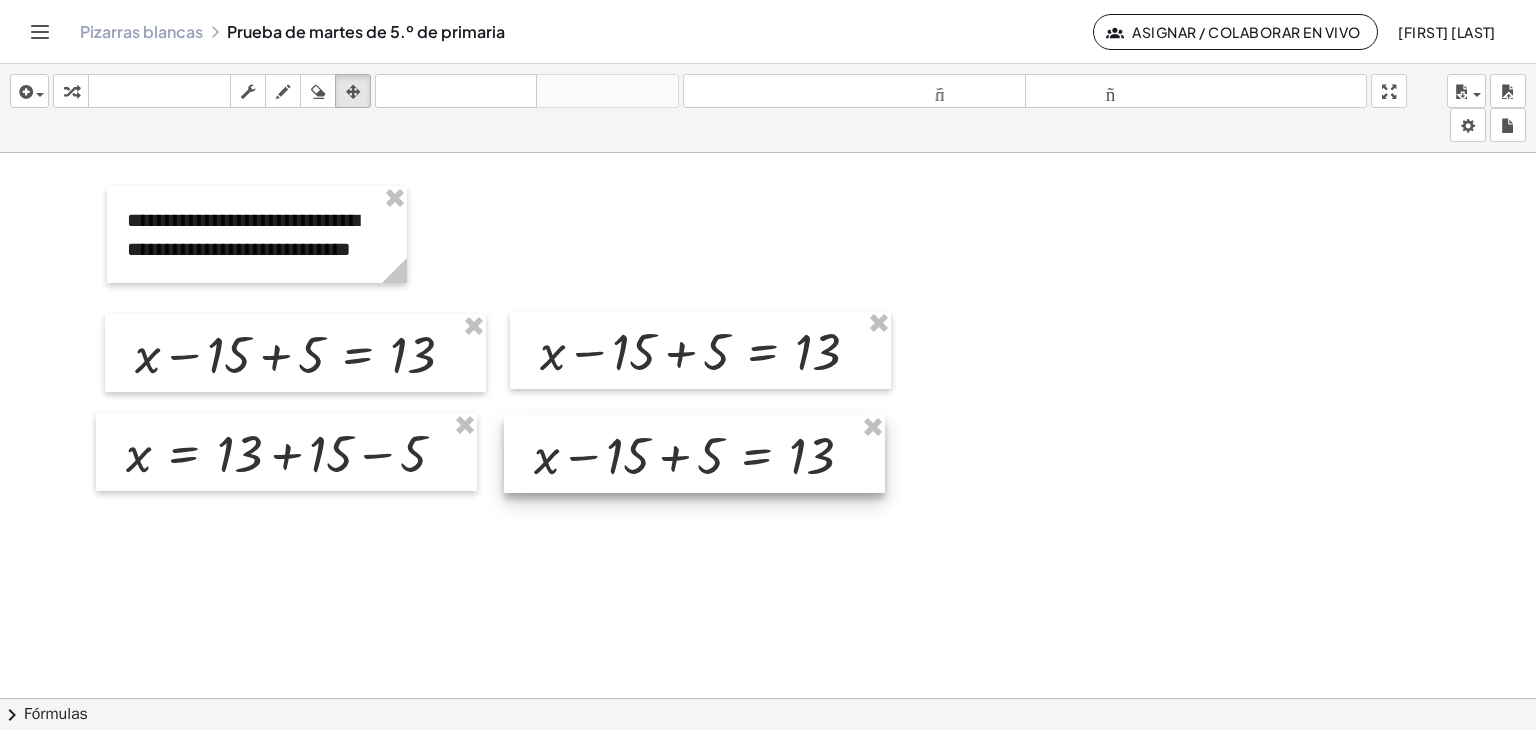 drag, startPoint x: 701, startPoint y: 422, endPoint x: 700, endPoint y: 363, distance: 59.008472 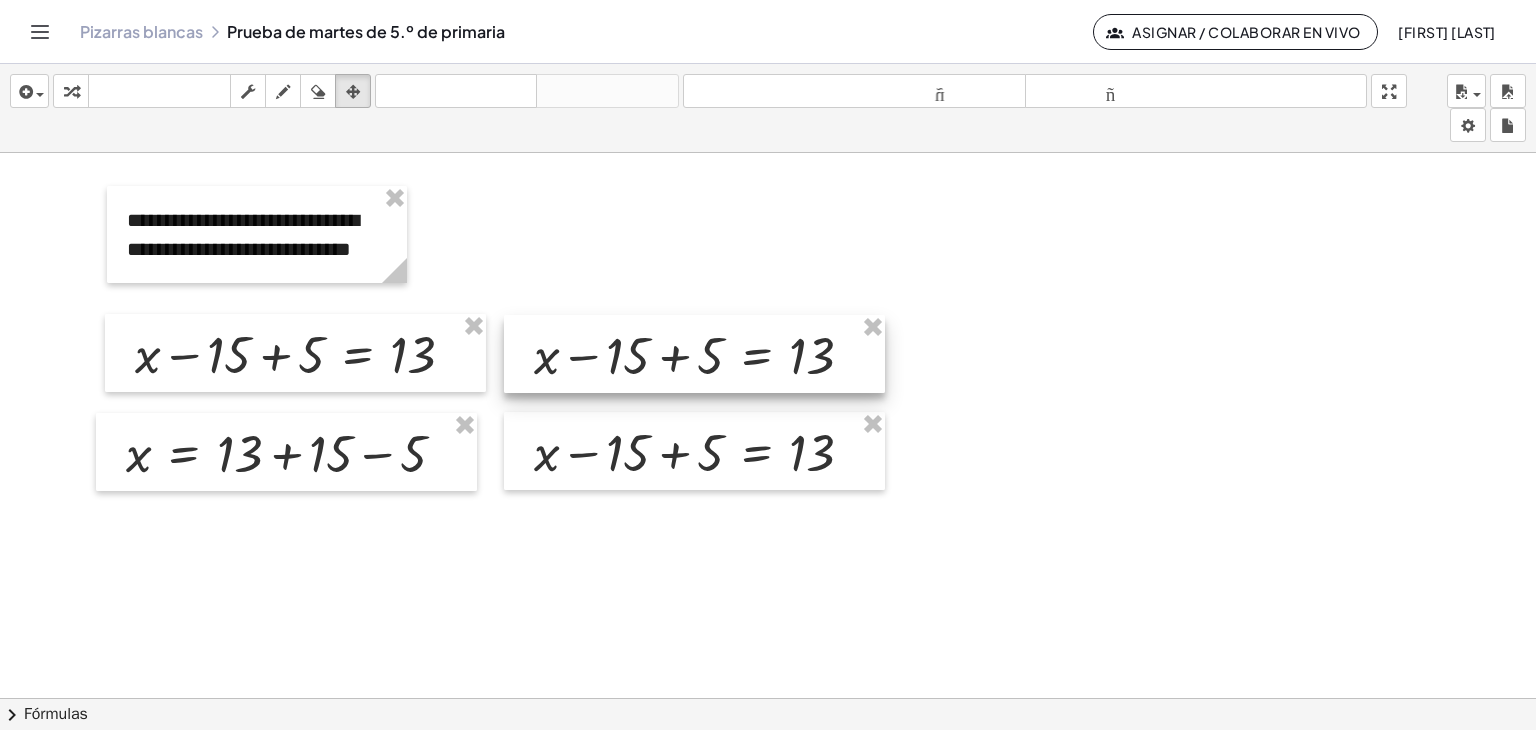 click at bounding box center (694, 354) 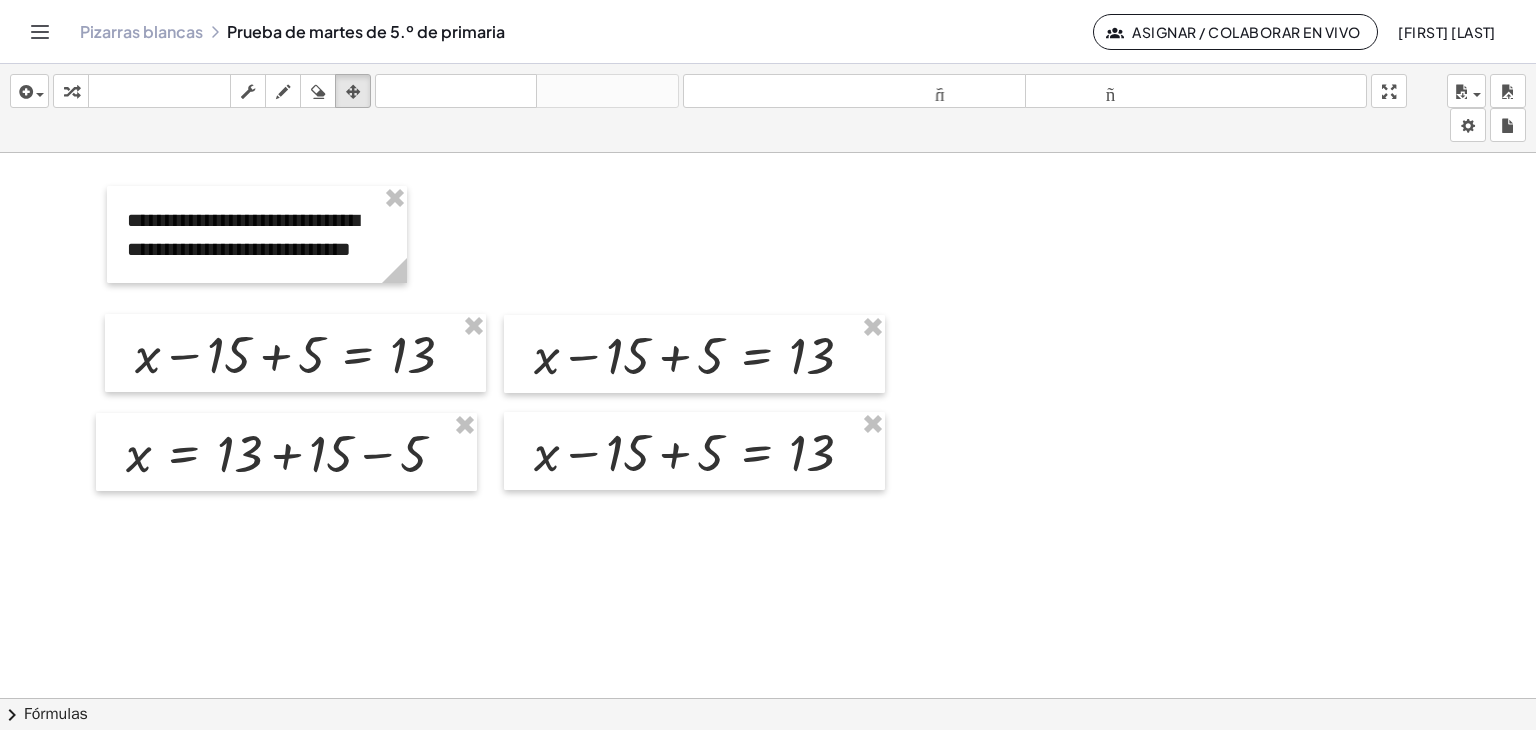 click at bounding box center [181, 971] 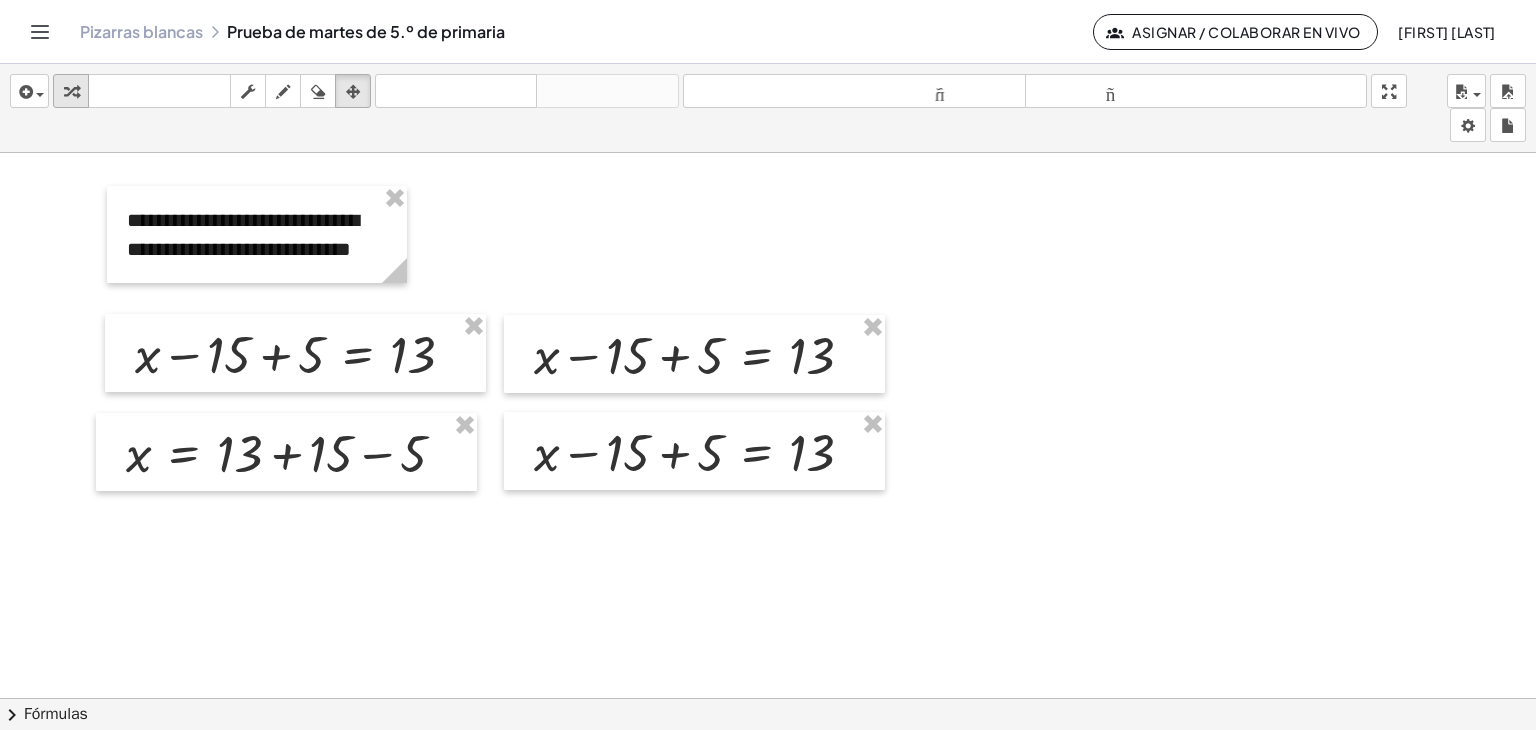 click at bounding box center (71, 92) 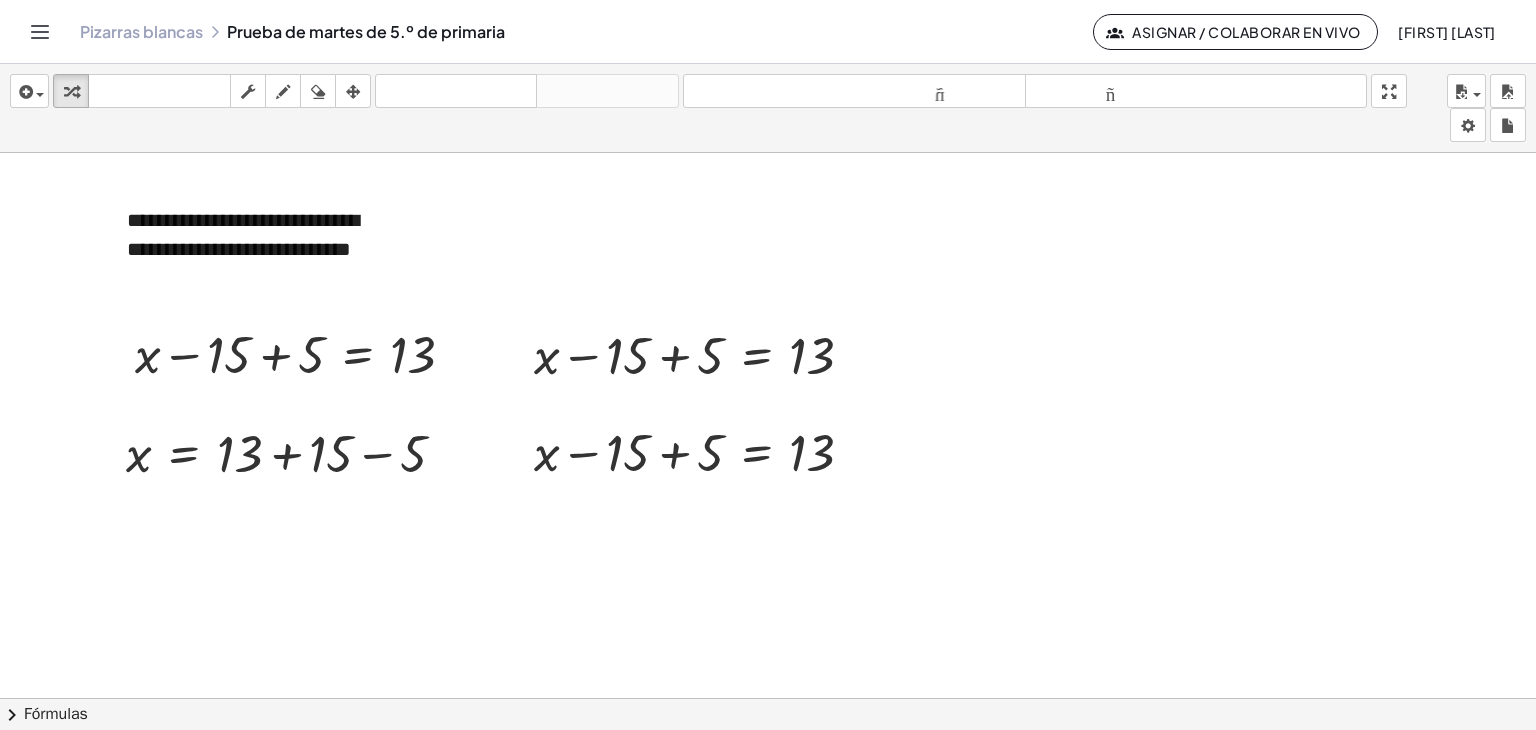 click at bounding box center (181, 971) 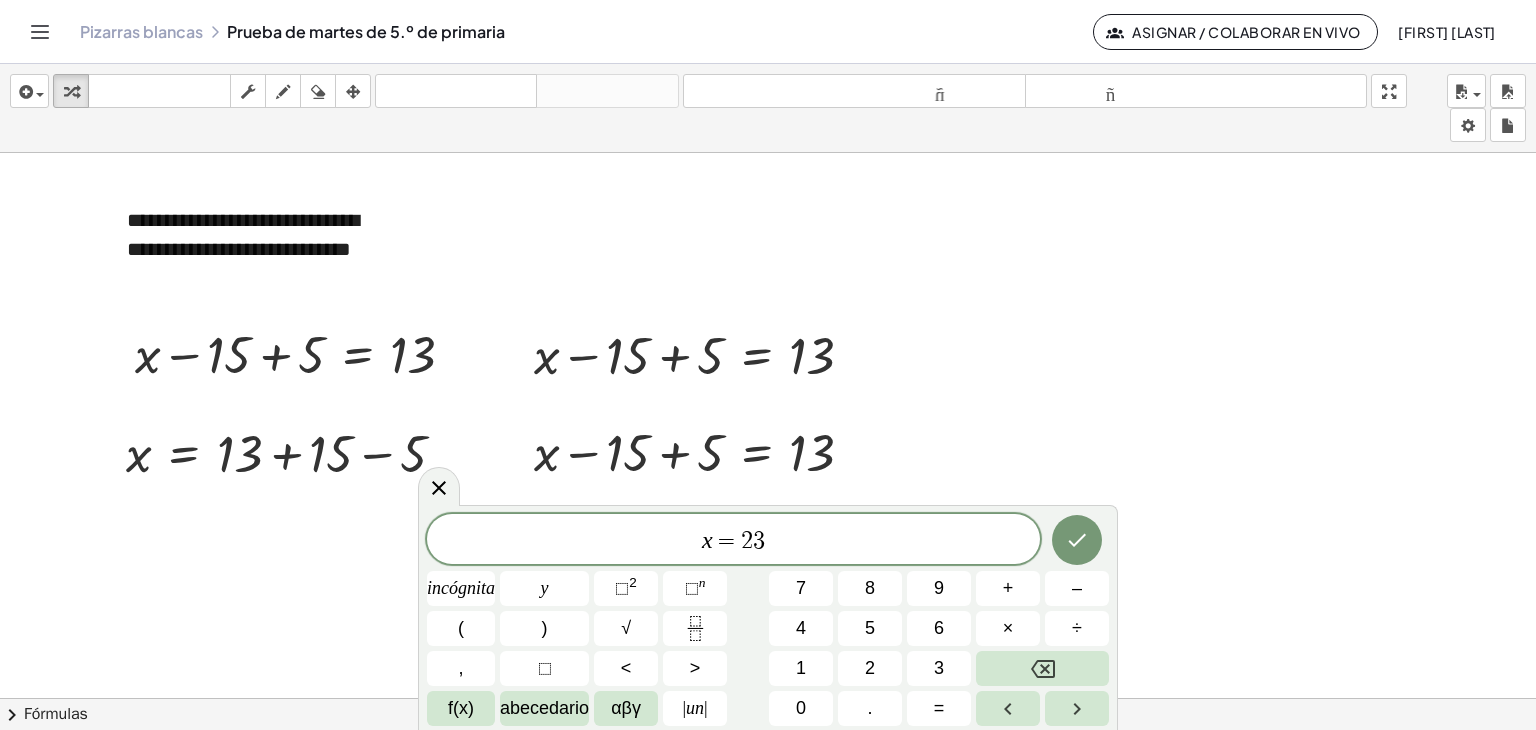 click at bounding box center [181, 971] 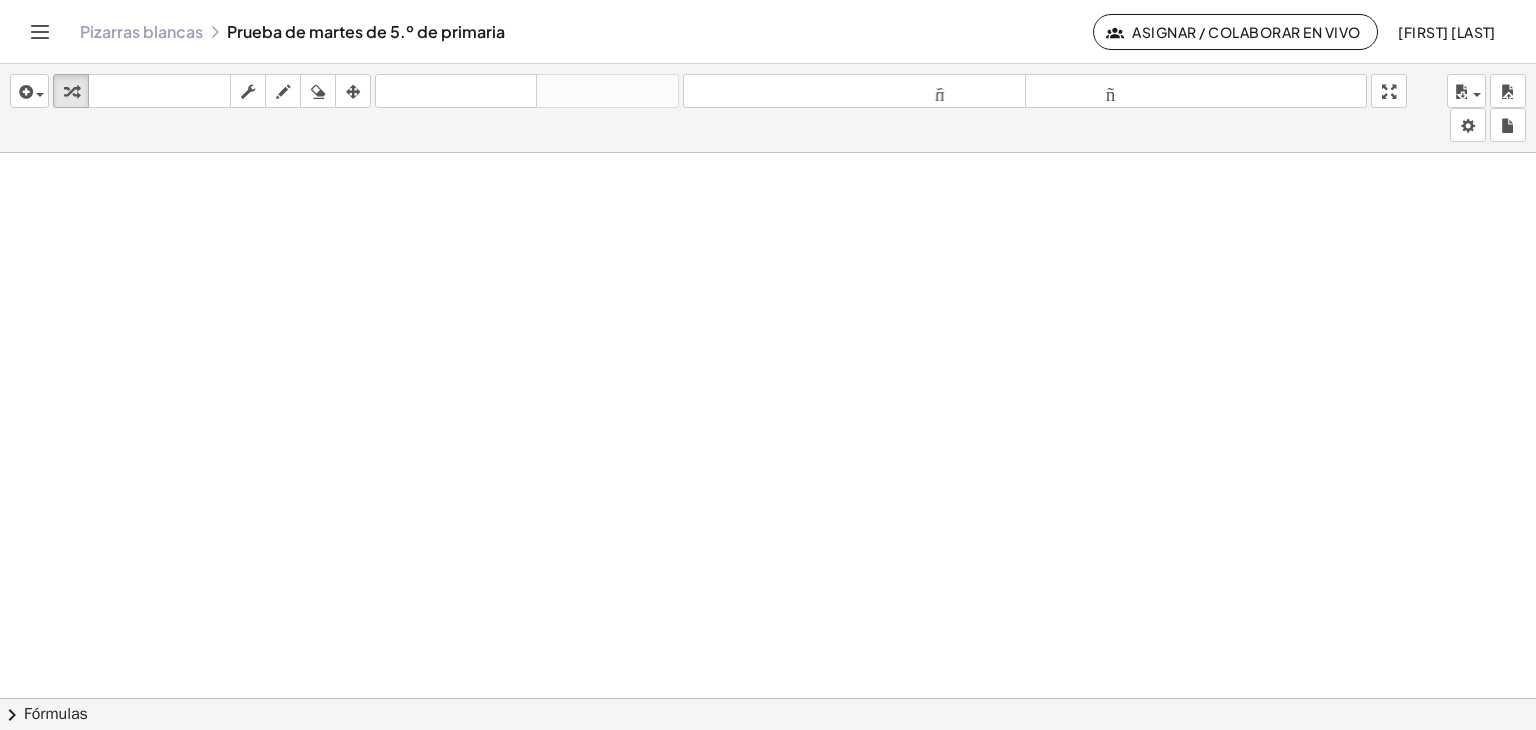 scroll, scrollTop: 0, scrollLeft: 1421, axis: horizontal 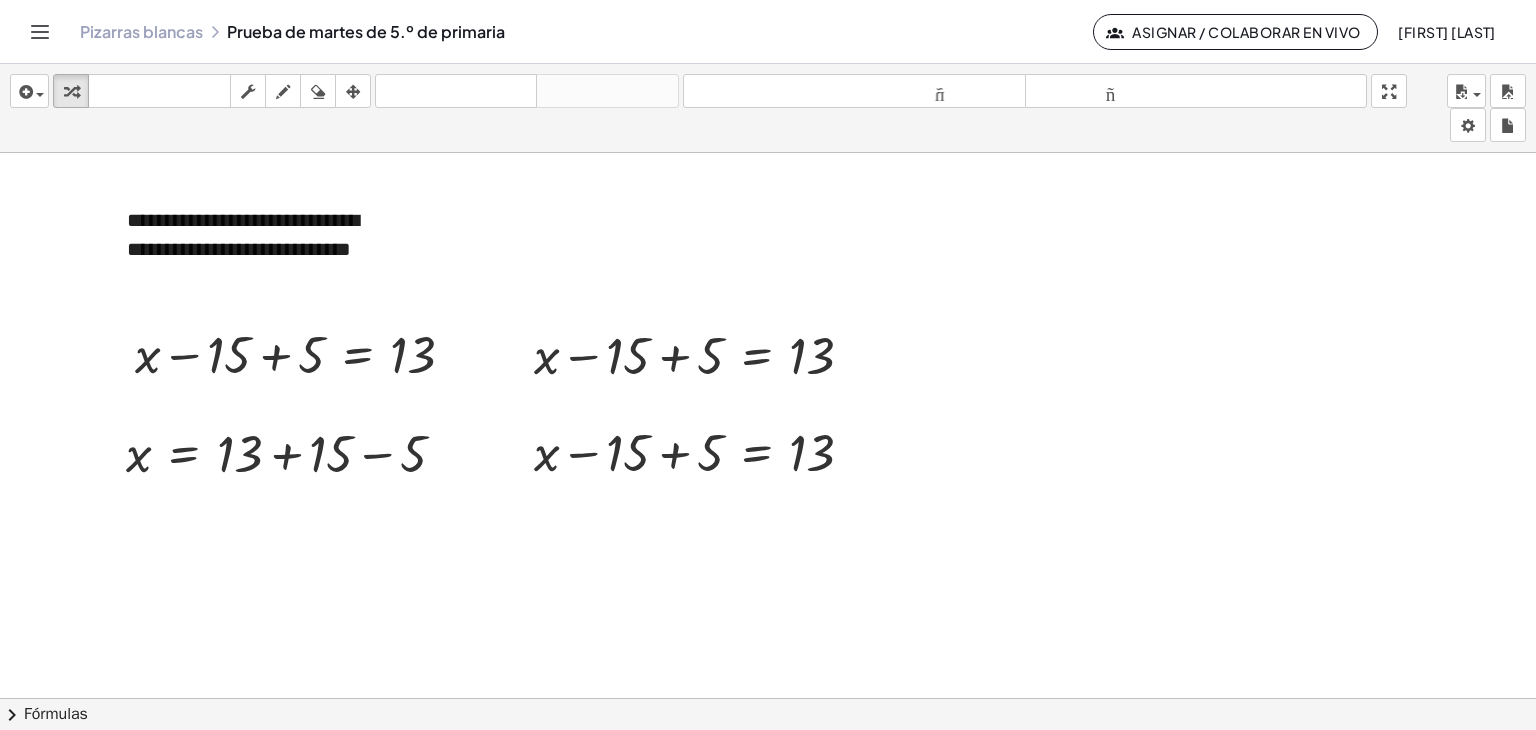 click at bounding box center [181, 971] 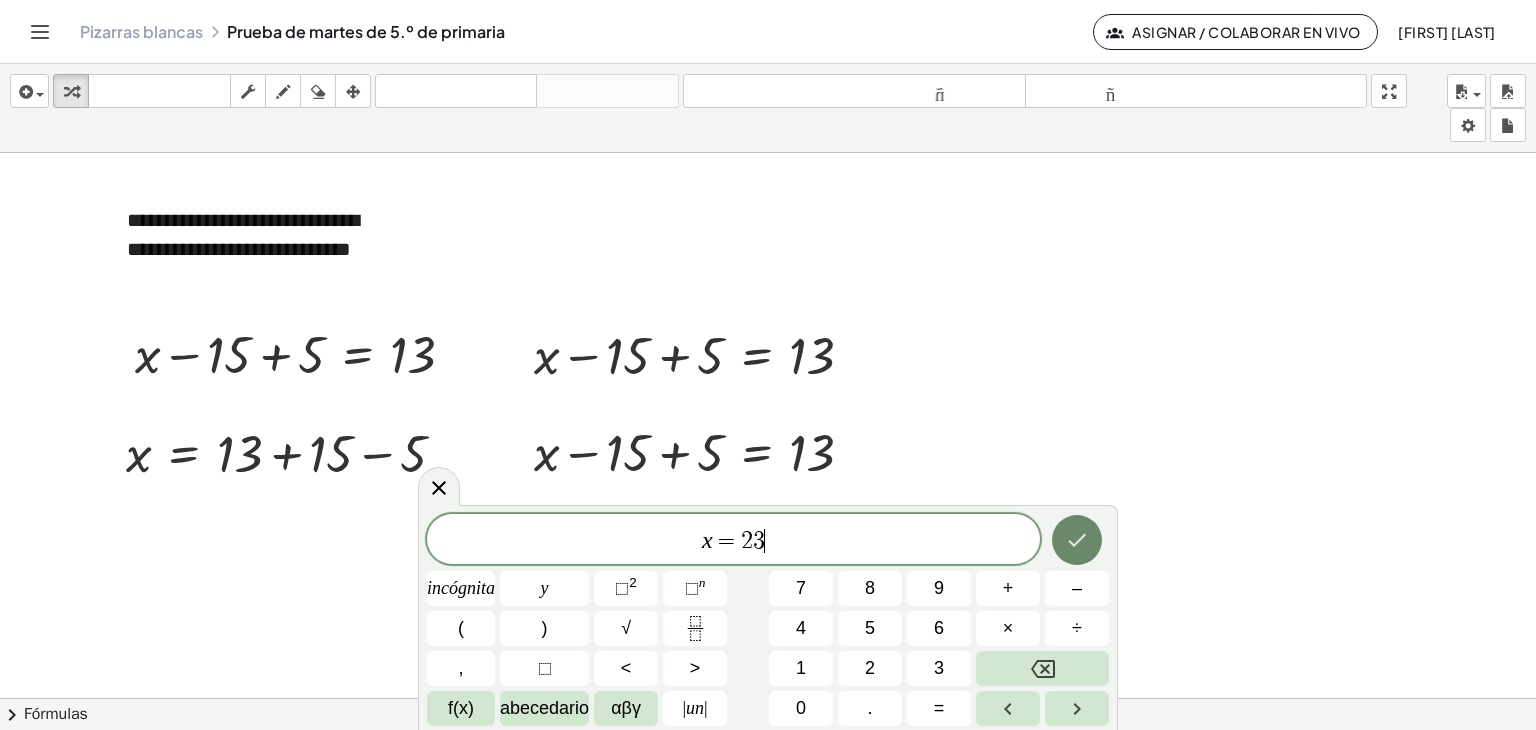 click 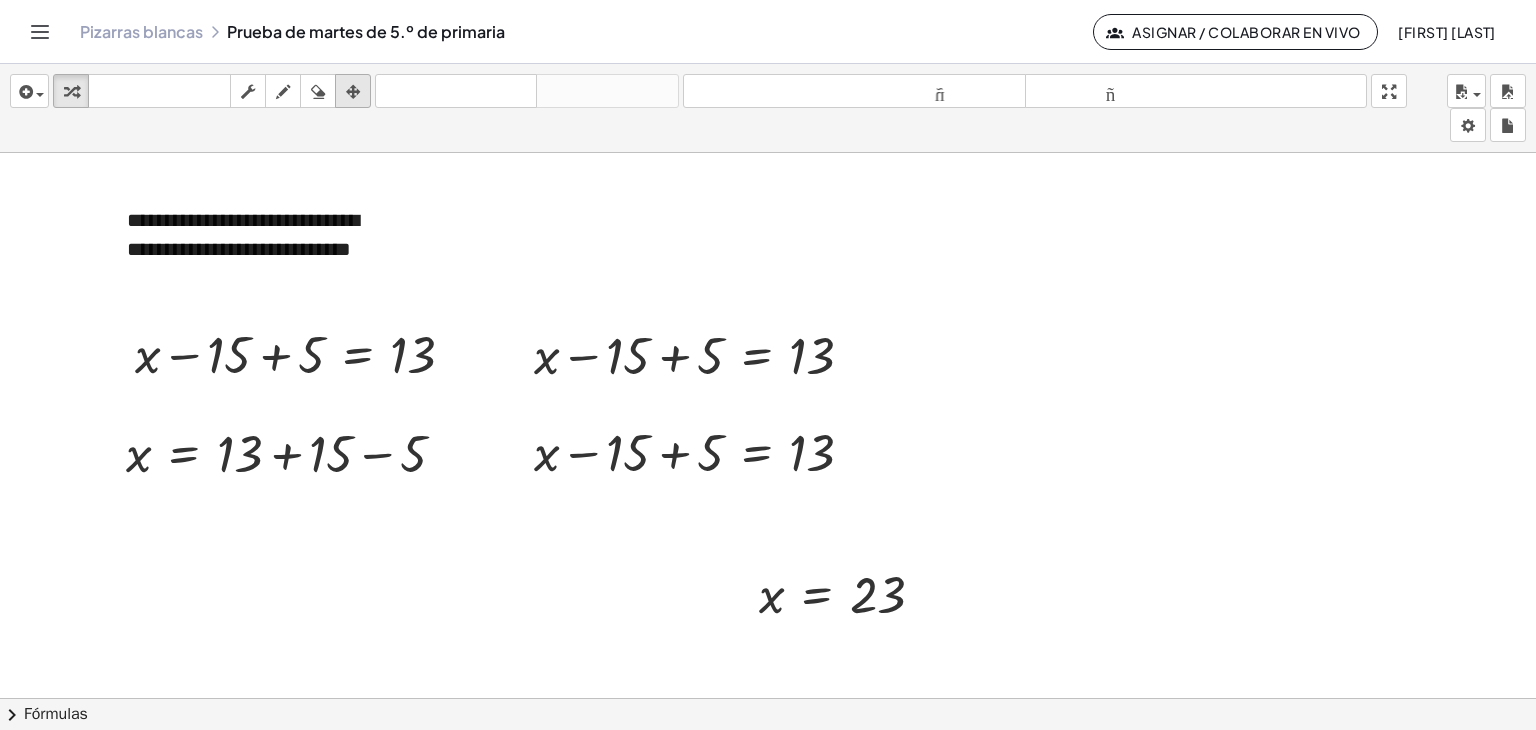 click at bounding box center (353, 92) 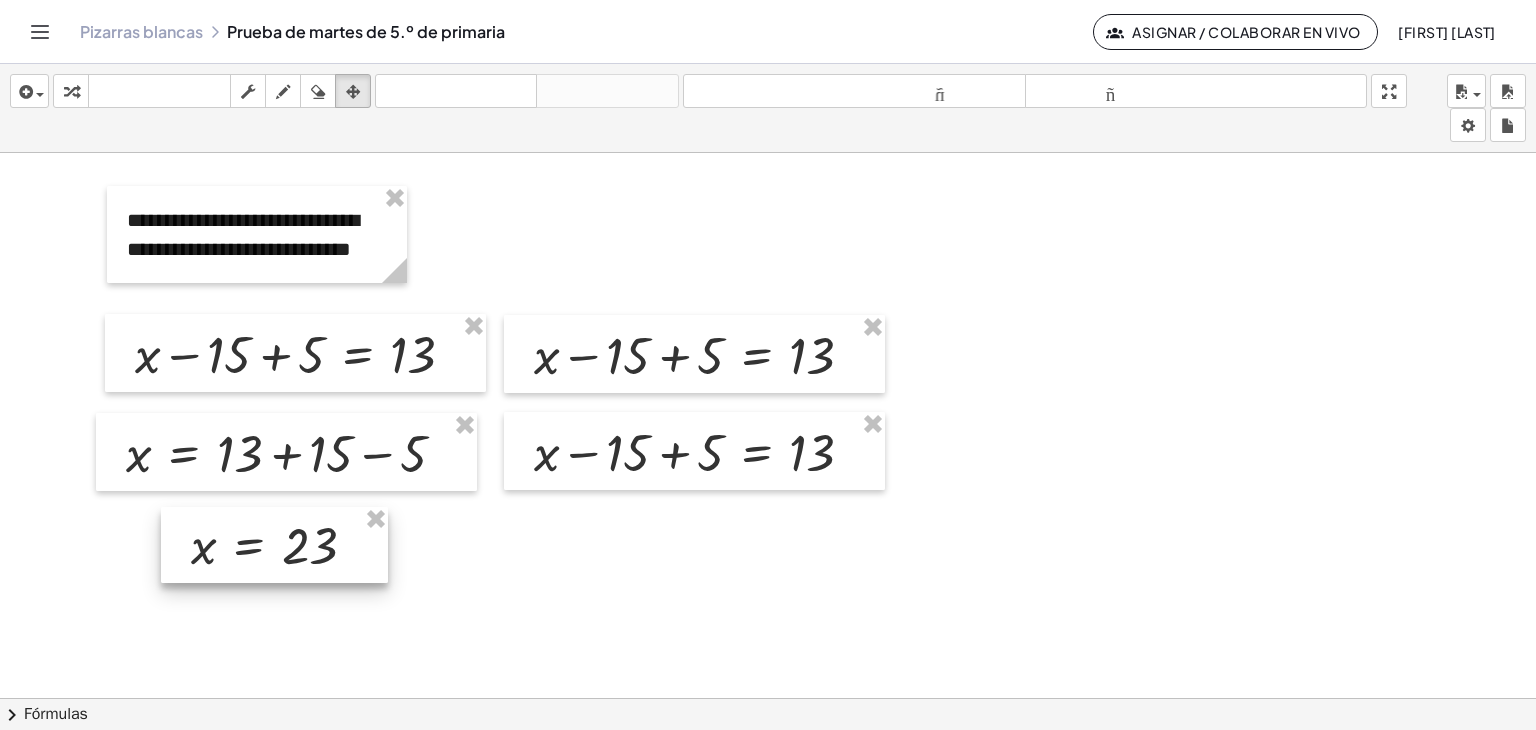 drag, startPoint x: 791, startPoint y: 574, endPoint x: 230, endPoint y: 521, distance: 563.498 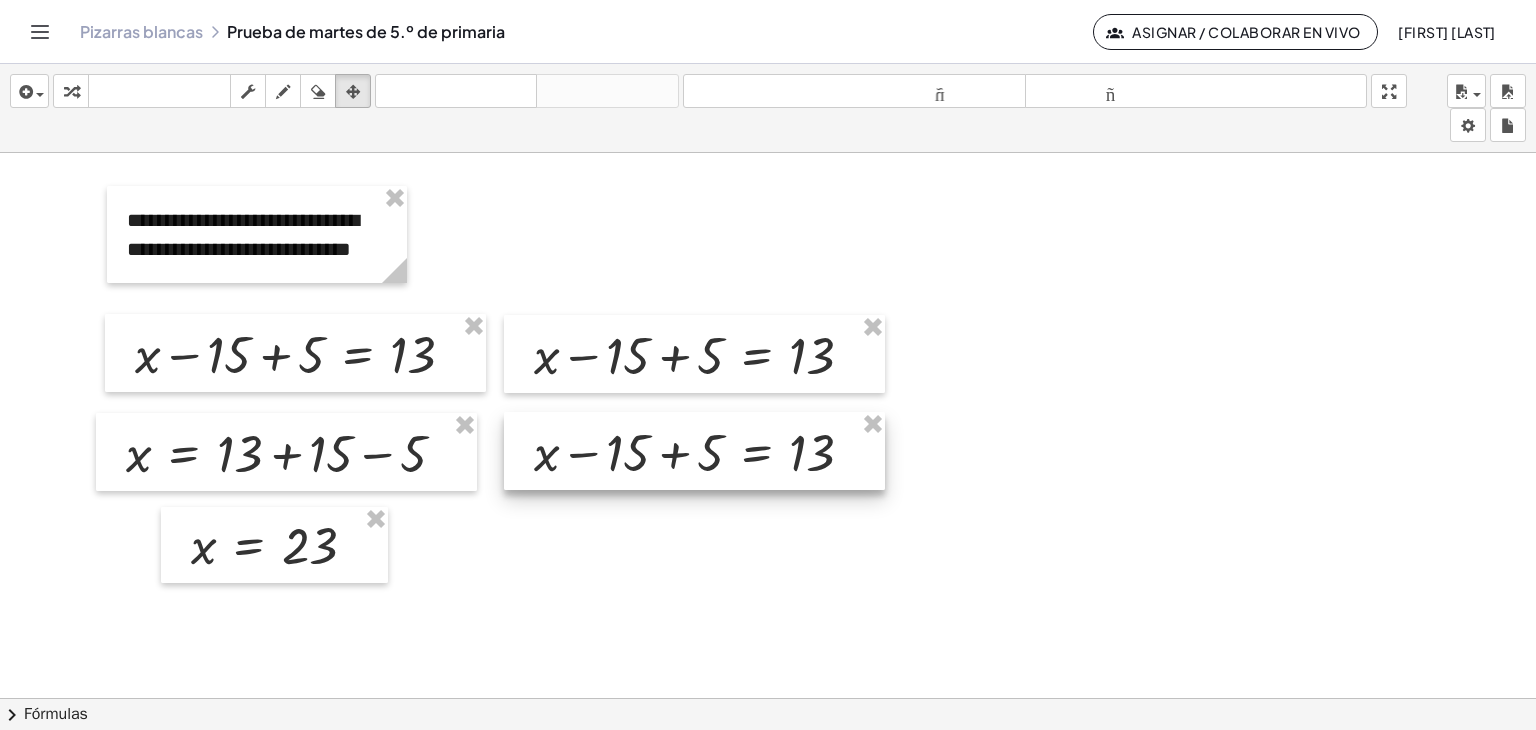 click at bounding box center [694, 451] 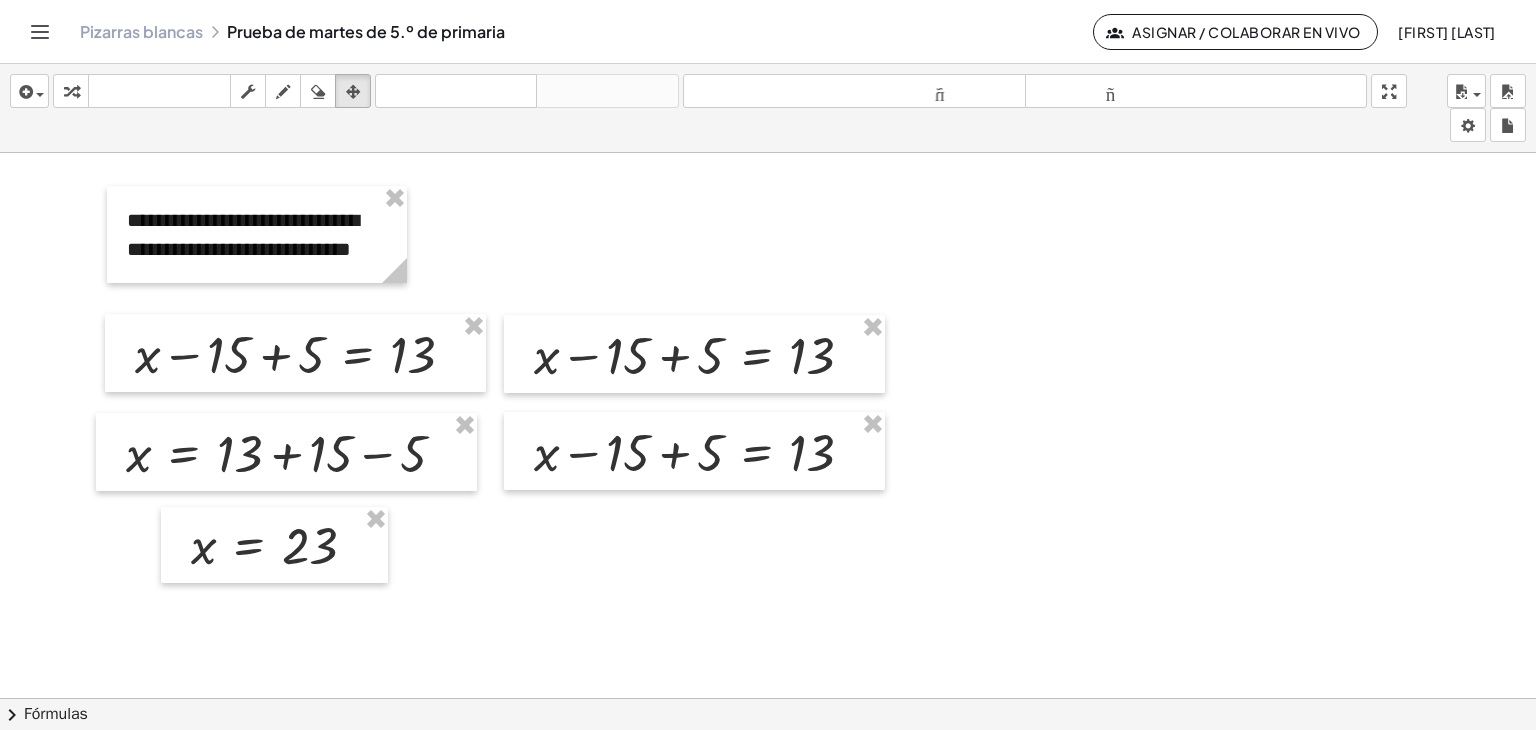 click at bounding box center [71, 91] 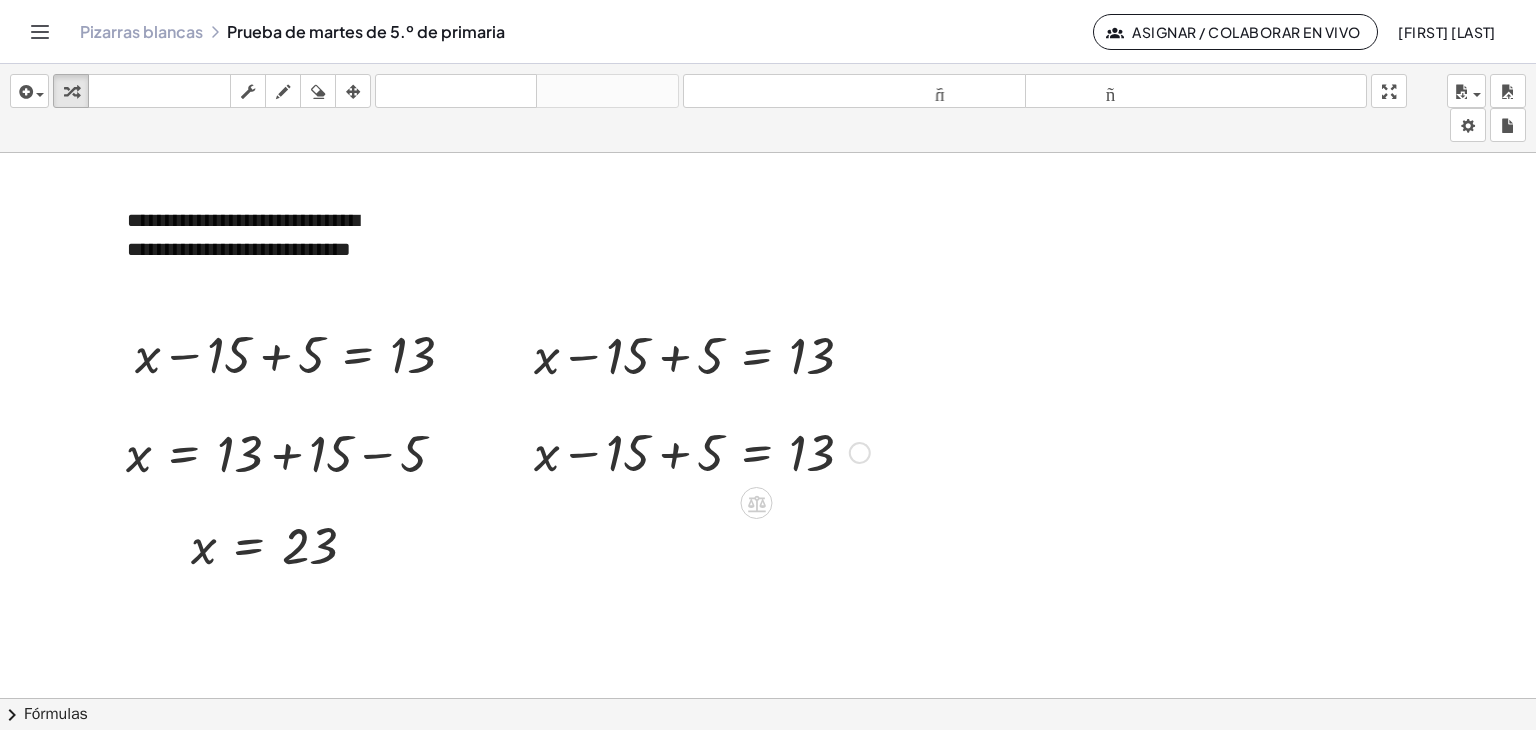 click at bounding box center (702, 451) 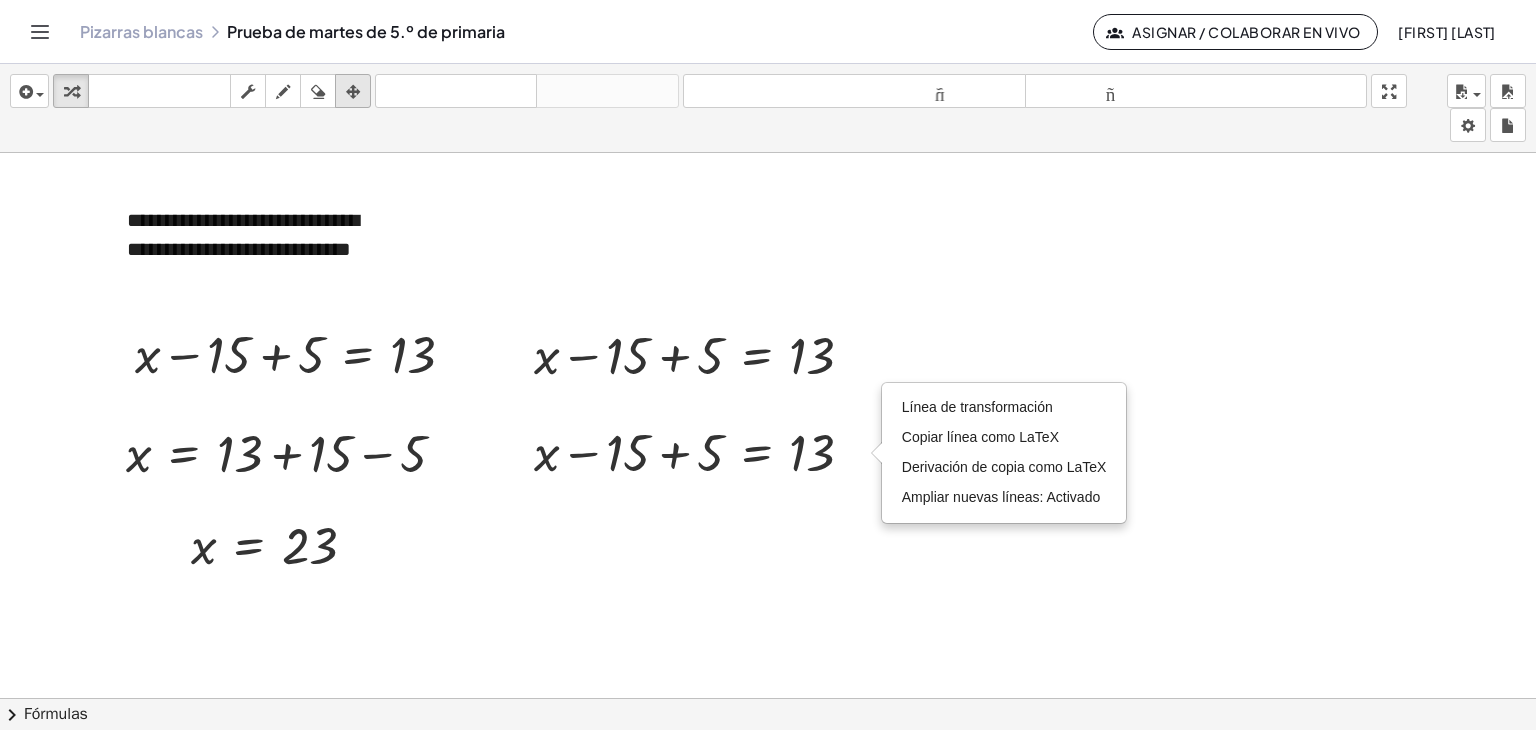 click on "arreglar" at bounding box center (353, 91) 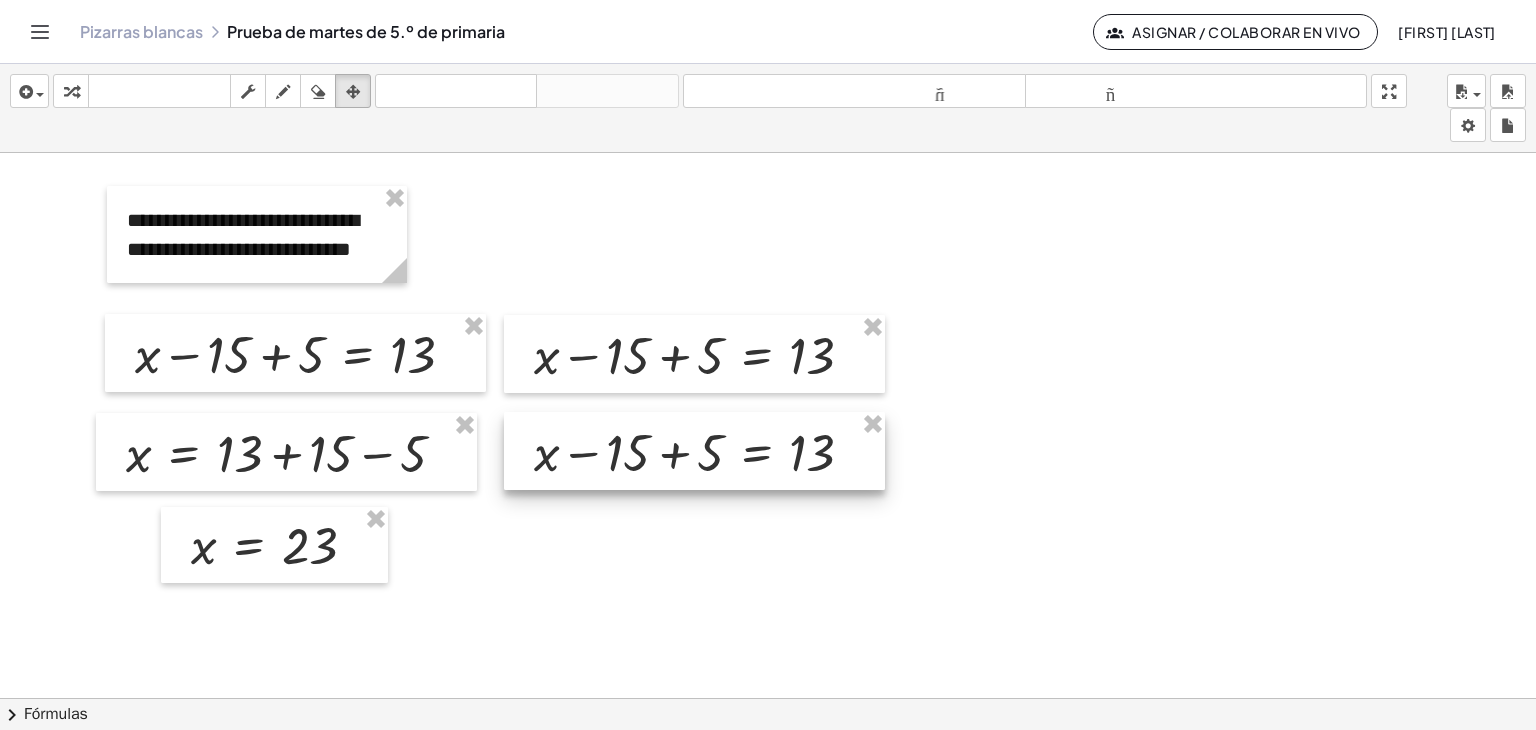 click at bounding box center [694, 451] 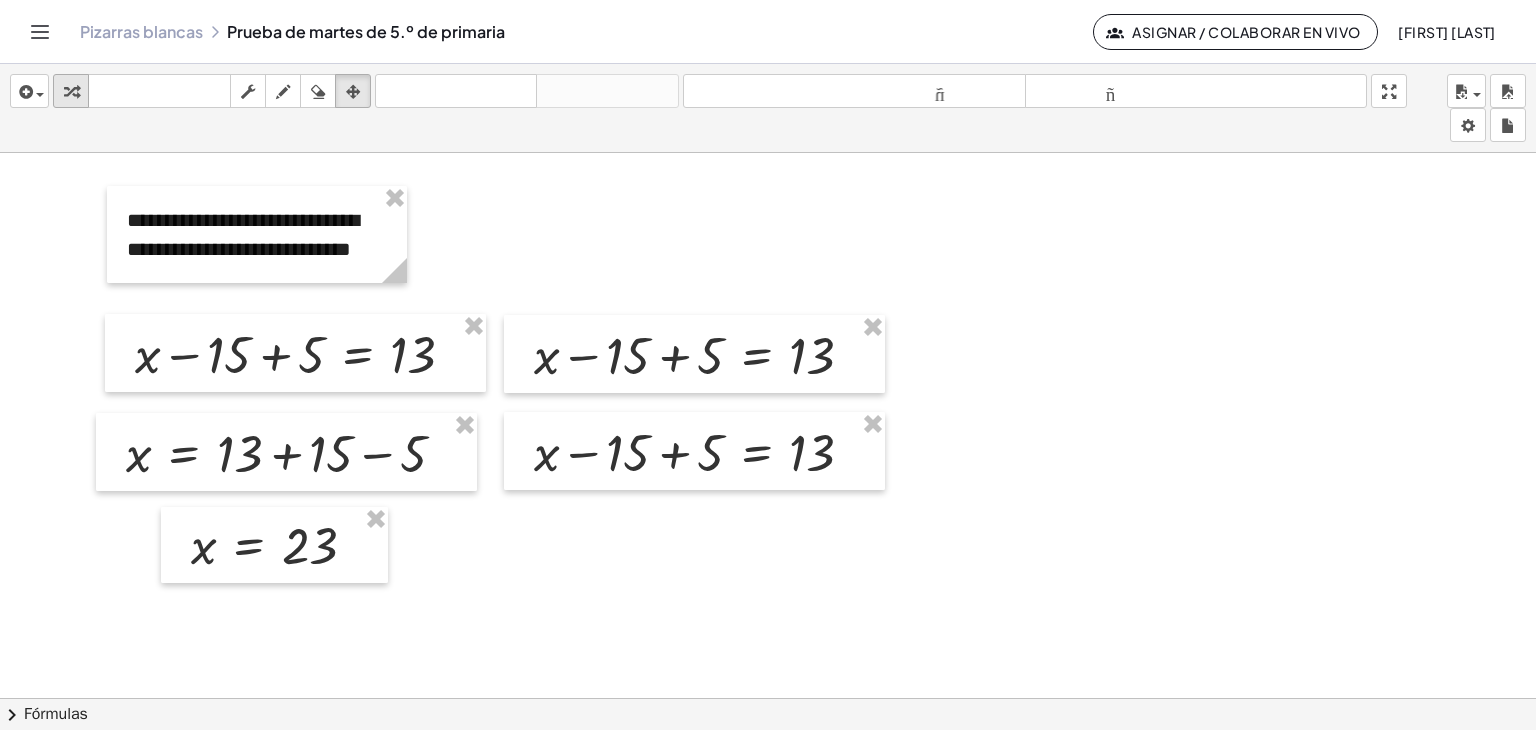 click at bounding box center (71, 92) 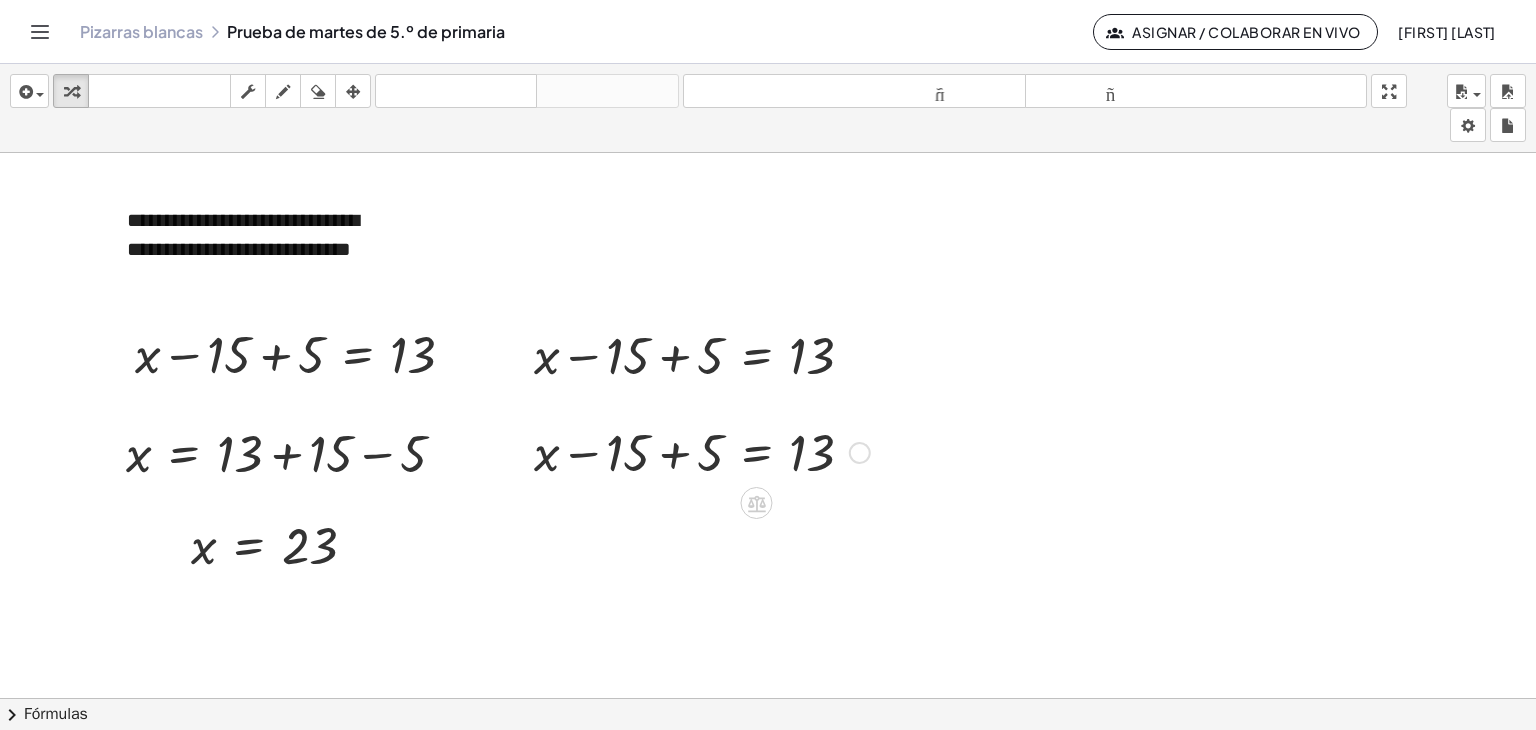 click at bounding box center [702, 451] 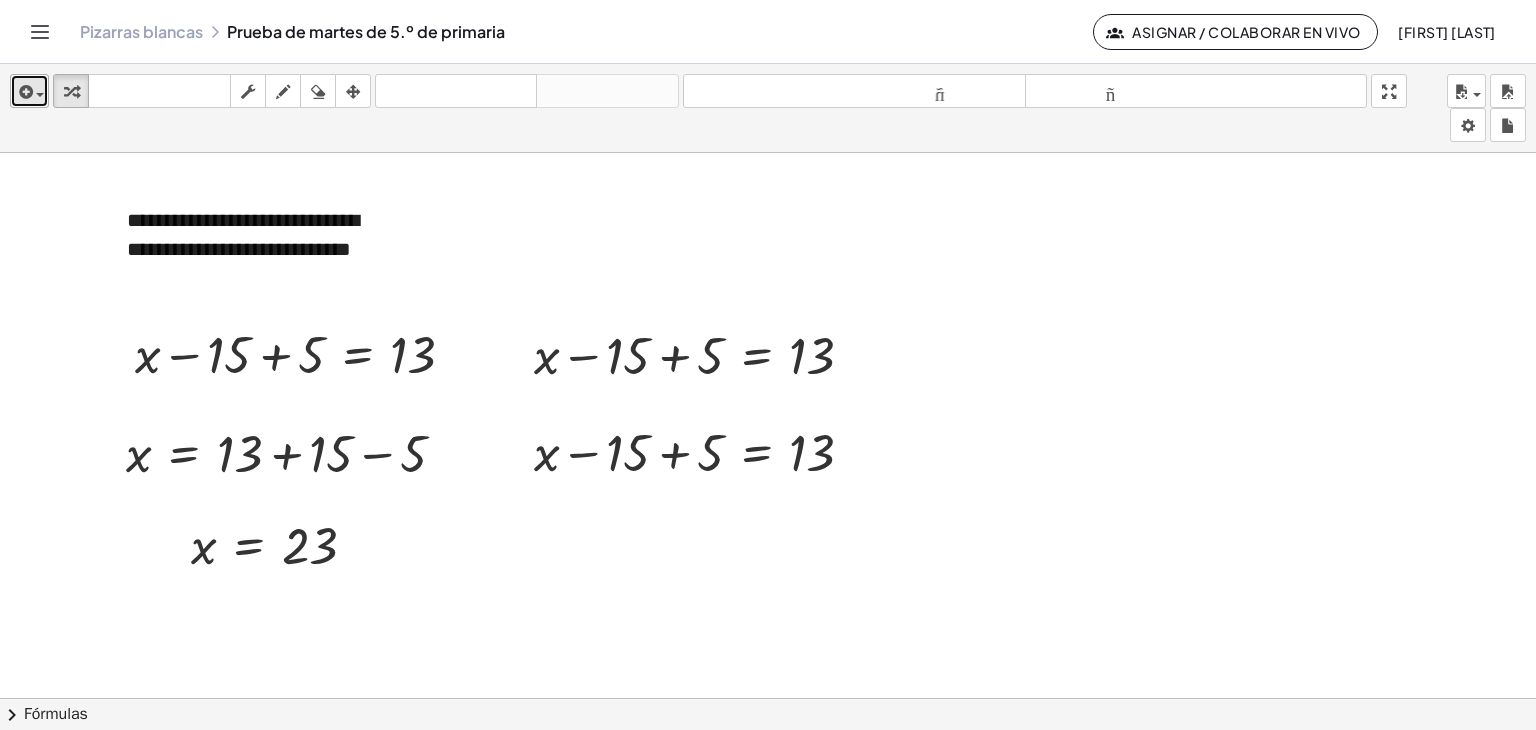 click at bounding box center [40, 95] 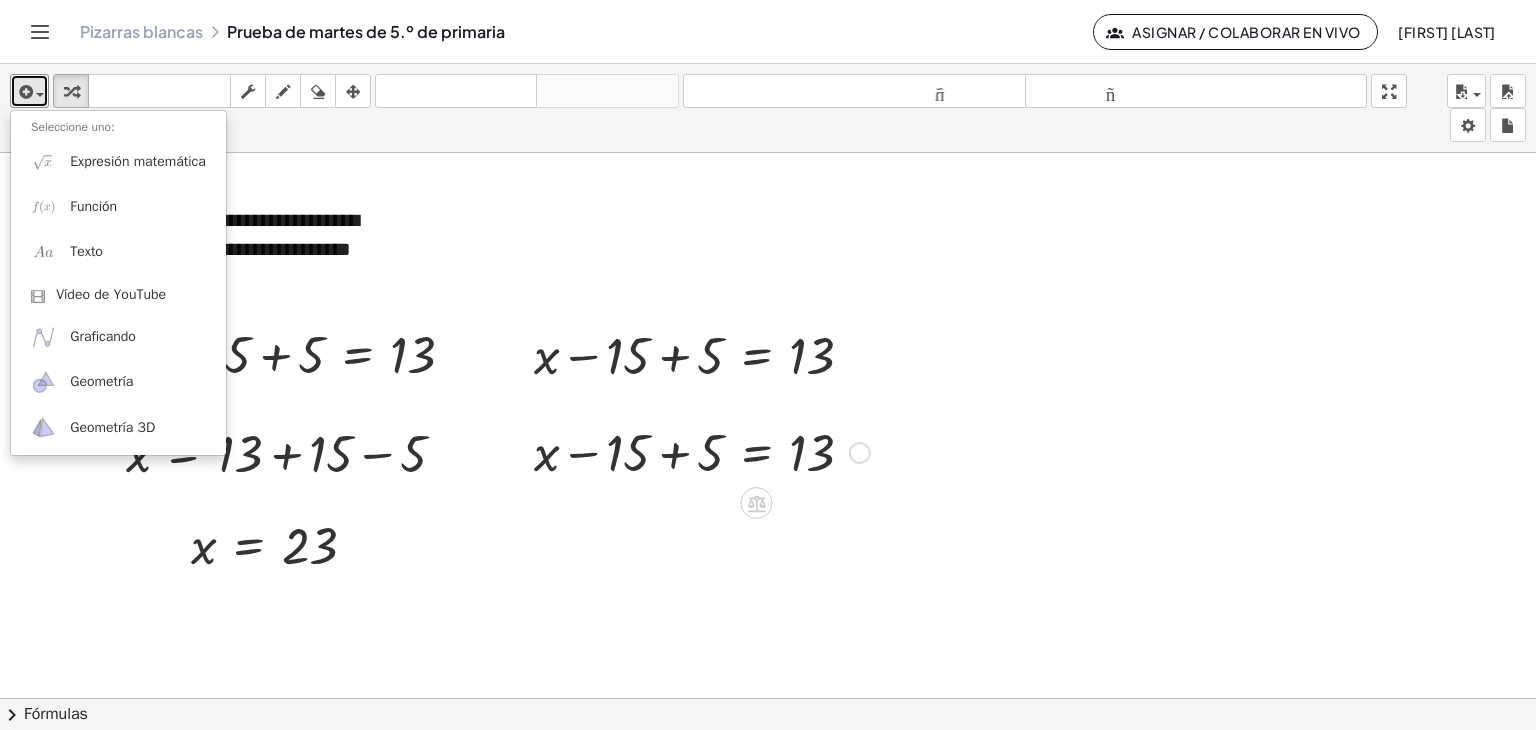 click at bounding box center (702, 451) 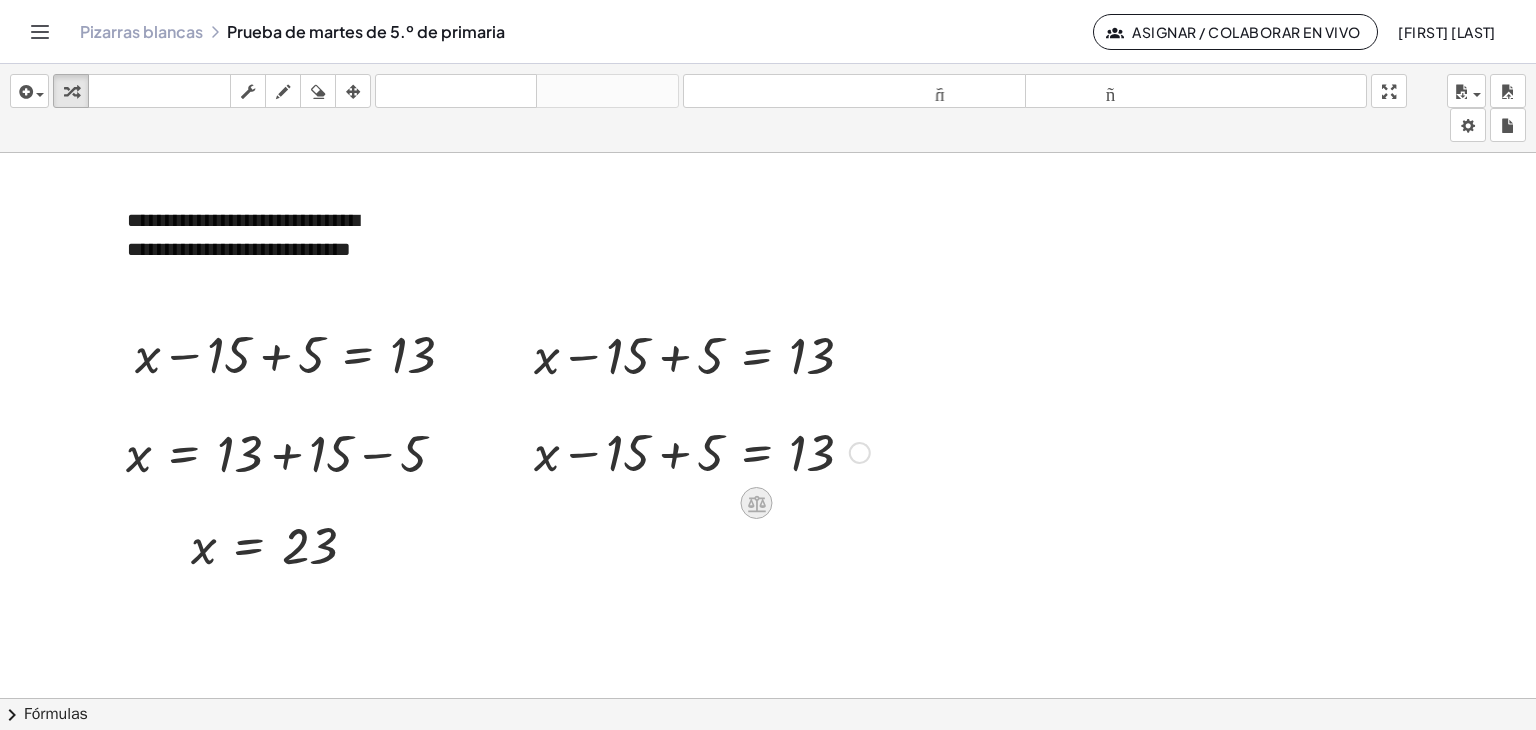 click 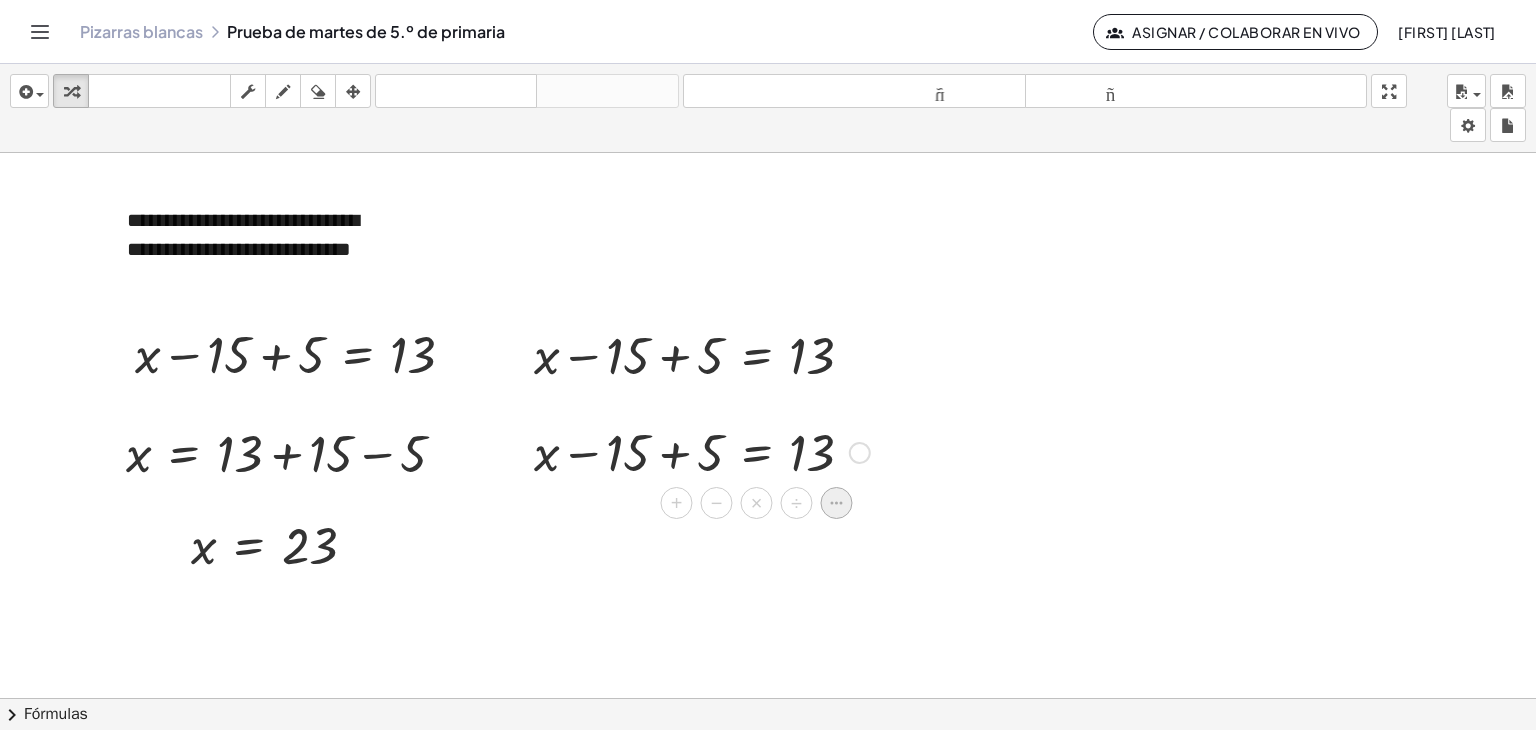 click 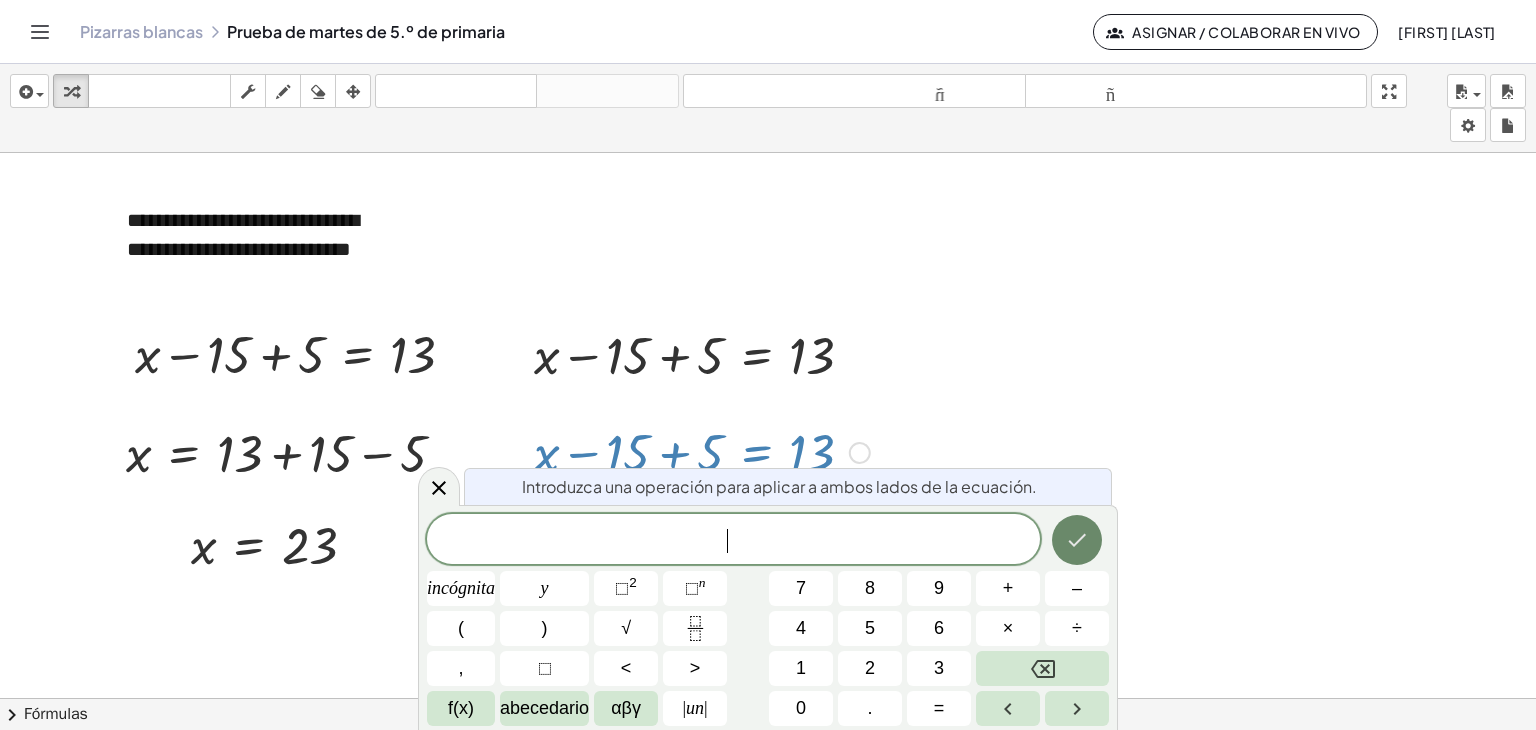 click 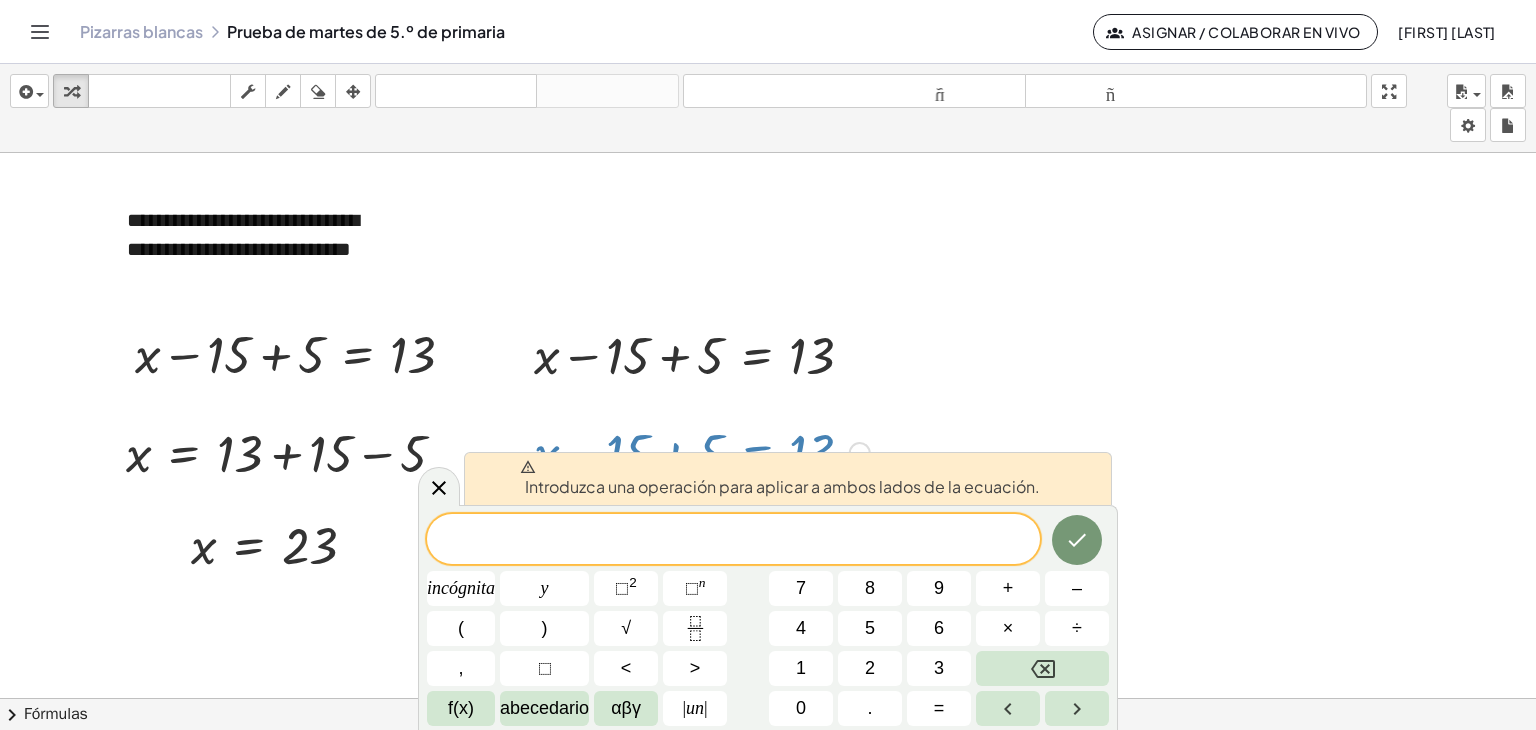 click at bounding box center (181, 971) 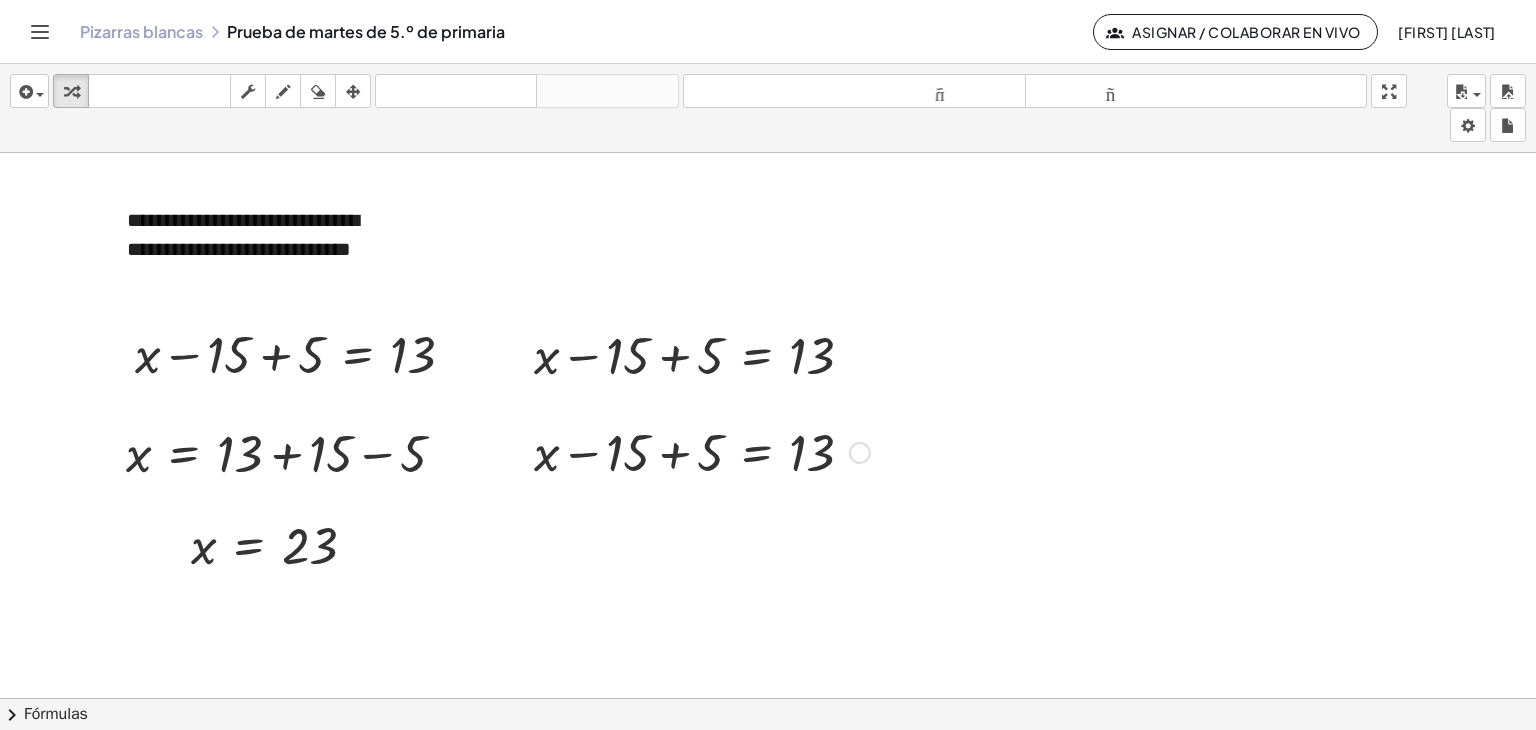 click at bounding box center (702, 451) 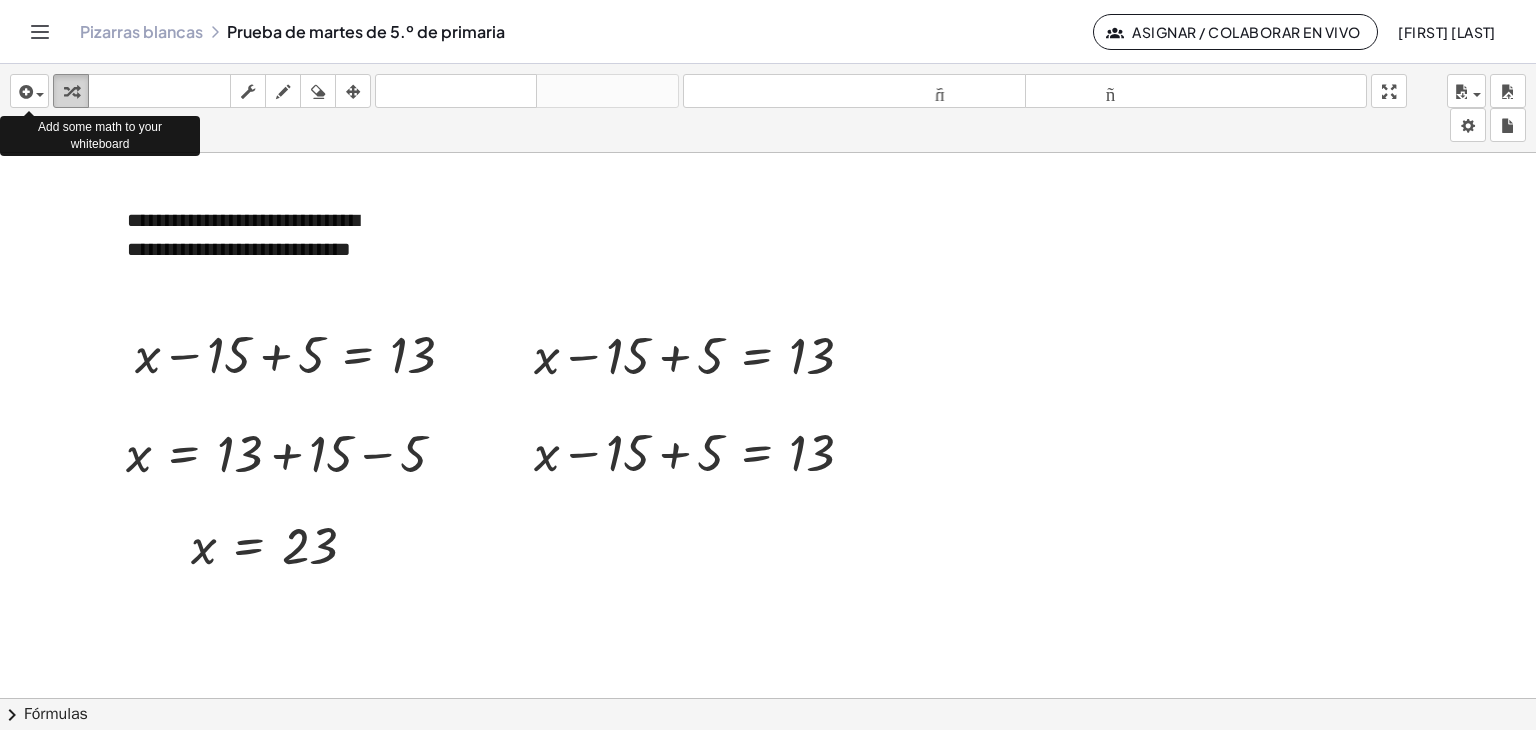 click at bounding box center [71, 92] 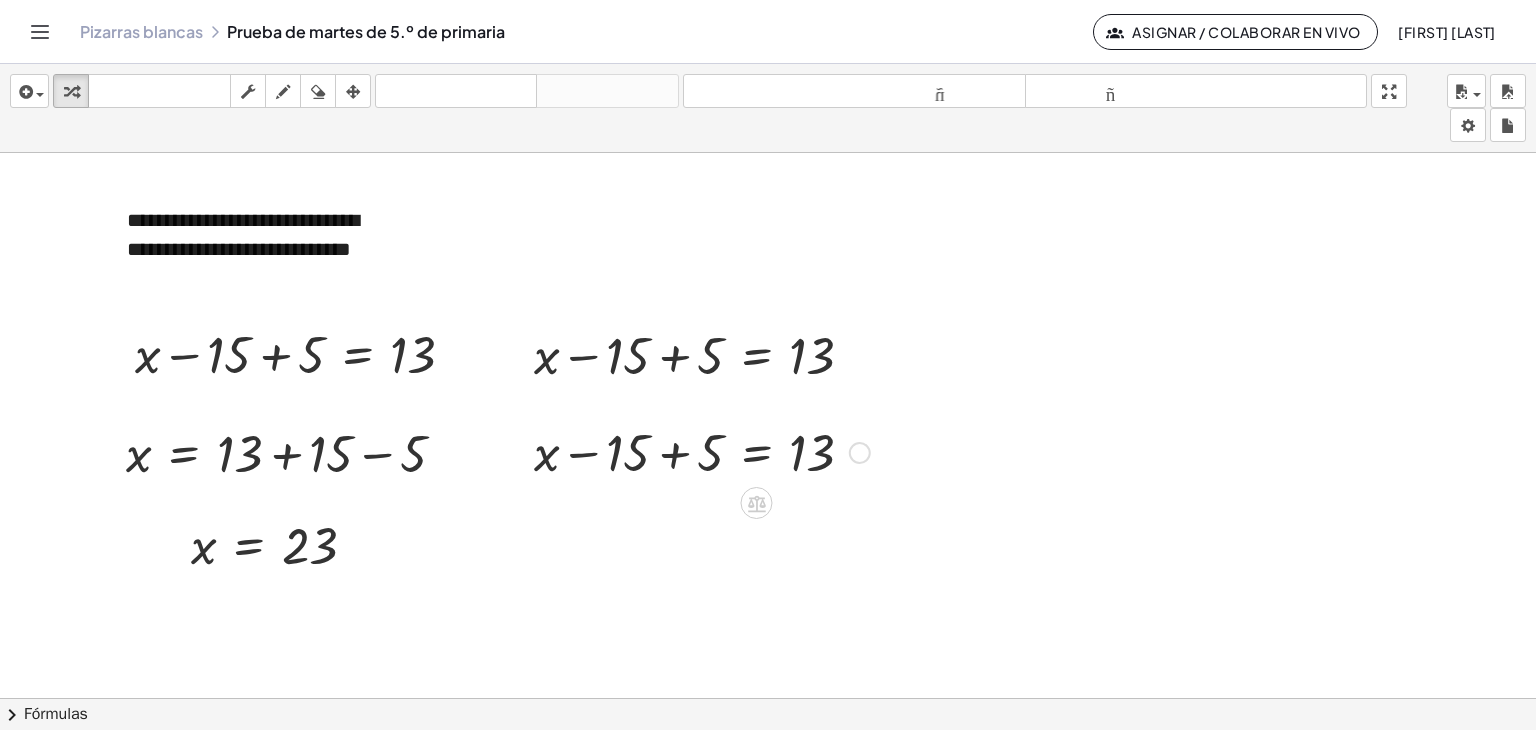 click at bounding box center (702, 451) 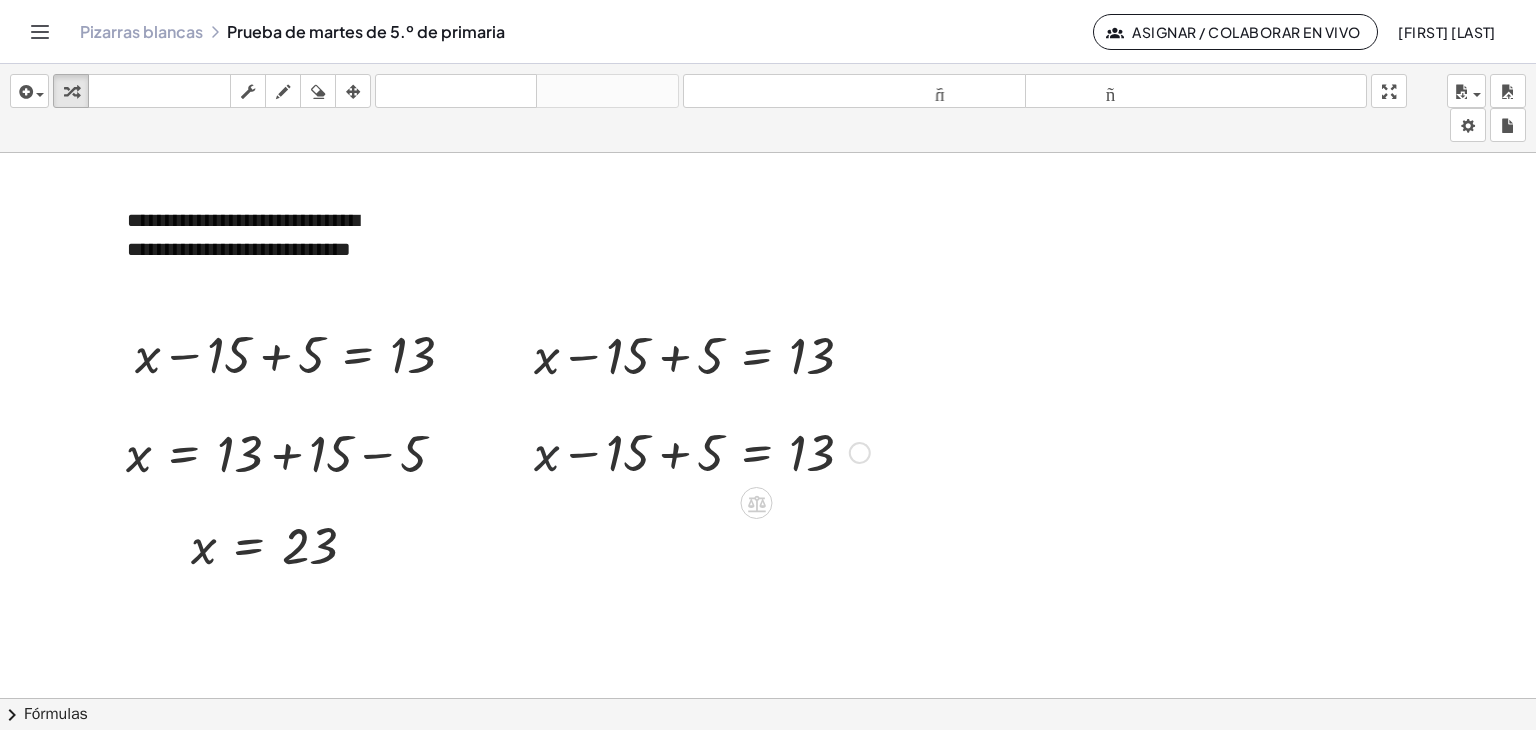 click at bounding box center (702, 451) 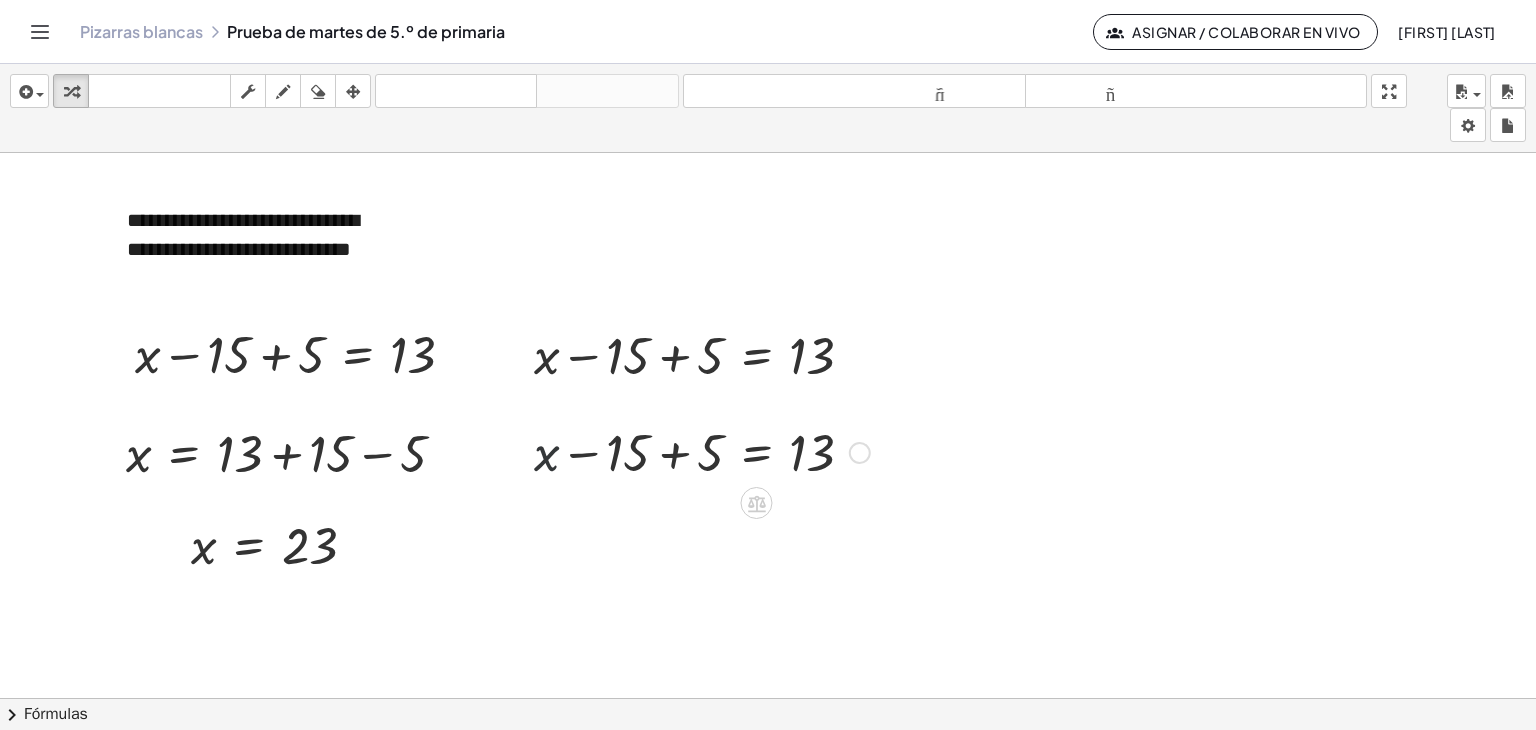 click at bounding box center (702, 451) 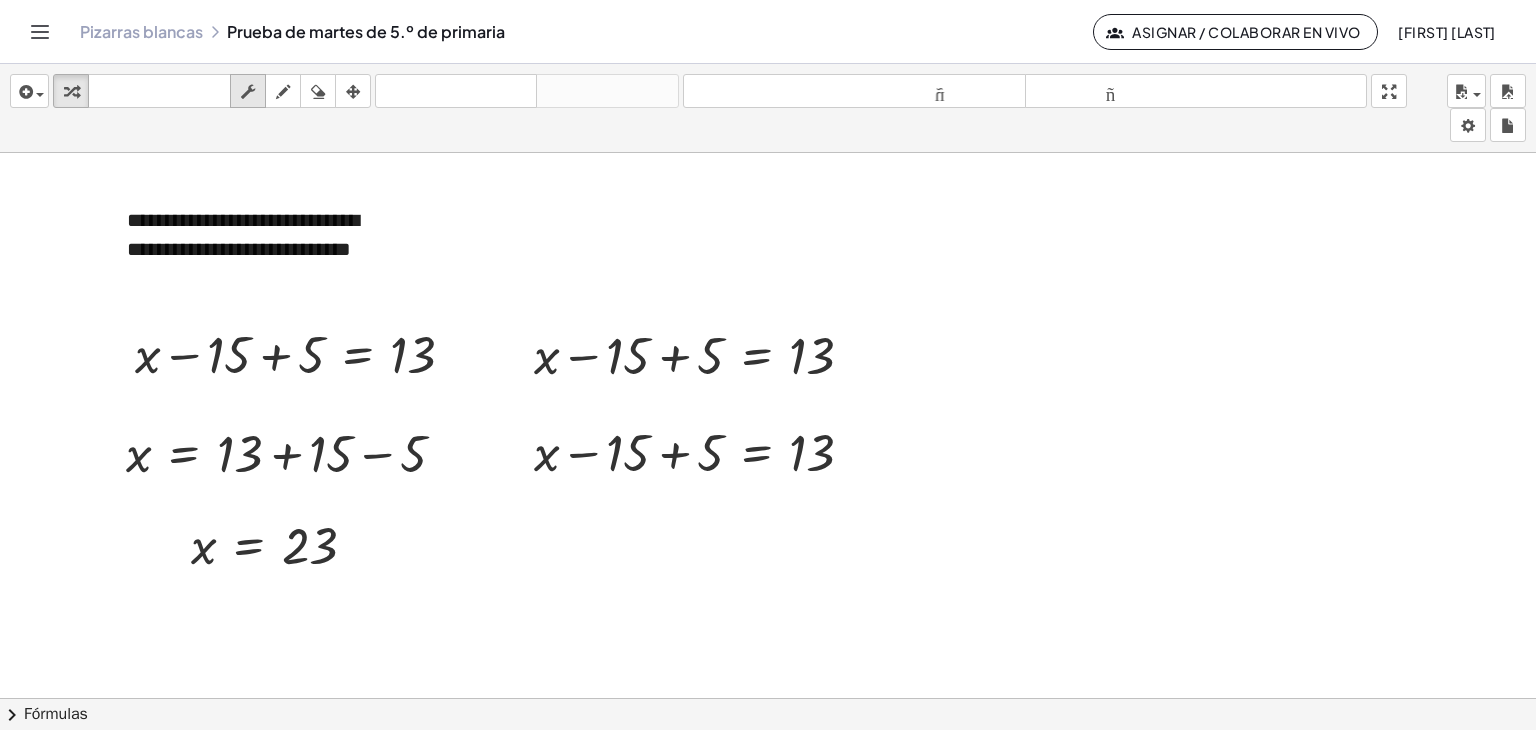 click at bounding box center [248, 91] 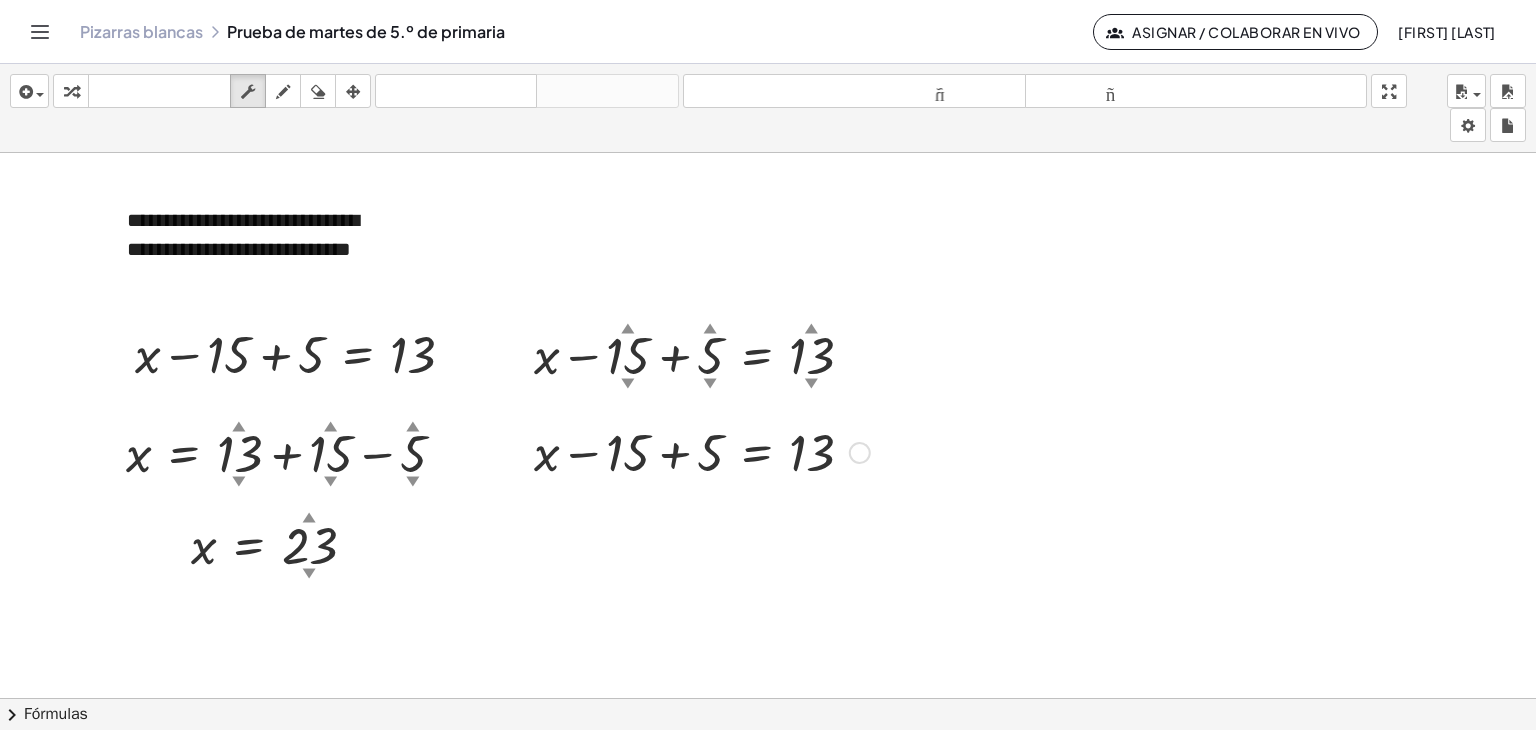 click at bounding box center (702, 451) 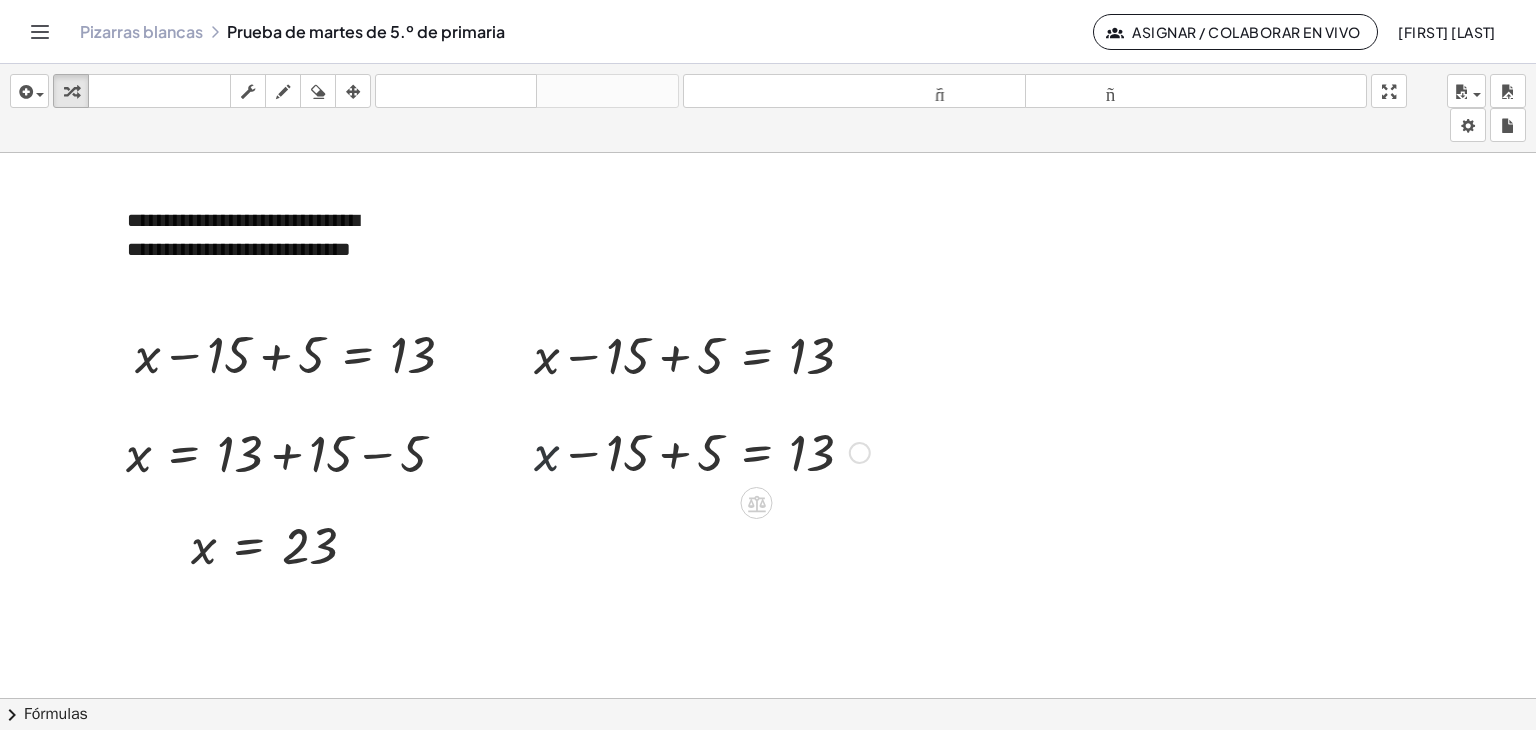 click at bounding box center (702, 451) 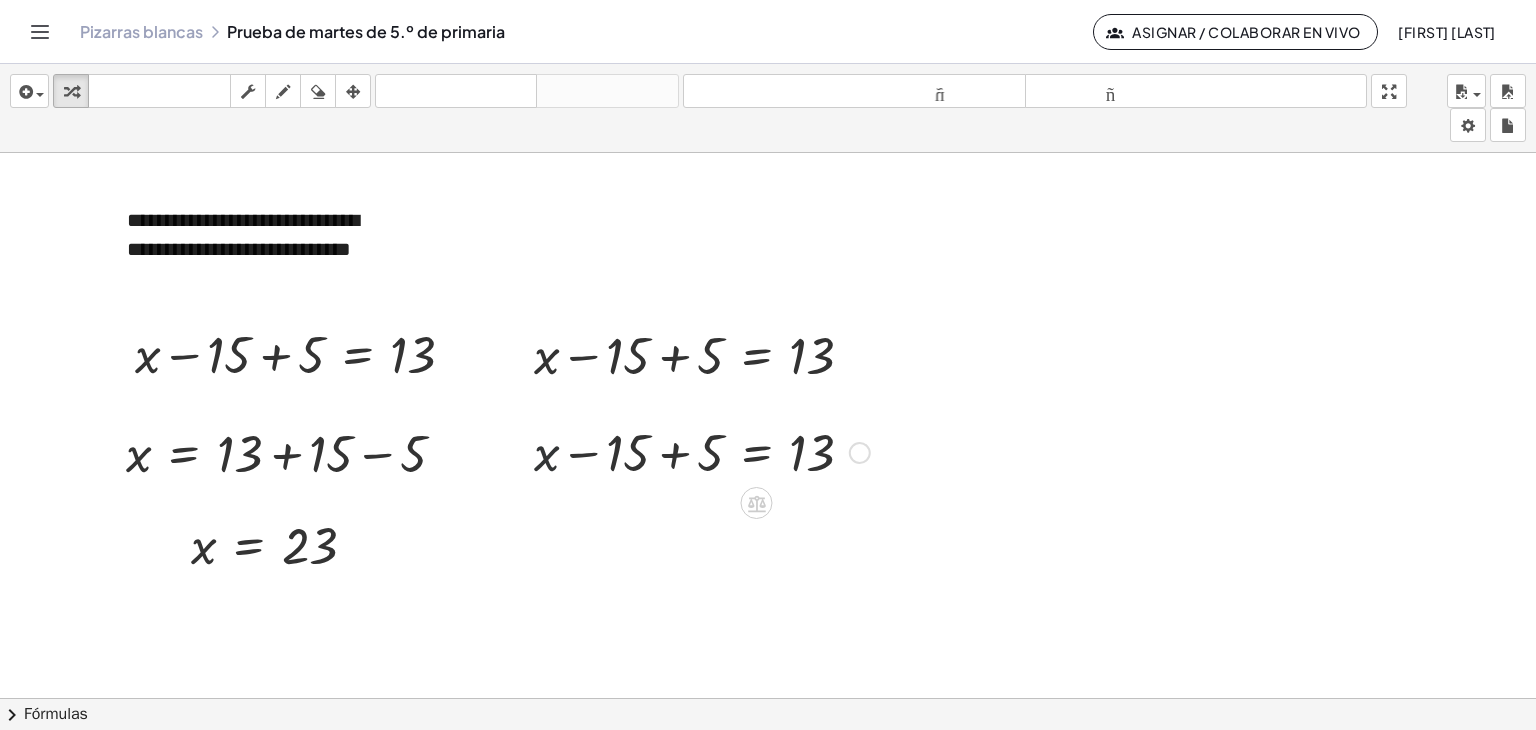 click at bounding box center (702, 451) 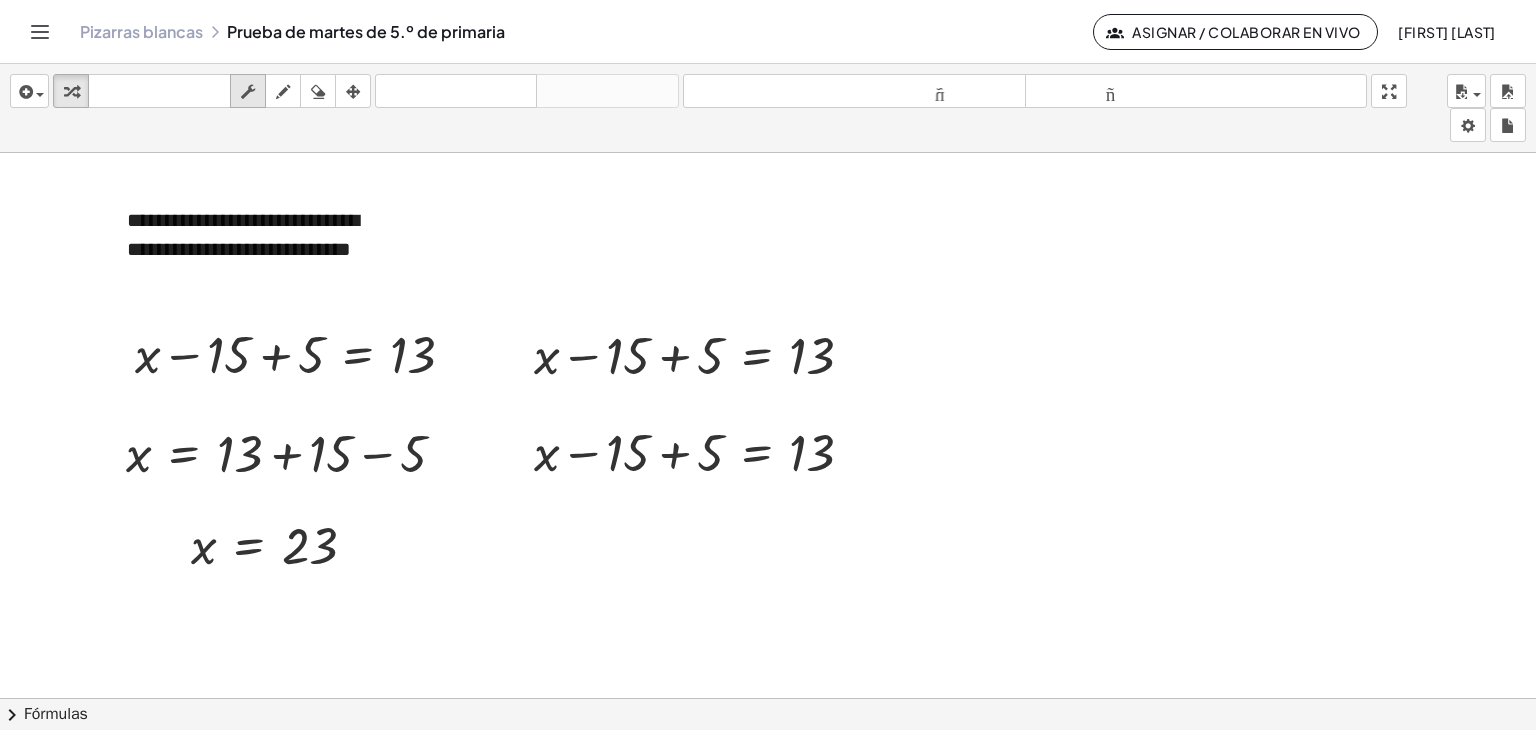 click at bounding box center (248, 92) 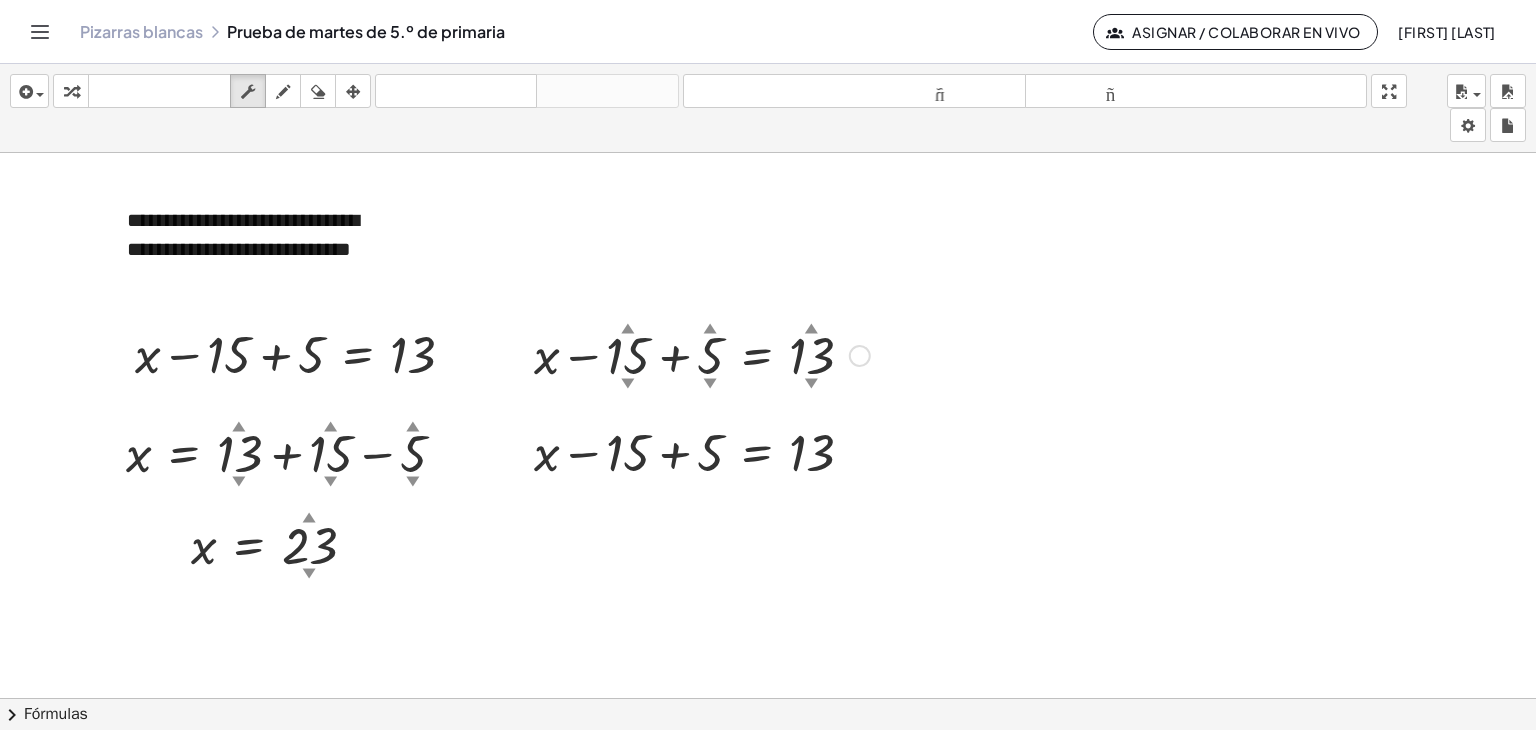 click on "▲" at bounding box center (628, 329) 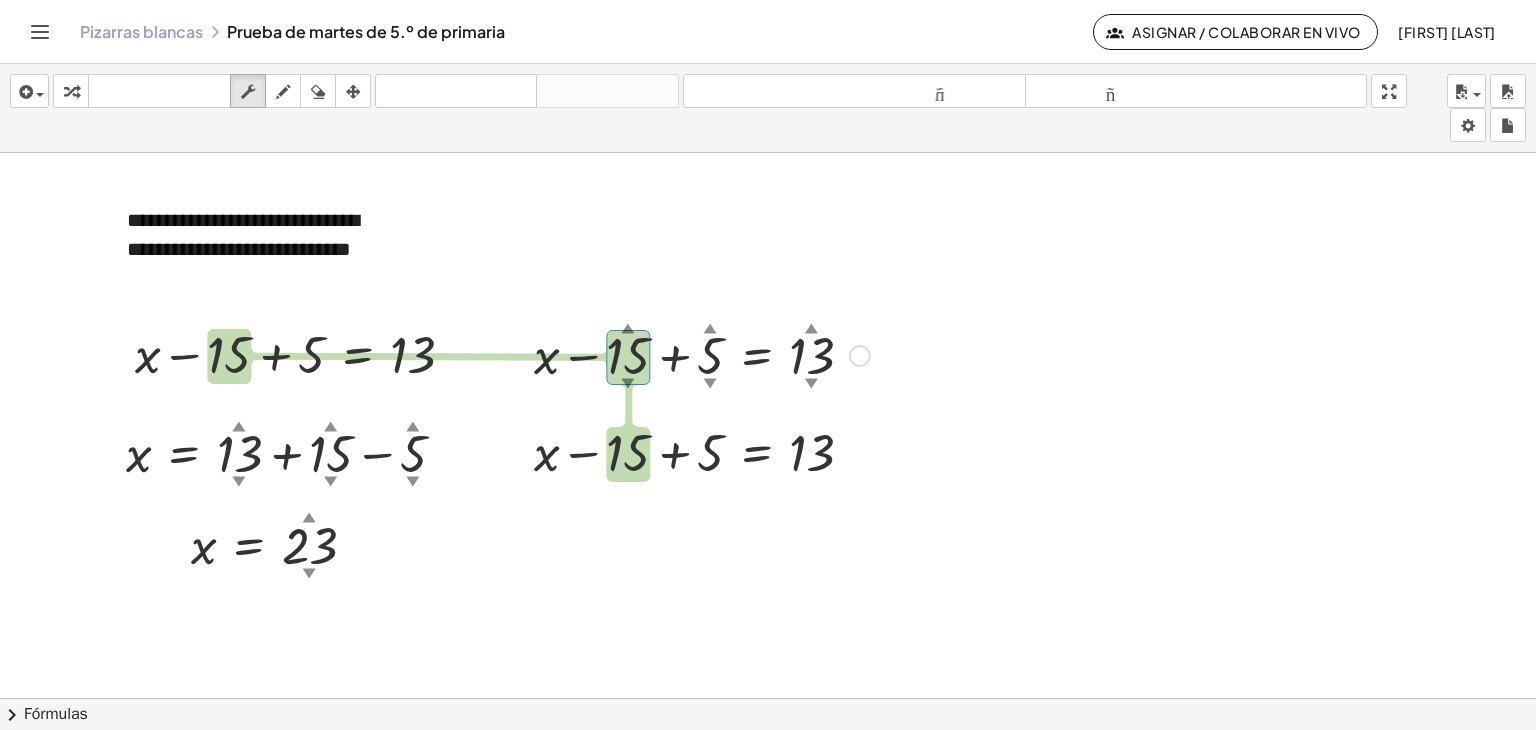 click on "▲" at bounding box center [710, 329] 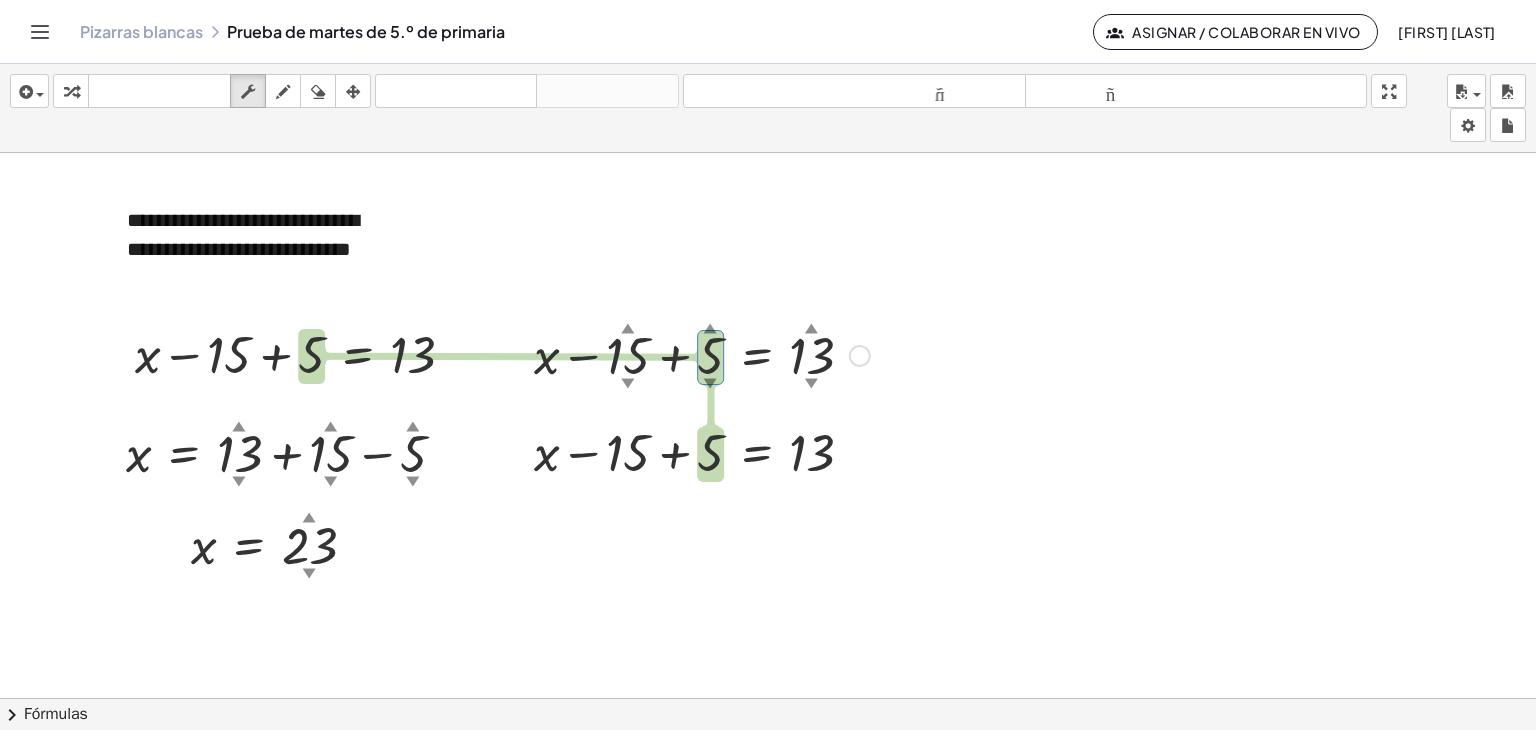 click on "▲" at bounding box center (710, 329) 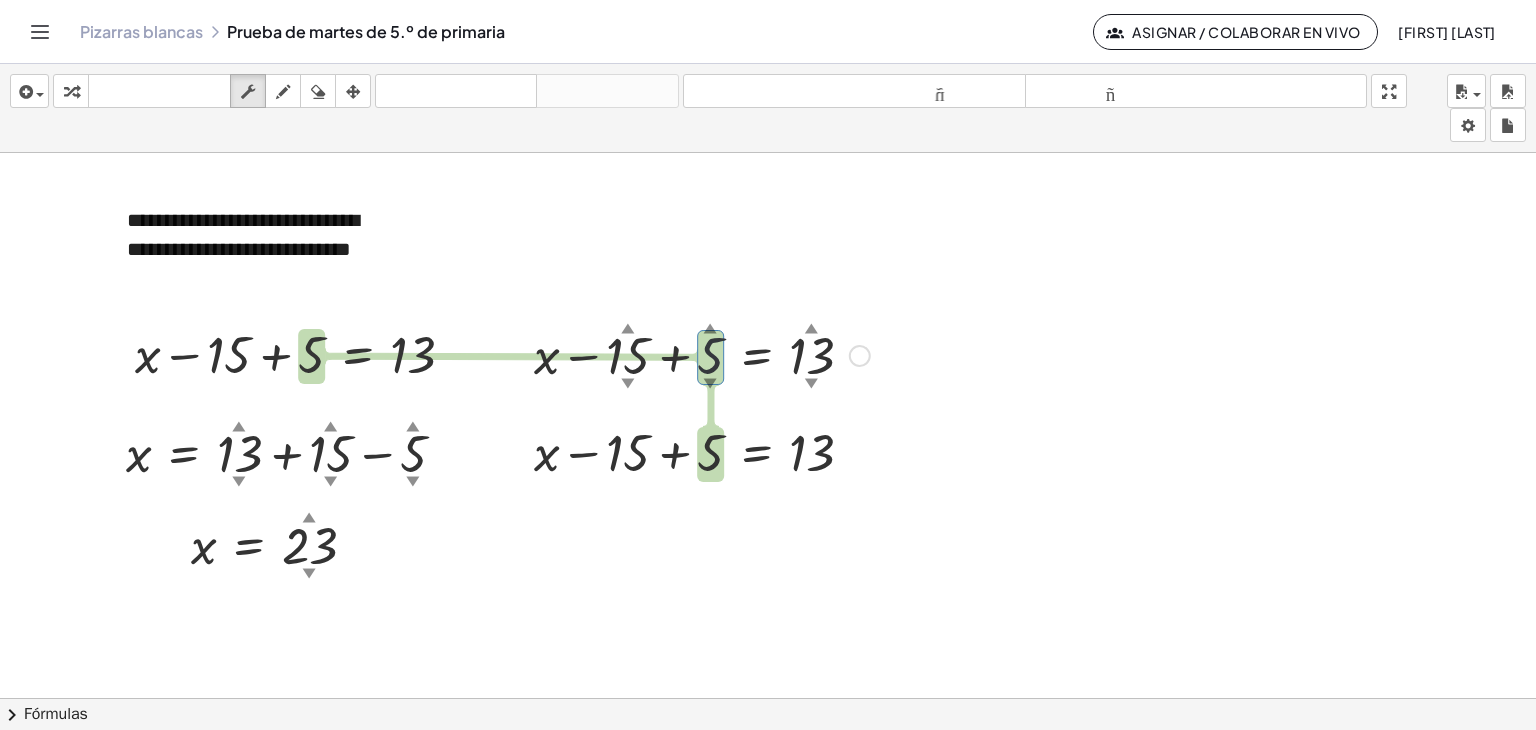 click on "▼" at bounding box center (710, 384) 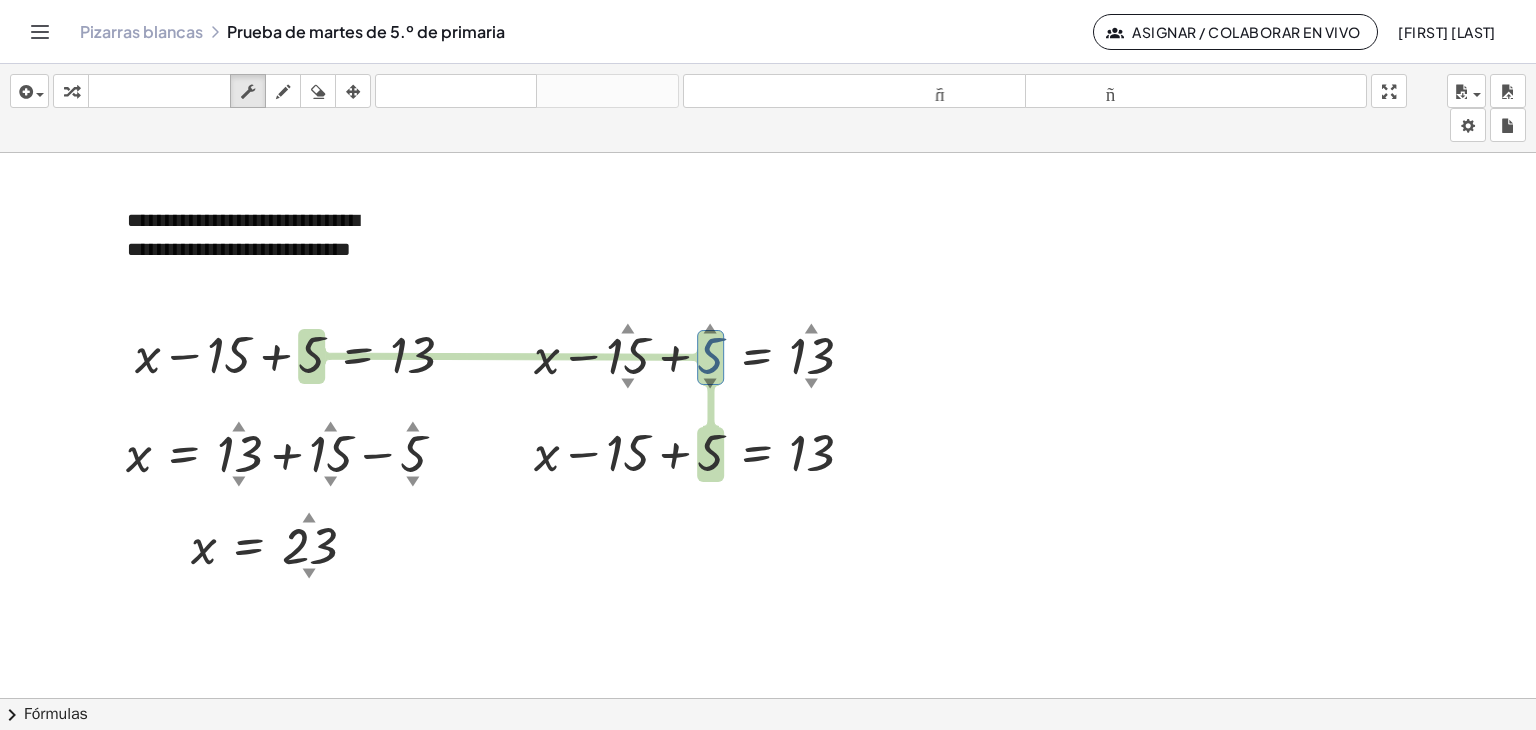 drag, startPoint x: 704, startPoint y: 366, endPoint x: 742, endPoint y: 365, distance: 38.013157 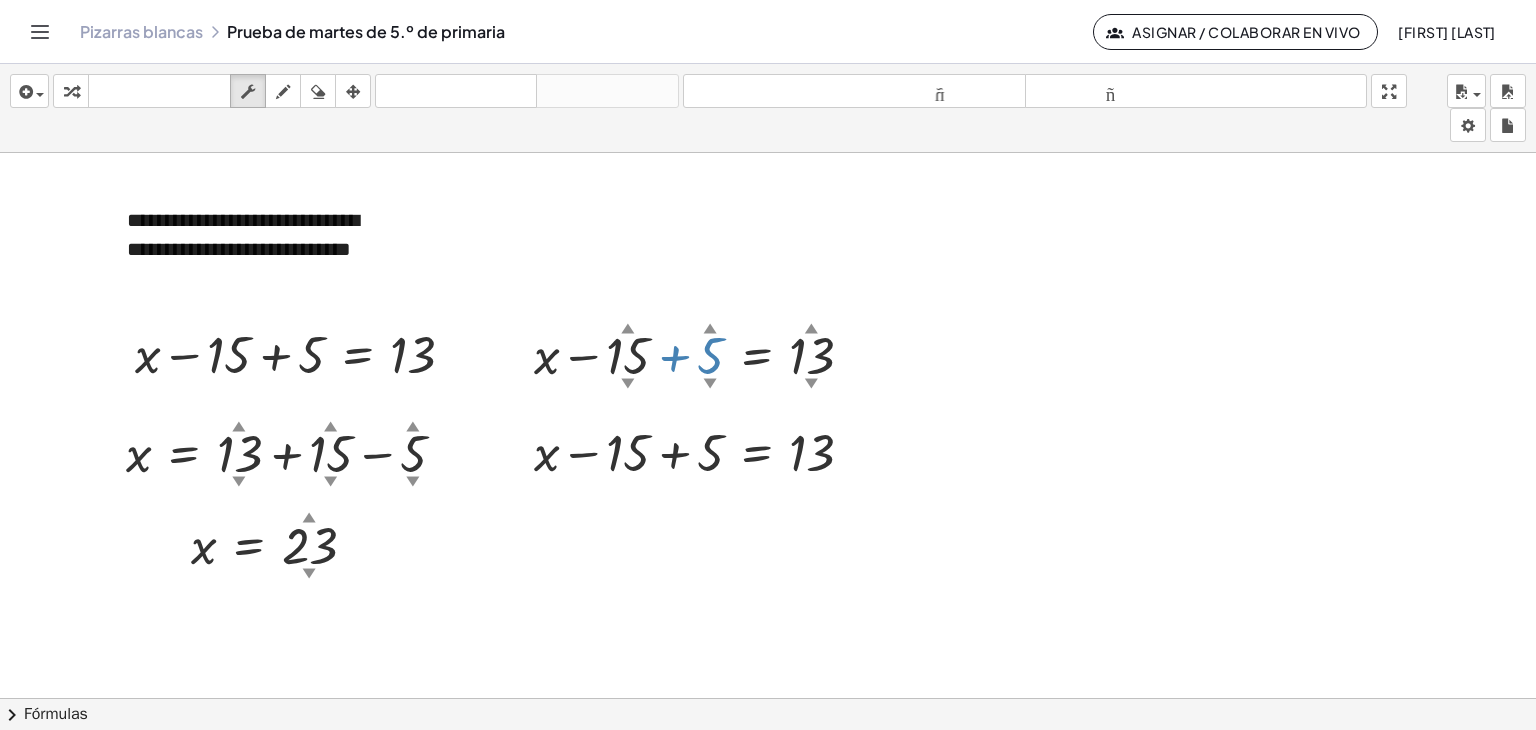 drag, startPoint x: 712, startPoint y: 360, endPoint x: 672, endPoint y: 373, distance: 42.059483 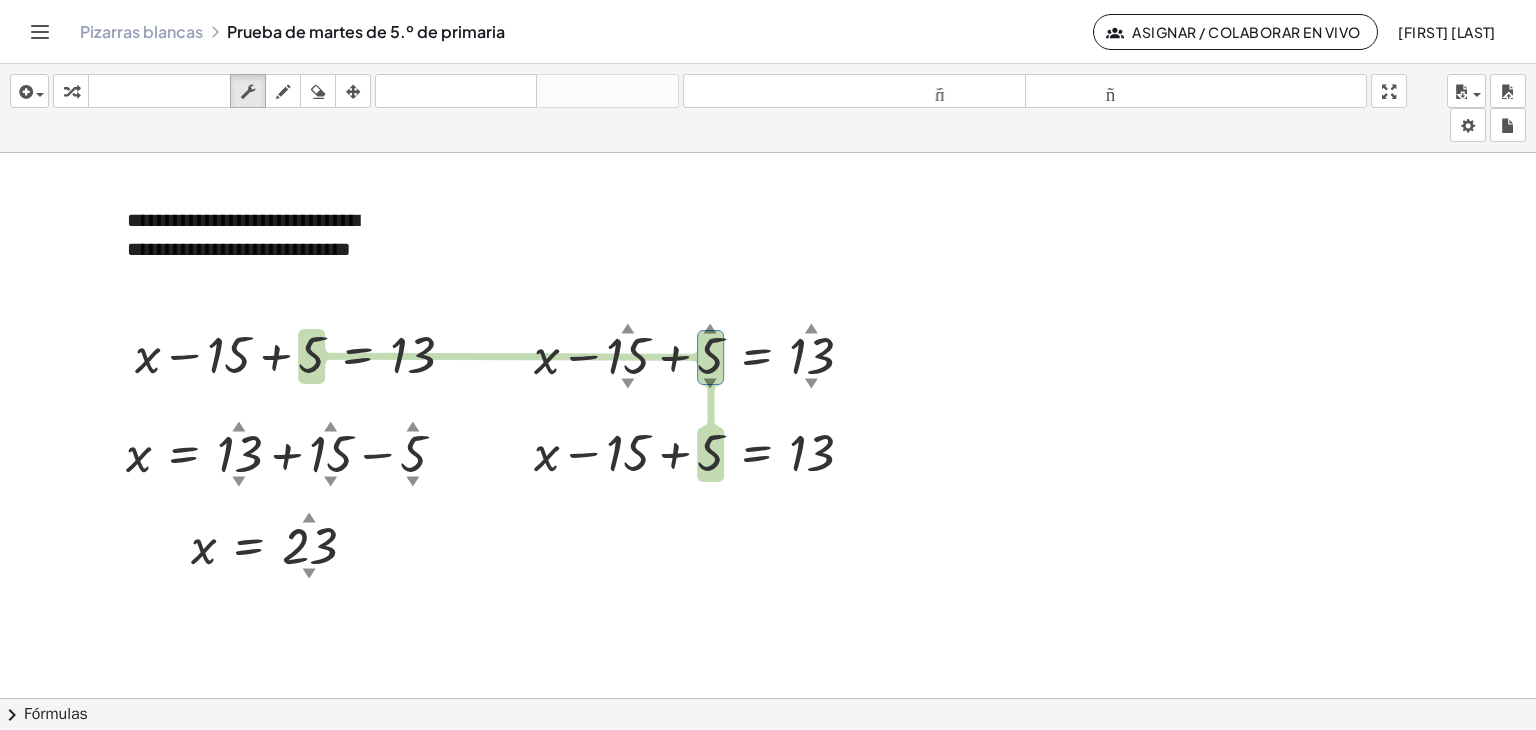 click at bounding box center (181, 971) 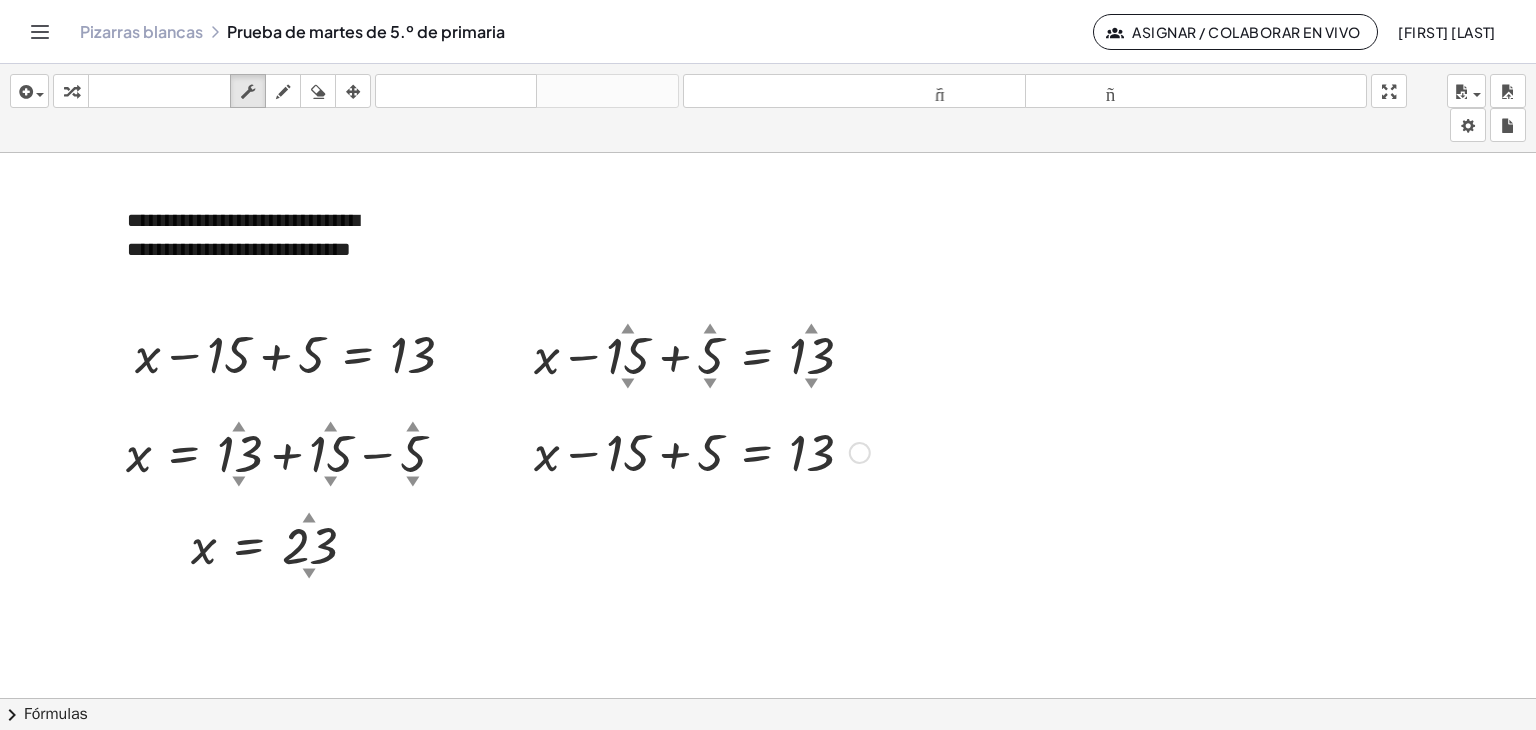 click at bounding box center [702, 451] 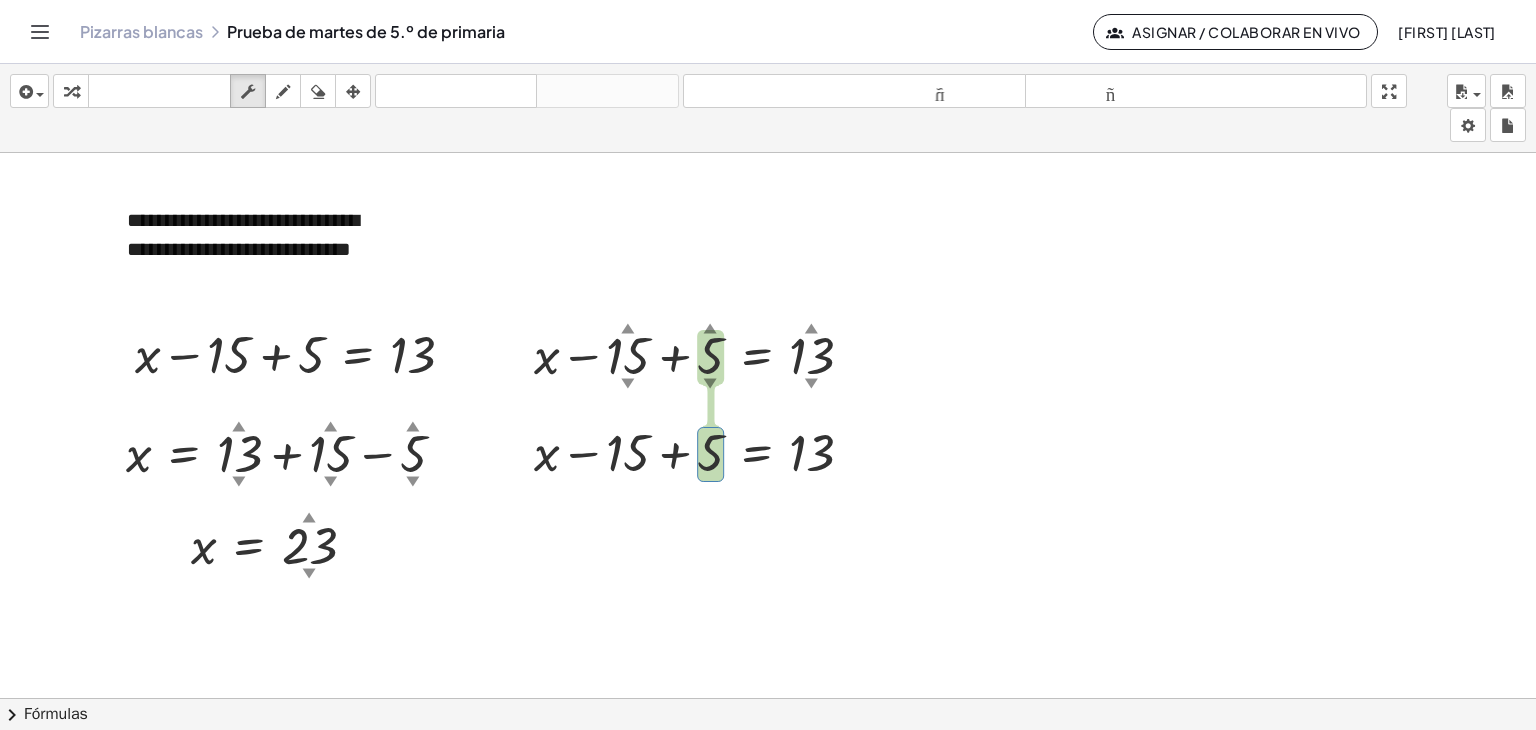 click at bounding box center (181, 971) 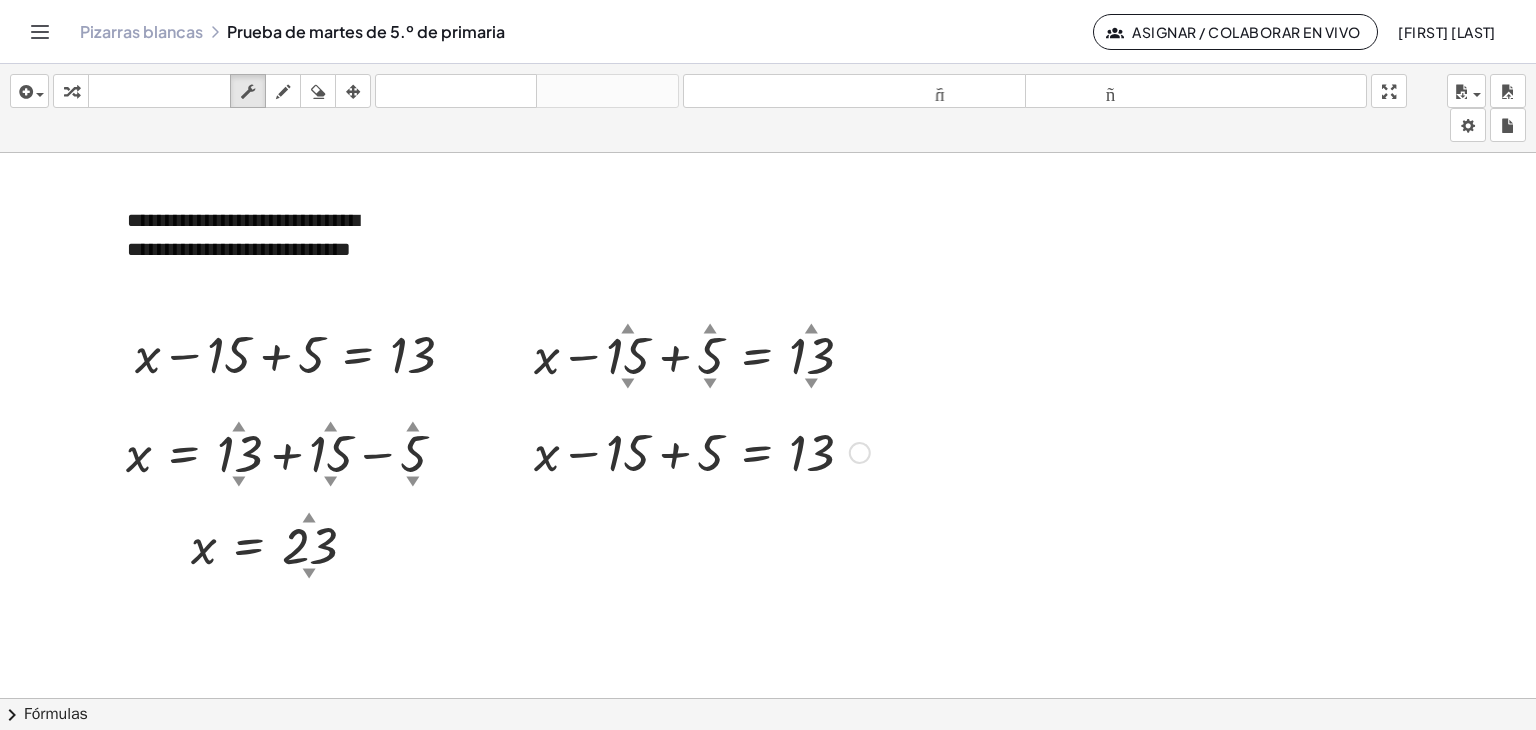 click at bounding box center [702, 451] 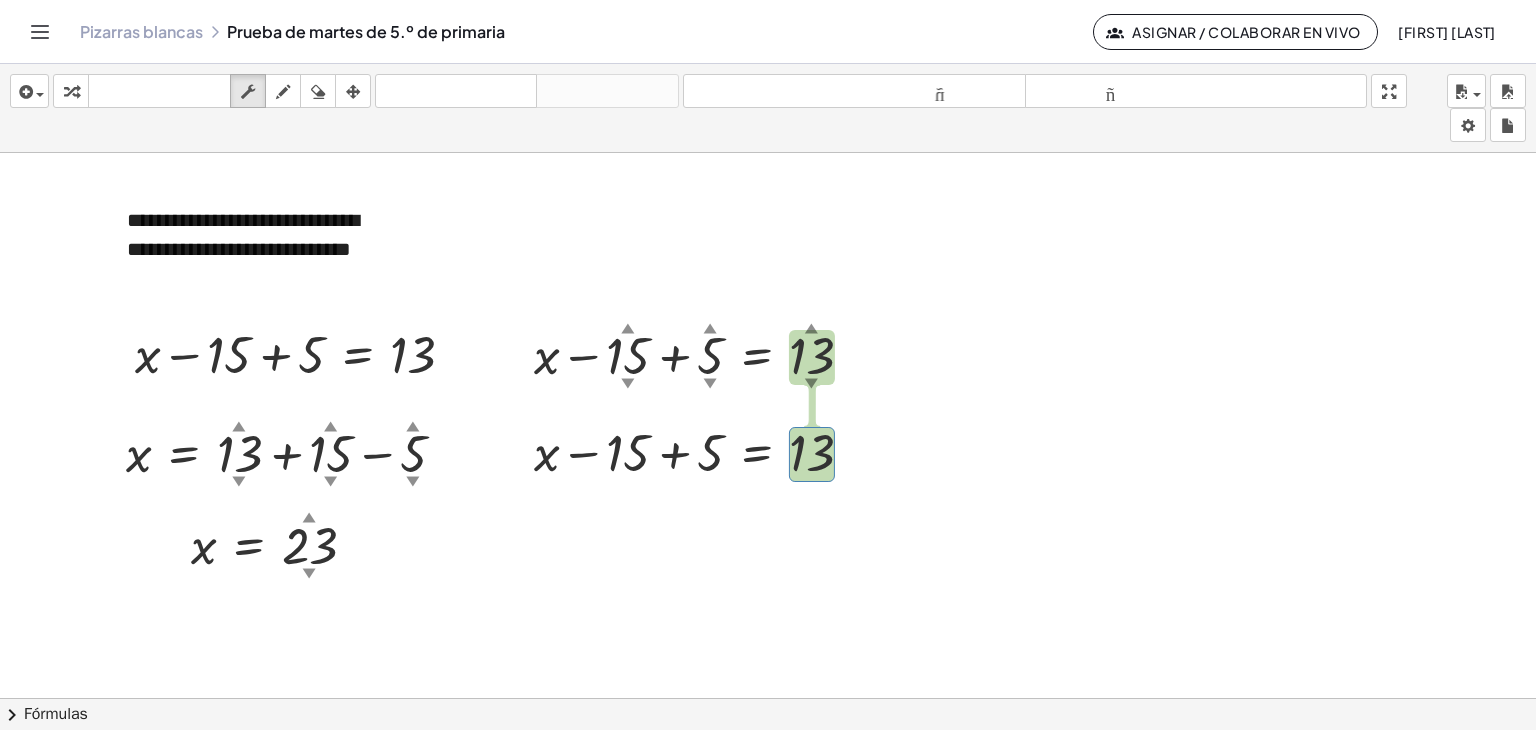 click at bounding box center [181, 971] 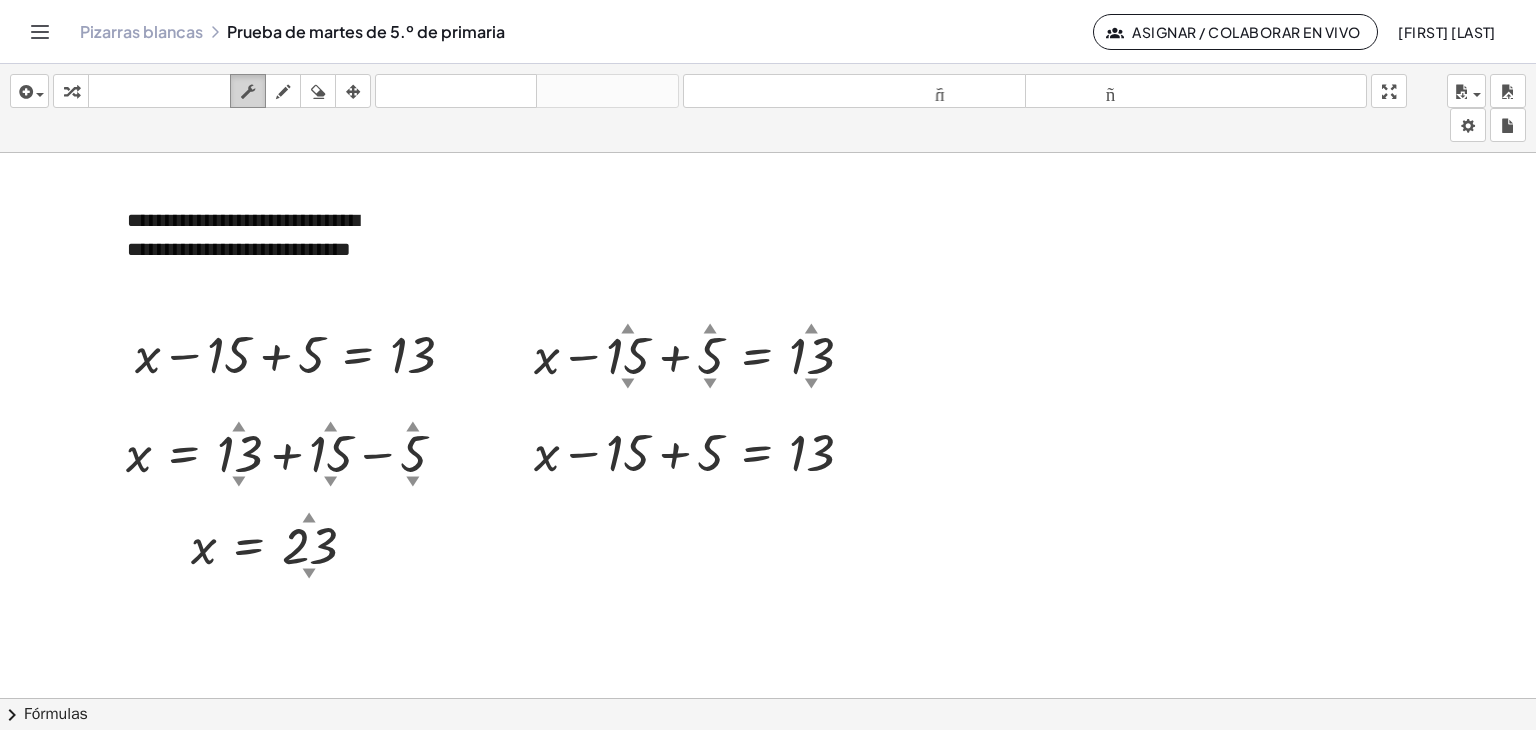 click at bounding box center [248, 92] 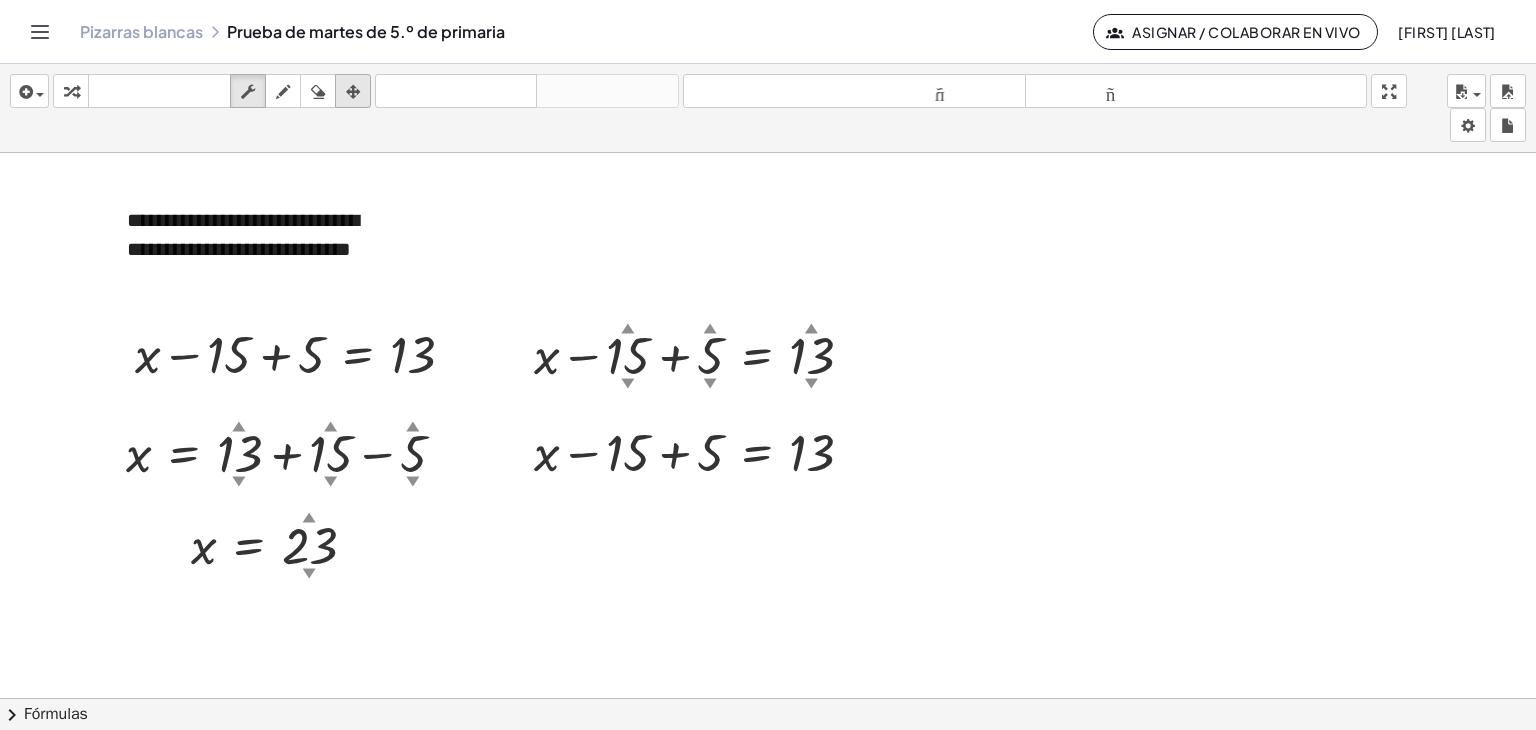 click on "arreglar" at bounding box center (353, 91) 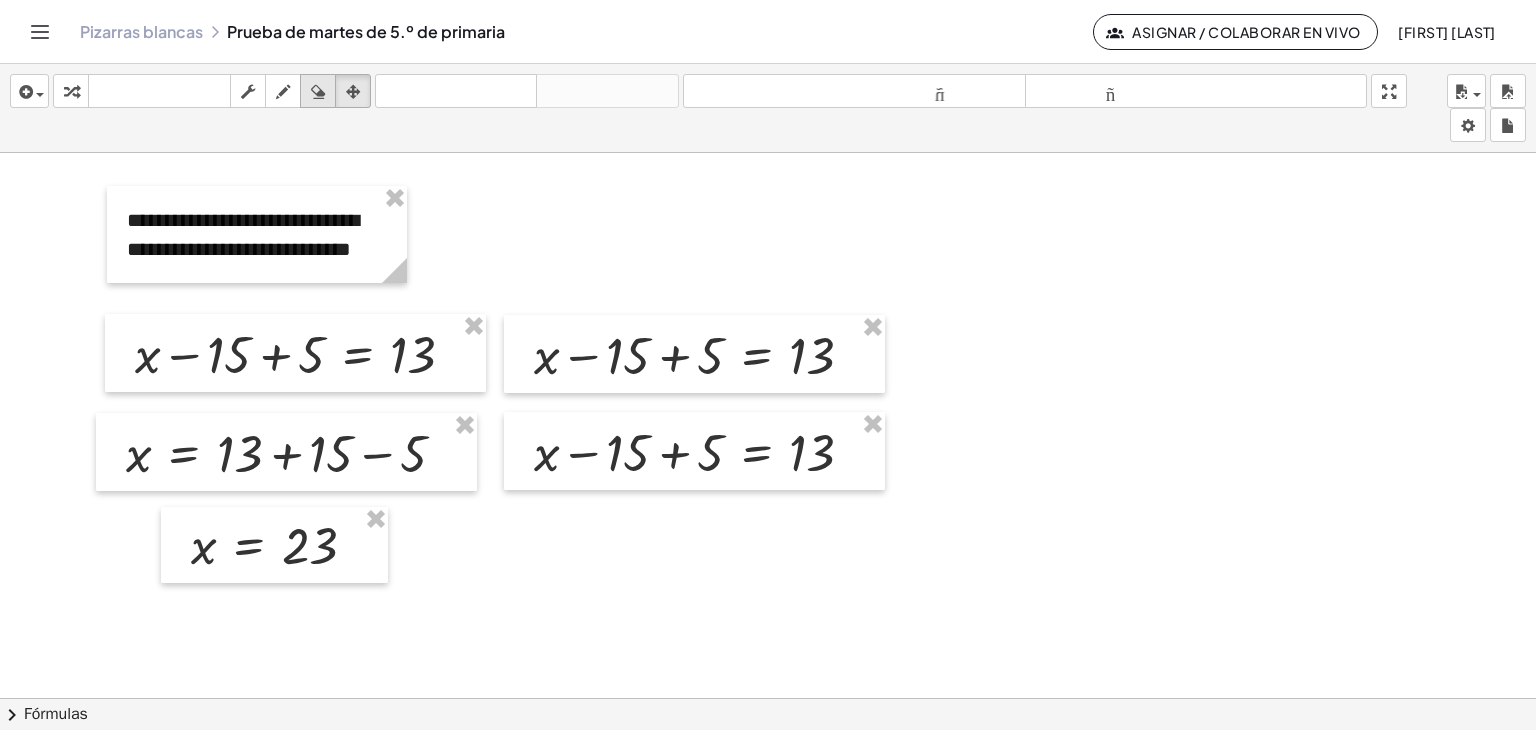 click at bounding box center [318, 92] 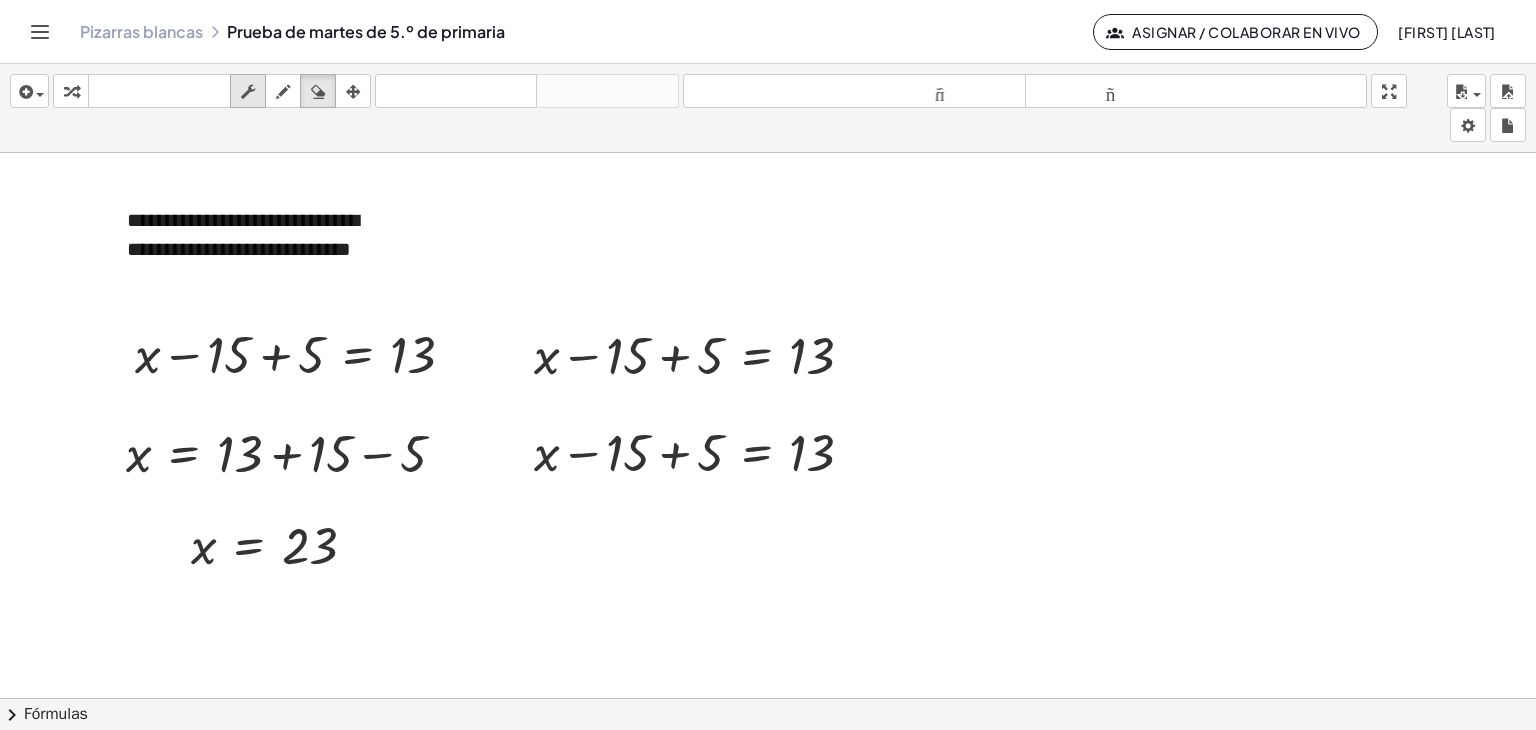 click at bounding box center [248, 91] 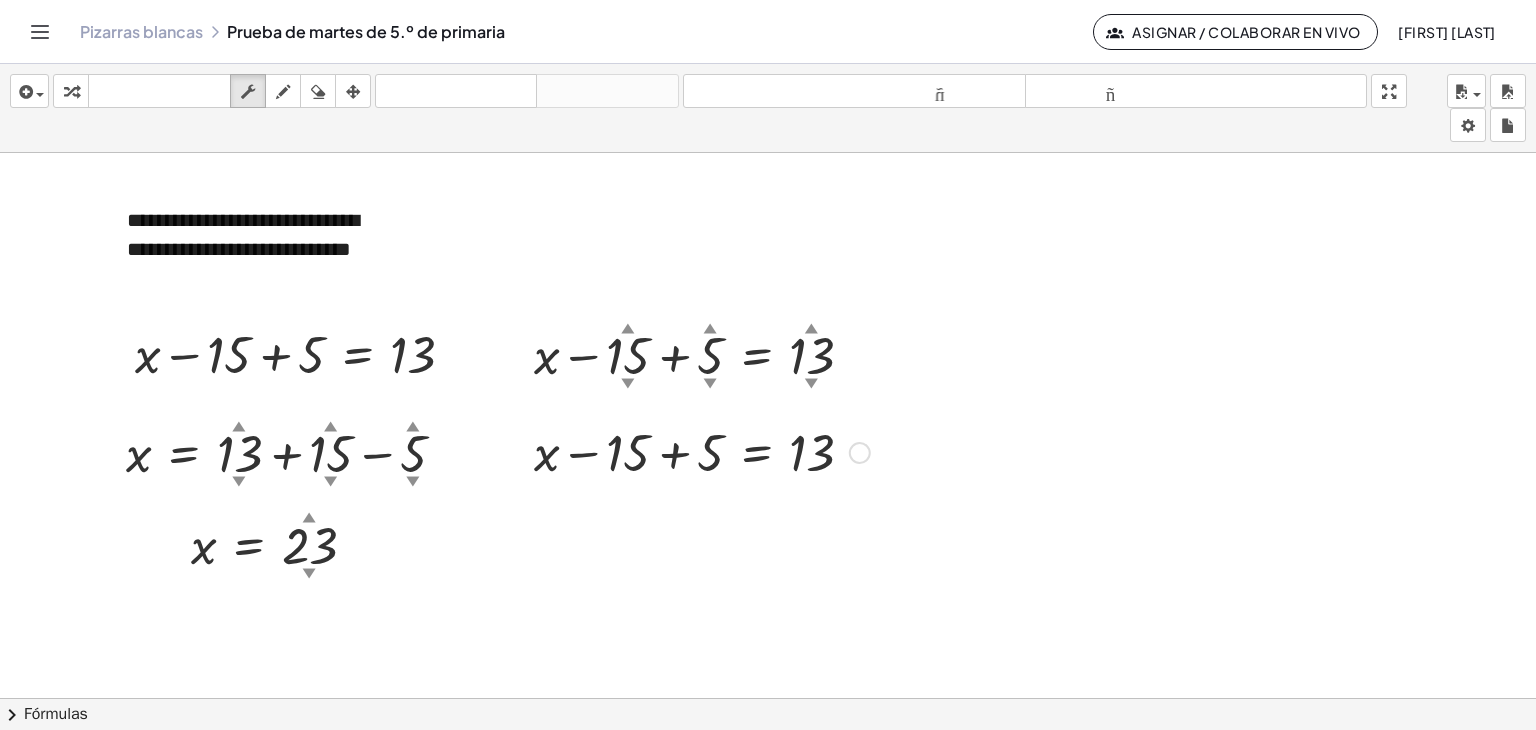 click at bounding box center (702, 451) 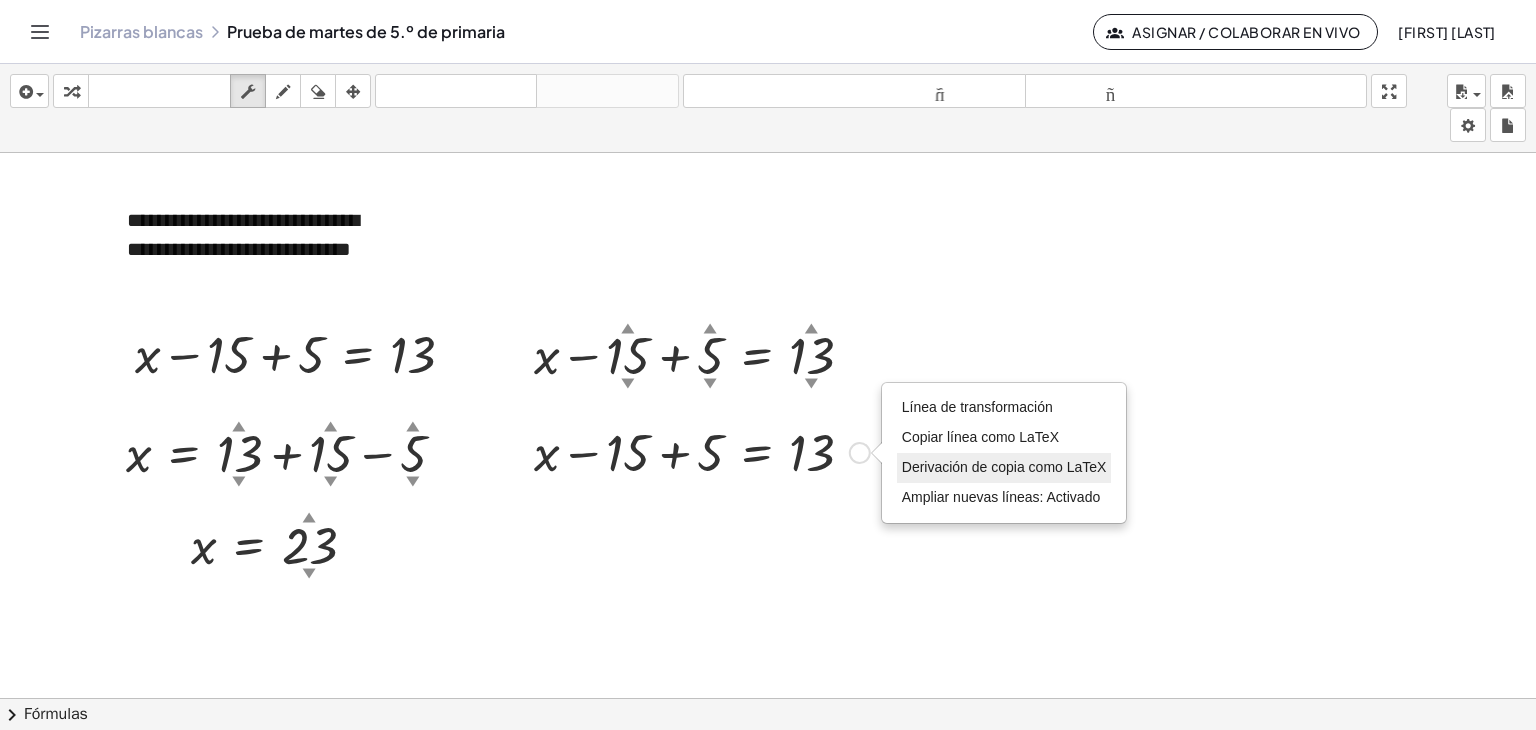 click on "Derivación de copia como LaTeX" at bounding box center [1004, 467] 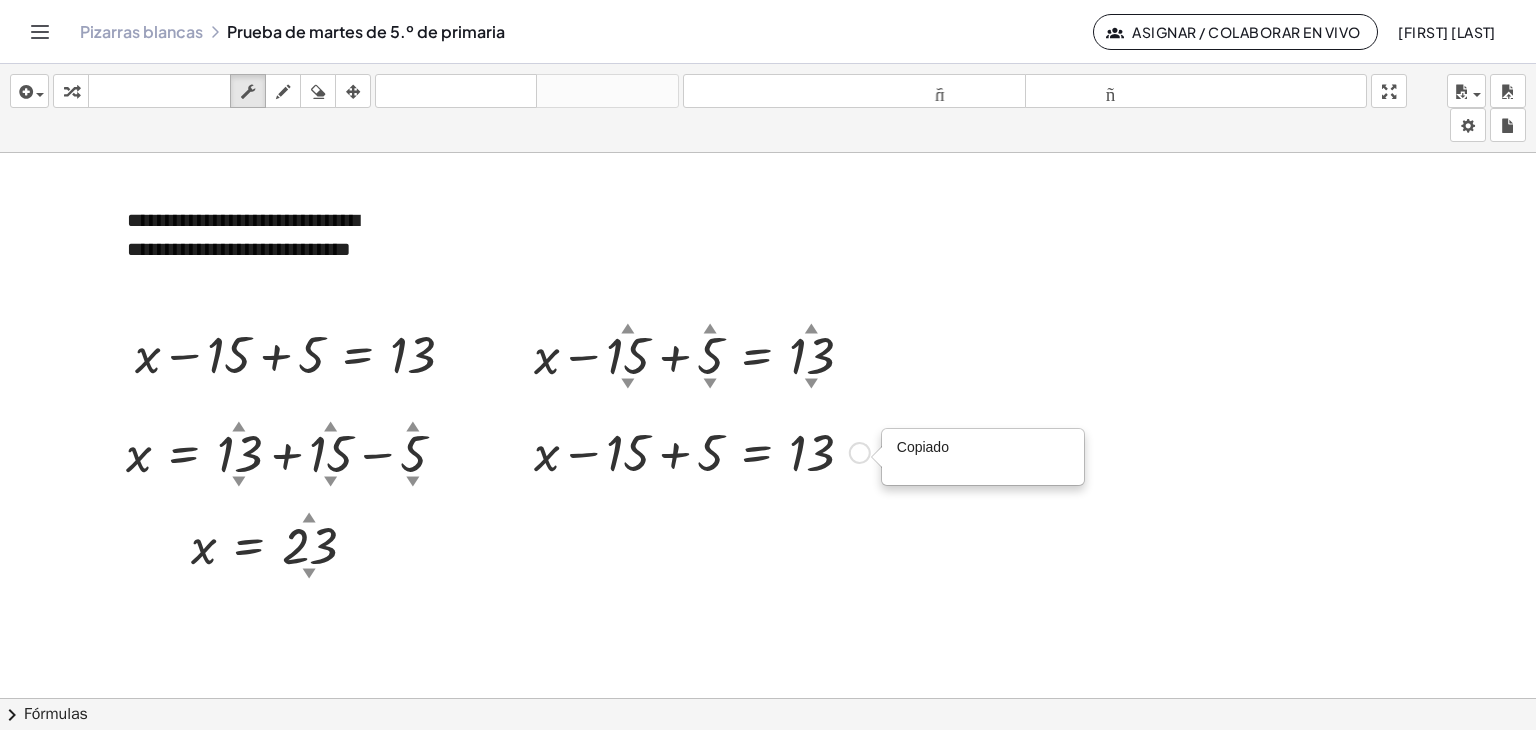 click on "Copiado done" at bounding box center (860, 453) 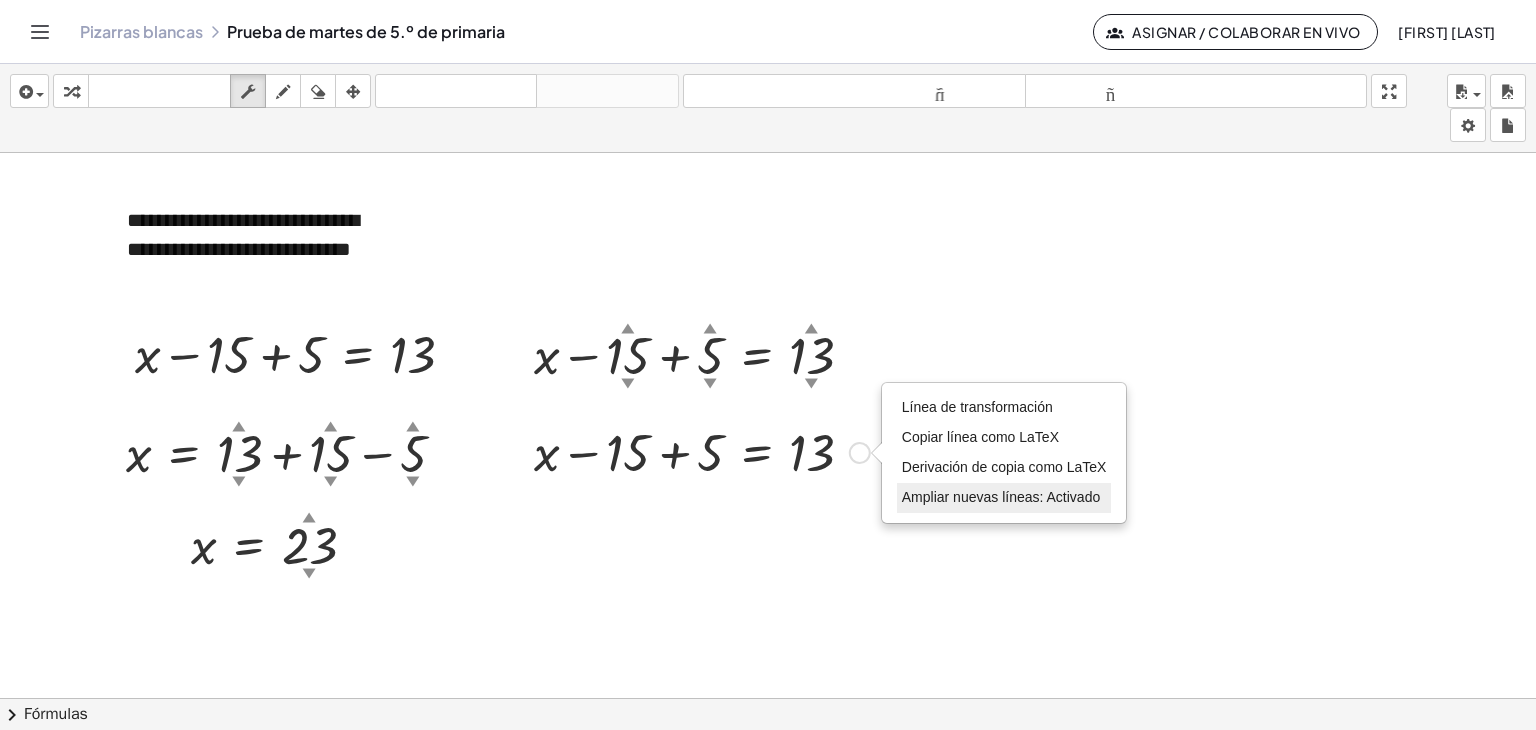 click on "Ampliar nuevas líneas: Activado" at bounding box center [1004, 498] 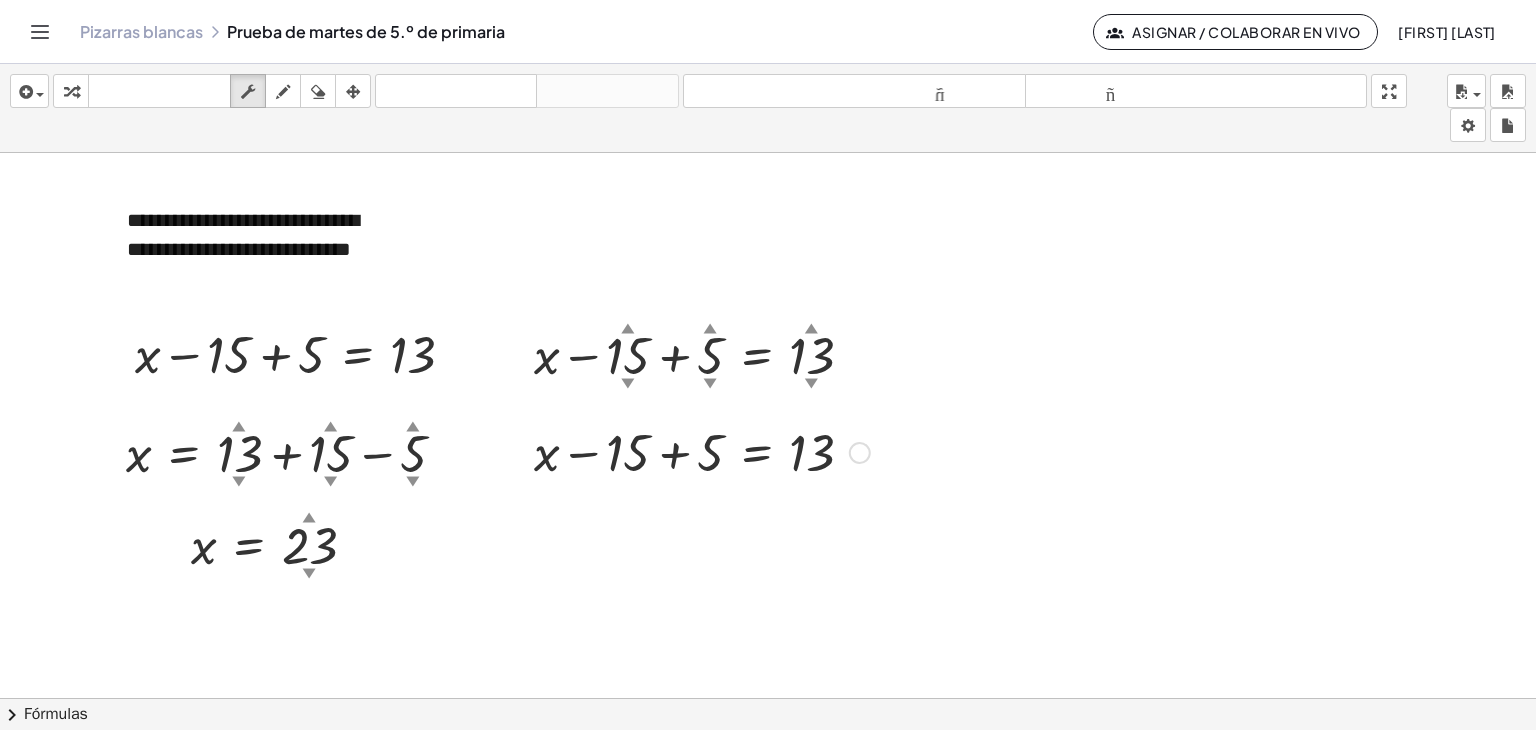 click on "Línea de transformación Copiar línea como LaTeX Derivación de copia como LaTeX Ampliar nuevas líneas: Activado" at bounding box center [860, 453] 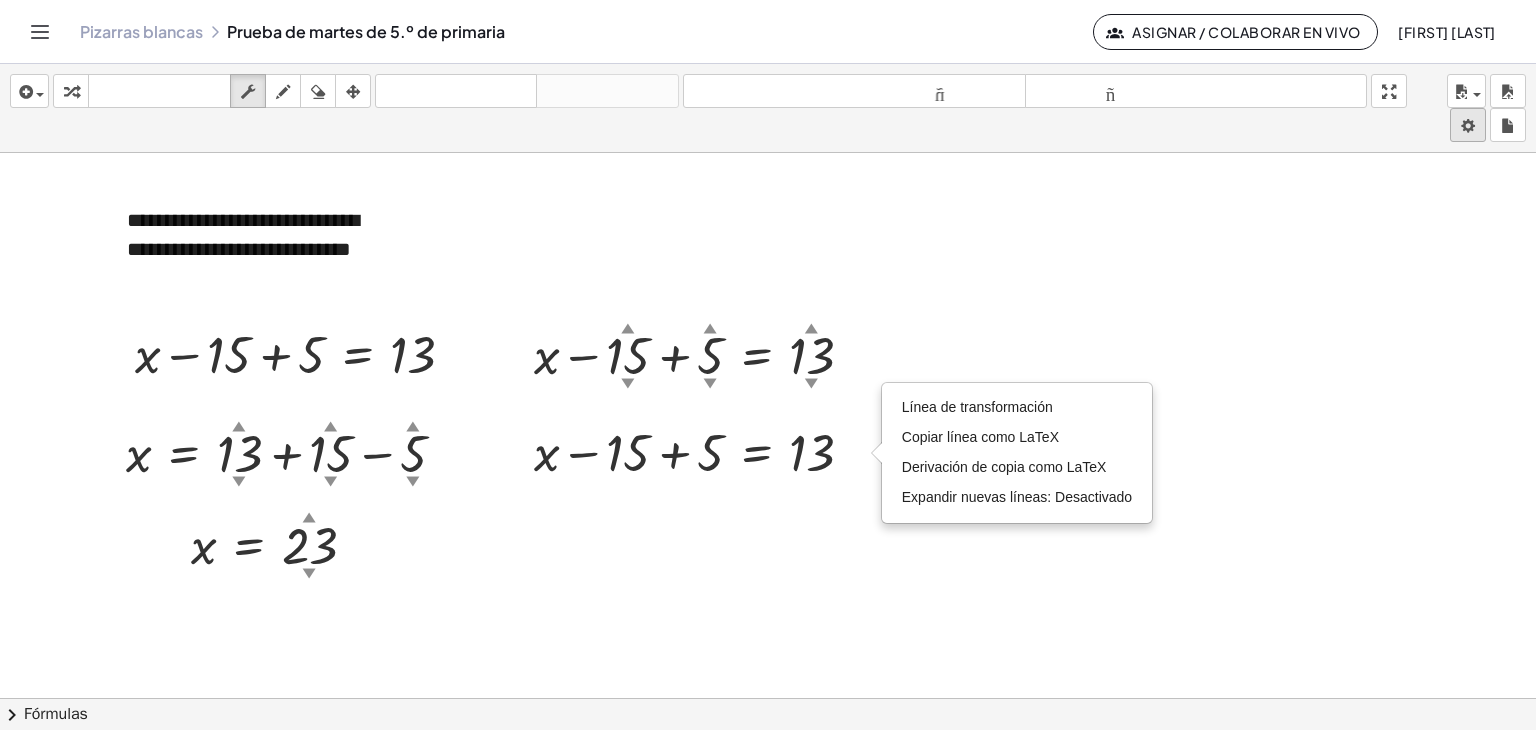 click on "**********" at bounding box center (768, 365) 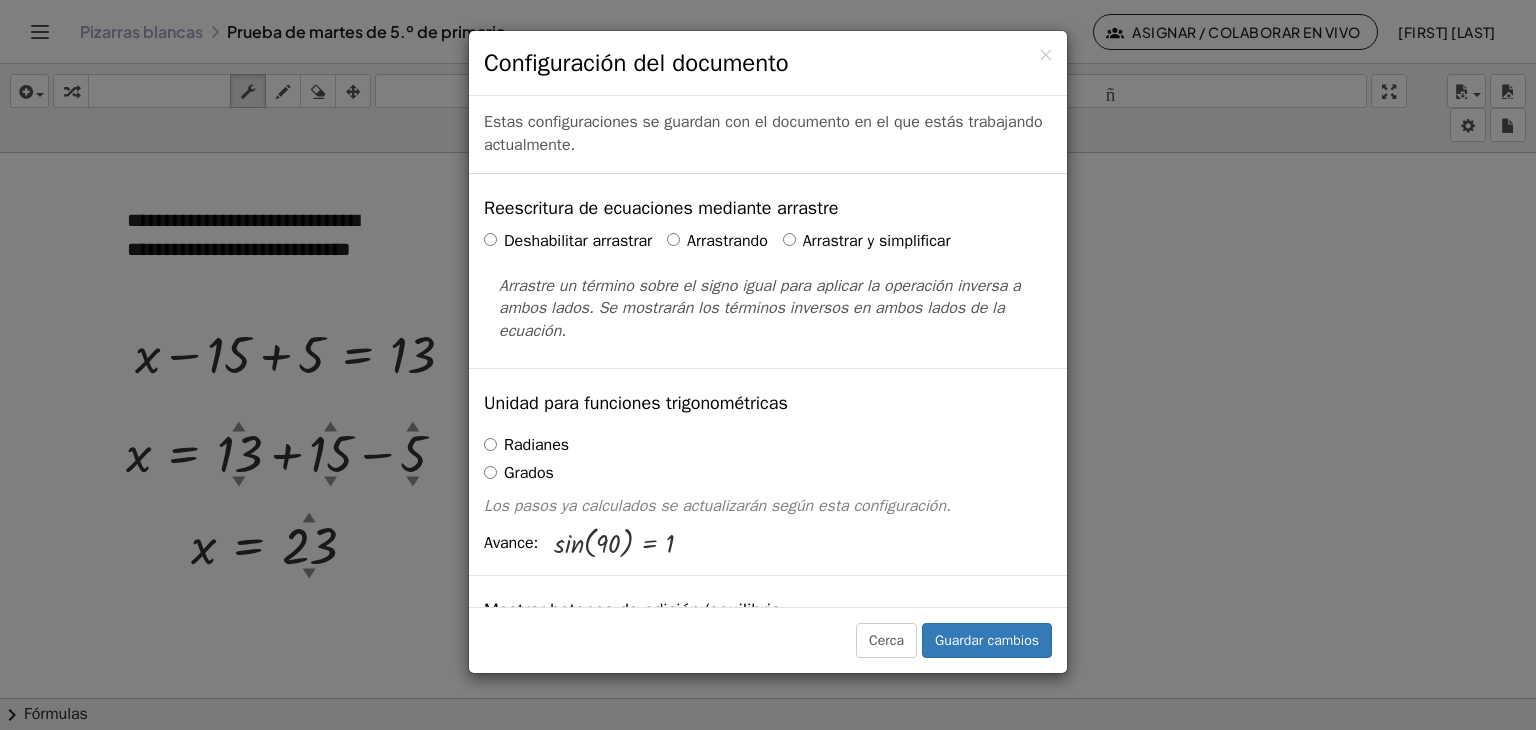 click on "× Configuración del documento Estas configuraciones se guardan con el documento en el que estás trabajando actualmente.
Reescritura de ecuaciones mediante arrastre
Deshabilitar arrastrar
Arrastrando
Arrastrar y simplificar
Arrastre un término sobre el signo igual para aplicar la operación inversa a ambos lados. Se mostrarán los términos inversos en ambos lados de la ecuación.
Unidad para funciones trigonométricas
Radianes
Grados
Los pasos ya calculados se actualizarán según esta configuración.
Avance:
sin ( , 90 ) = 1
Mostrar botones de edición/equilibrio
Mostrar botones de edición/equilibrio
Sustituir con paréntesis   + a" at bounding box center (768, 365) 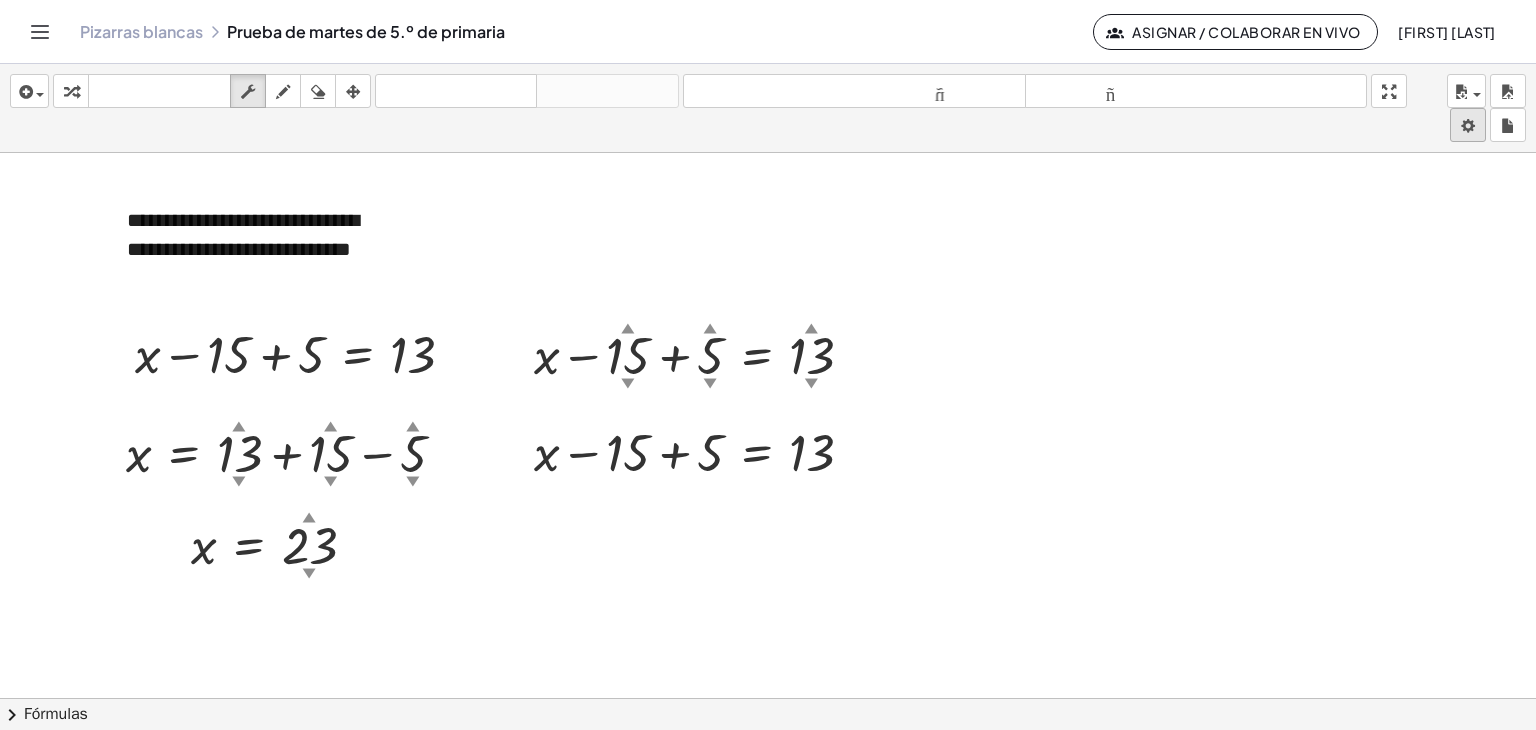 click on "**********" at bounding box center (768, 365) 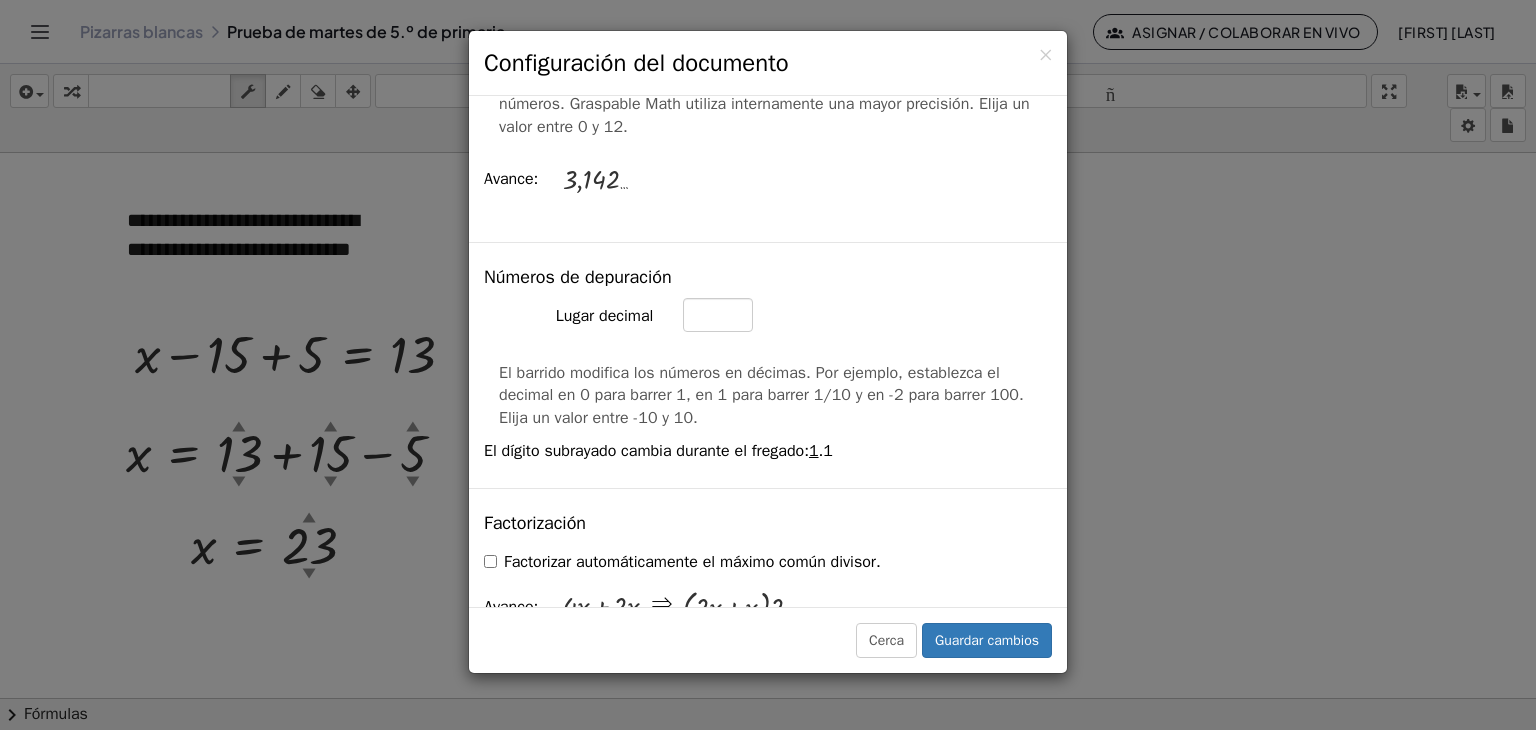 scroll, scrollTop: 1300, scrollLeft: 0, axis: vertical 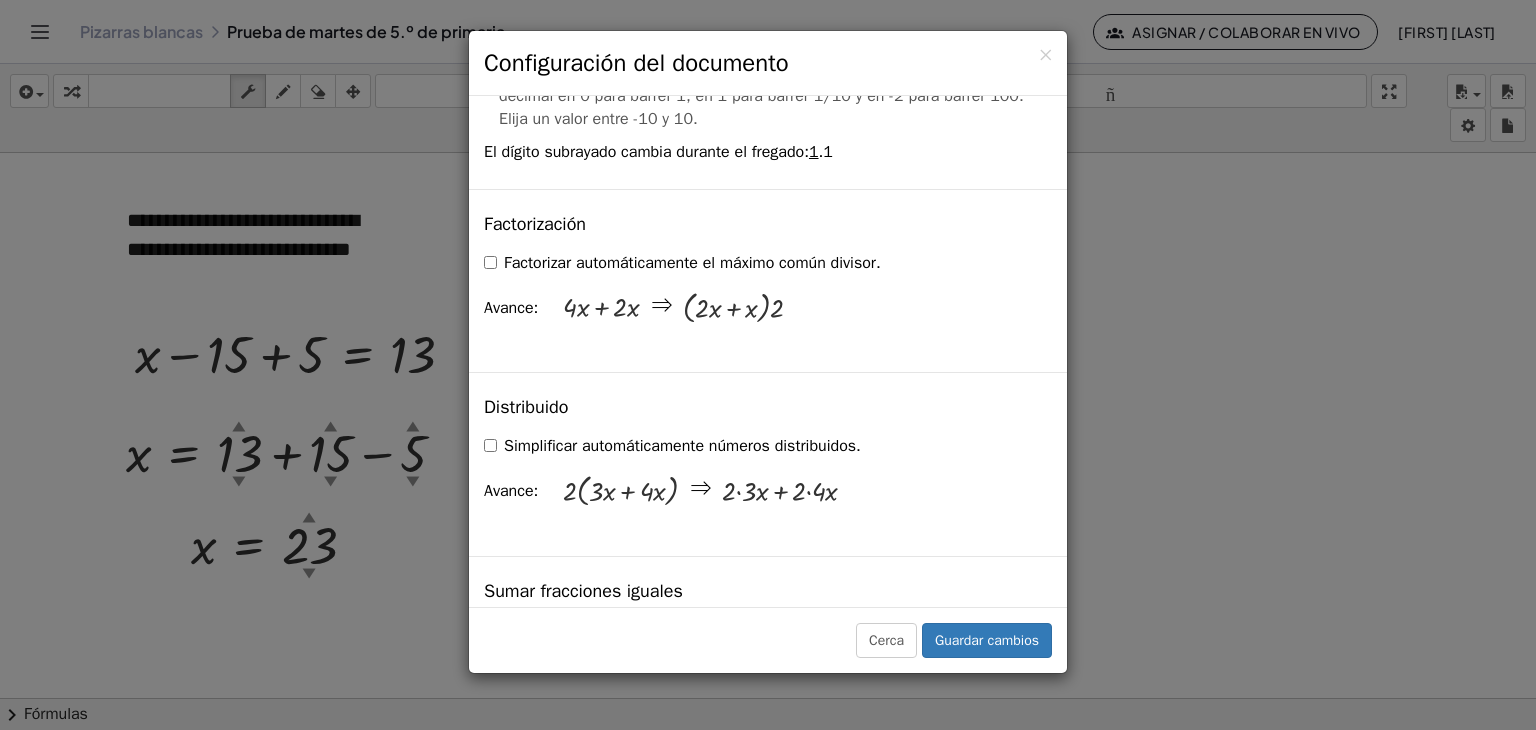 click on "× Configuración del documento Estas configuraciones se guardan con el documento en el que estás trabajando actualmente.
Reescritura de ecuaciones mediante arrastre
Deshabilitar arrastrar
Arrastrando
Arrastrar y simplificar
Arrastre un término sobre el signo igual para aplicar la operación inversa a ambos lados. Se mostrarán los términos inversos en ambos lados de la ecuación.
Unidad para funciones trigonométricas
Radianes
Grados
Los pasos ya calculados se actualizarán según esta configuración.
Avance:
sin ( , 90 ) = 1
Mostrar botones de edición/equilibrio
Mostrar botones de edición/equilibrio
Sustituir con paréntesis   + a" at bounding box center (768, 365) 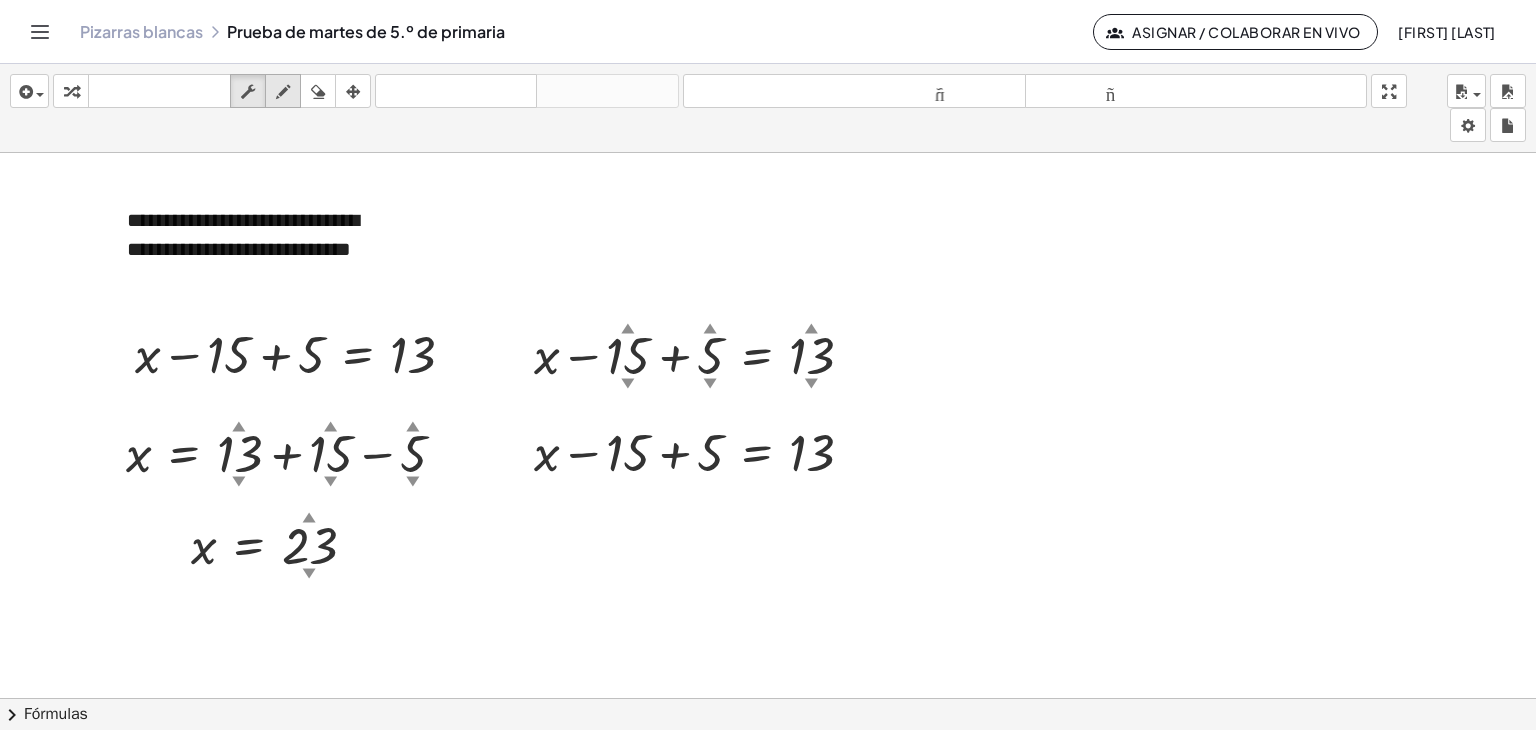 click at bounding box center (283, 91) 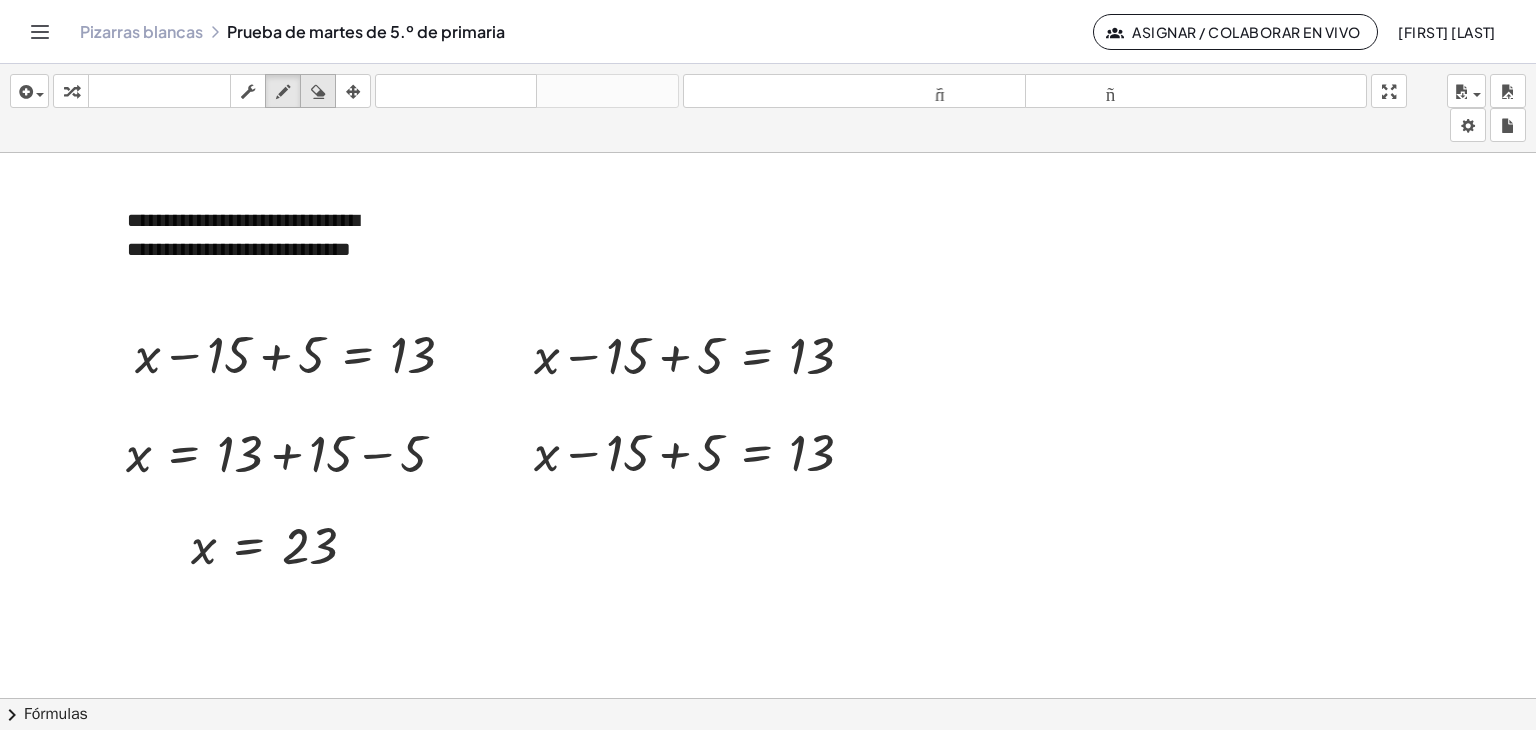 click at bounding box center (318, 91) 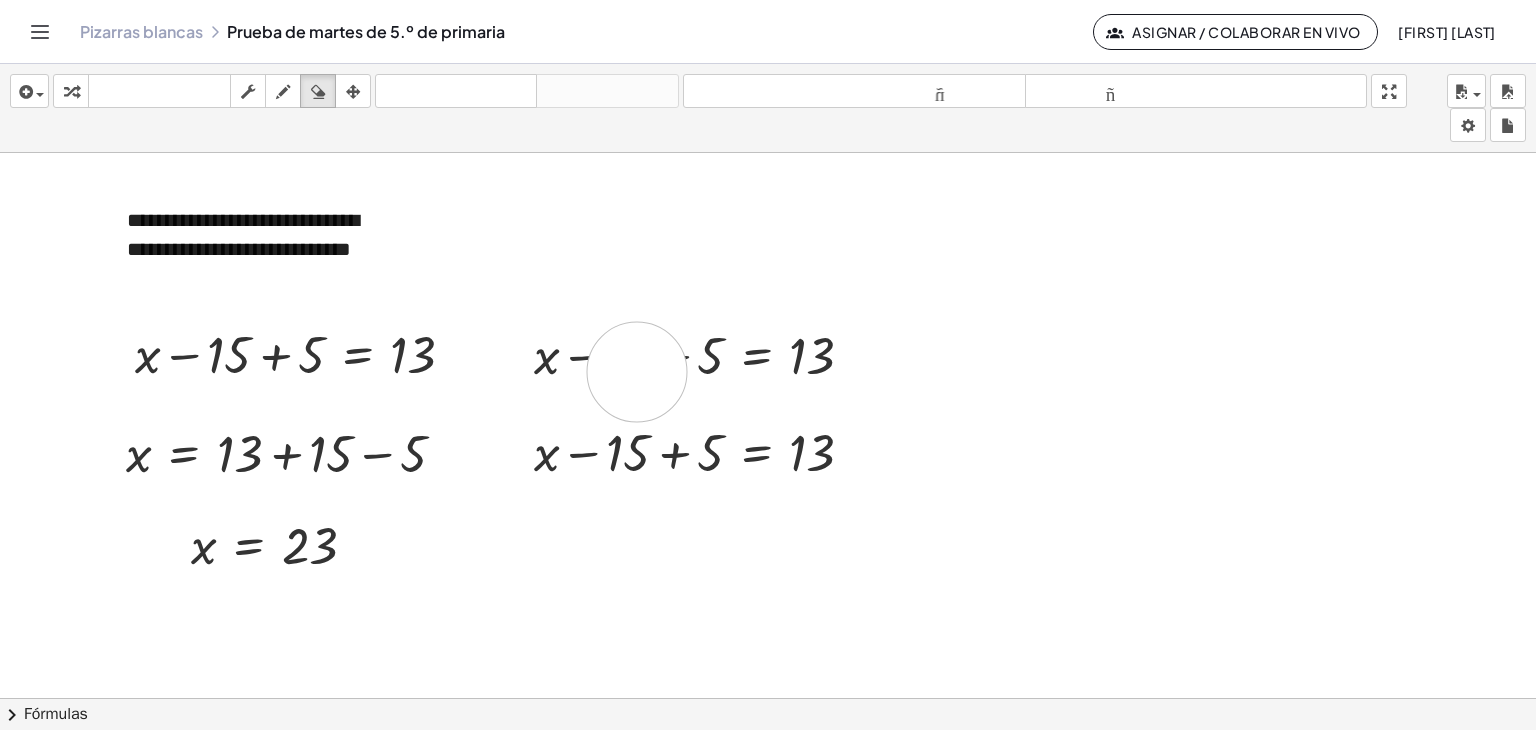 click at bounding box center (181, 971) 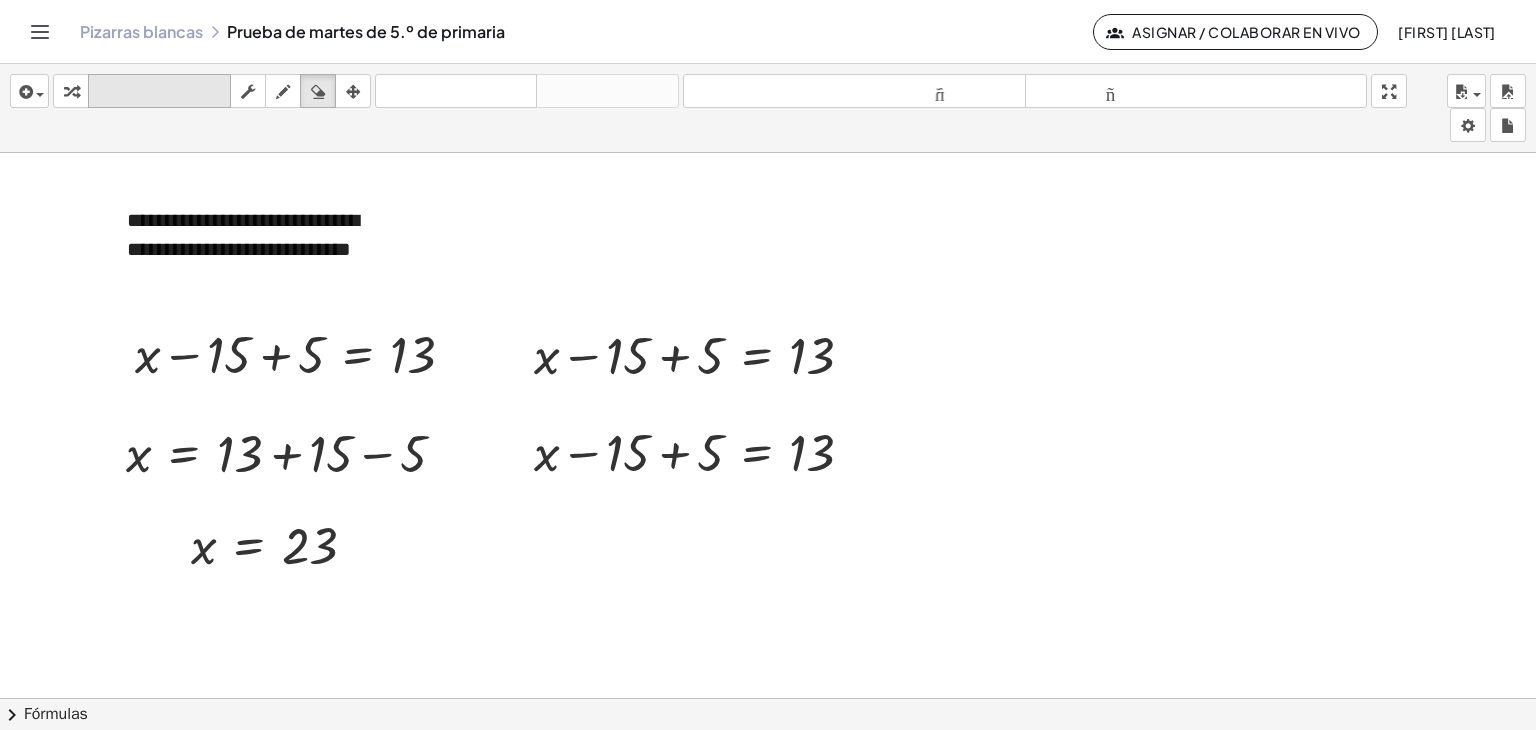 click on "teclado" at bounding box center (159, 91) 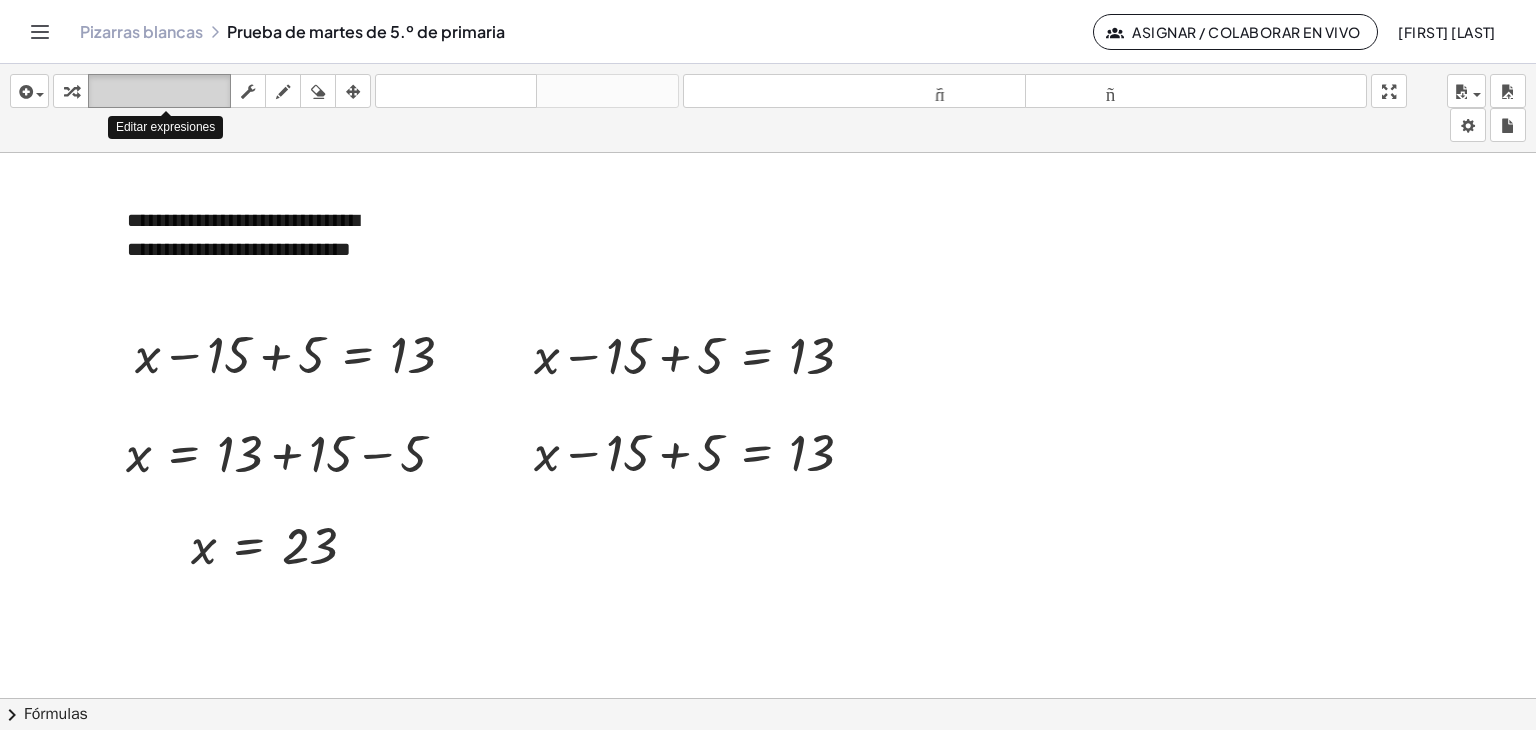 click on "teclado" at bounding box center (159, 91) 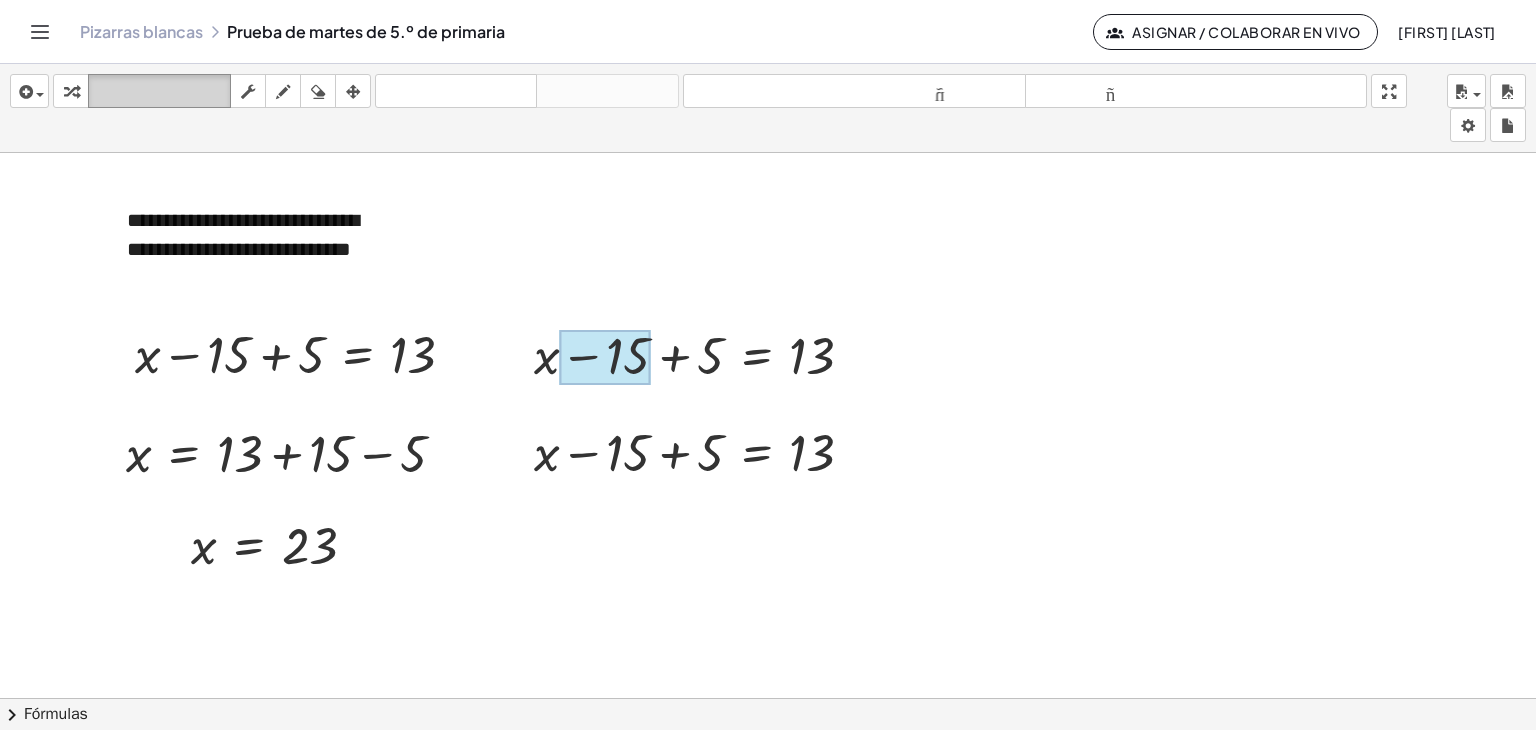 click on "teclado" at bounding box center (159, 91) 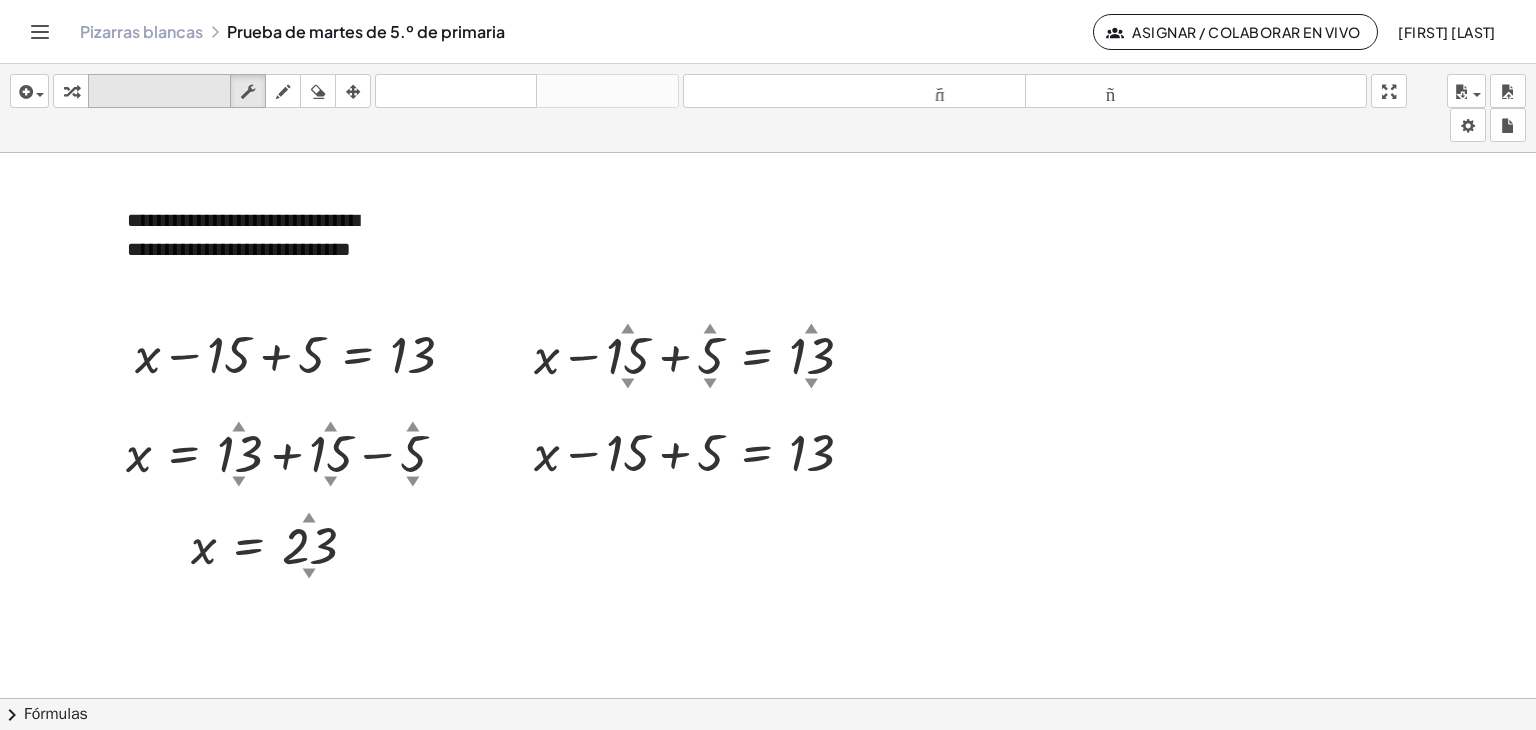 drag, startPoint x: 161, startPoint y: 96, endPoint x: 172, endPoint y: 105, distance: 14.21267 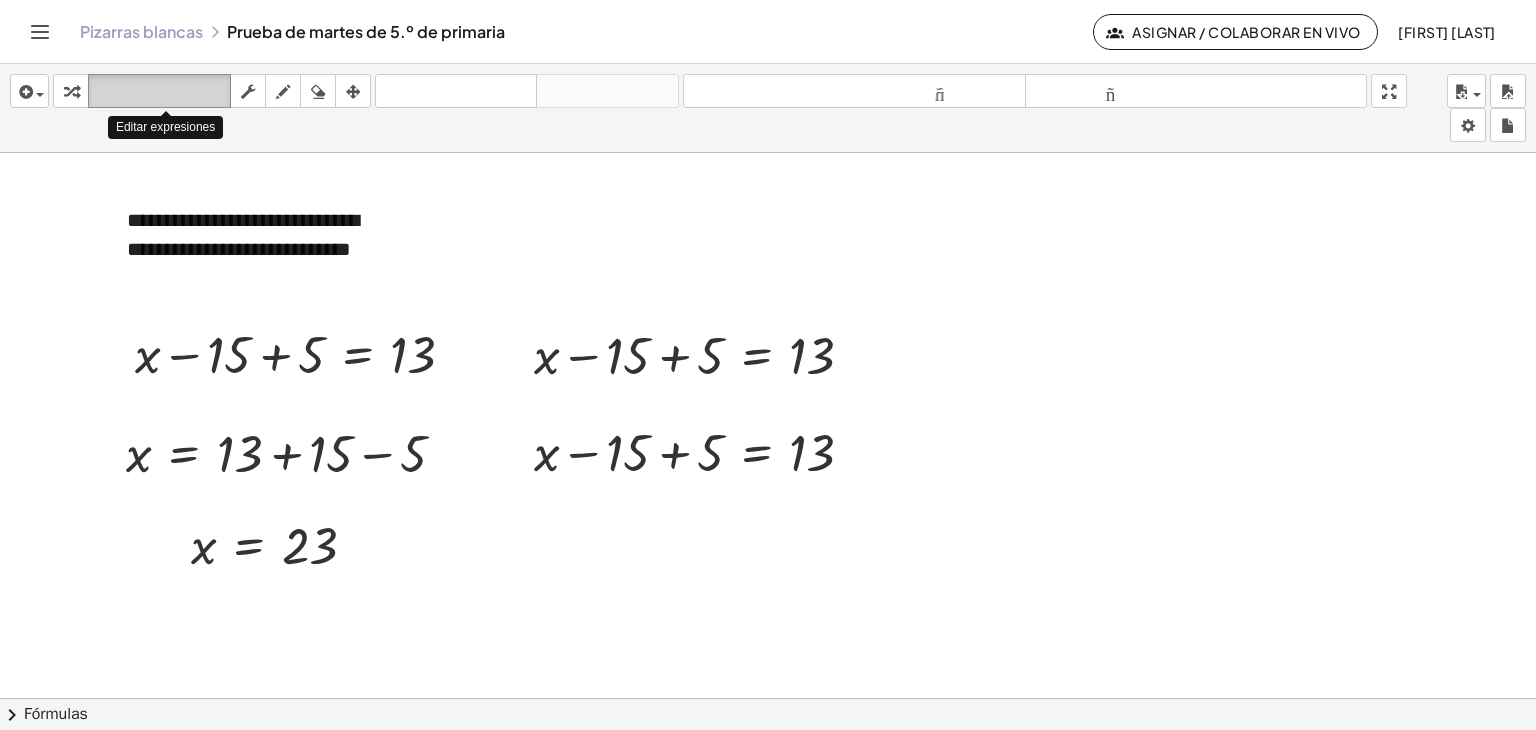 click on "teclado teclado" at bounding box center [159, 91] 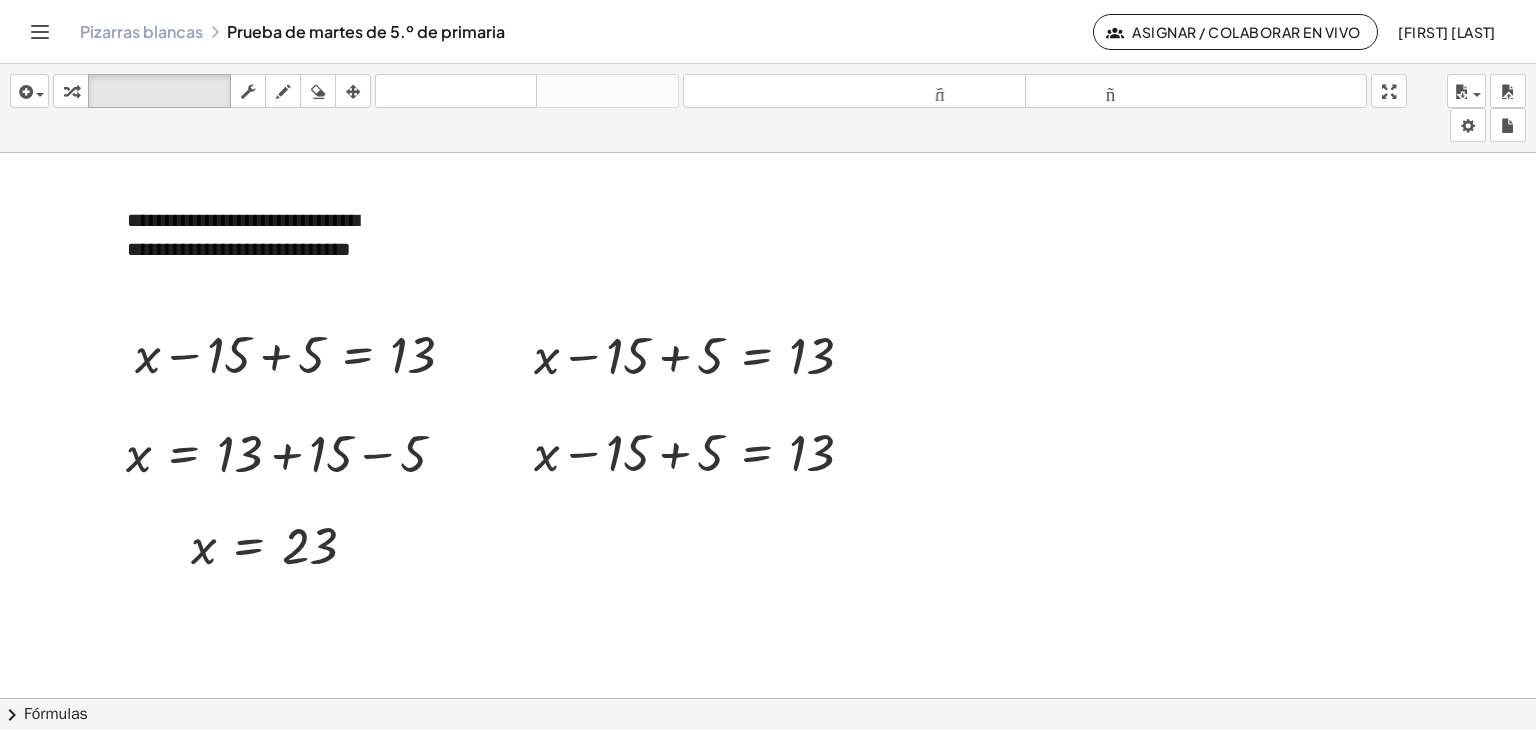 click on "insertar Seleccione uno: Expresión matemática Función Texto Vídeo de YouTube Graficando Geometría Geometría 3D transformar teclado teclado fregar dibujar borrar arreglar deshacer deshacer rehacer rehacer tamaño_del_formato menor tamaño_del_formato más grande pantalla completa carga   ahorrar nuevo ajustes" at bounding box center (768, 108) 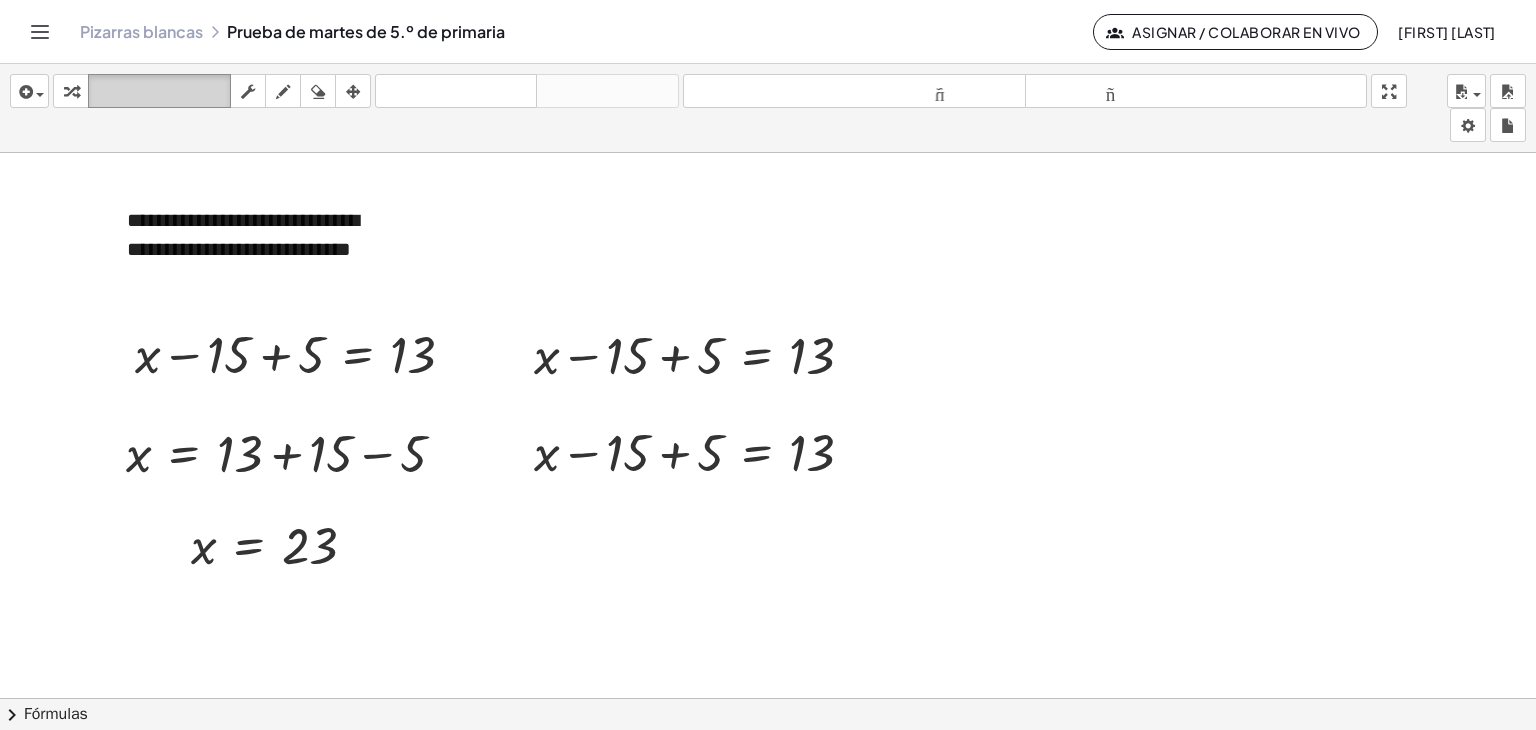 click on "teclado" at bounding box center (159, 91) 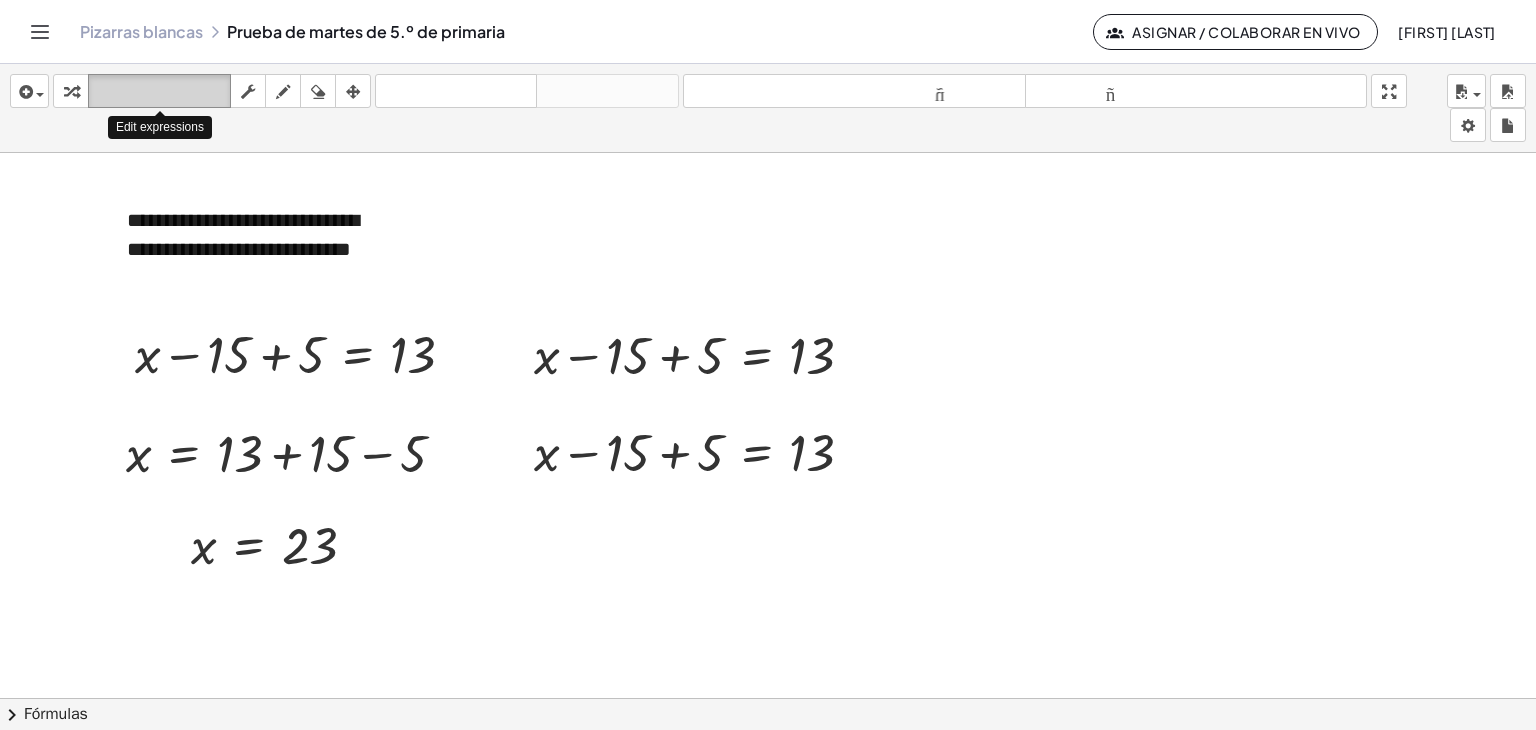 click on "teclado" at bounding box center (159, 91) 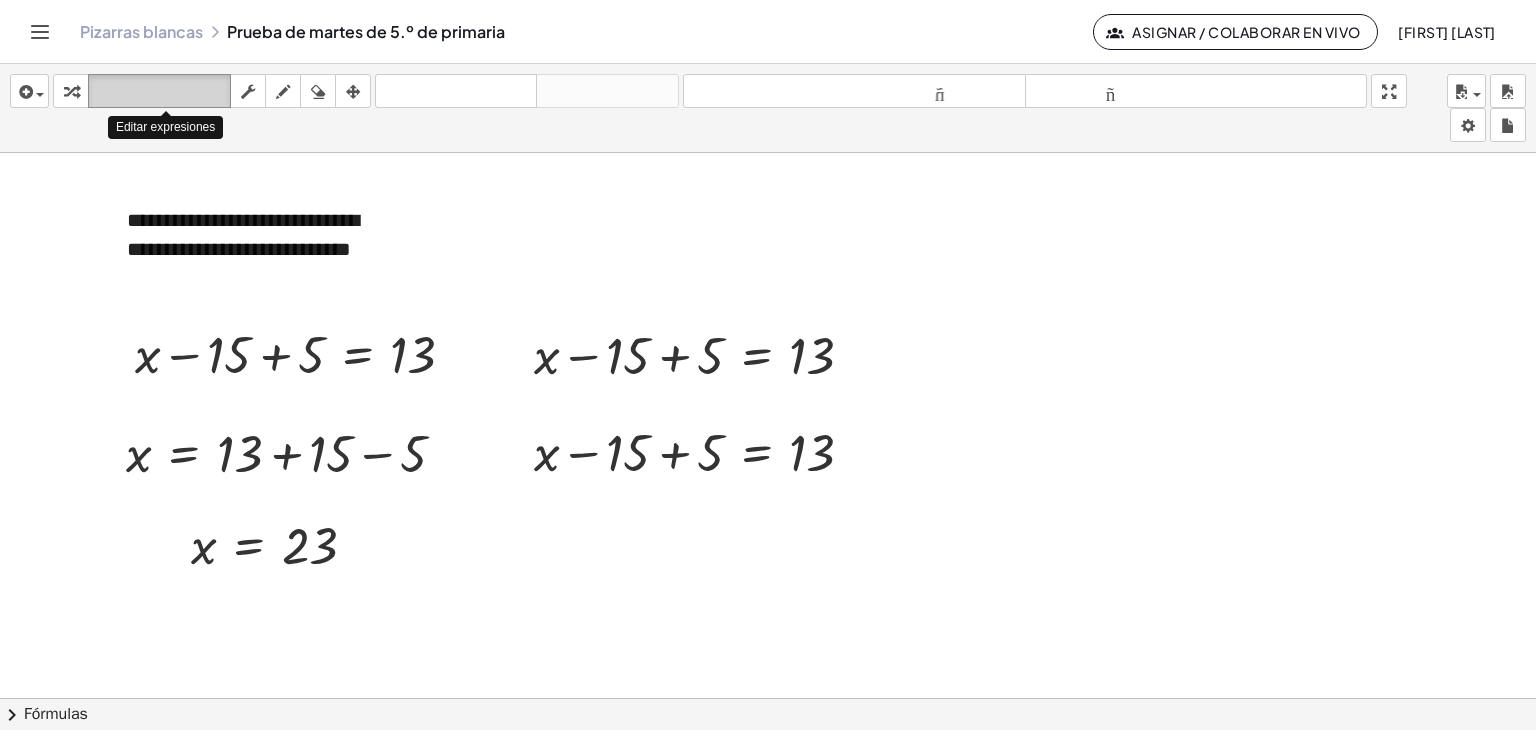 drag, startPoint x: 166, startPoint y: 89, endPoint x: 173, endPoint y: 98, distance: 11.401754 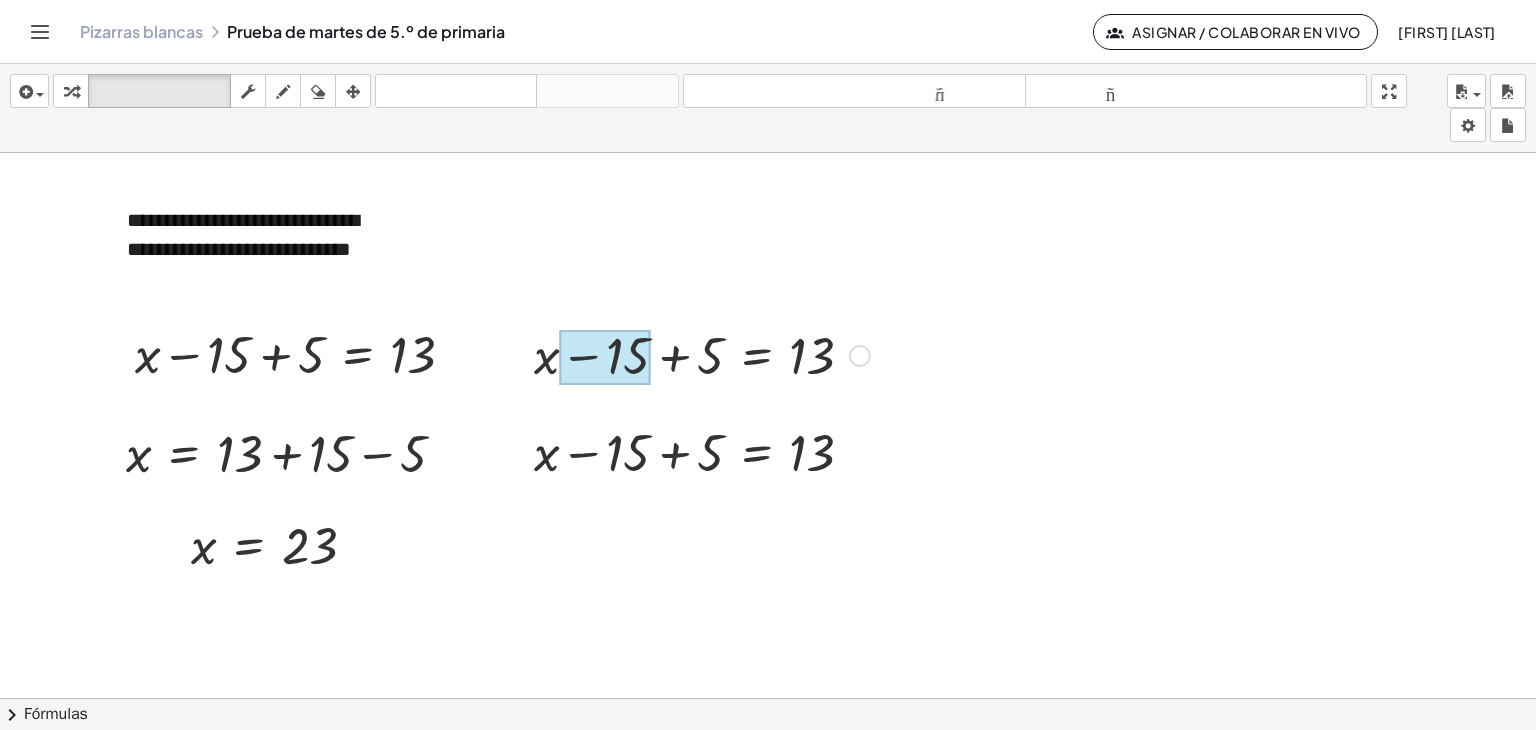 click at bounding box center [605, 358] 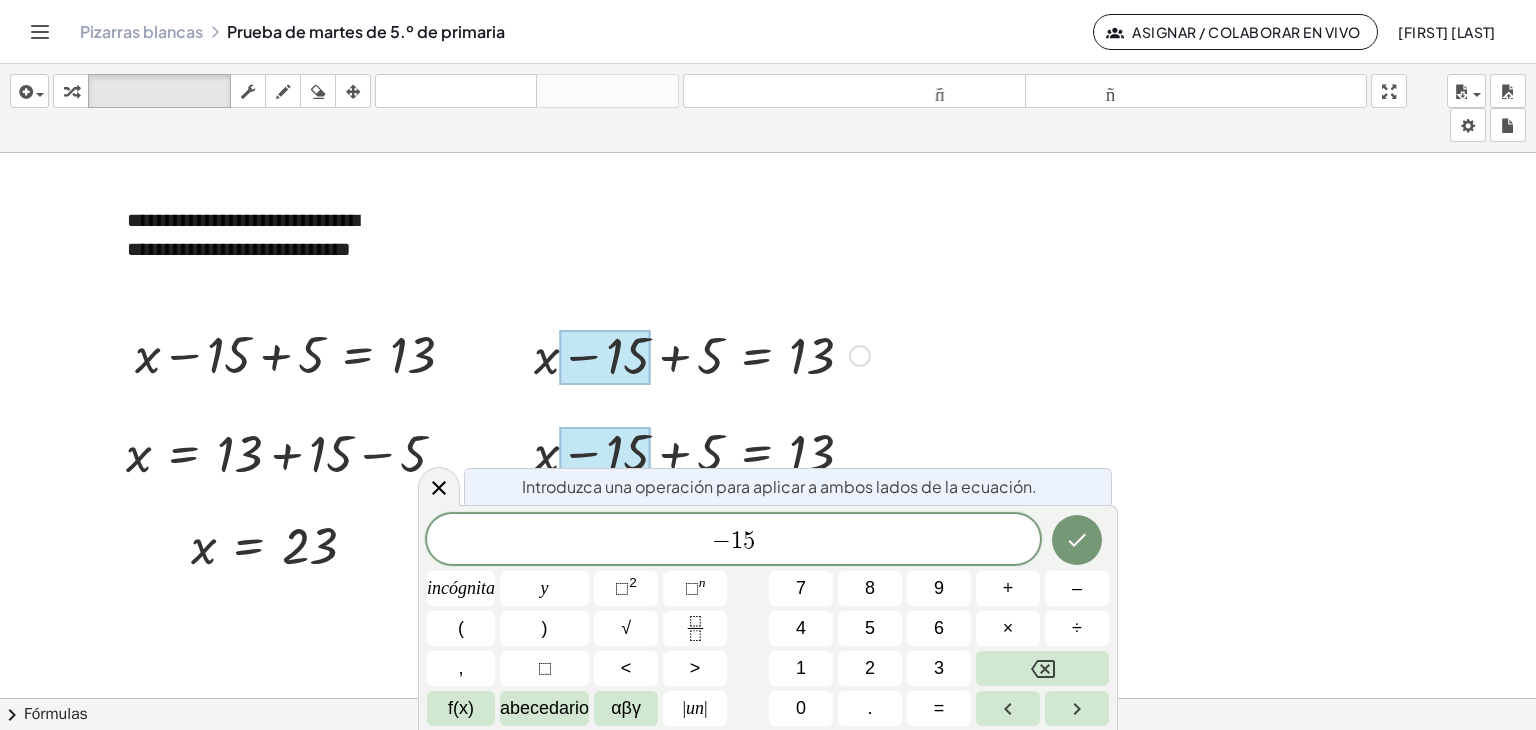 click at bounding box center [605, 455] 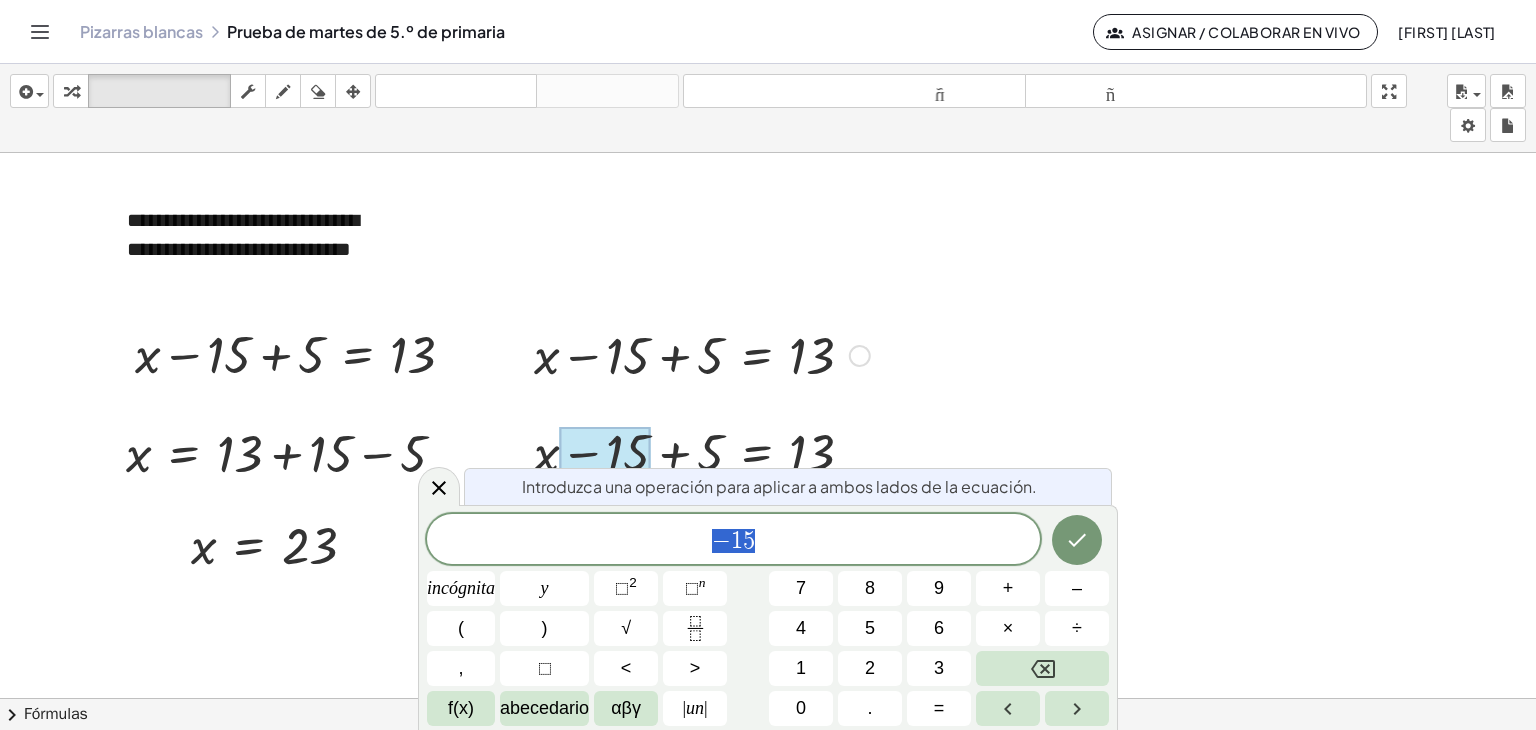 click at bounding box center [605, 455] 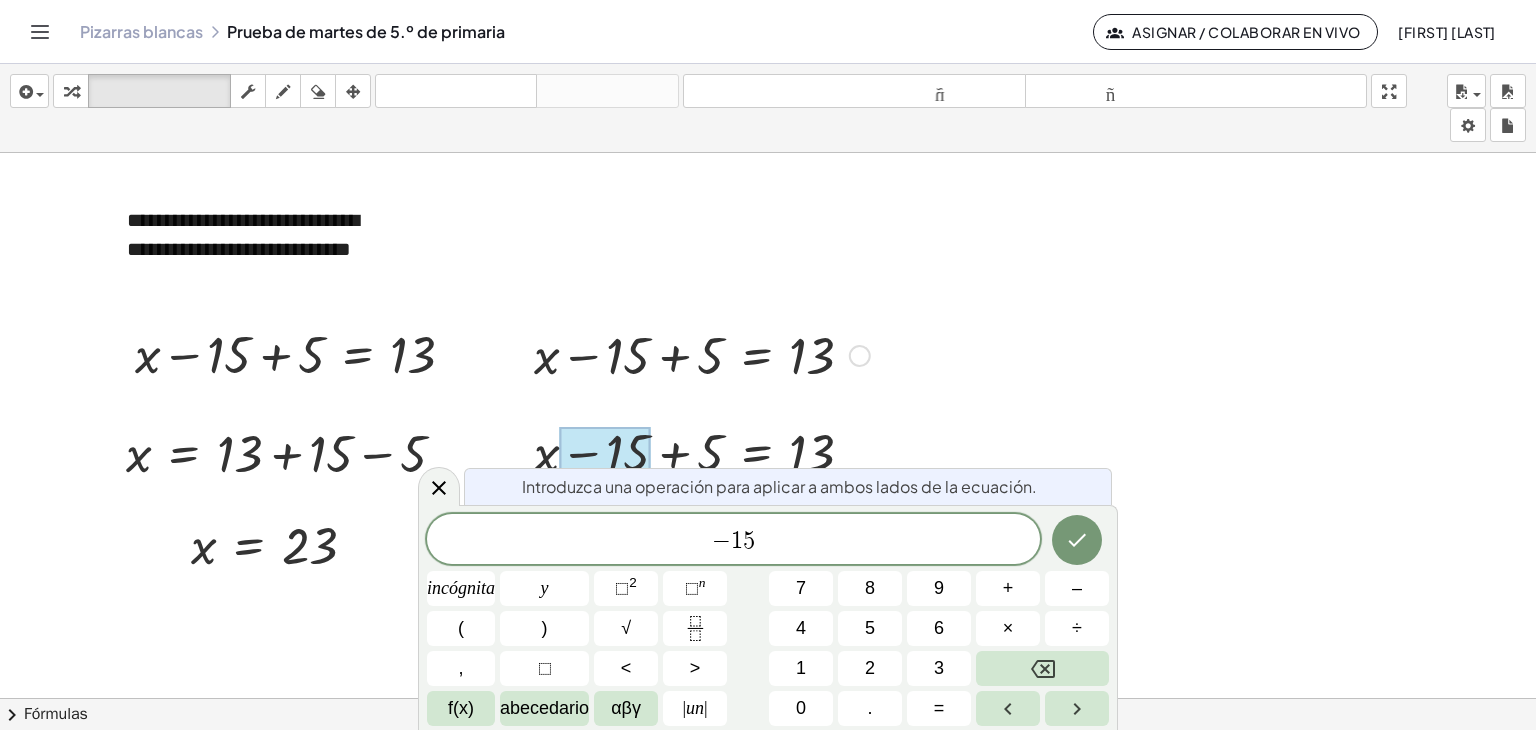 click on "− 1 5" at bounding box center [733, 541] 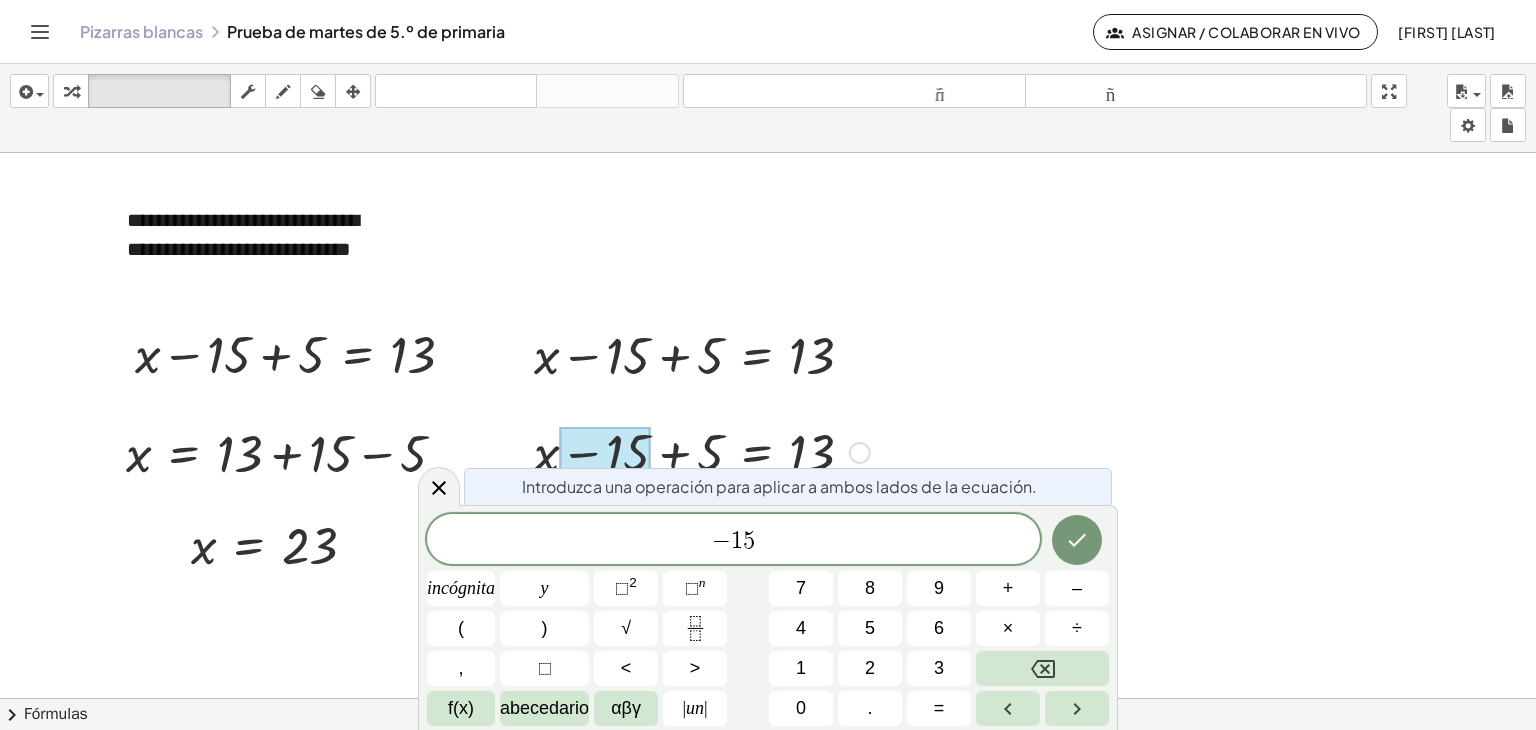 click at bounding box center [702, 451] 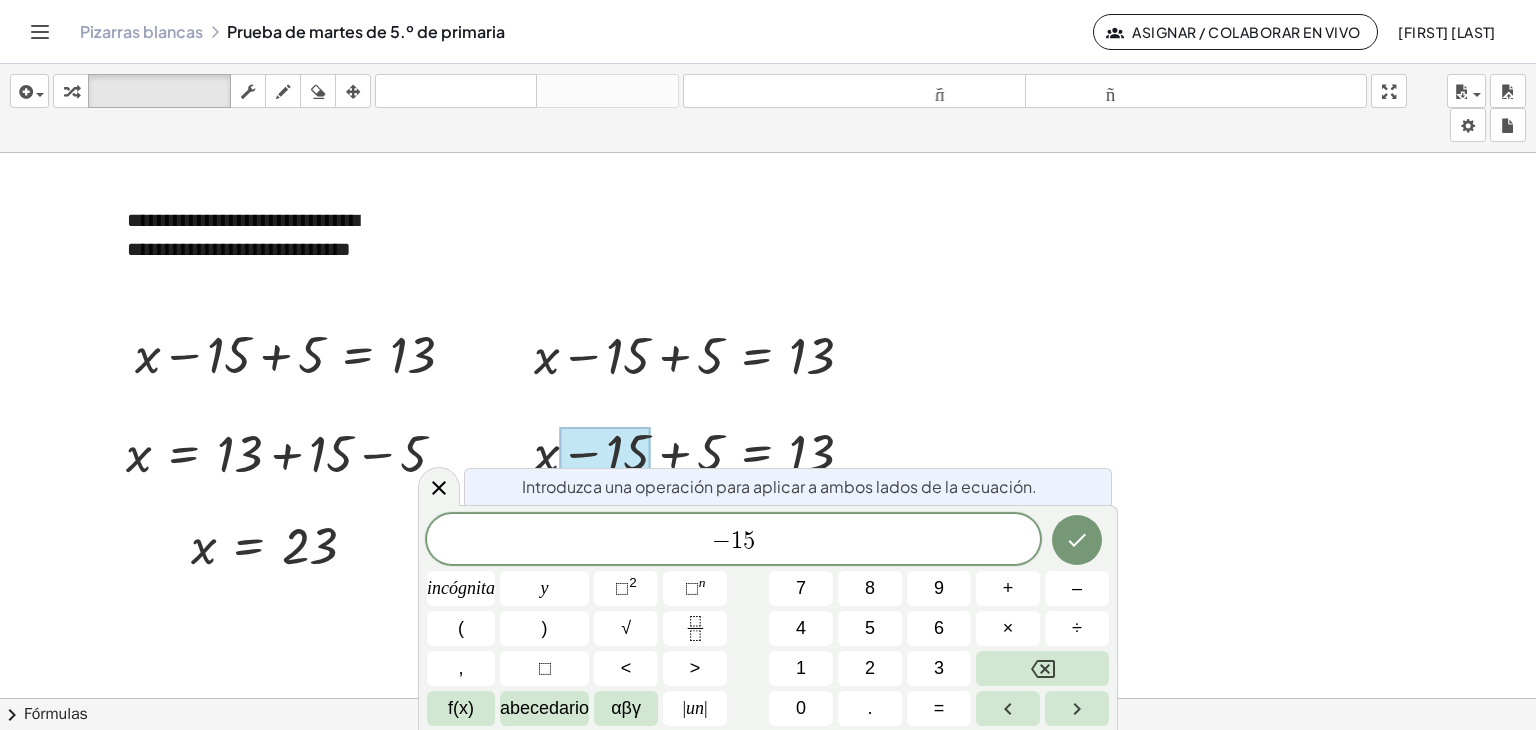 click on "insertar Seleccione uno: Expresión matemática Función Texto Vídeo de YouTube Graficando Geometría Geometría 3D transformar teclado teclado fregar dibujar borrar arreglar deshacer deshacer rehacer rehacer tamaño_del_formato menor tamaño_del_formato más grande pantalla completa carga   ahorrar nuevo ajustes" at bounding box center (768, 108) 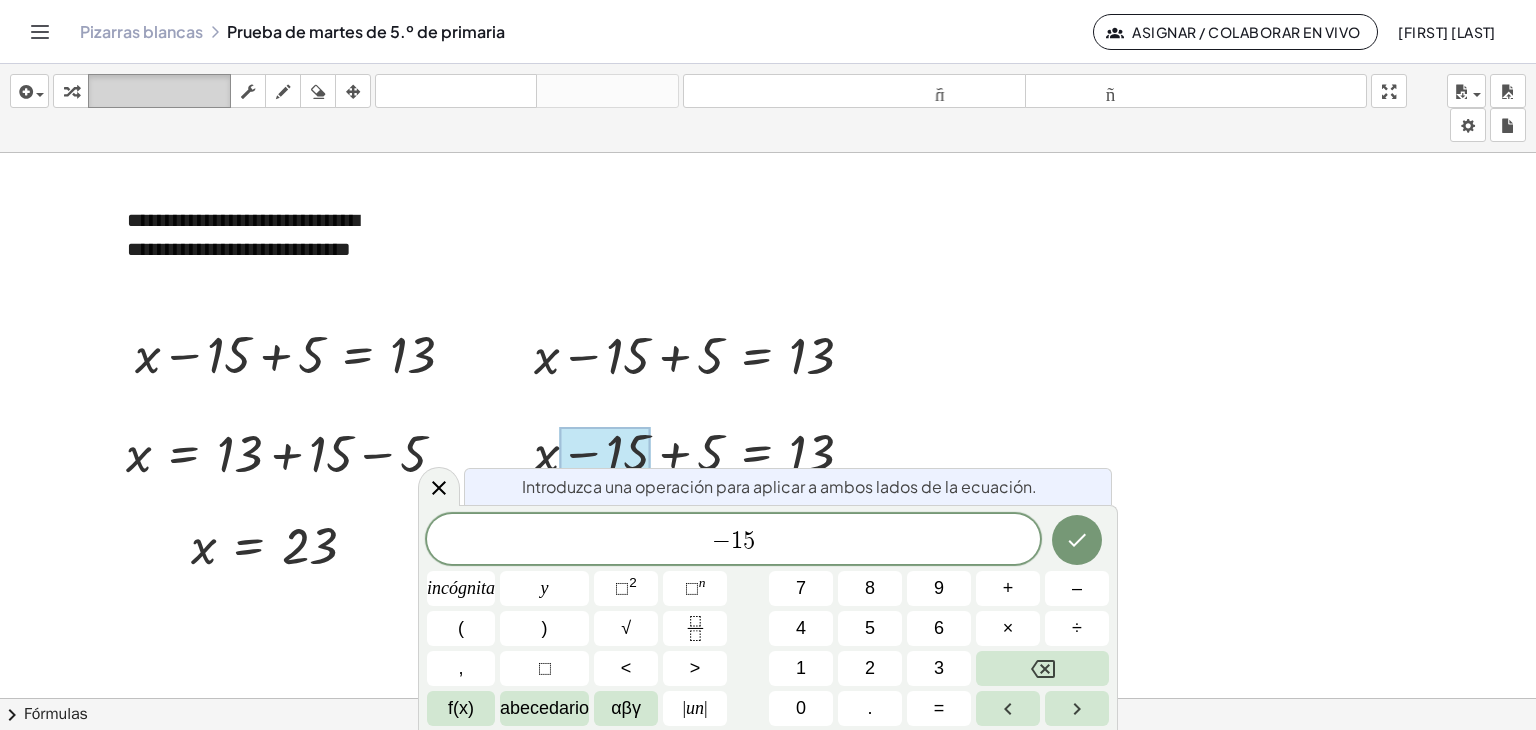 click on "teclado" at bounding box center (159, 92) 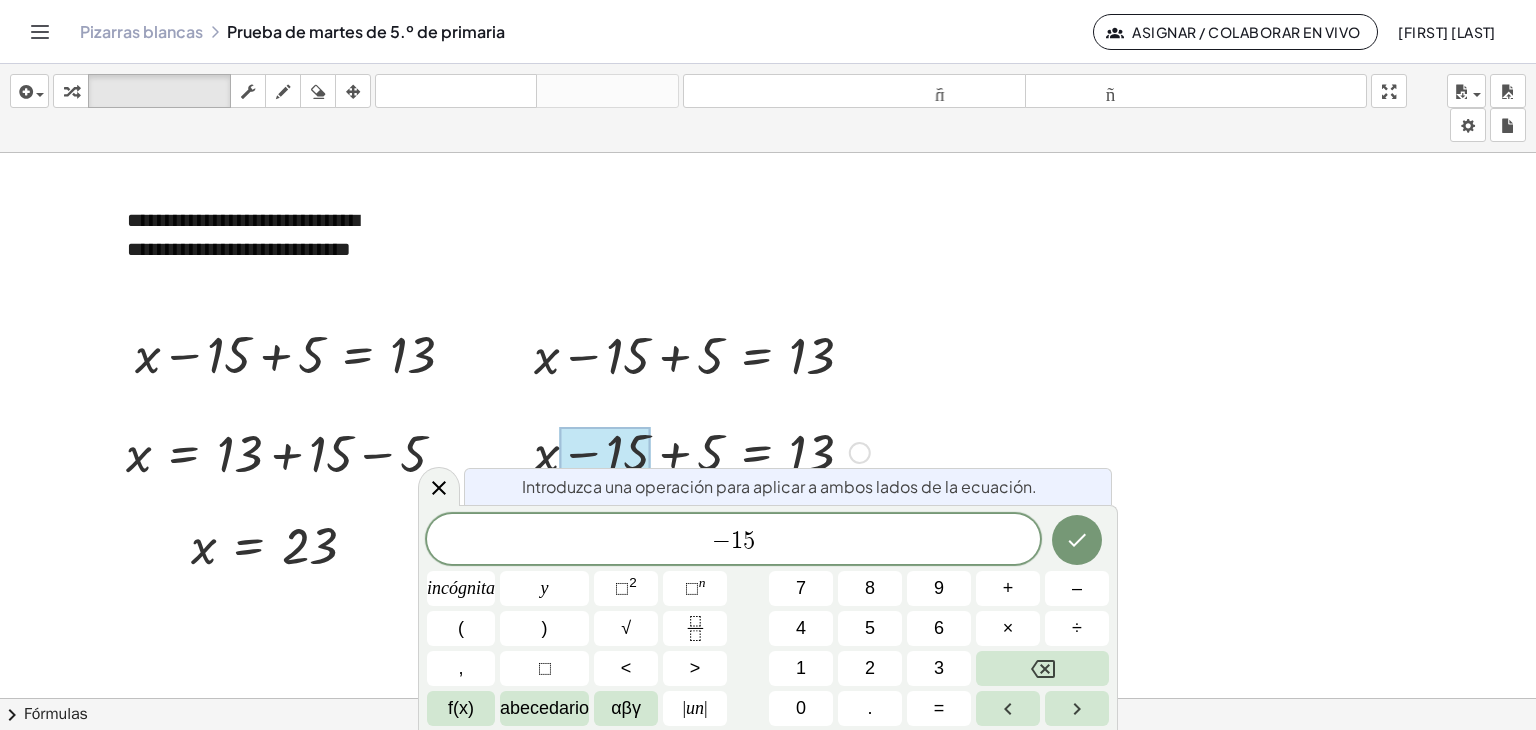 click at bounding box center (702, 451) 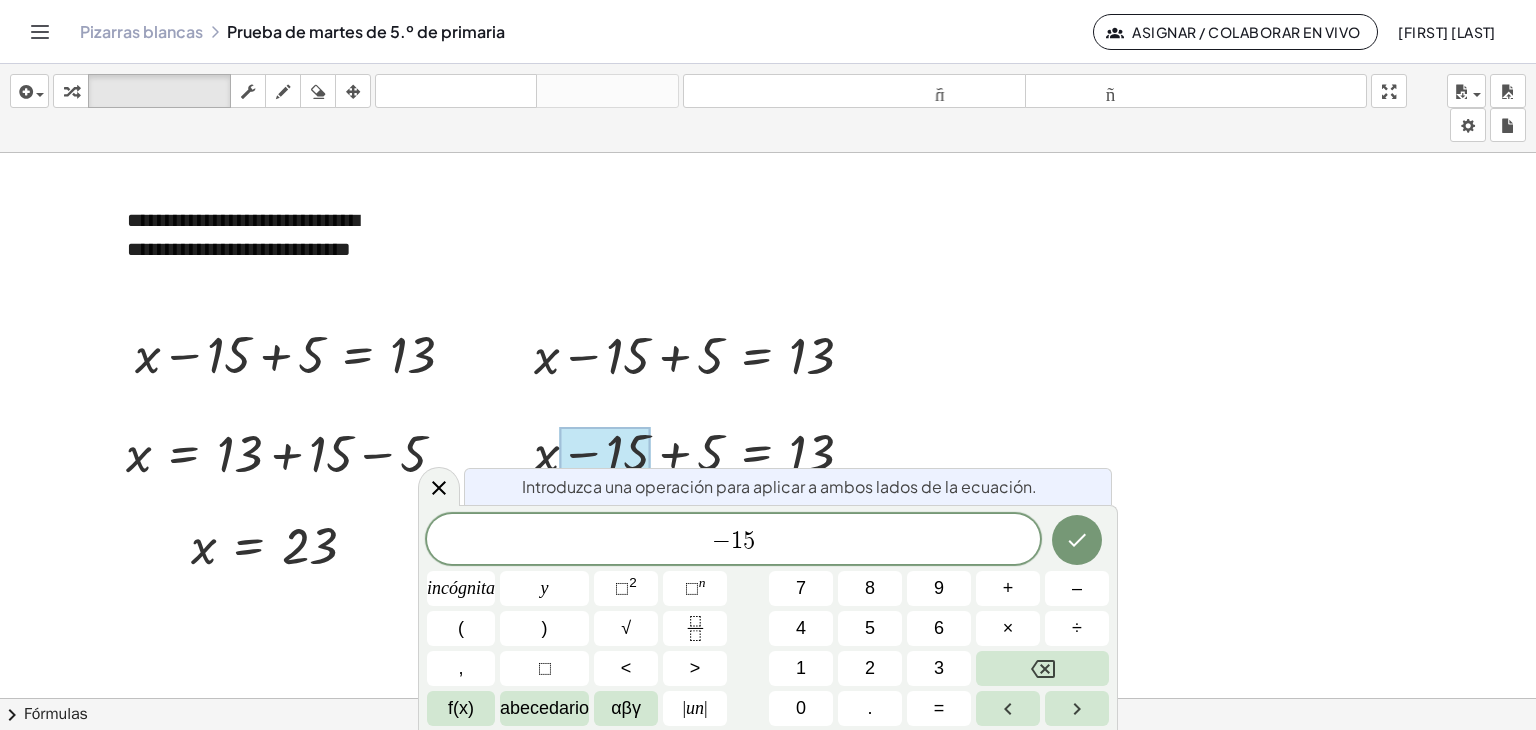 click on "−" at bounding box center [721, 541] 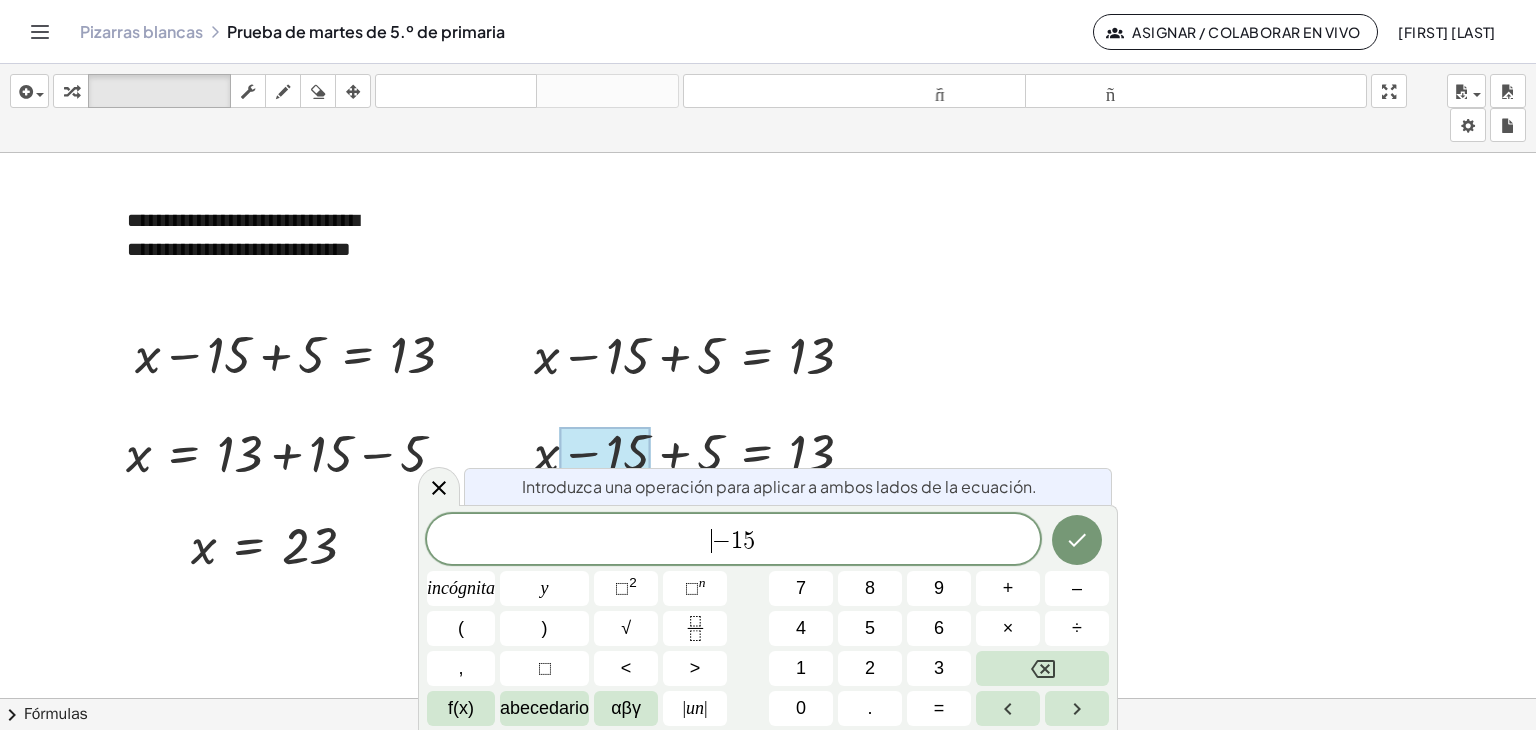 click on "​ − 1 5" at bounding box center (733, 541) 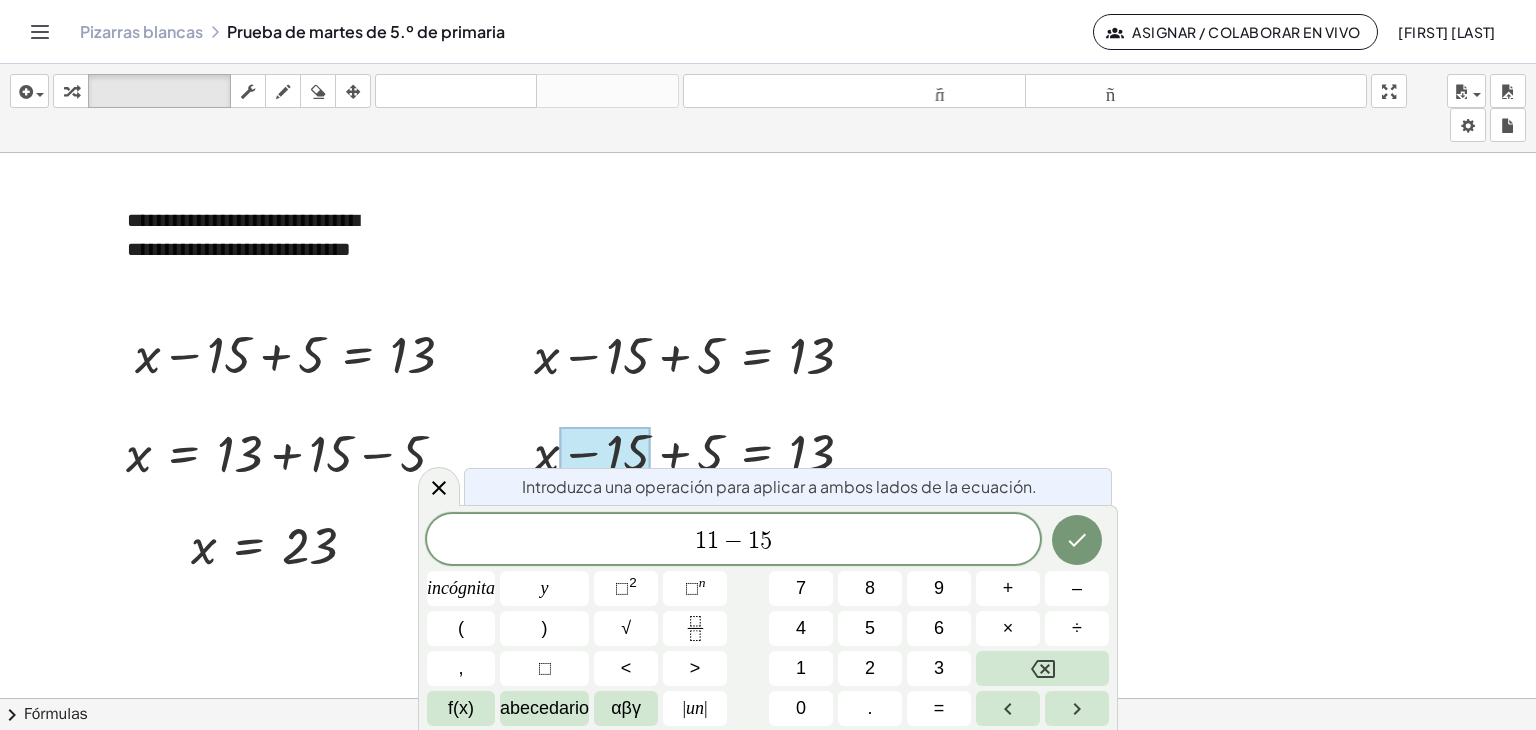click at bounding box center [181, 971] 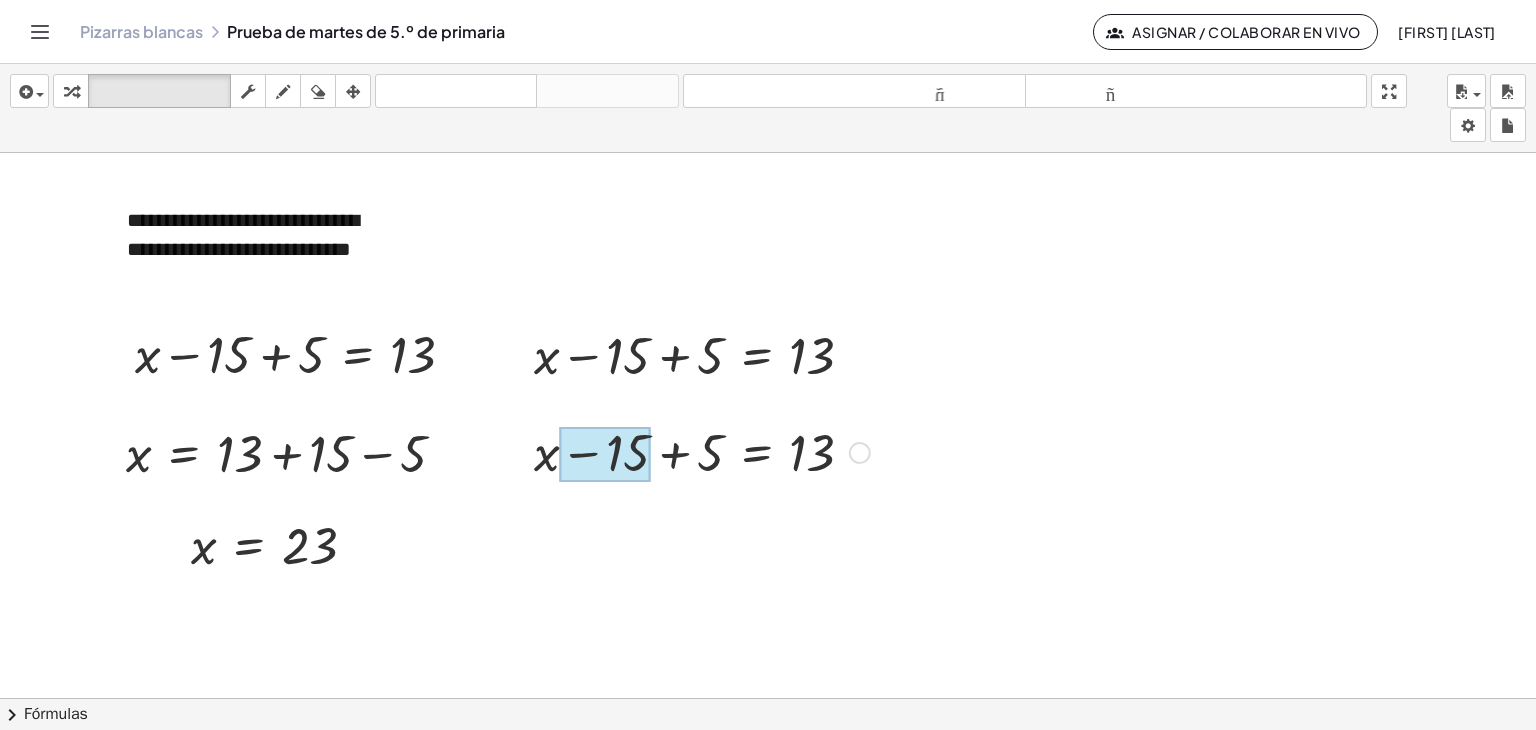 click at bounding box center (605, 455) 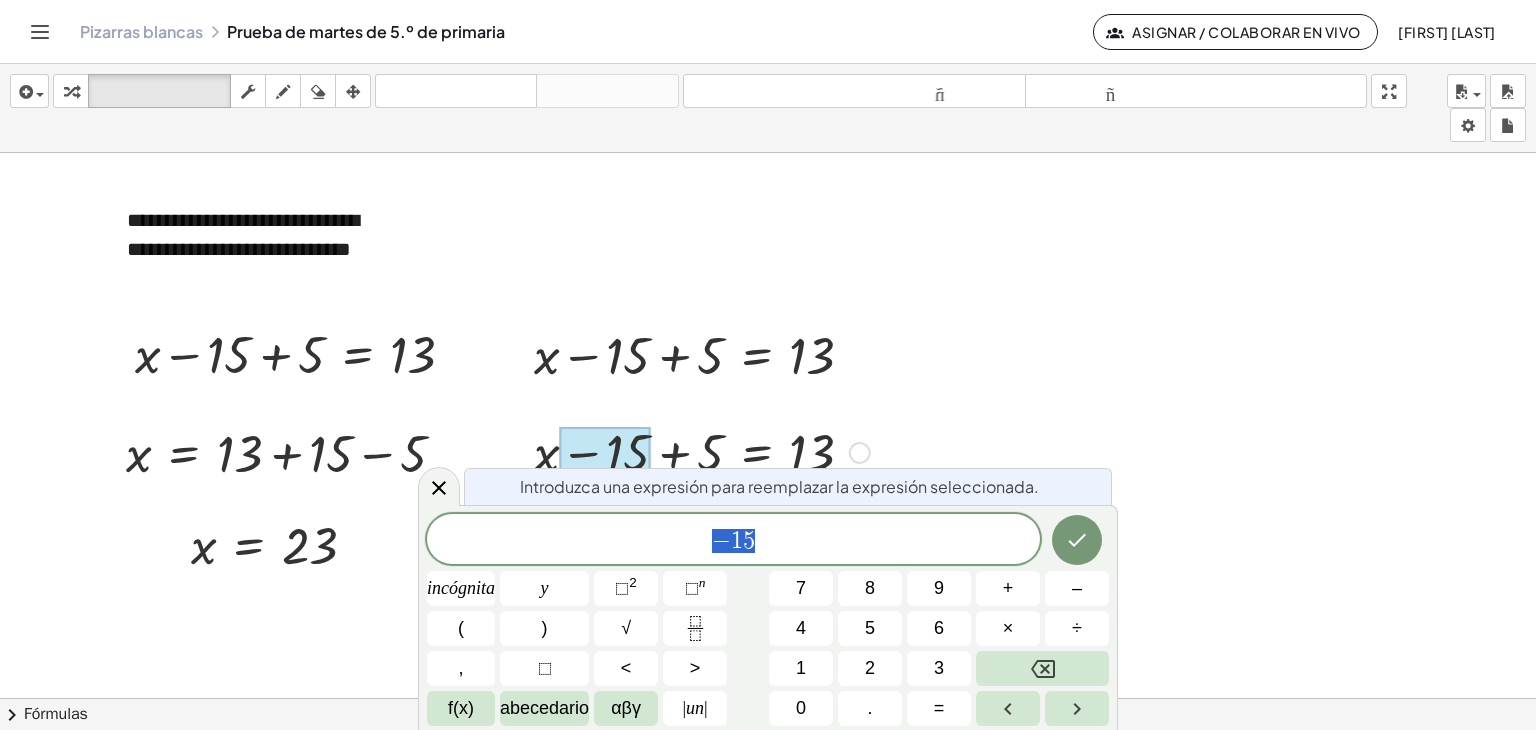 click on "− 1 5" at bounding box center (733, 541) 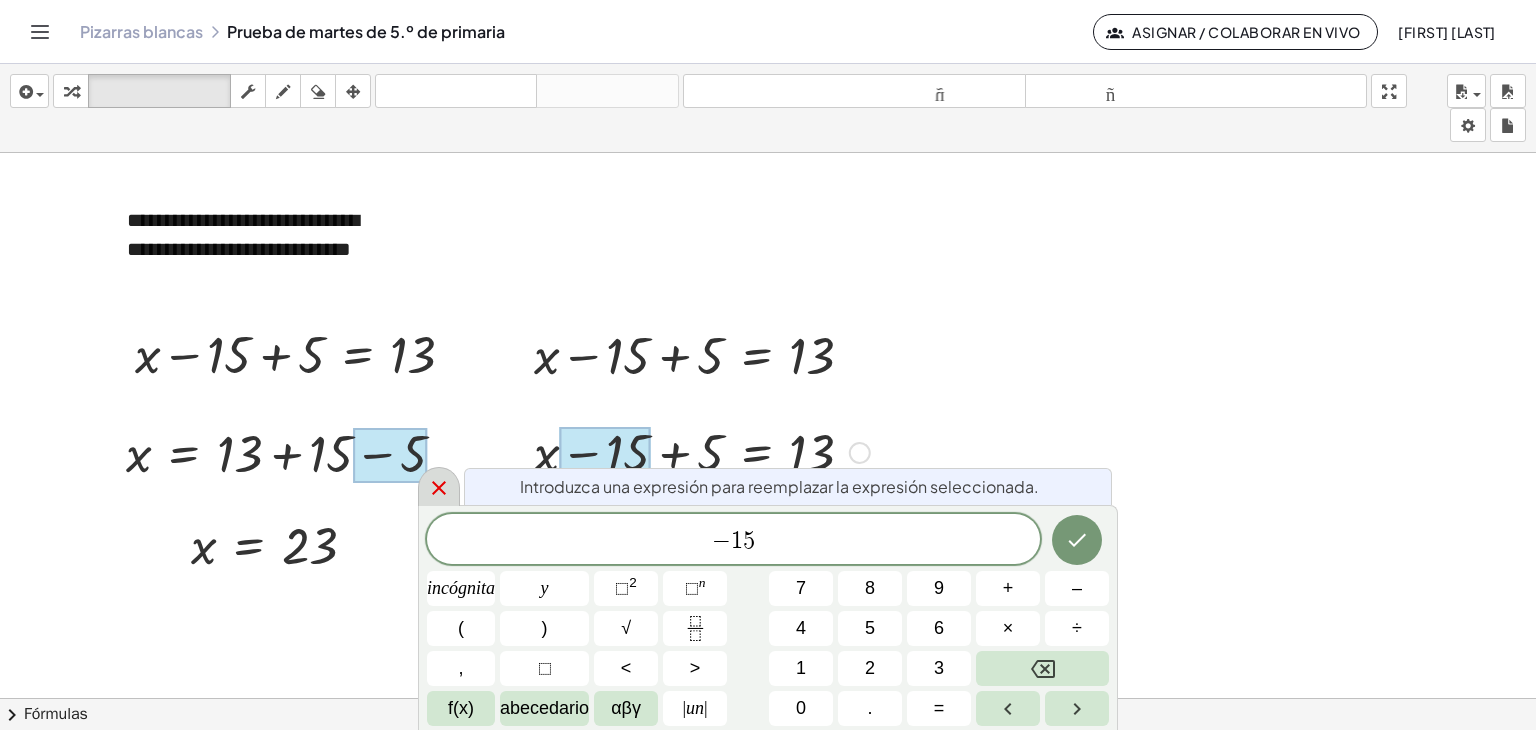 click 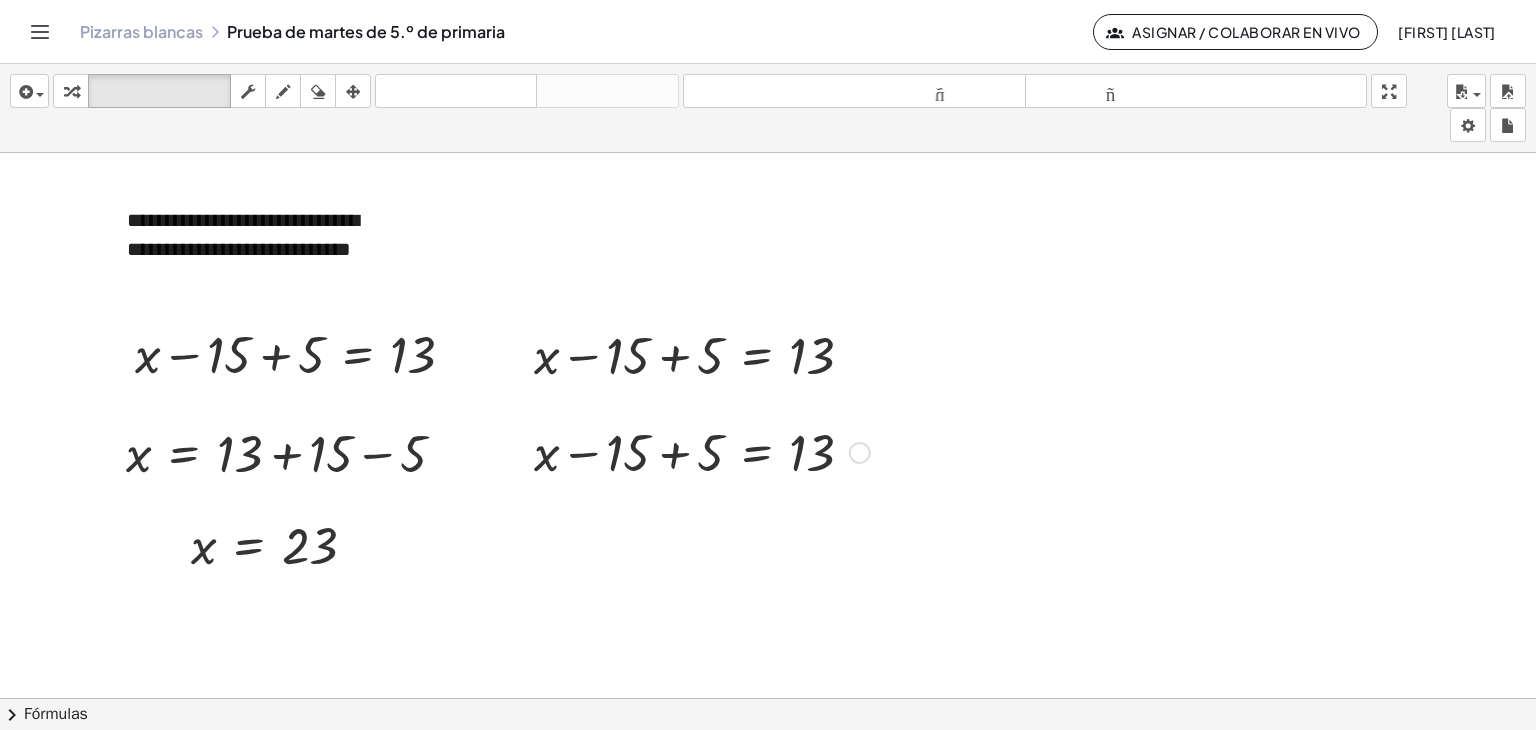 click on "Línea de transformación Copiar línea como LaTeX Derivación de copia como LaTeX Expandir nuevas líneas: Desactivado" at bounding box center (860, 453) 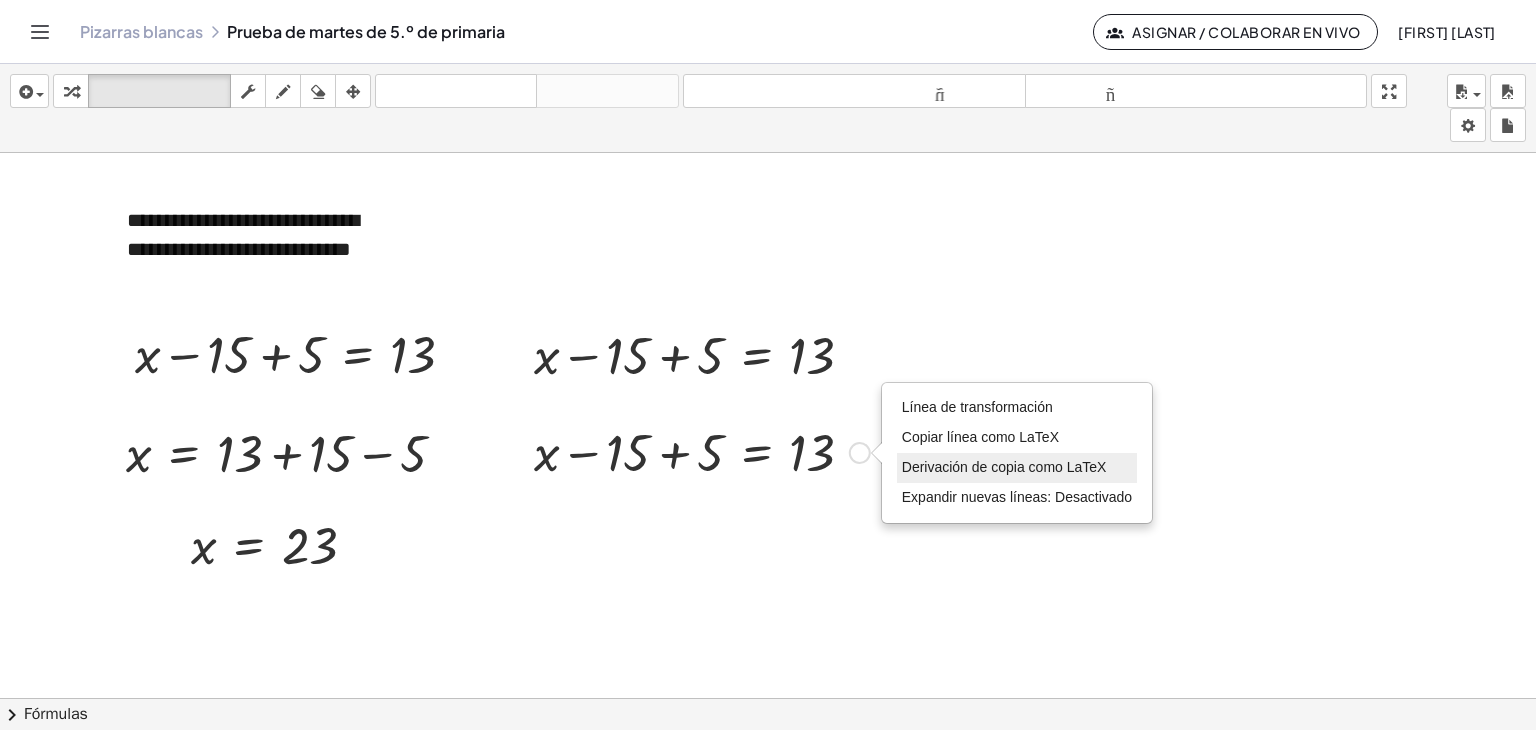 click on "Derivación de copia como LaTeX" at bounding box center (1017, 468) 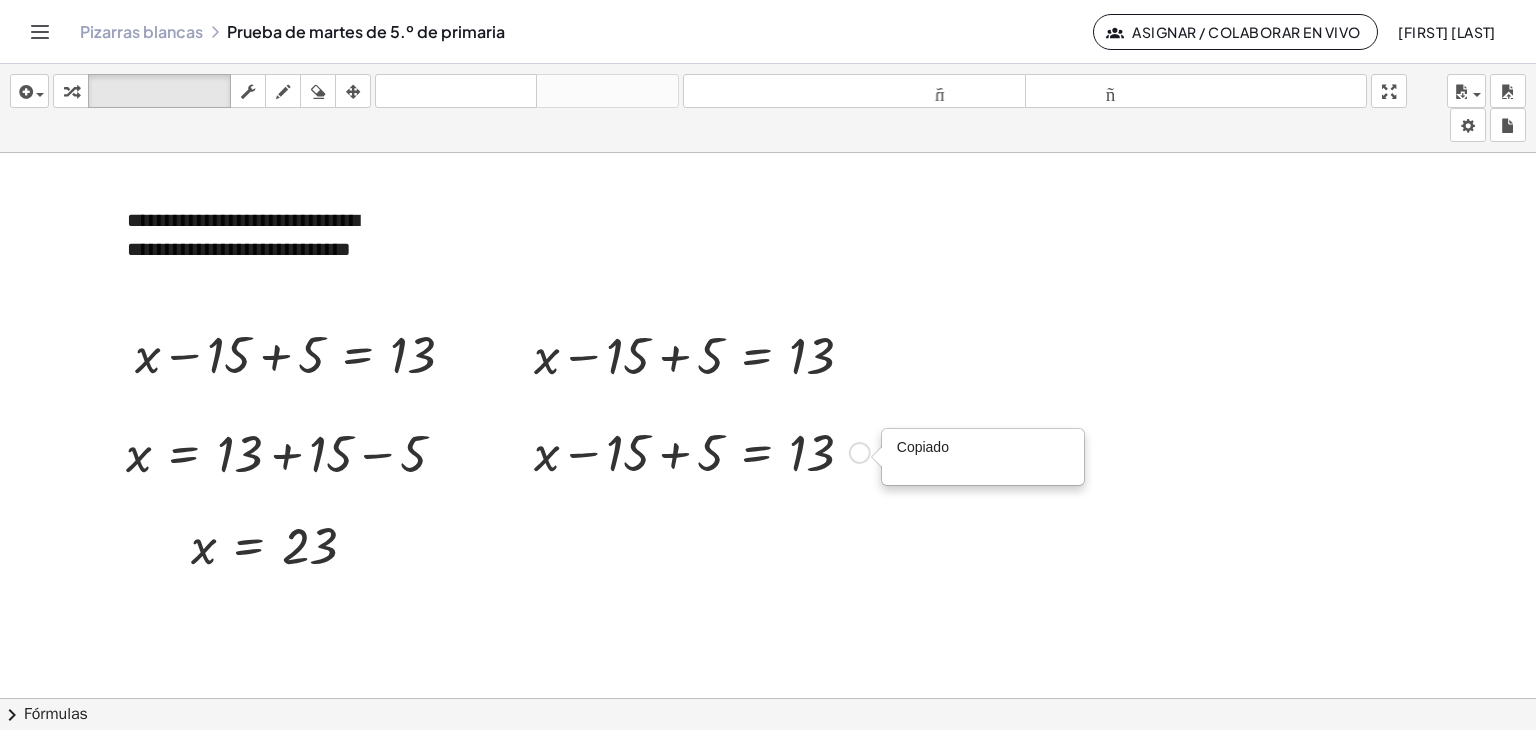 click on "Copiado" at bounding box center (923, 453) 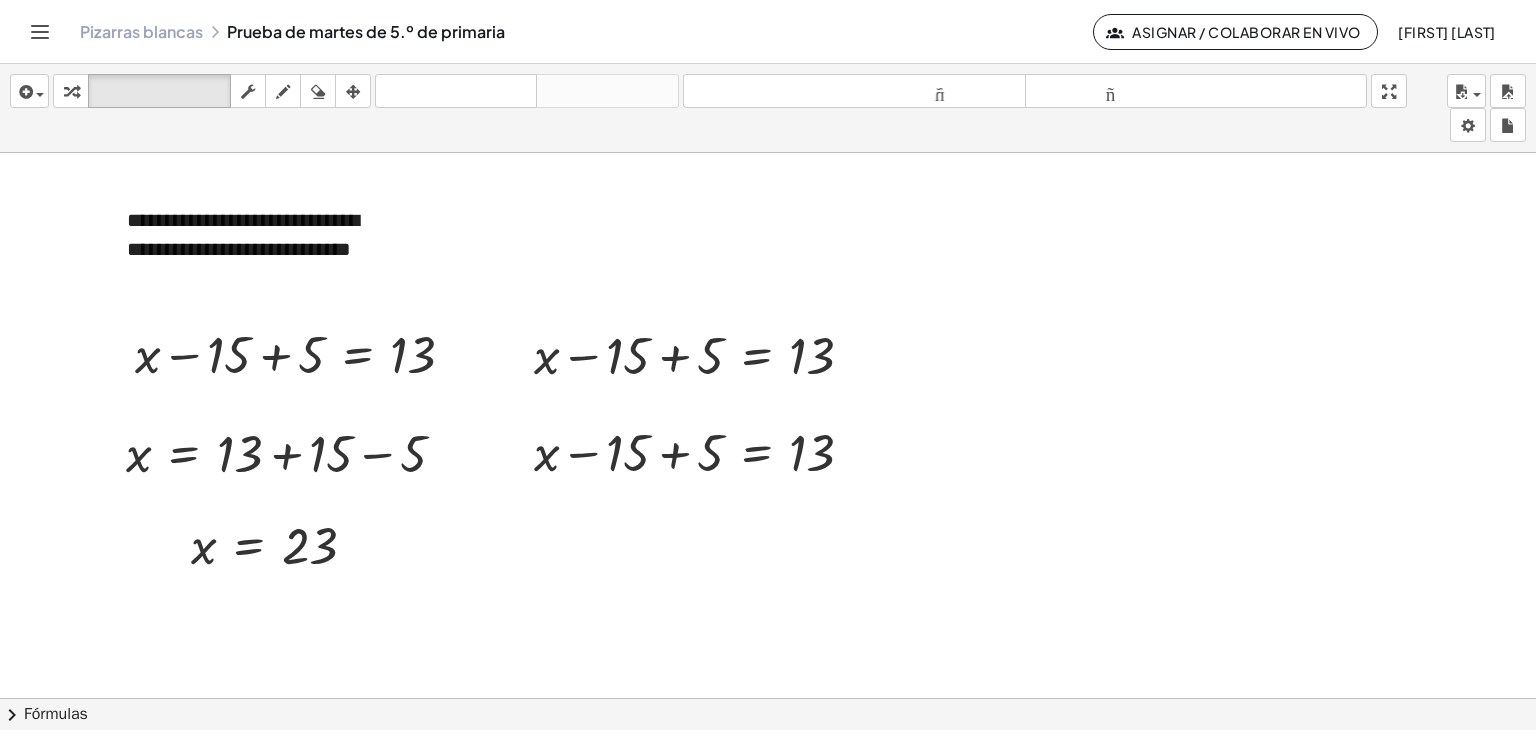 click at bounding box center [181, 971] 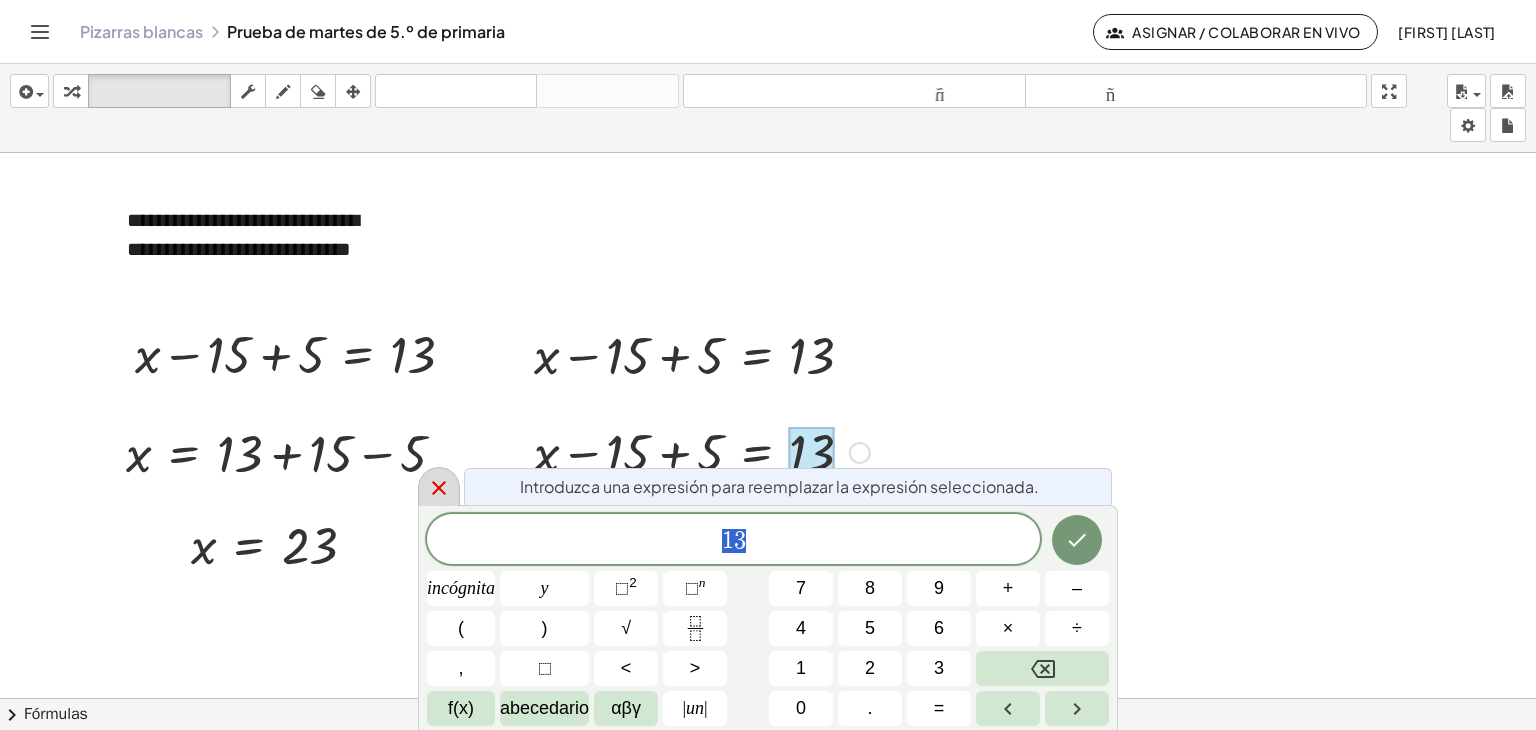 click 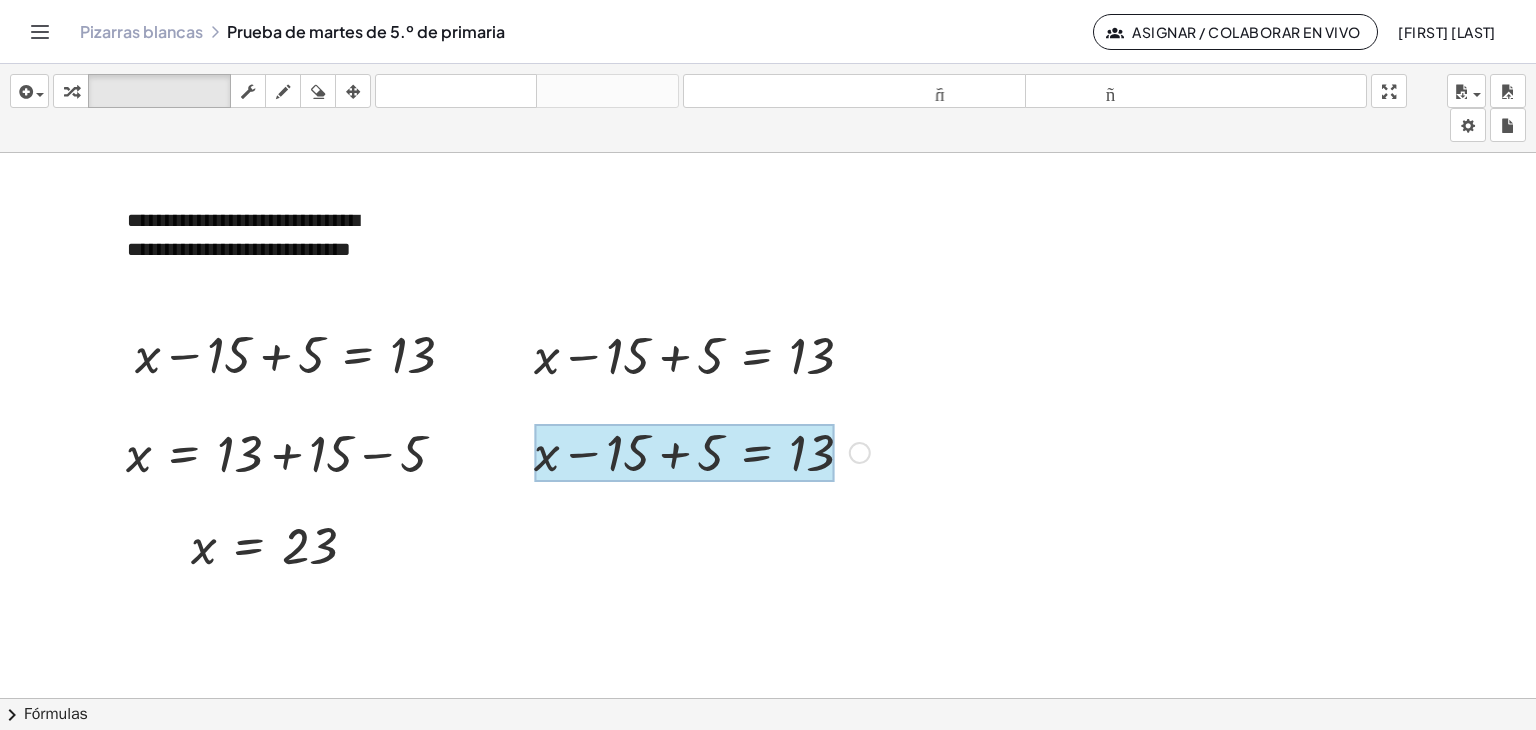 click at bounding box center [684, 453] 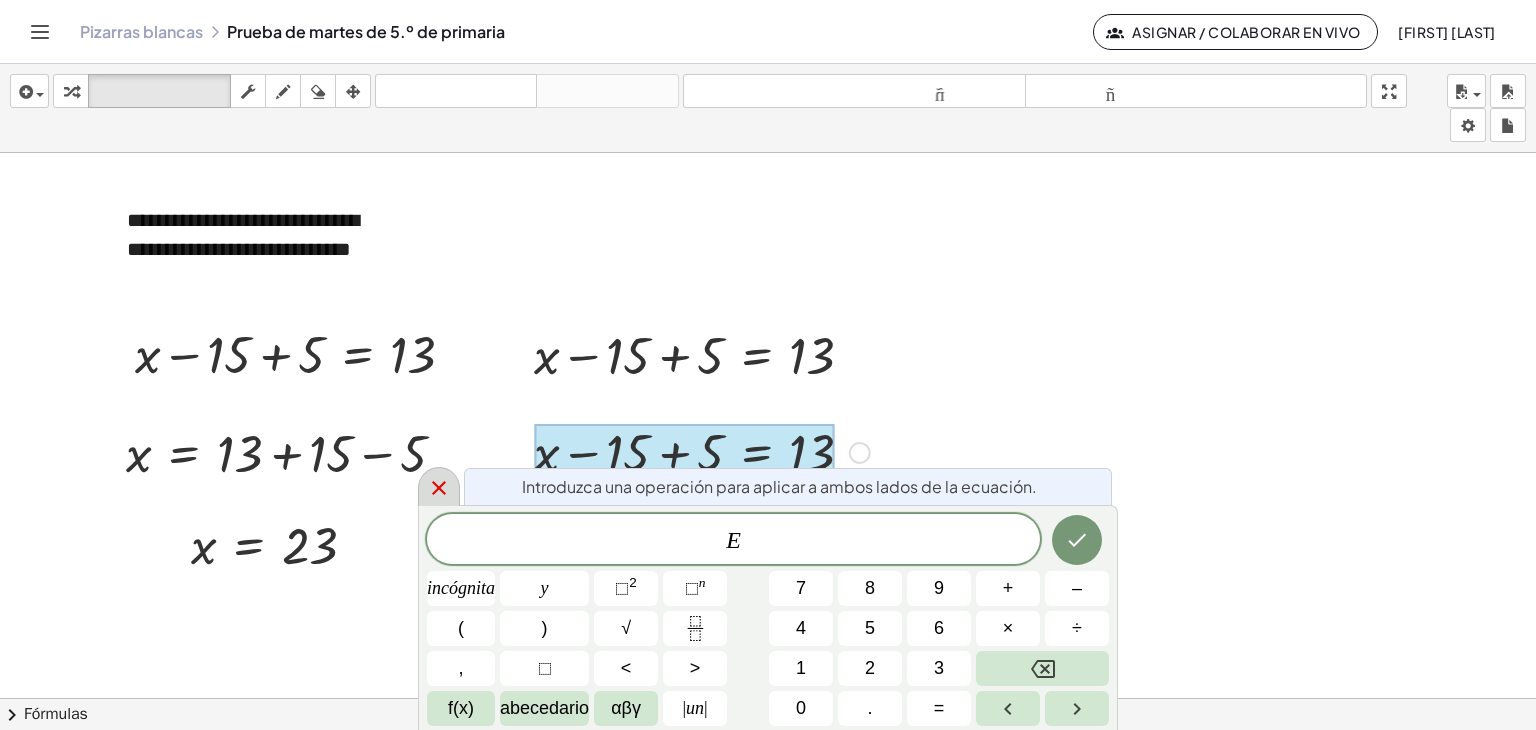 click 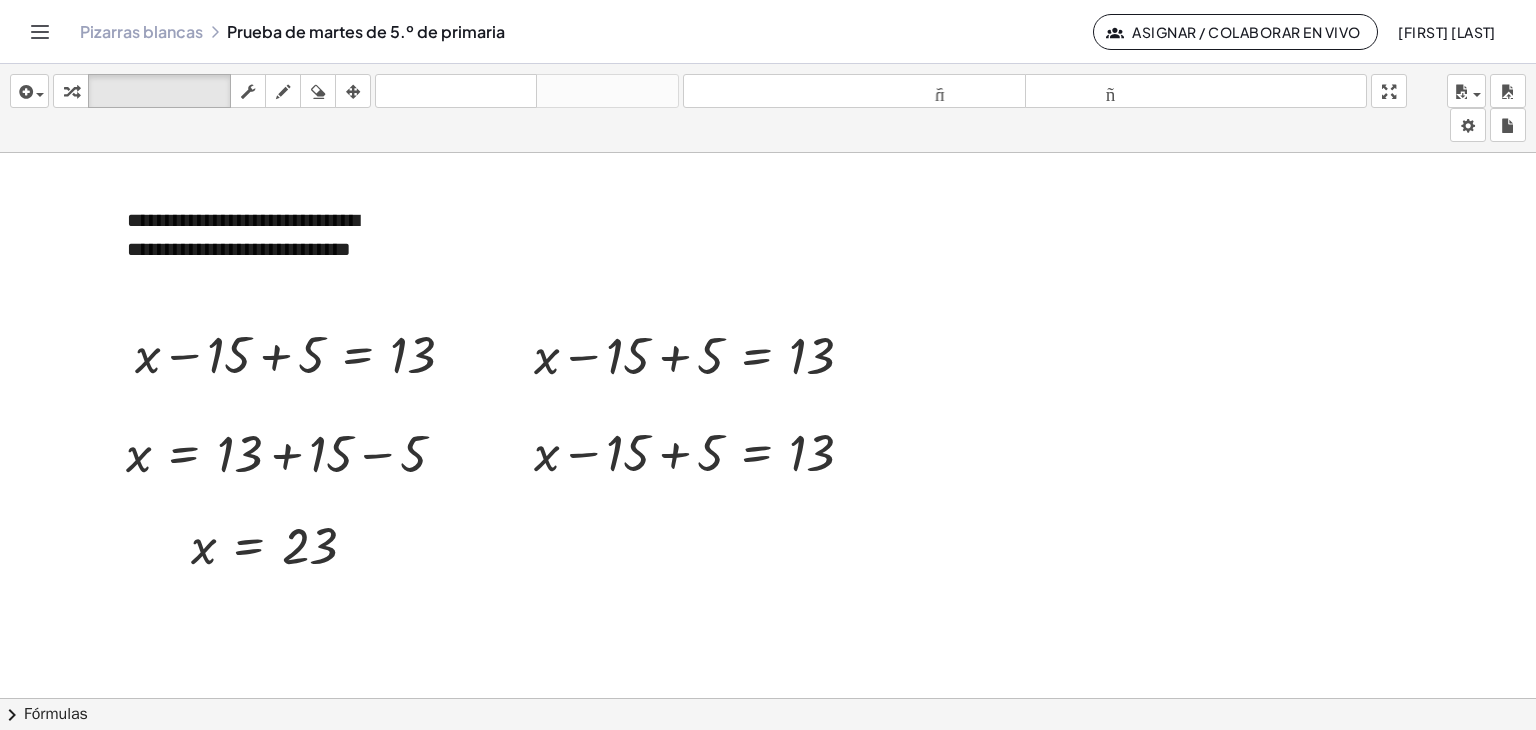 click at bounding box center [353, 92] 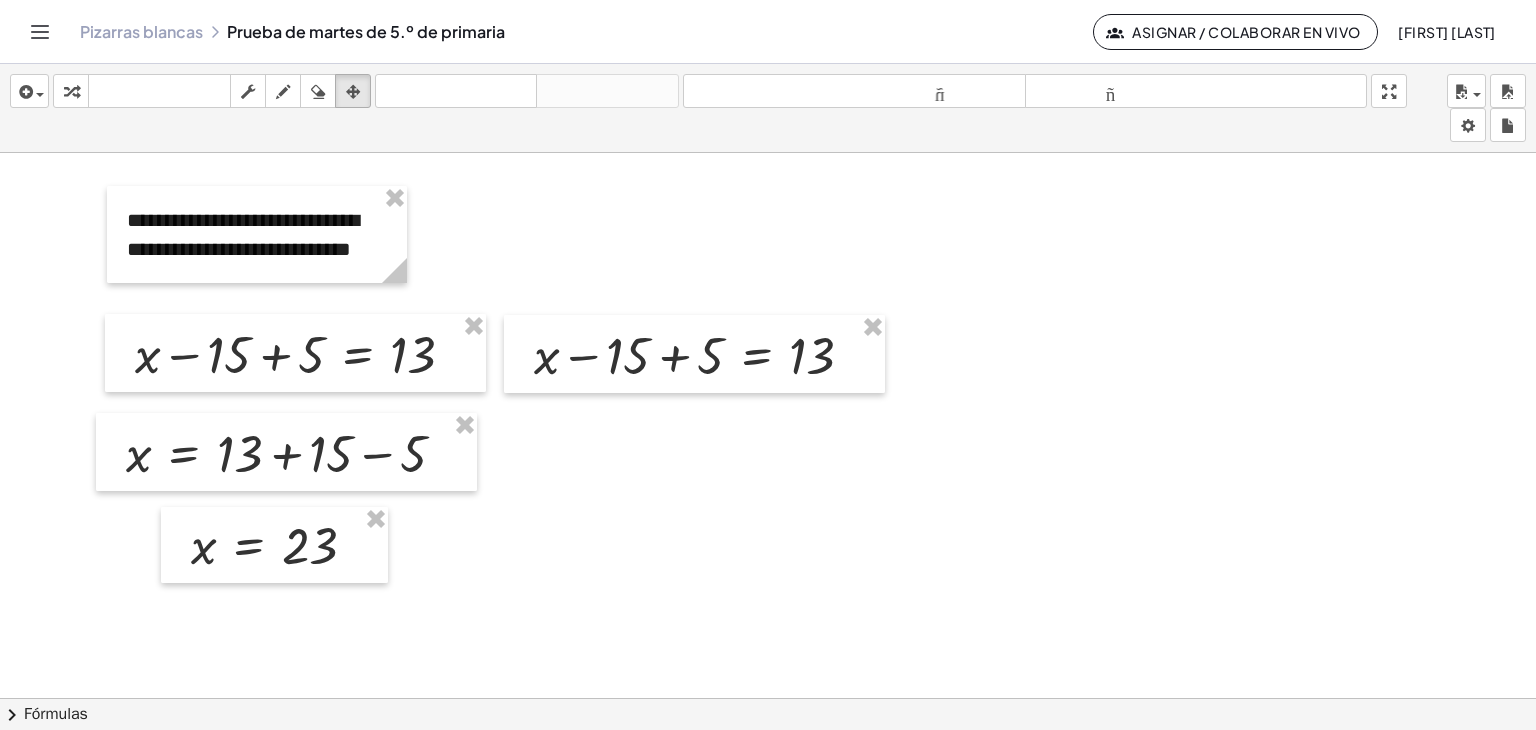 click at bounding box center [181, 971] 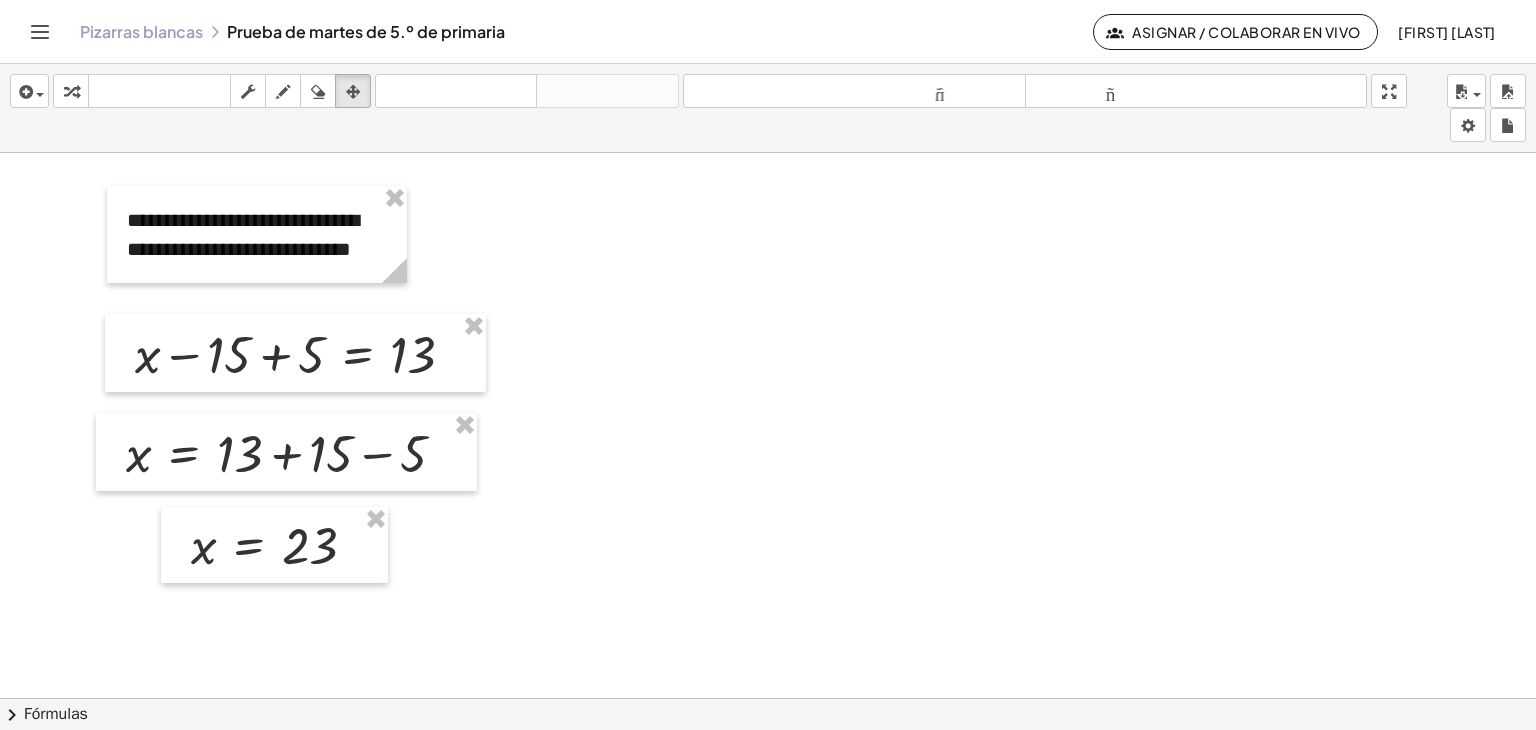 click at bounding box center [181, 971] 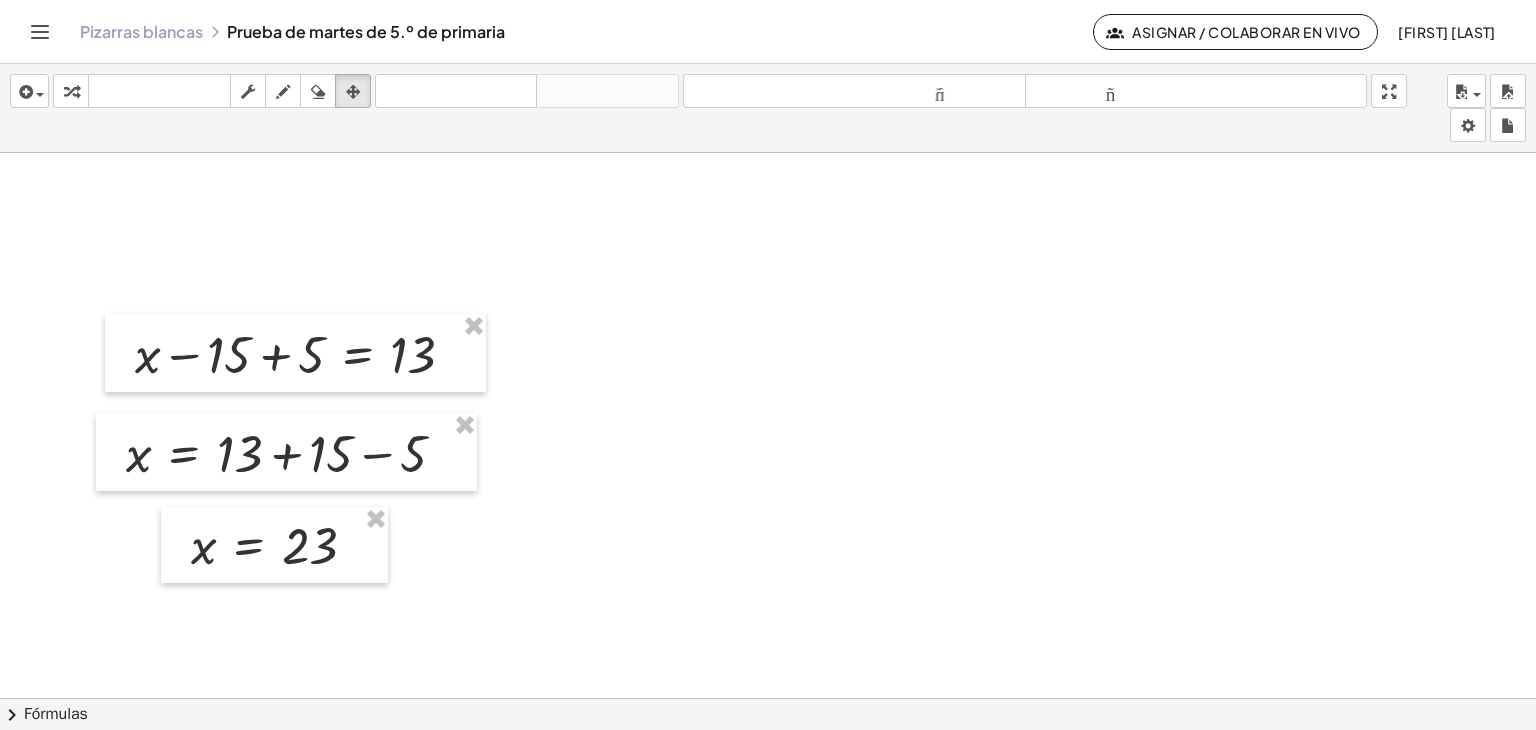 click at bounding box center (181, 971) 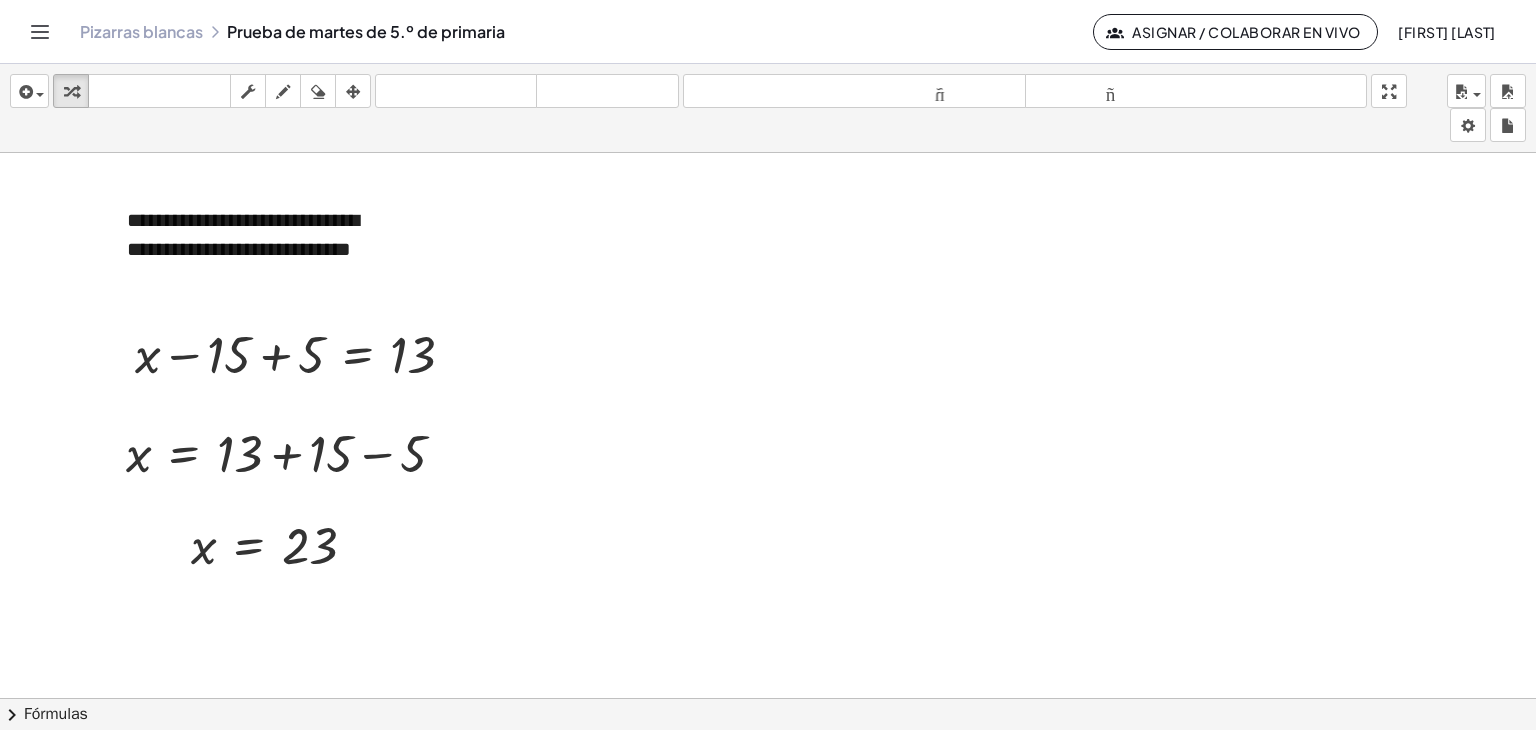 click at bounding box center (181, 971) 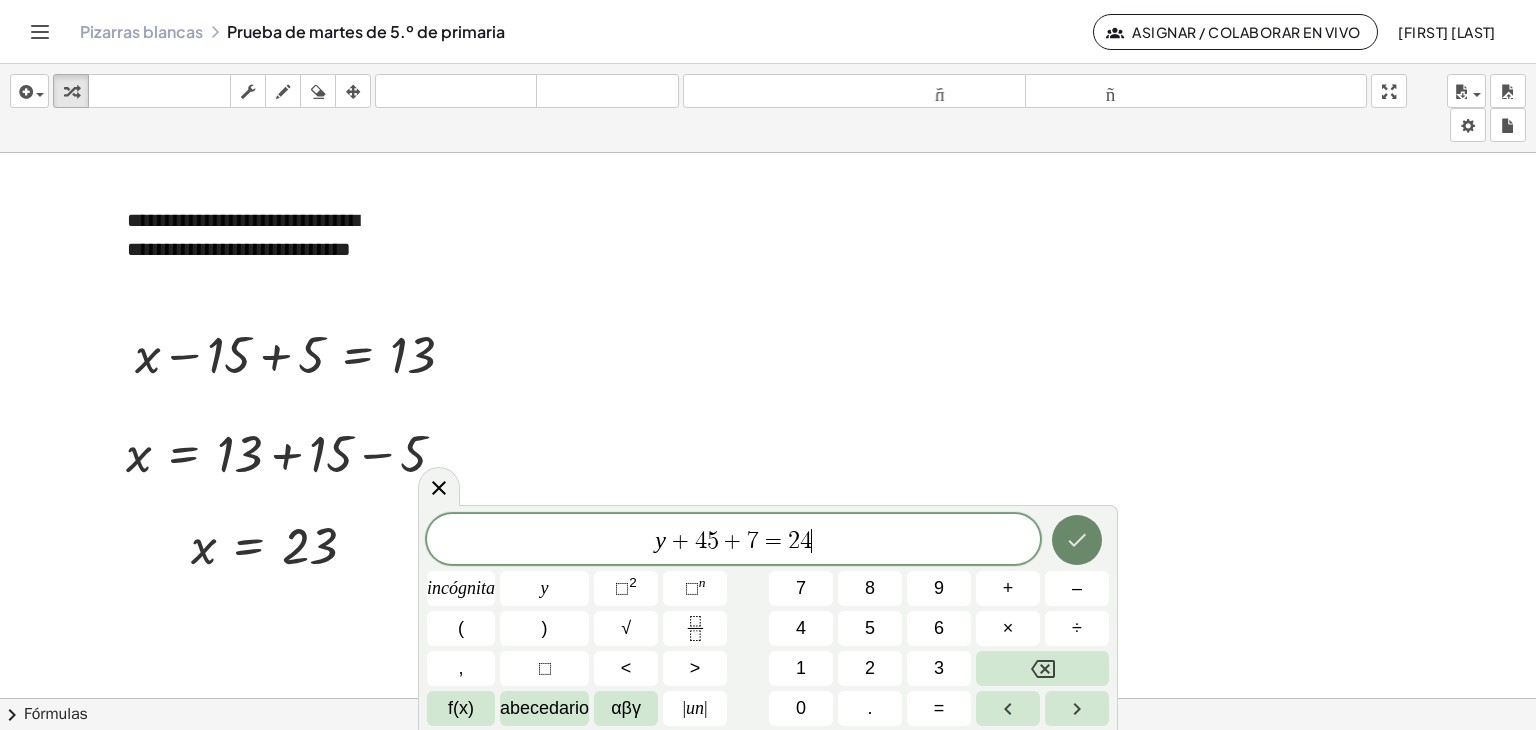 click 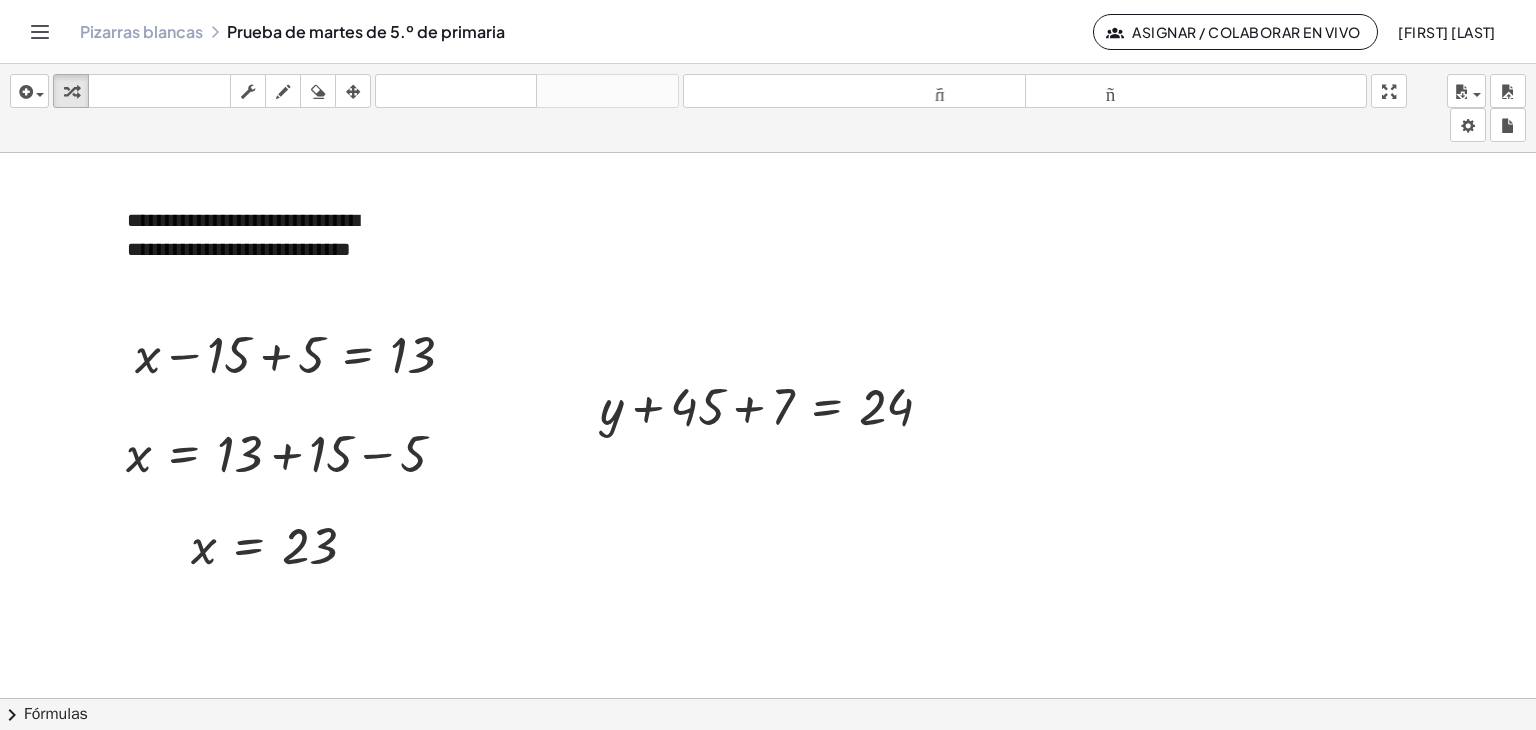 click at bounding box center [181, 971] 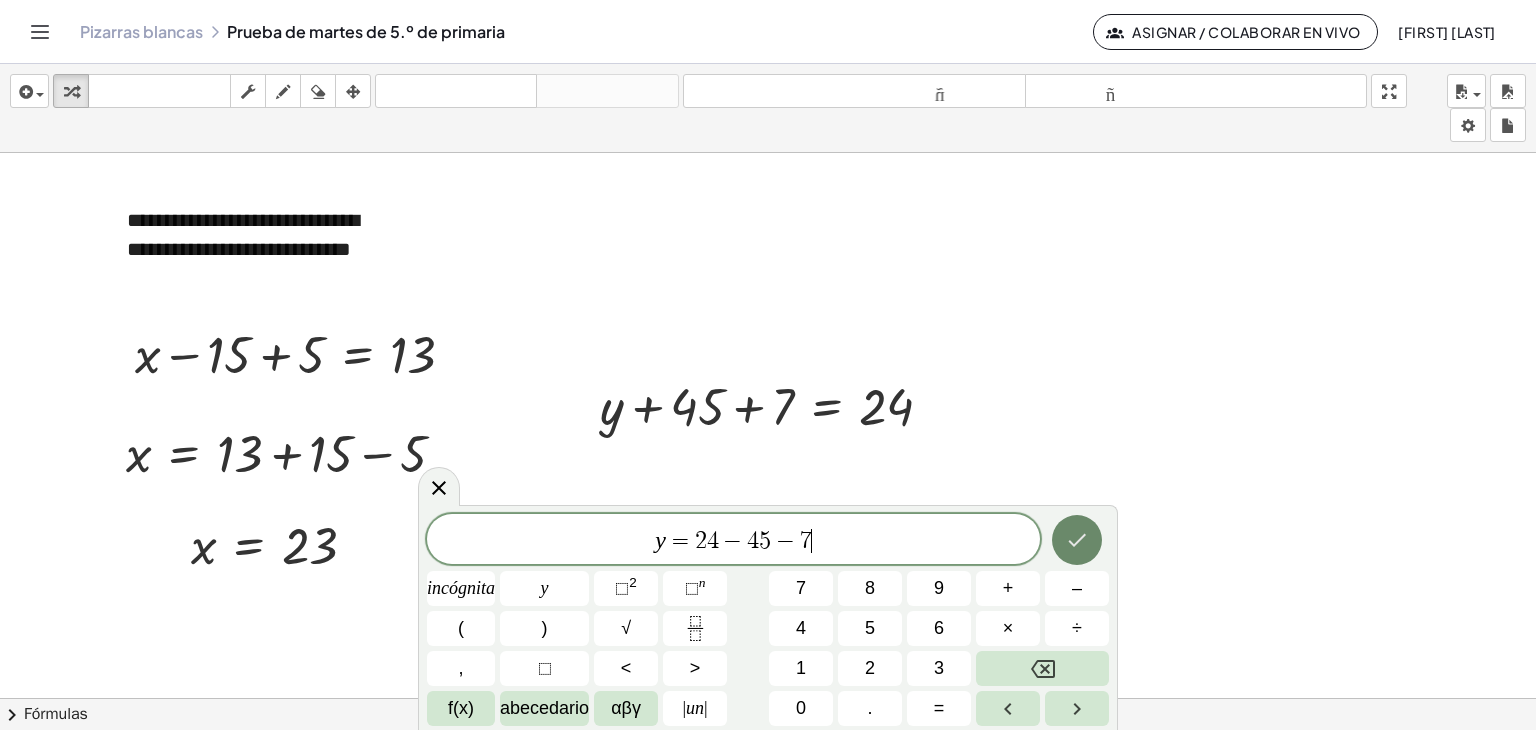 click at bounding box center [1077, 540] 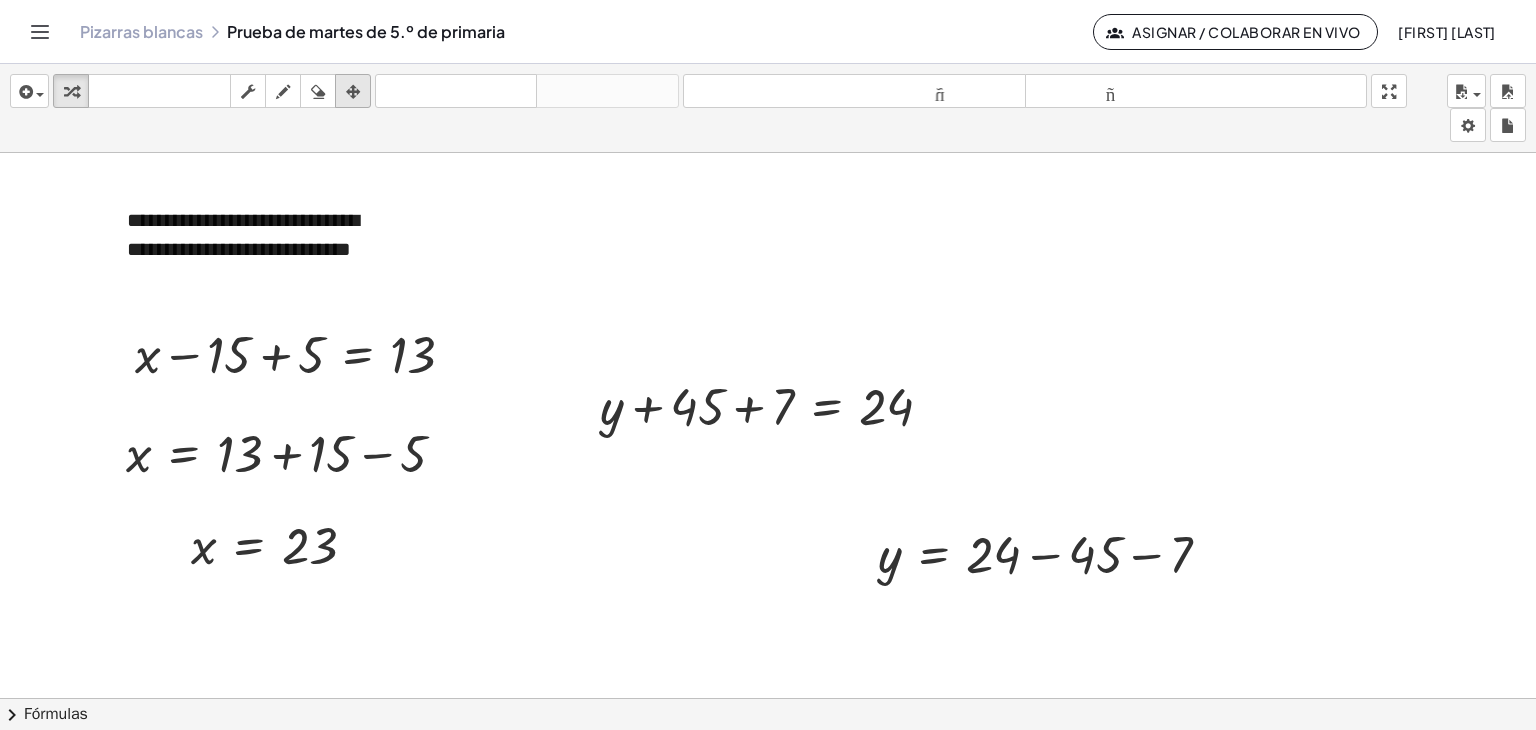 click at bounding box center (353, 91) 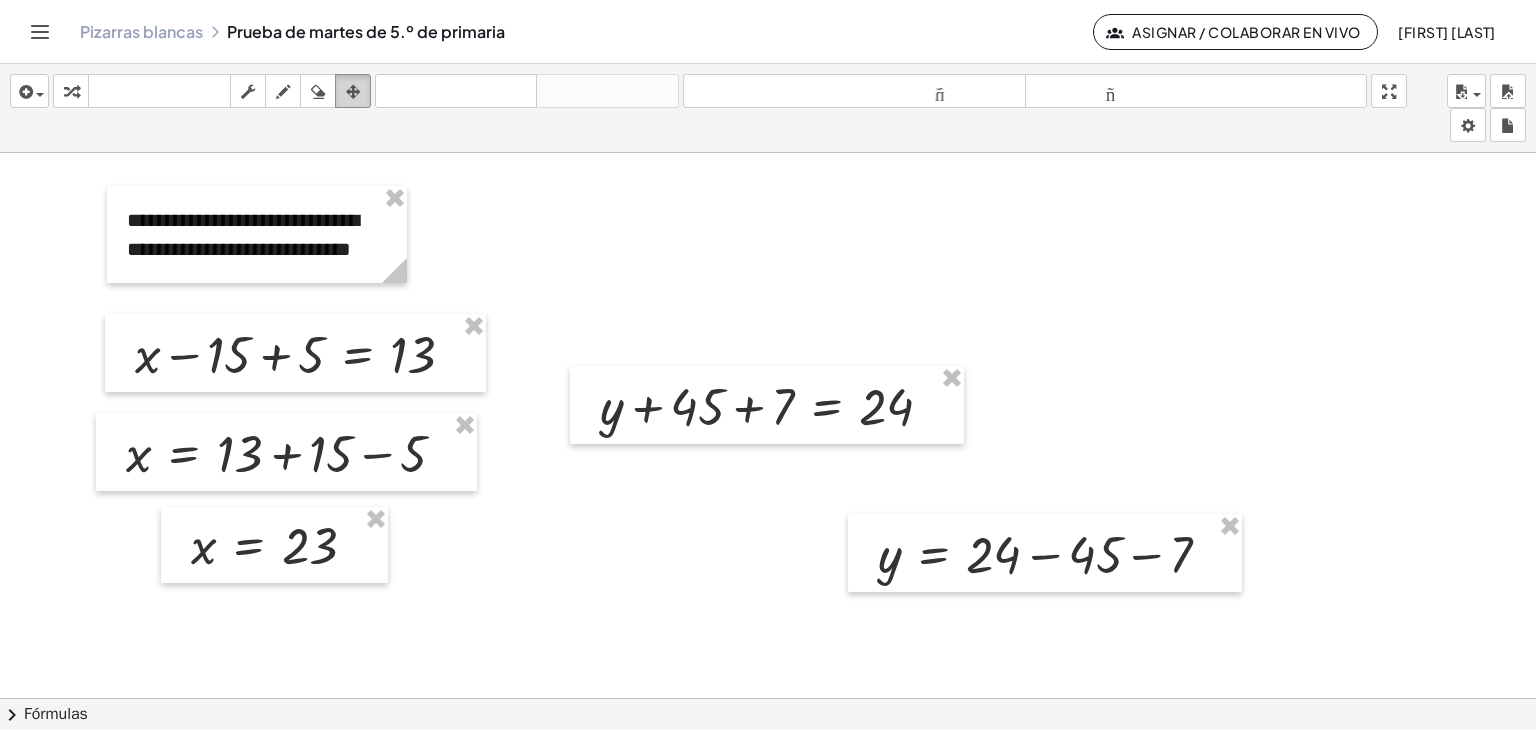 click at bounding box center [353, 91] 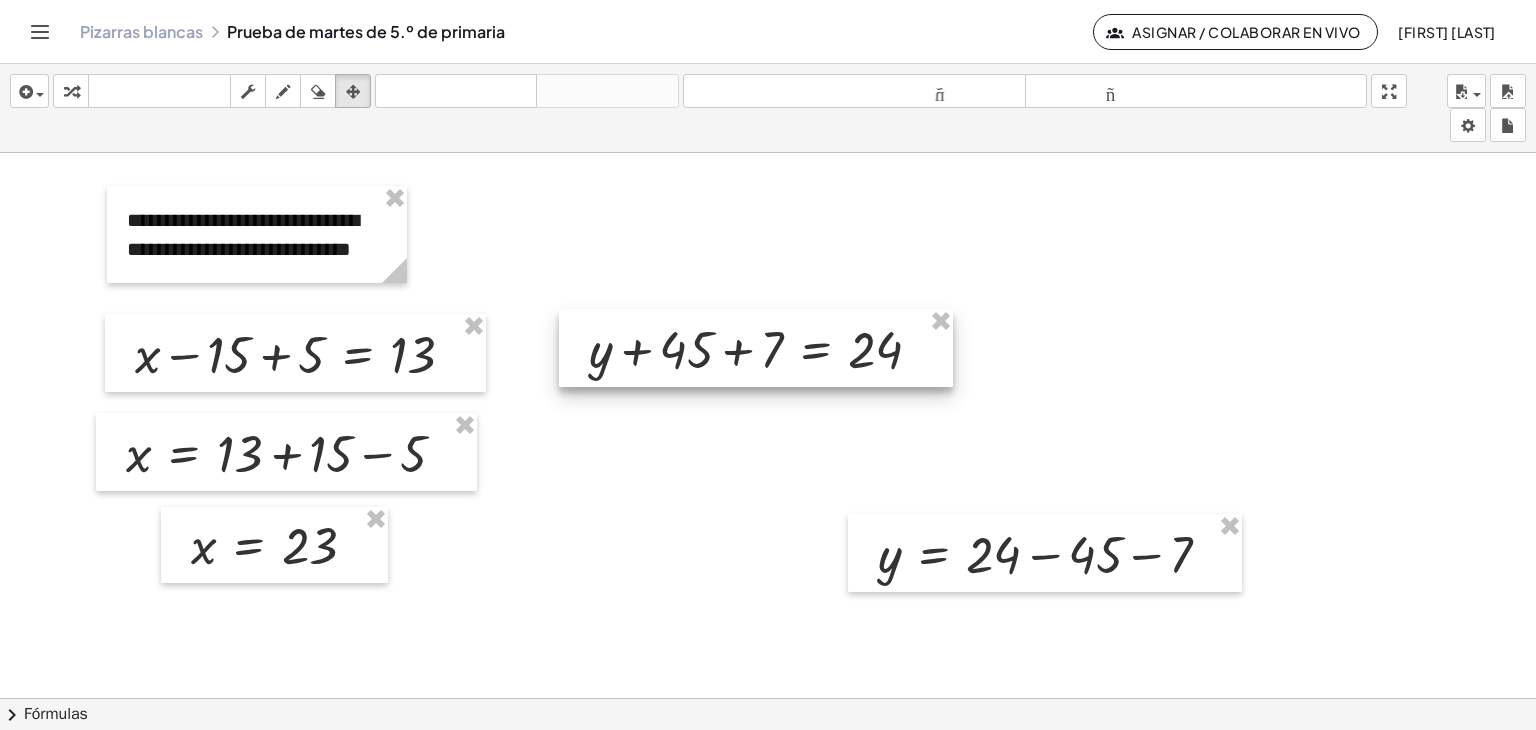 drag, startPoint x: 651, startPoint y: 381, endPoint x: 640, endPoint y: 324, distance: 58.0517 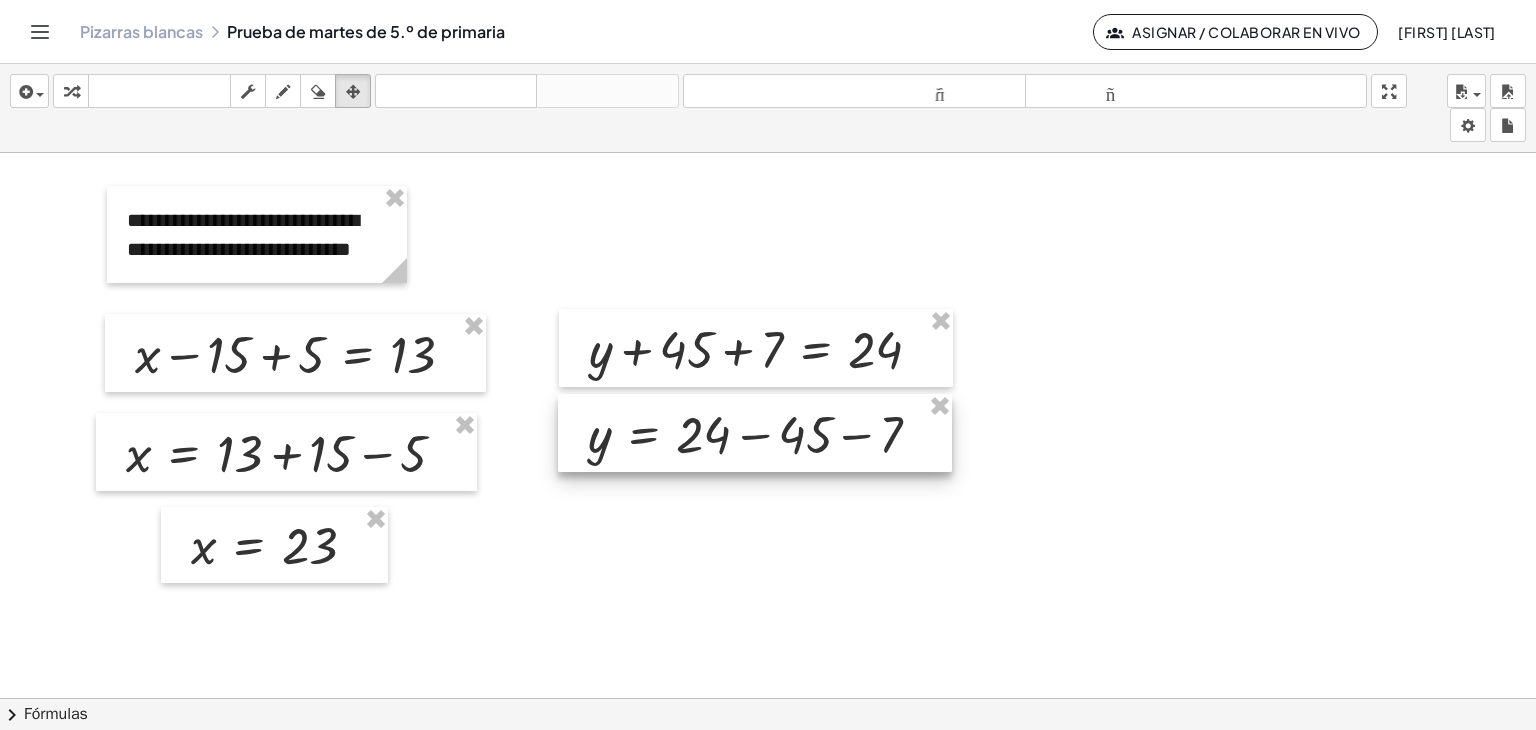 drag, startPoint x: 859, startPoint y: 528, endPoint x: 578, endPoint y: 409, distance: 305.15897 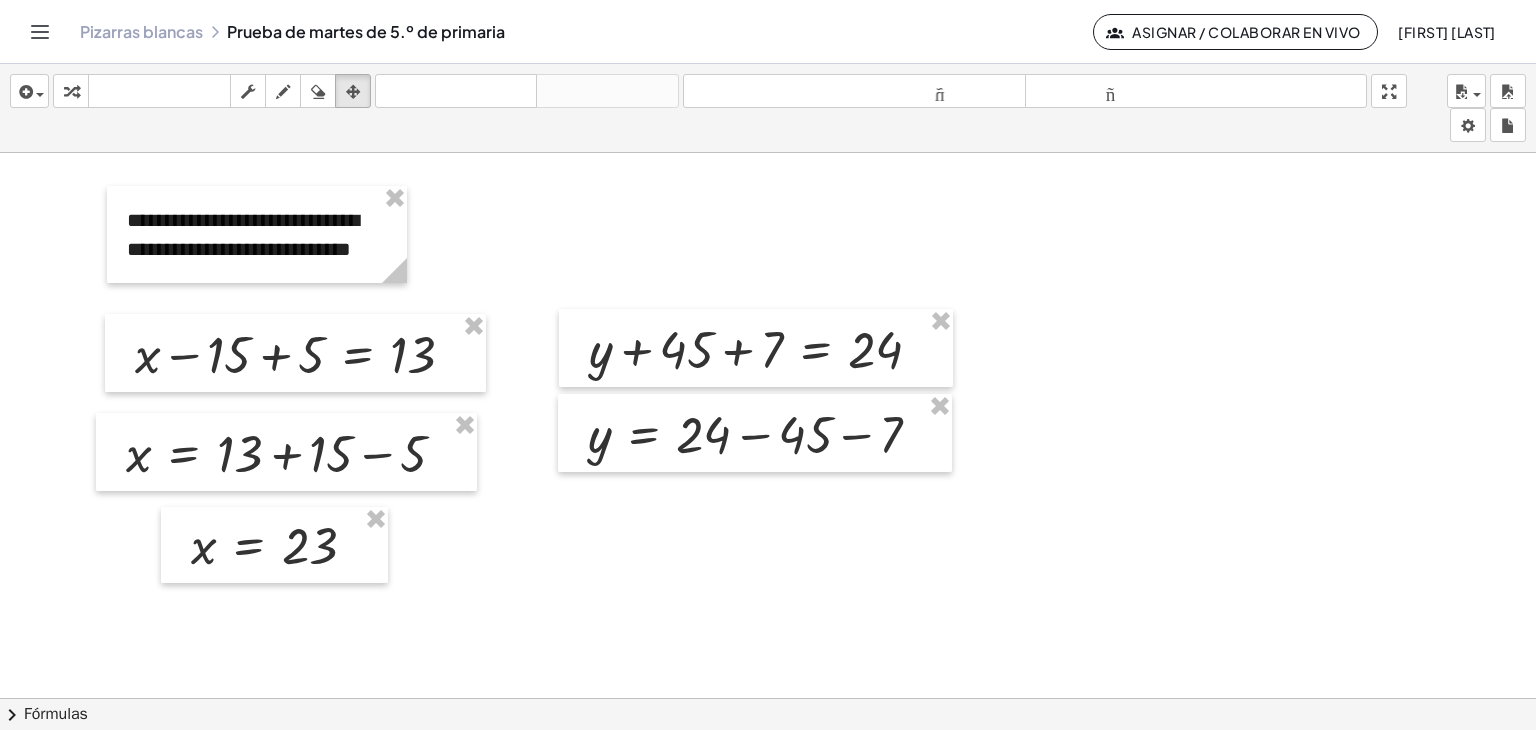 click at bounding box center [181, 971] 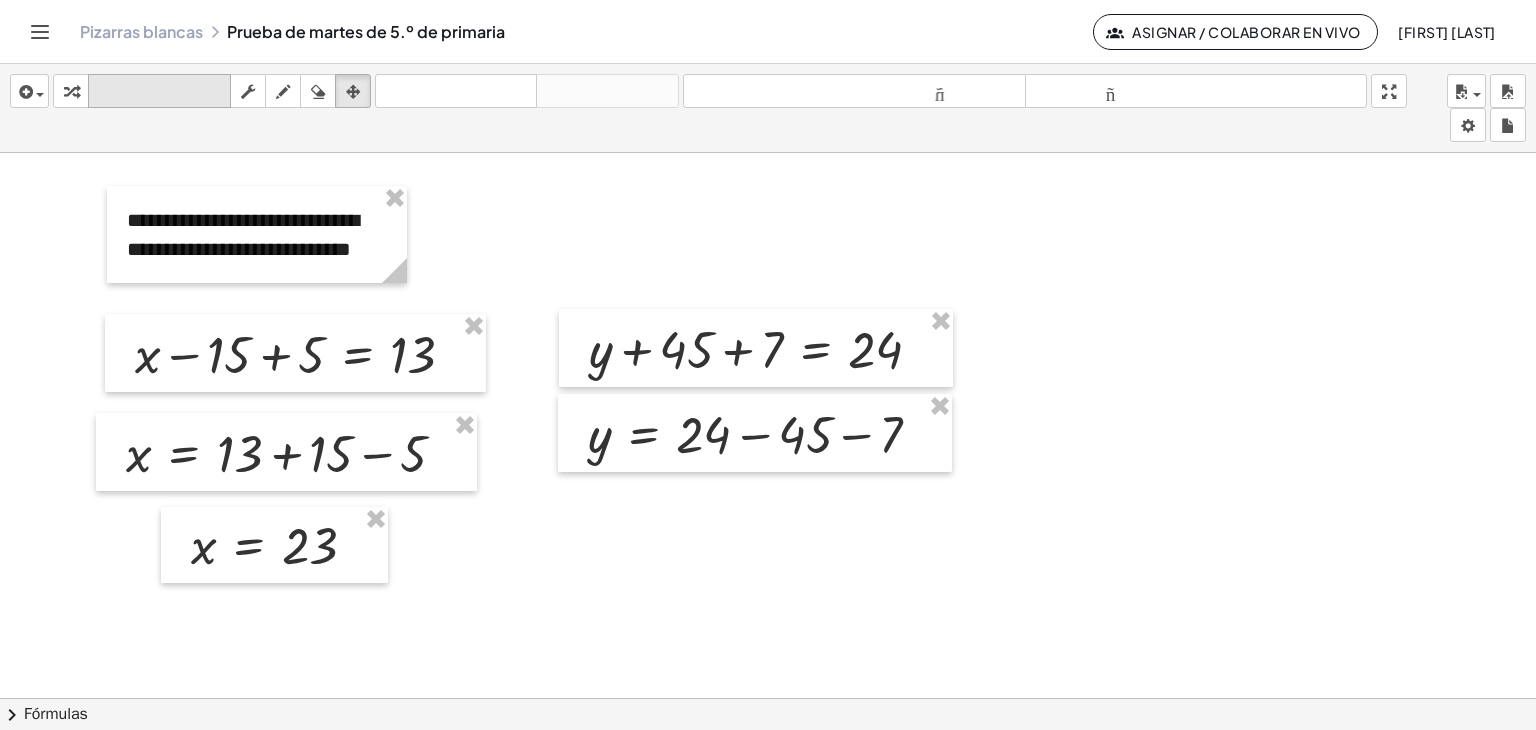 click on "teclado" at bounding box center [159, 91] 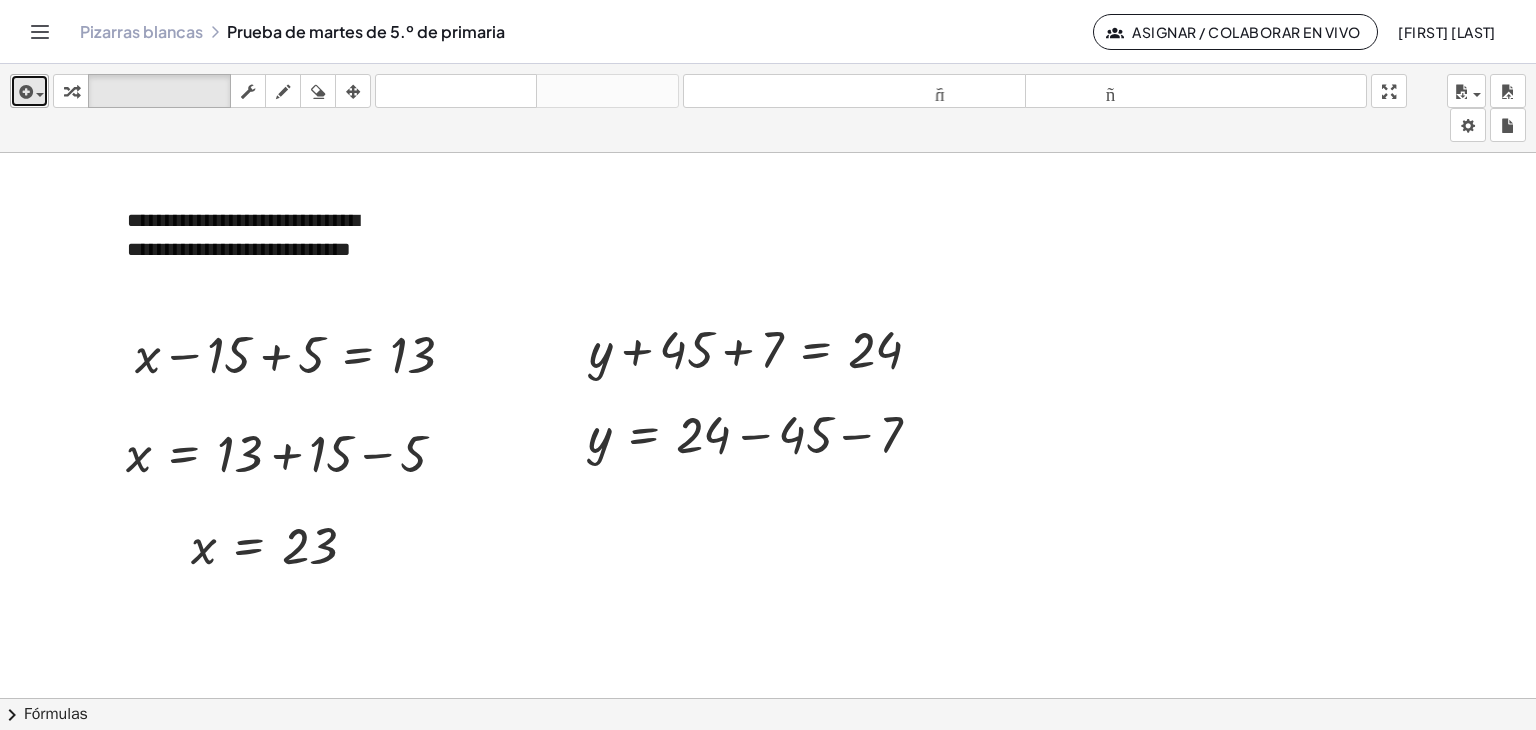 click at bounding box center [29, 91] 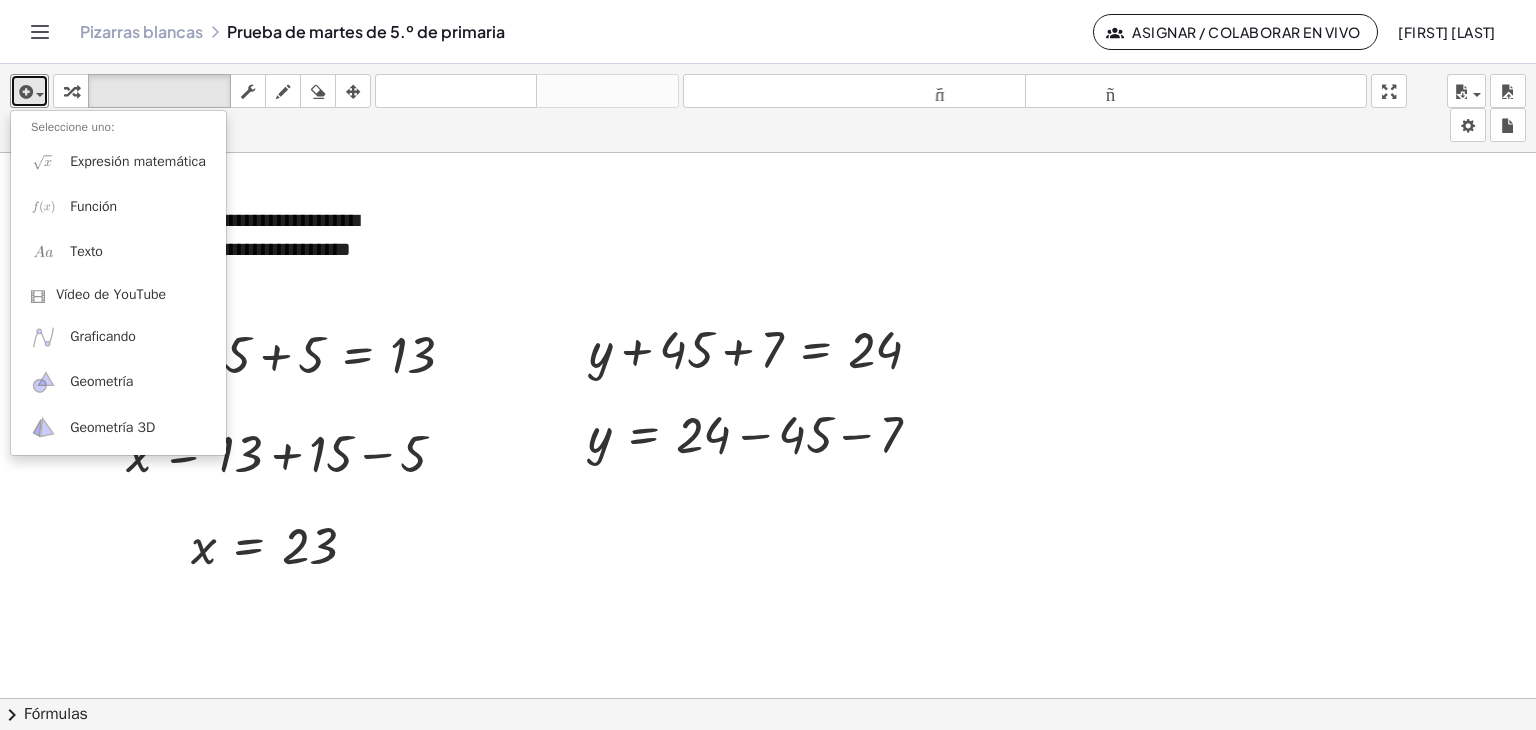 drag, startPoint x: 691, startPoint y: 249, endPoint x: 734, endPoint y: 253, distance: 43.185646 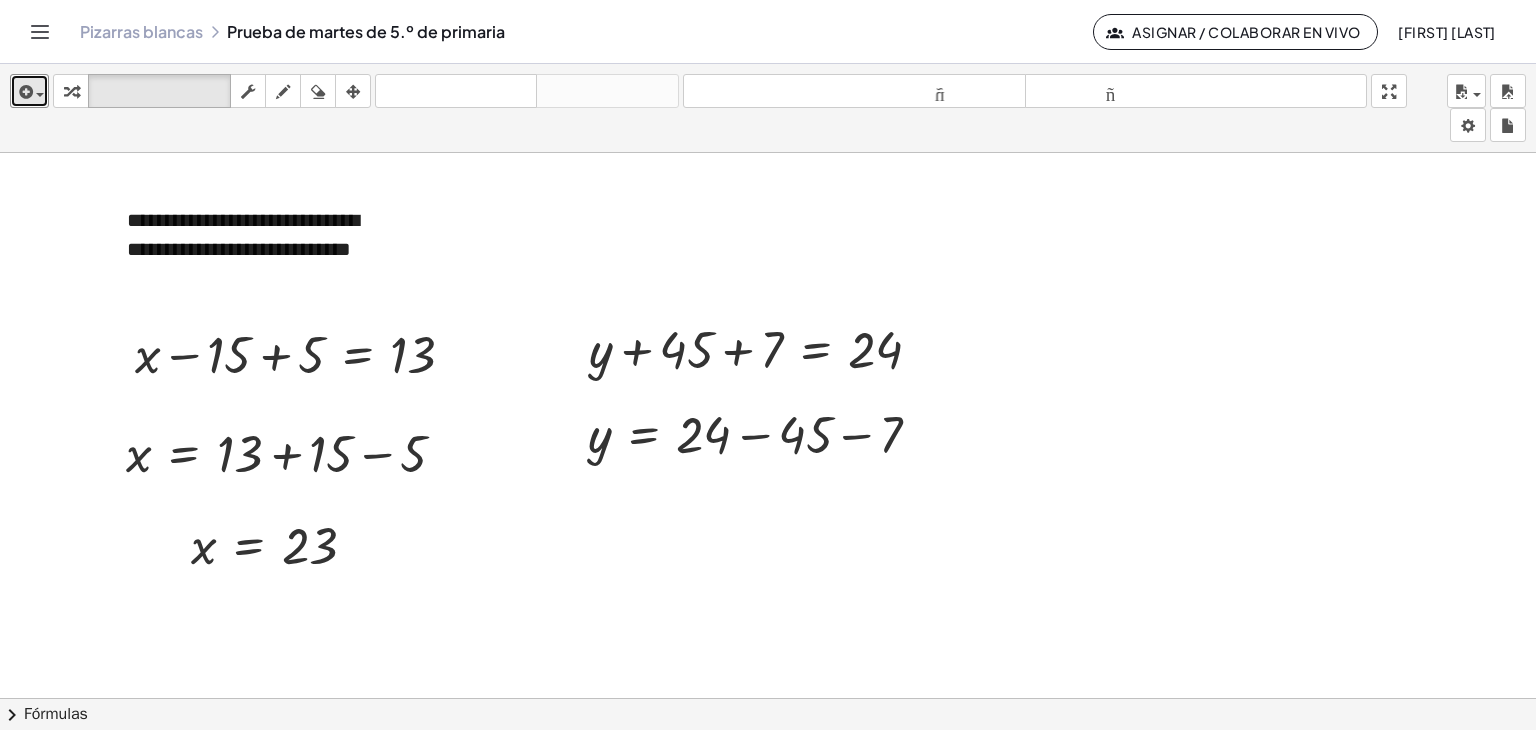 click at bounding box center [181, 971] 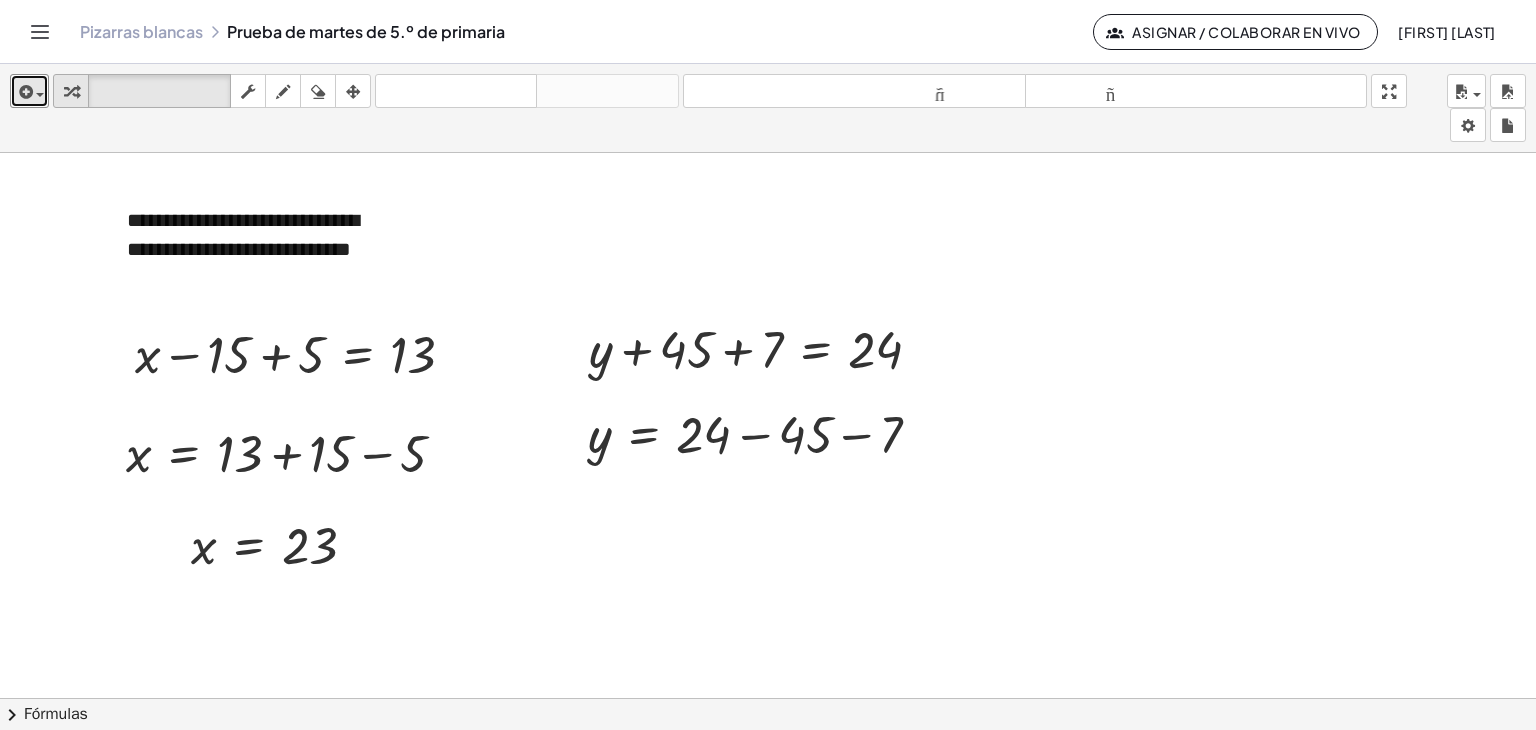 click at bounding box center (71, 92) 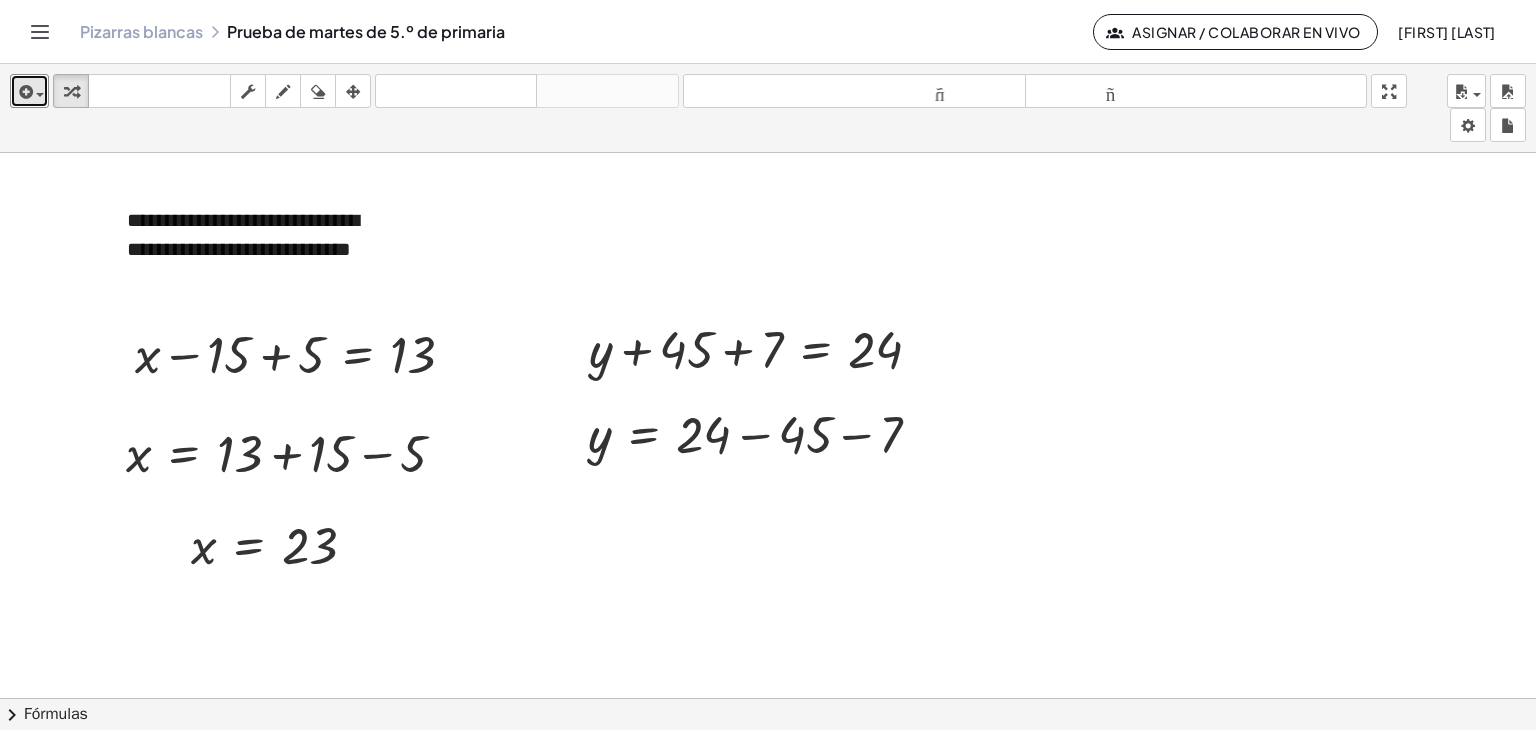 click at bounding box center [181, 971] 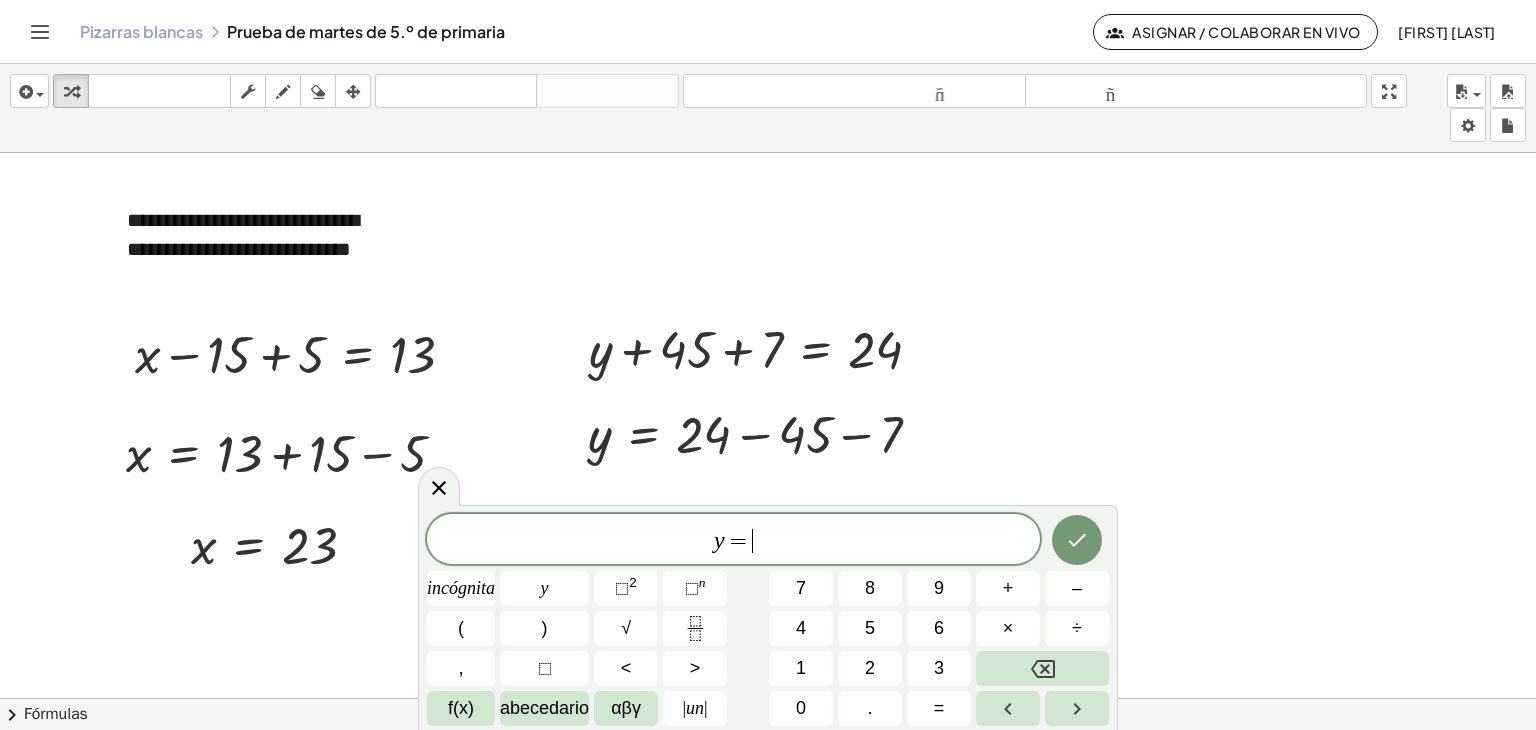 click at bounding box center [181, 971] 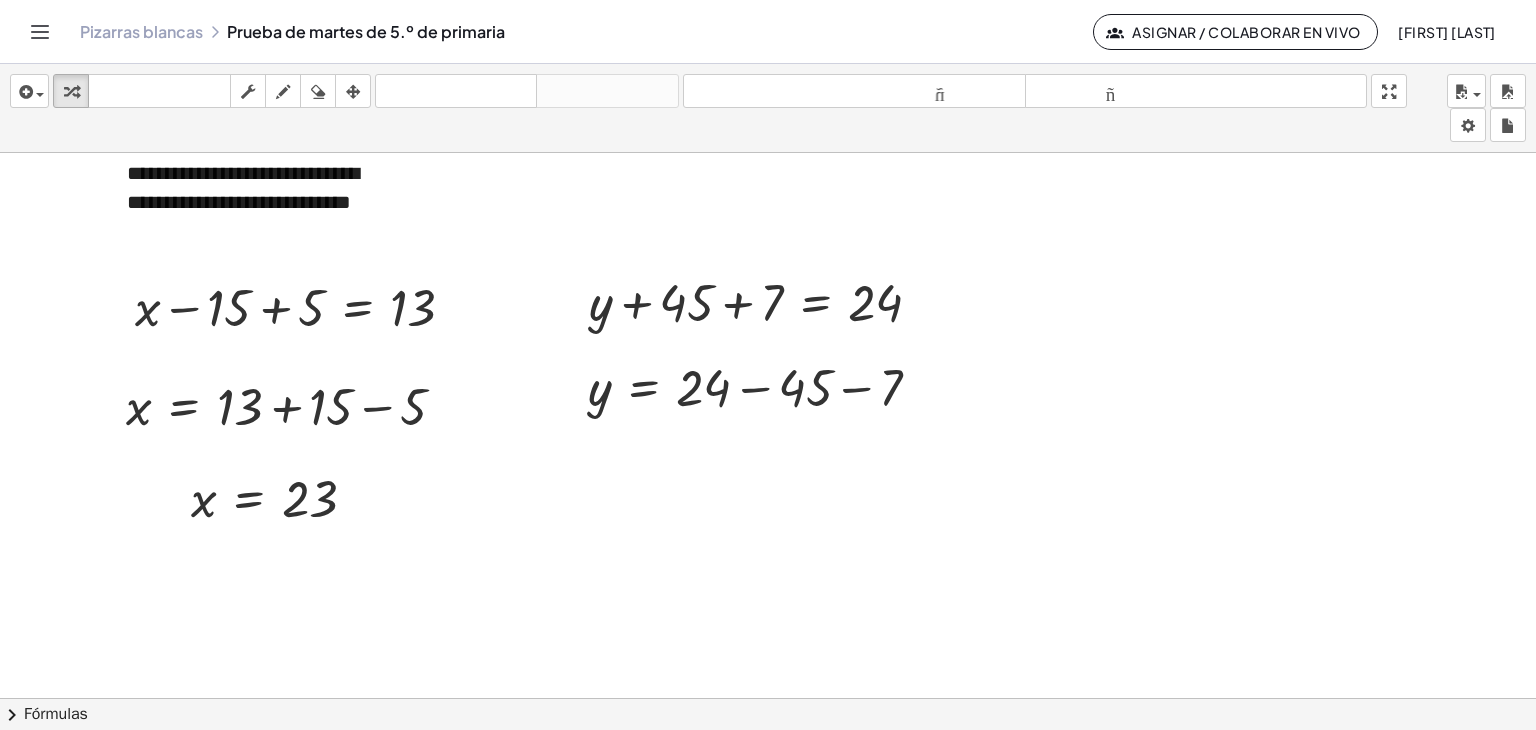 scroll, scrollTop: 0, scrollLeft: 1421, axis: horizontal 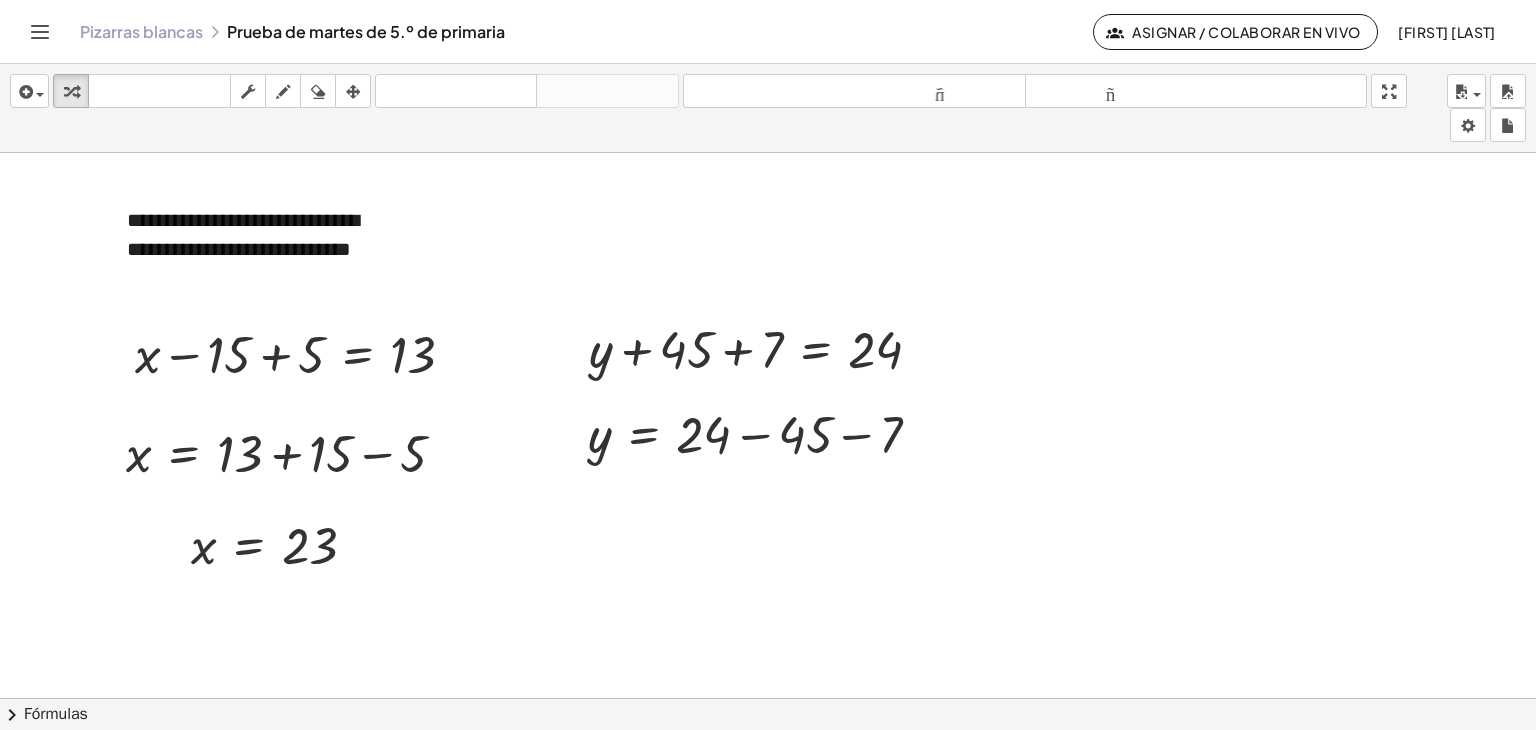click at bounding box center [181, 971] 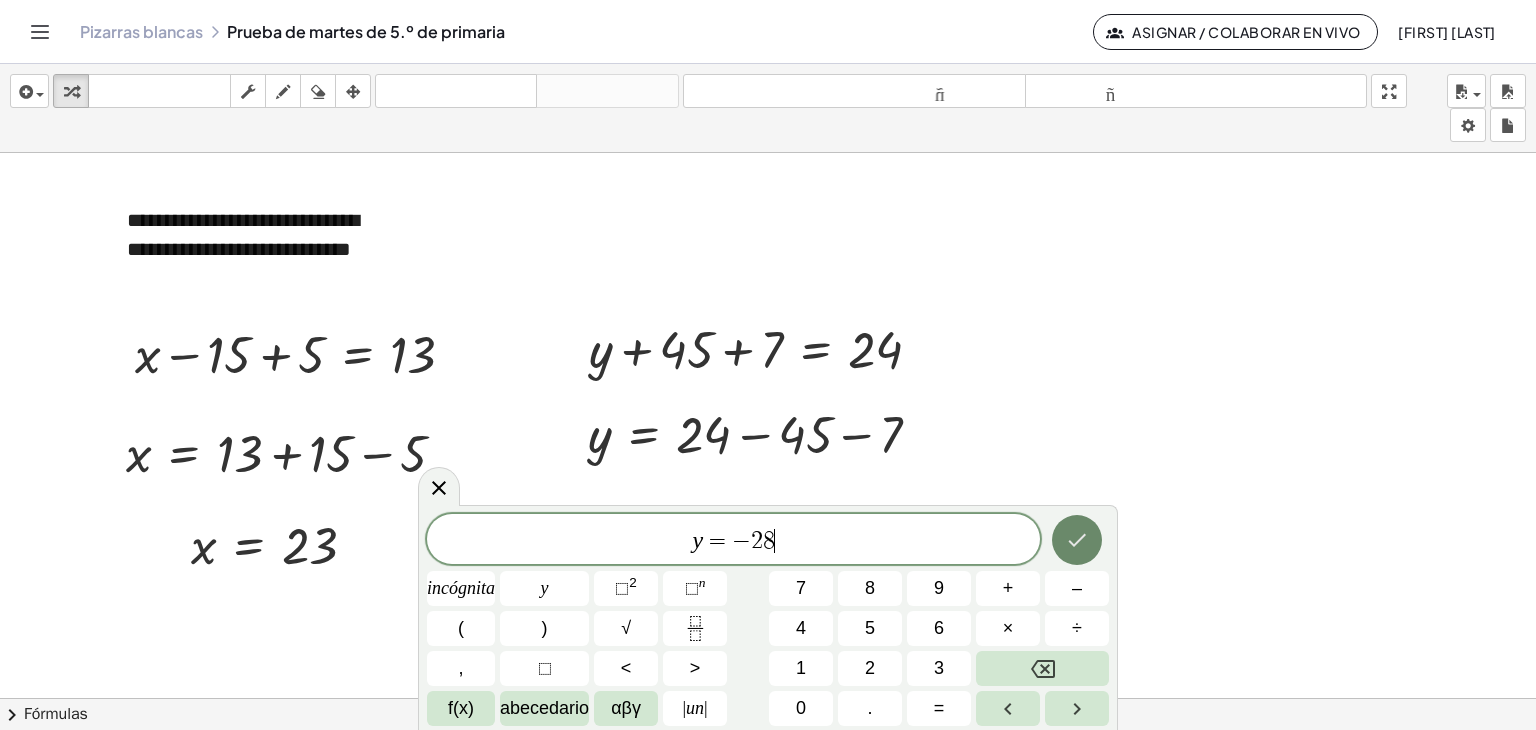 click 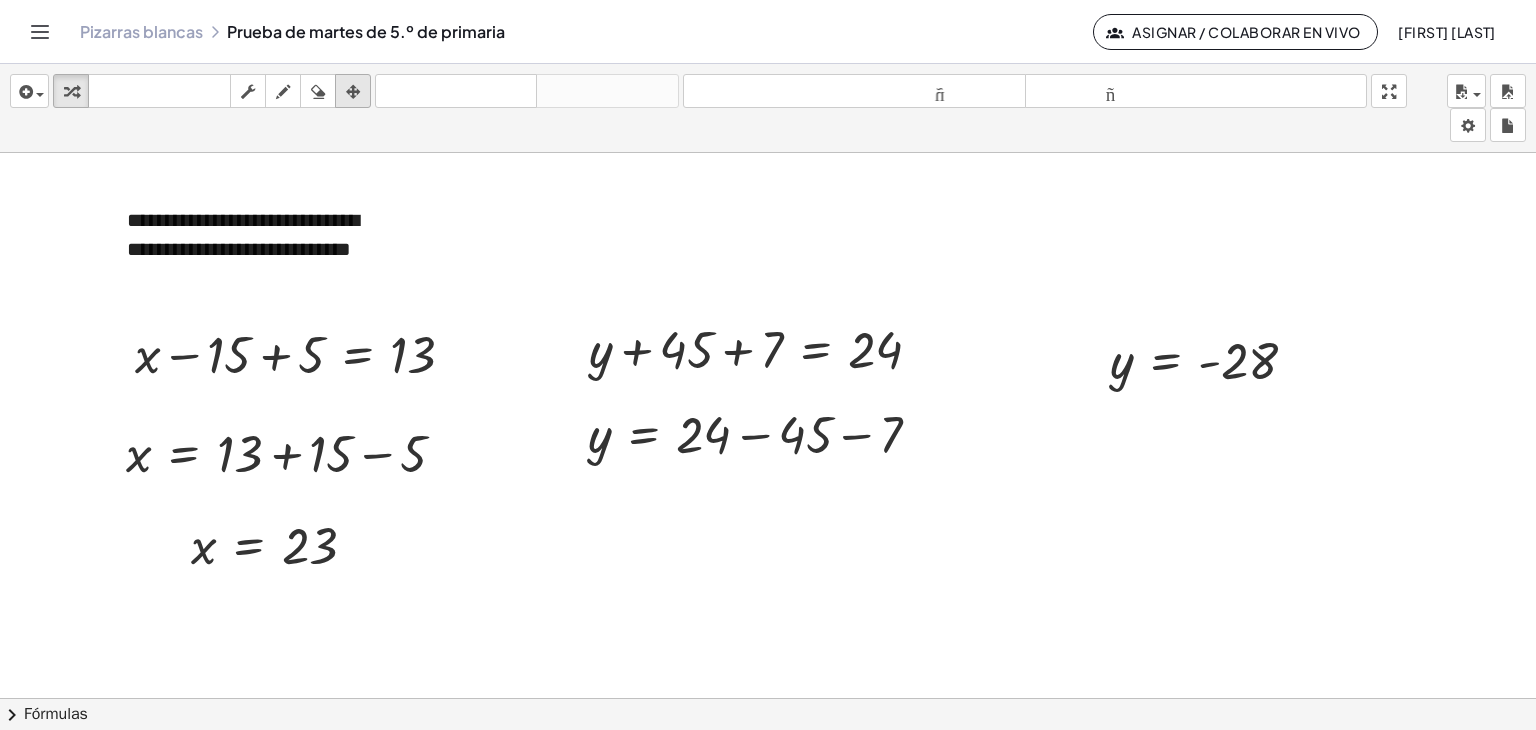 click at bounding box center [353, 92] 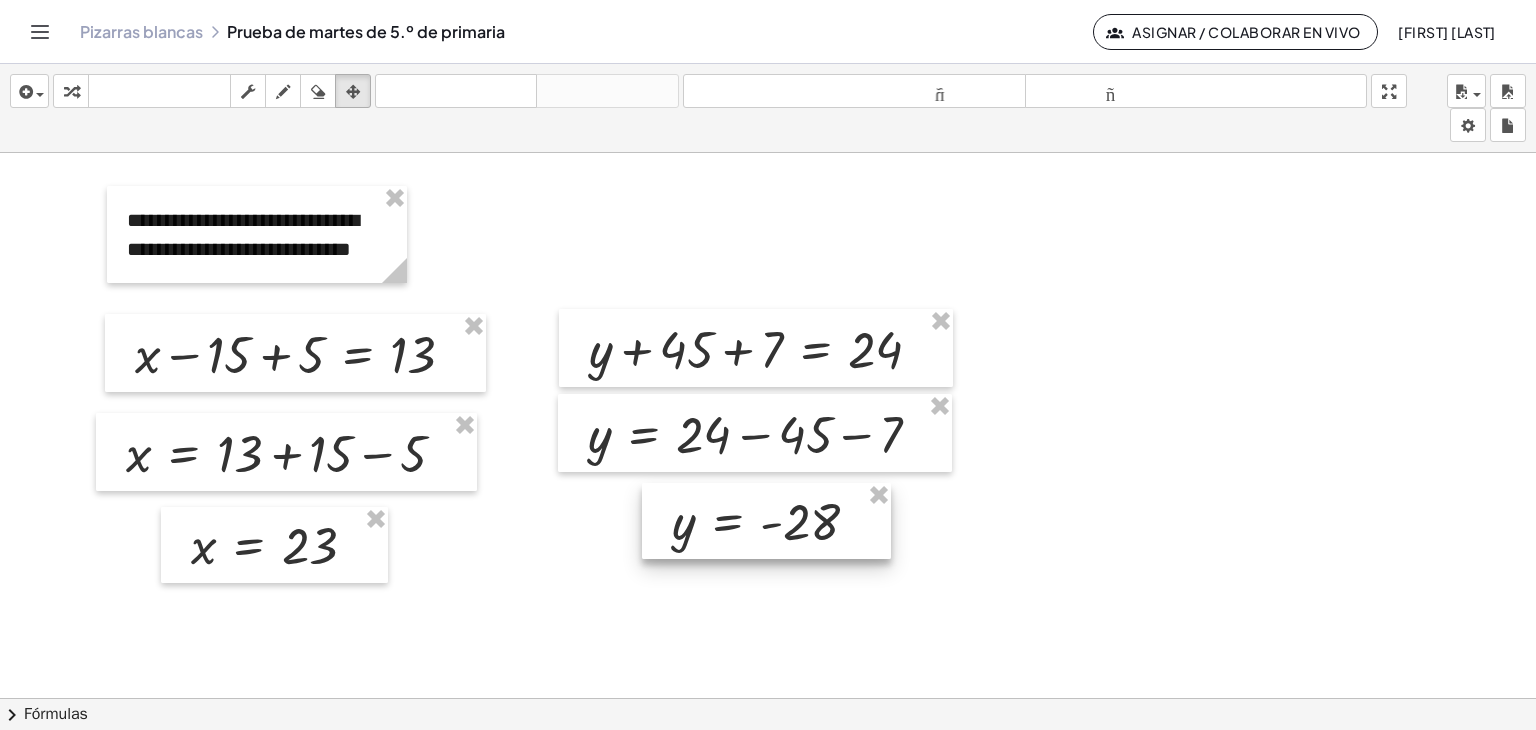 drag, startPoint x: 1101, startPoint y: 383, endPoint x: 720, endPoint y: 494, distance: 396.84003 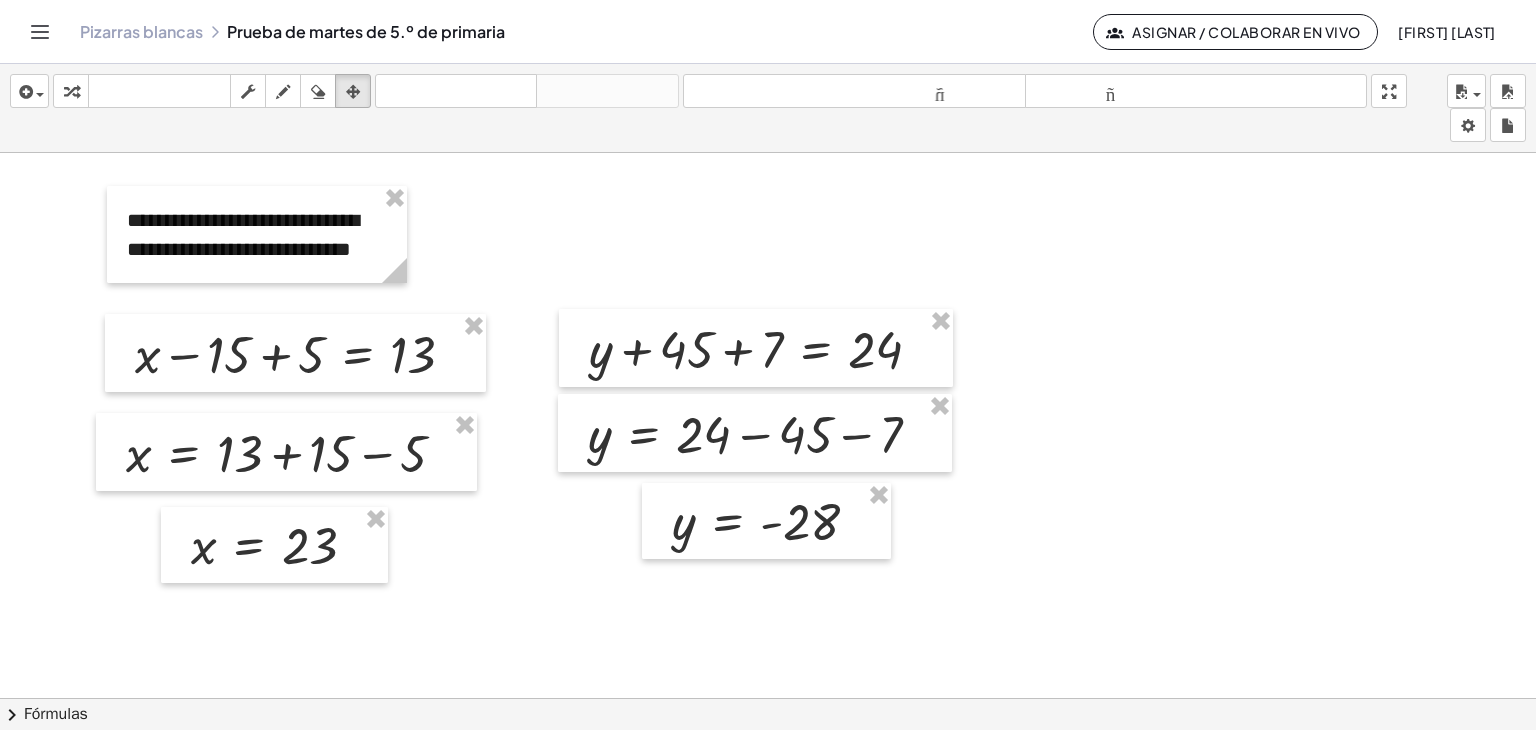 click at bounding box center [181, 971] 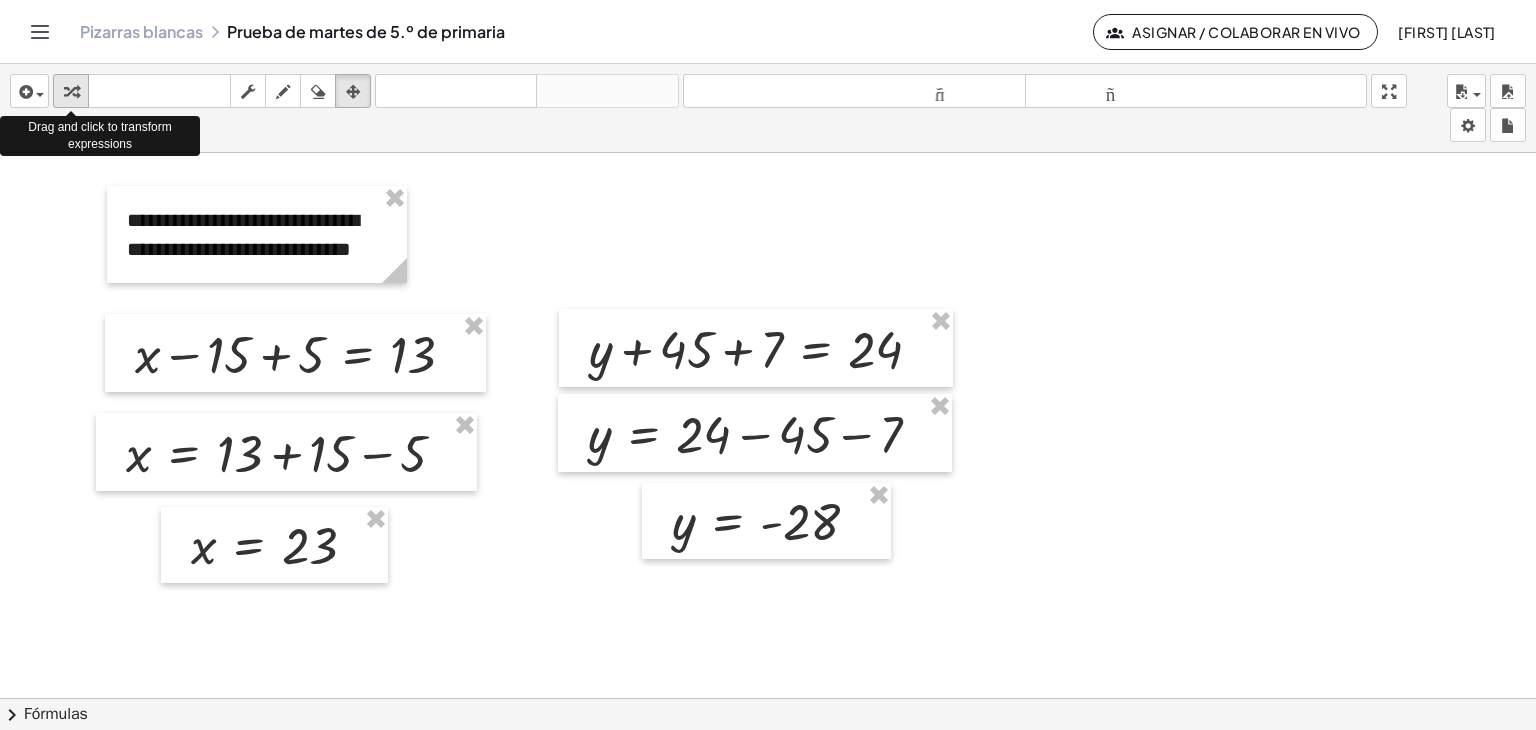 click at bounding box center [71, 92] 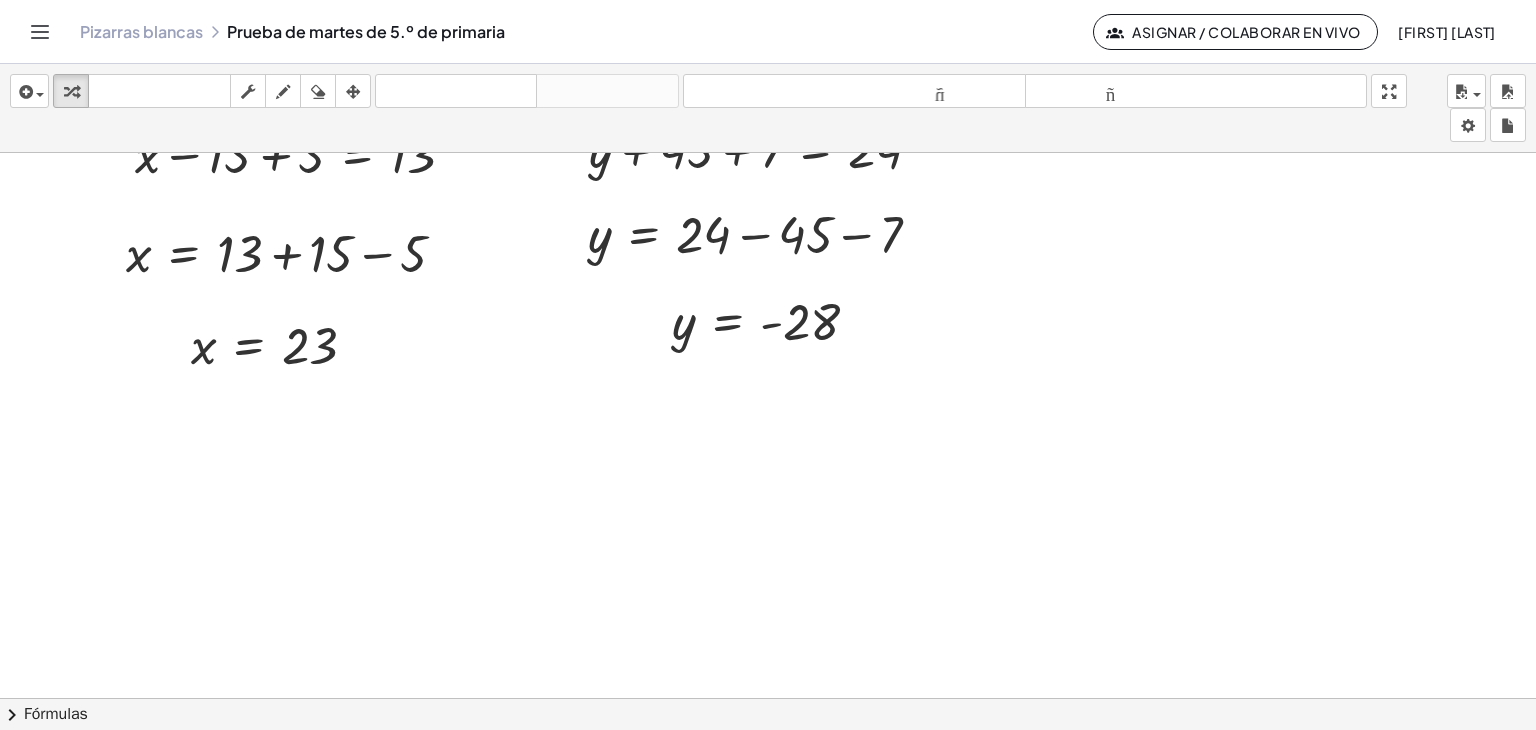 scroll, scrollTop: 400, scrollLeft: 1421, axis: both 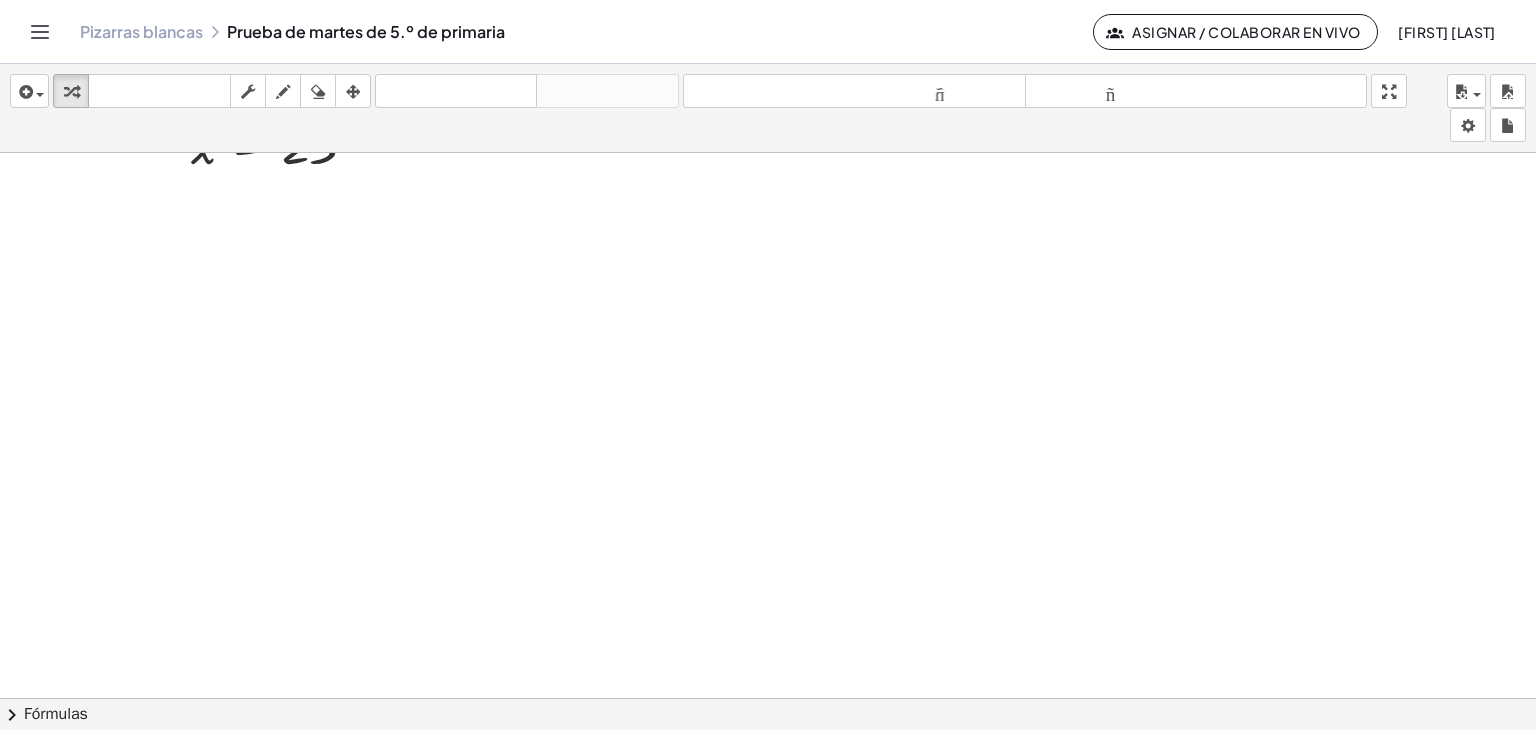 click at bounding box center [181, 571] 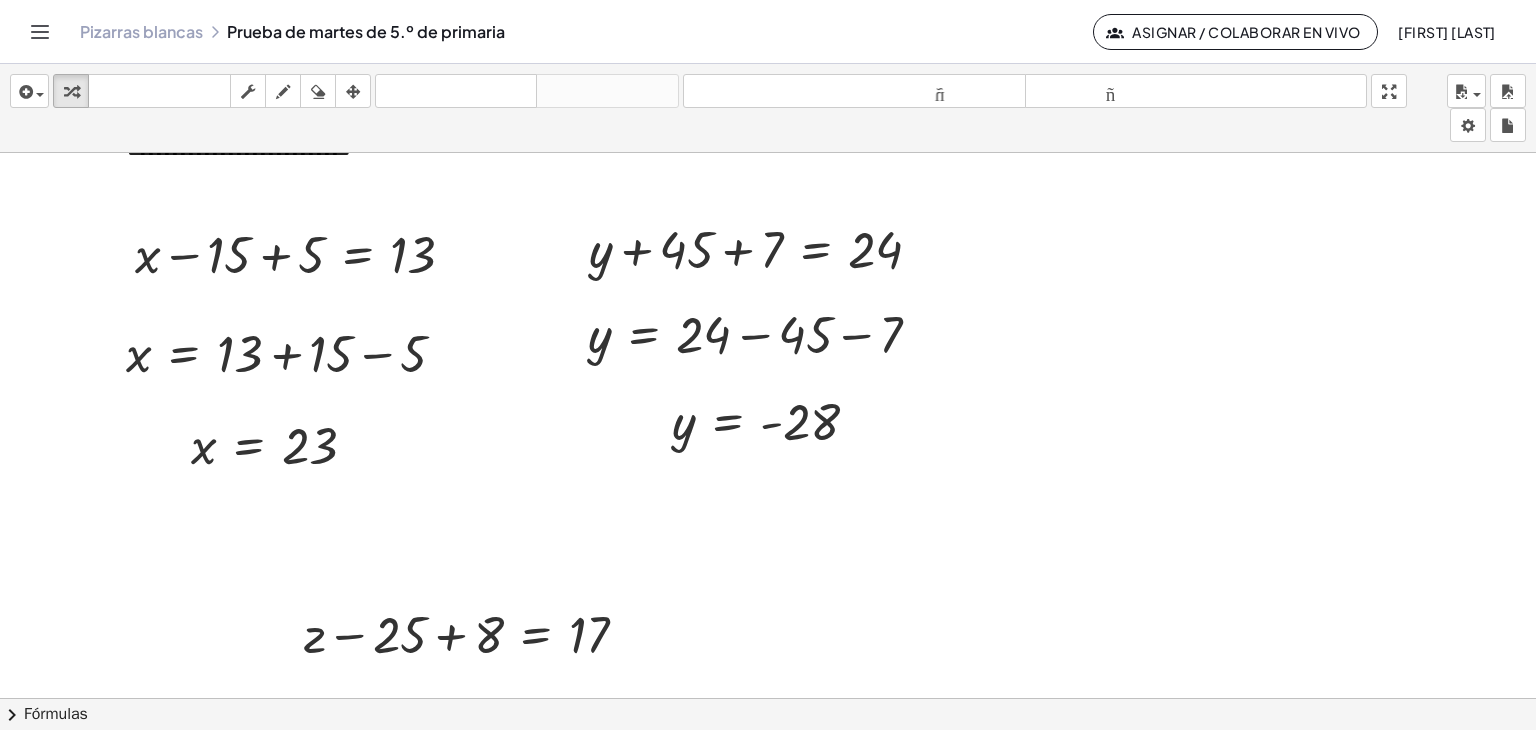 scroll, scrollTop: 200, scrollLeft: 1421, axis: both 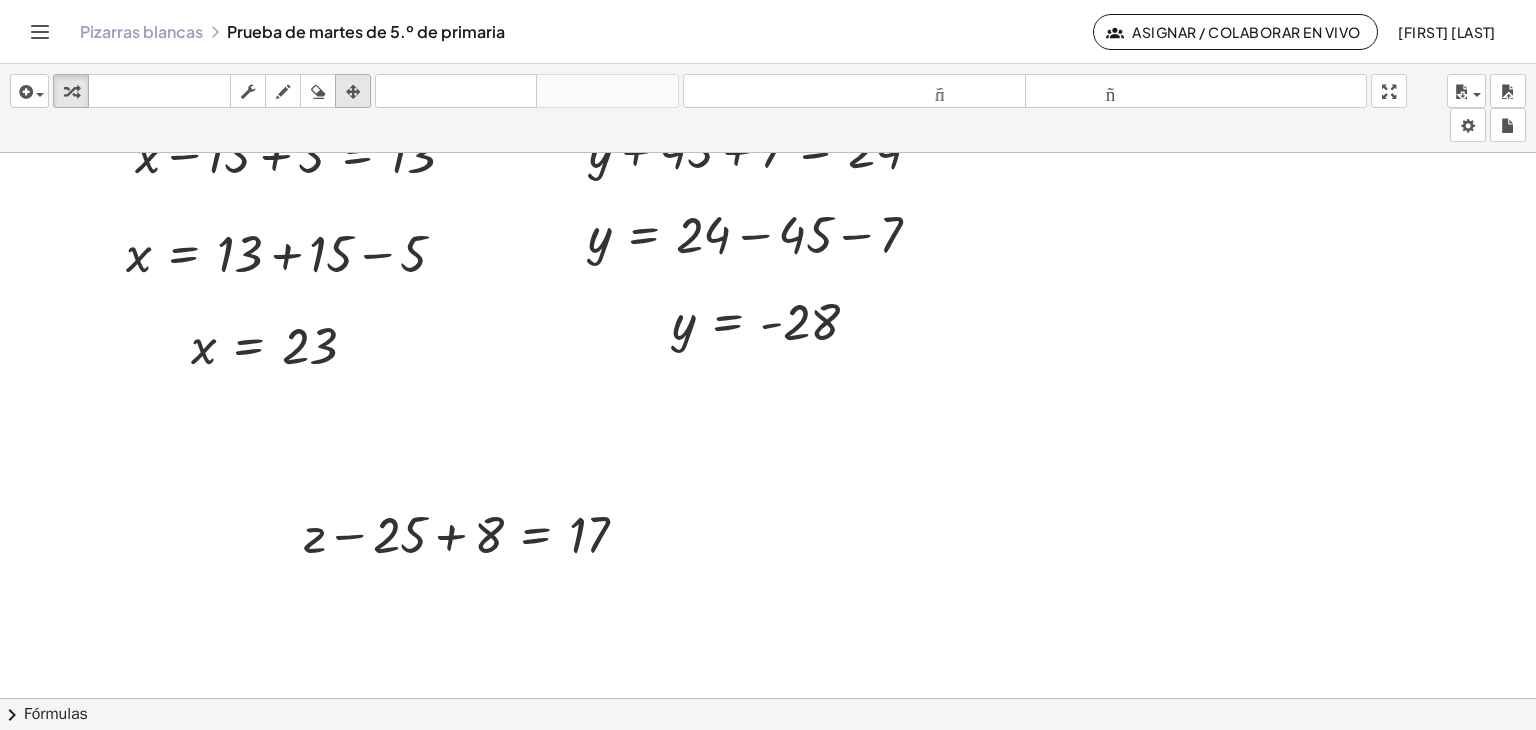click at bounding box center [353, 91] 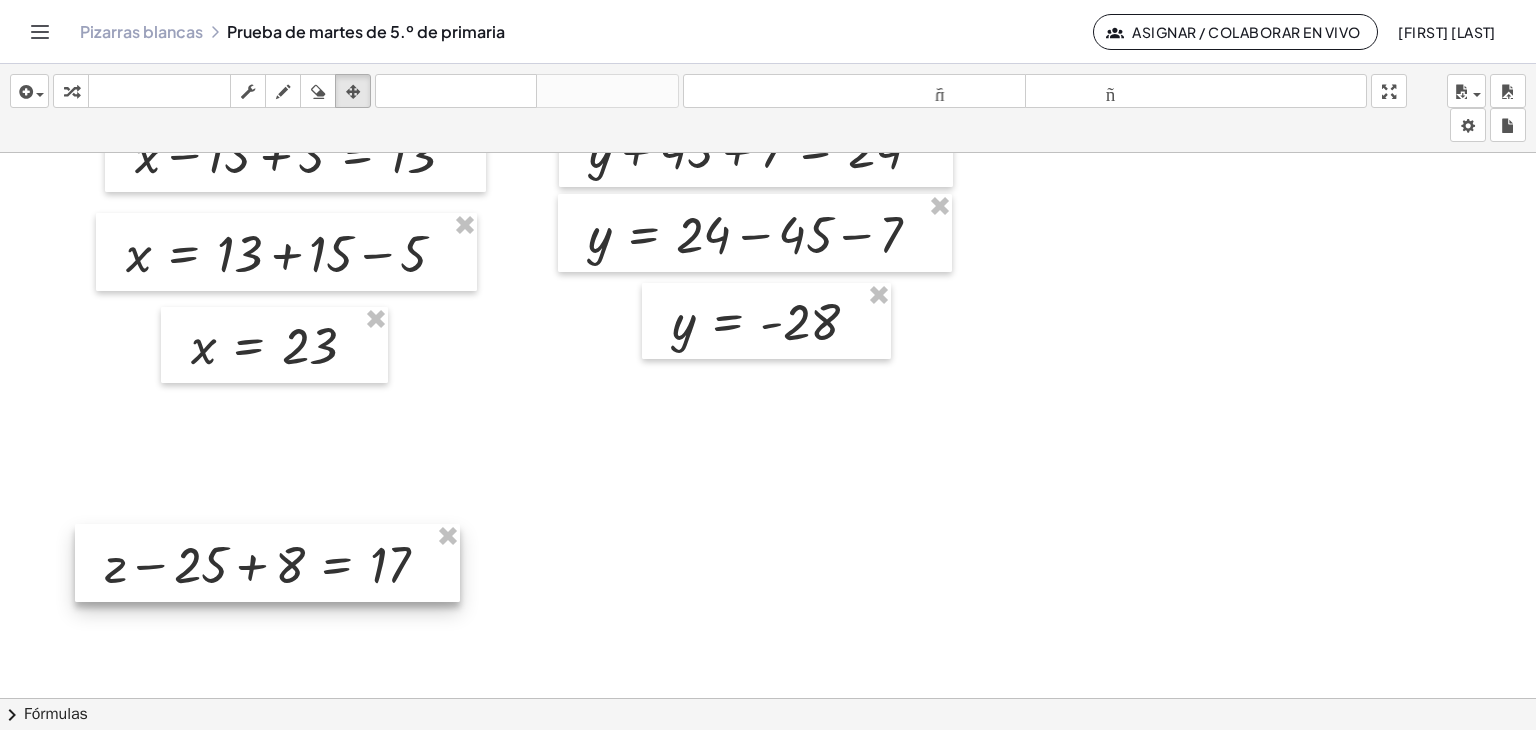 drag, startPoint x: 462, startPoint y: 519, endPoint x: 263, endPoint y: 549, distance: 201.2486 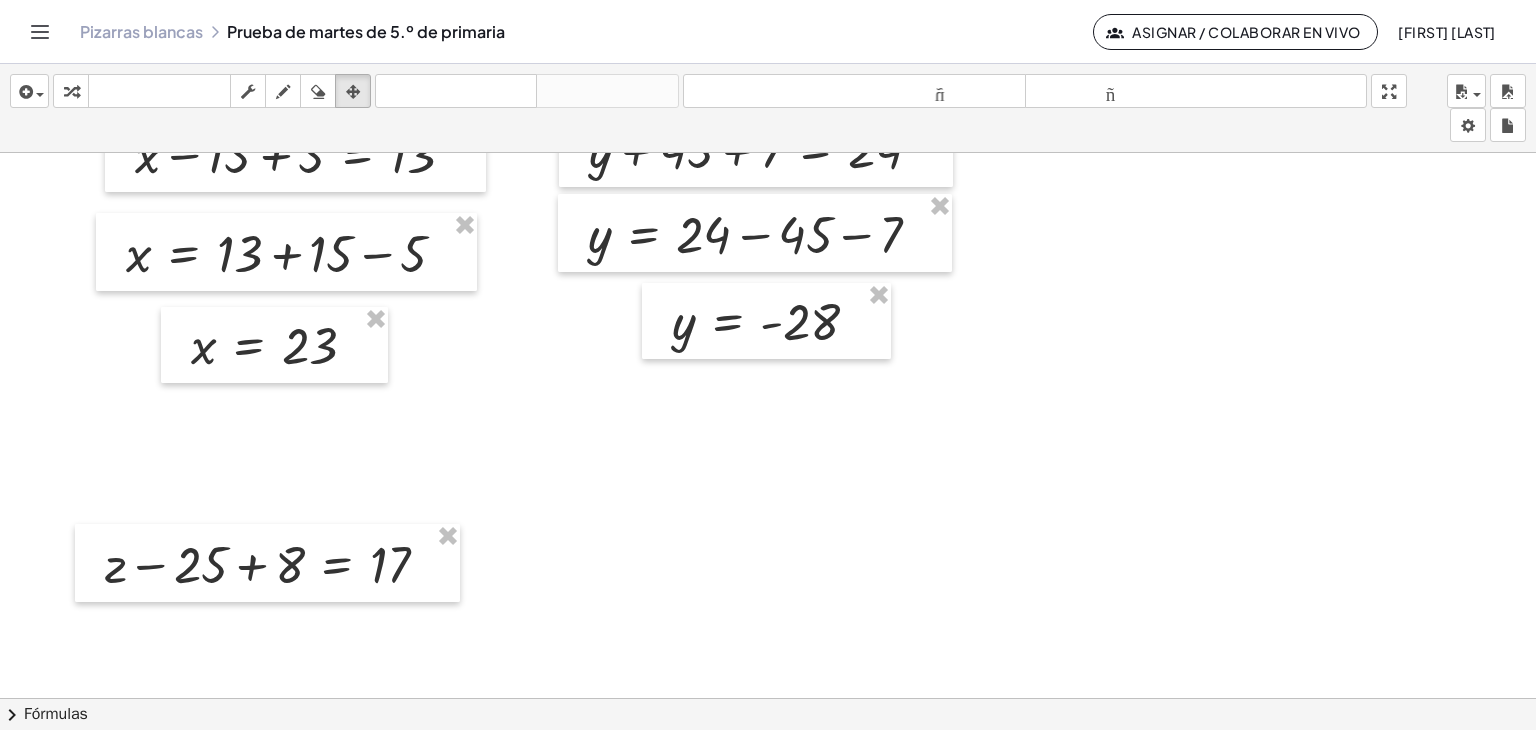 click at bounding box center (181, 771) 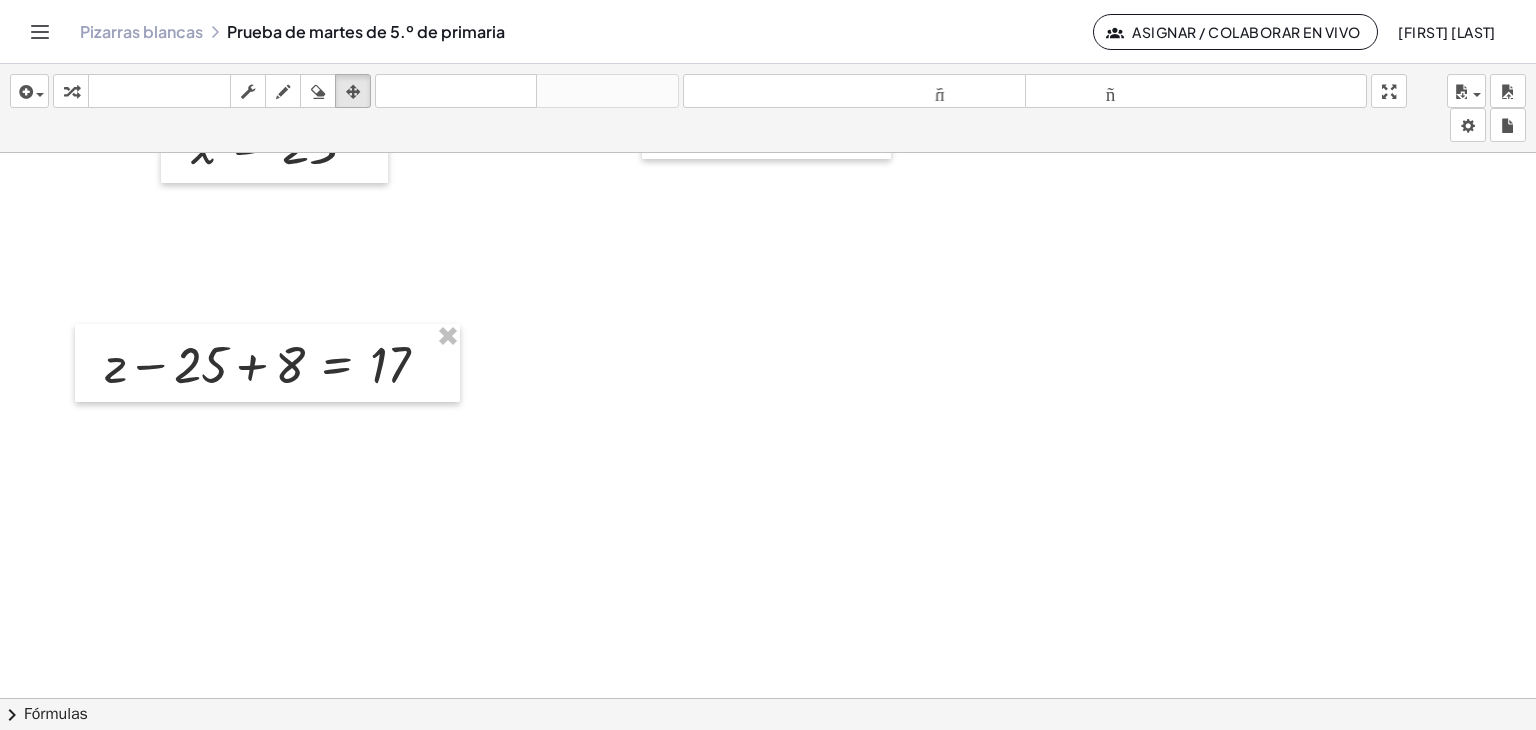 scroll, scrollTop: 500, scrollLeft: 1421, axis: both 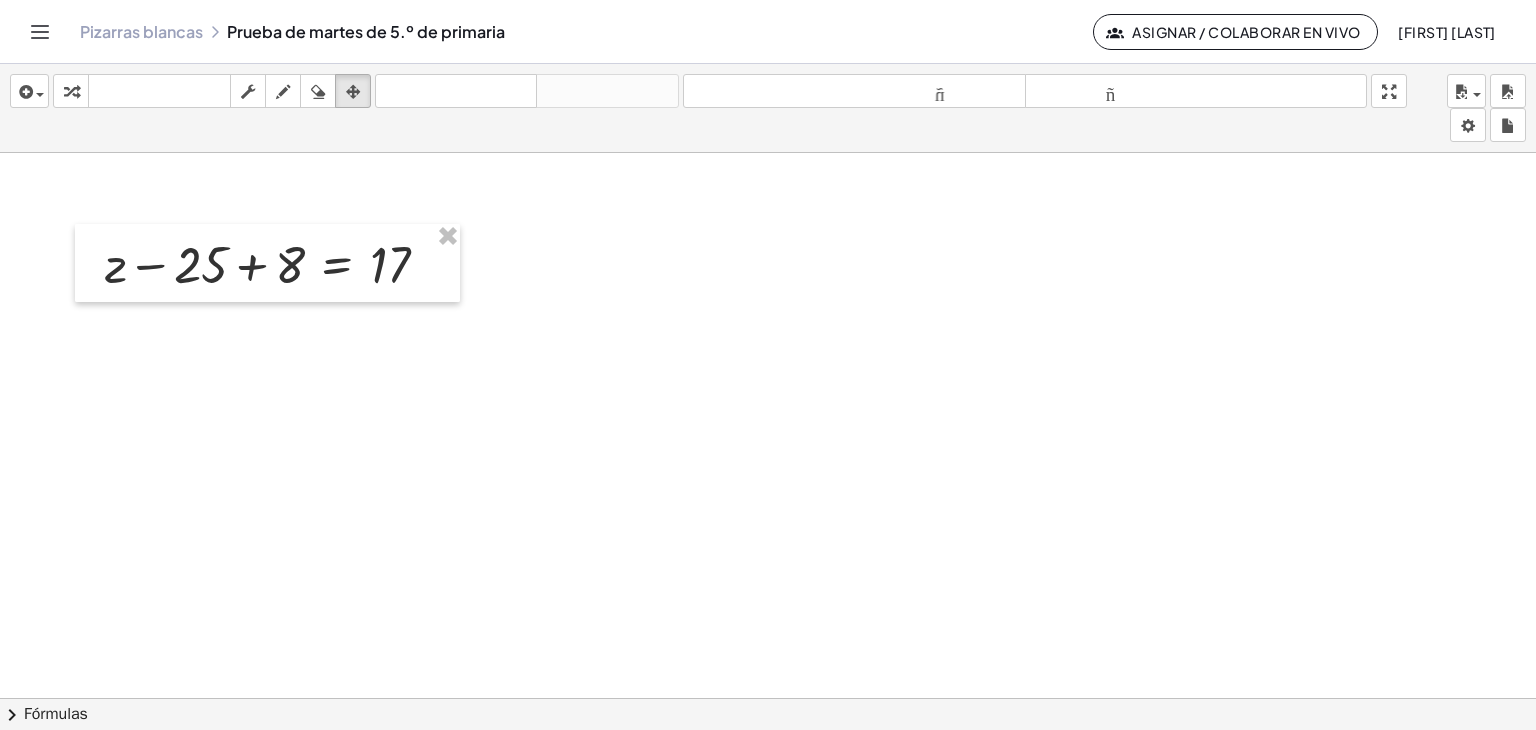 click at bounding box center (181, 471) 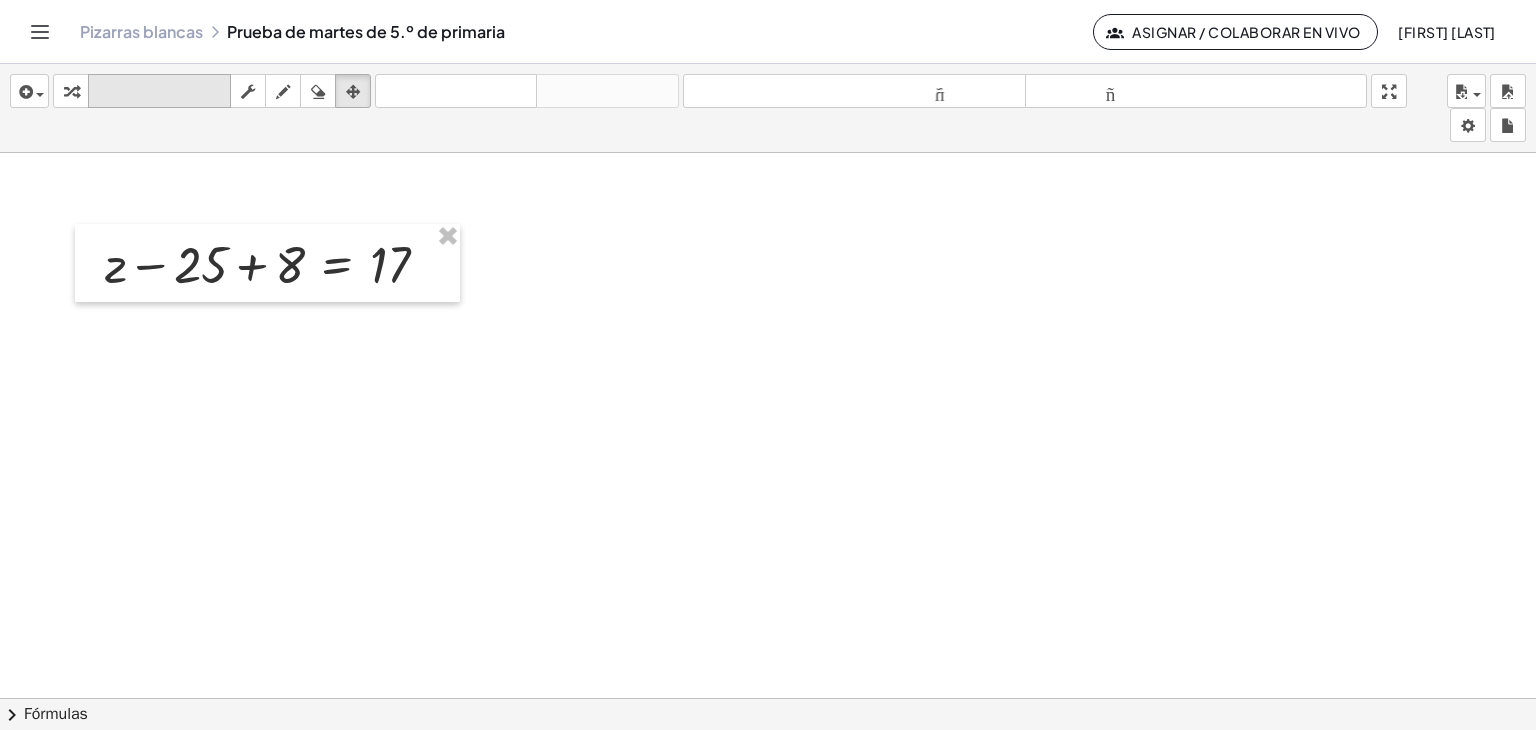 click on "transformar teclado teclado fregar dibujar borrar arreglar" at bounding box center [212, 91] 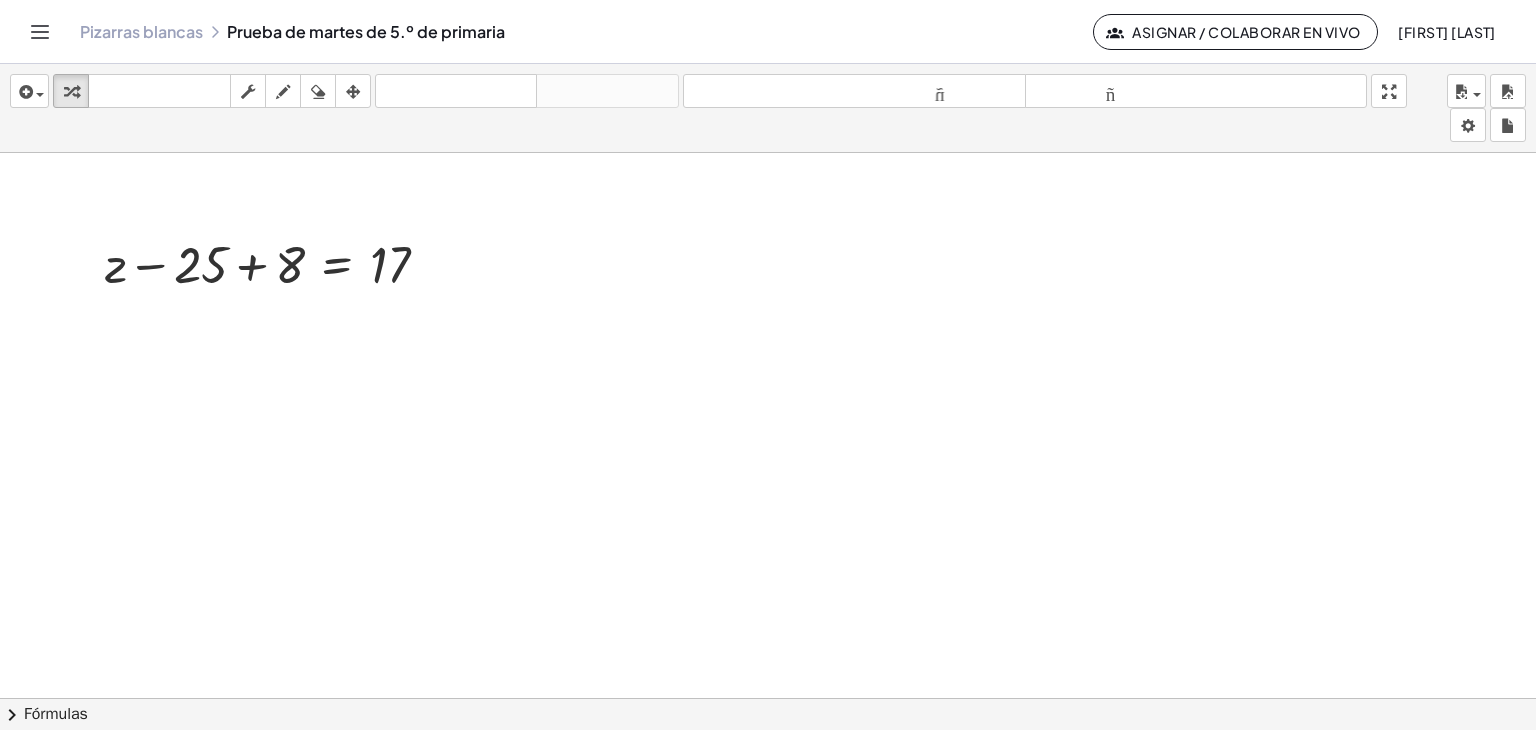 click at bounding box center (181, 471) 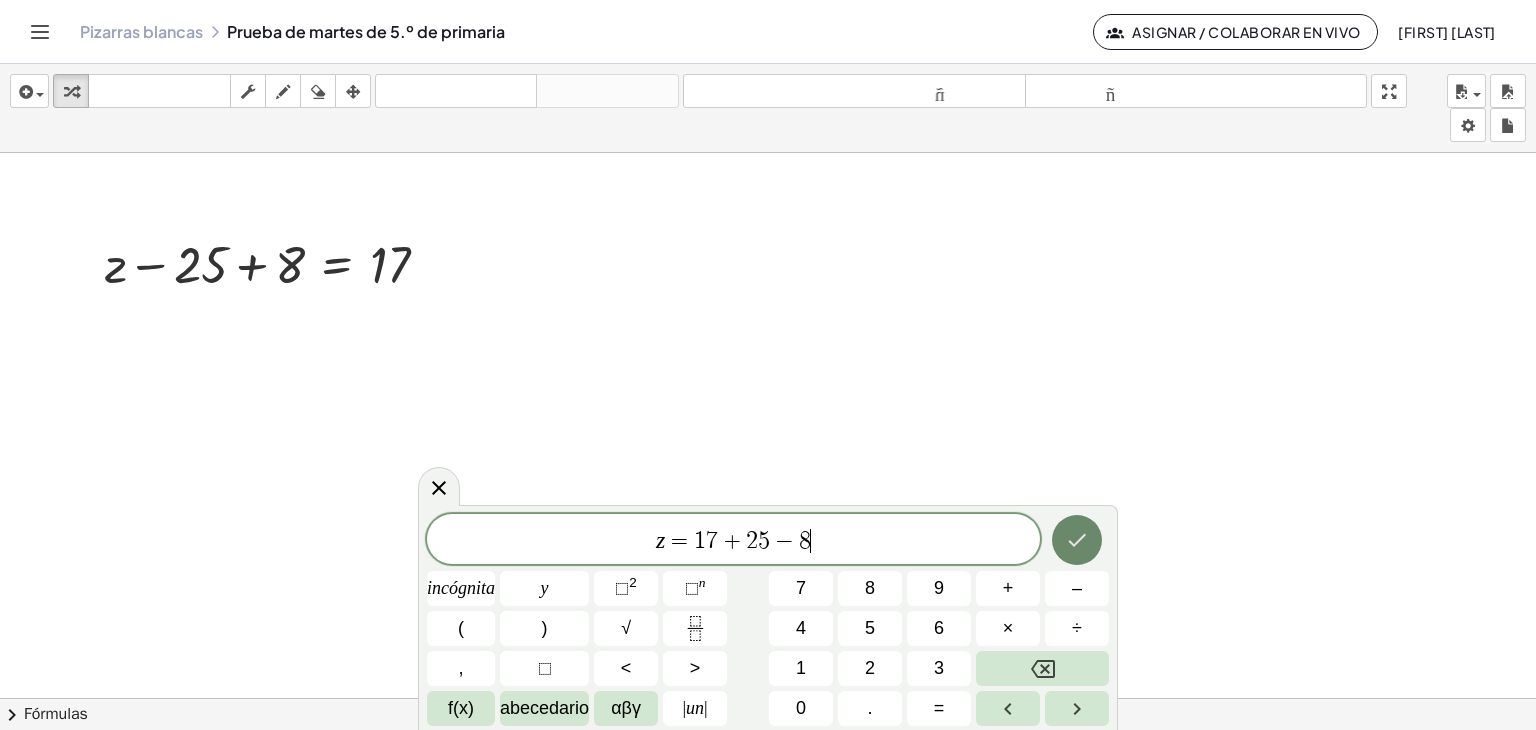click at bounding box center [1077, 540] 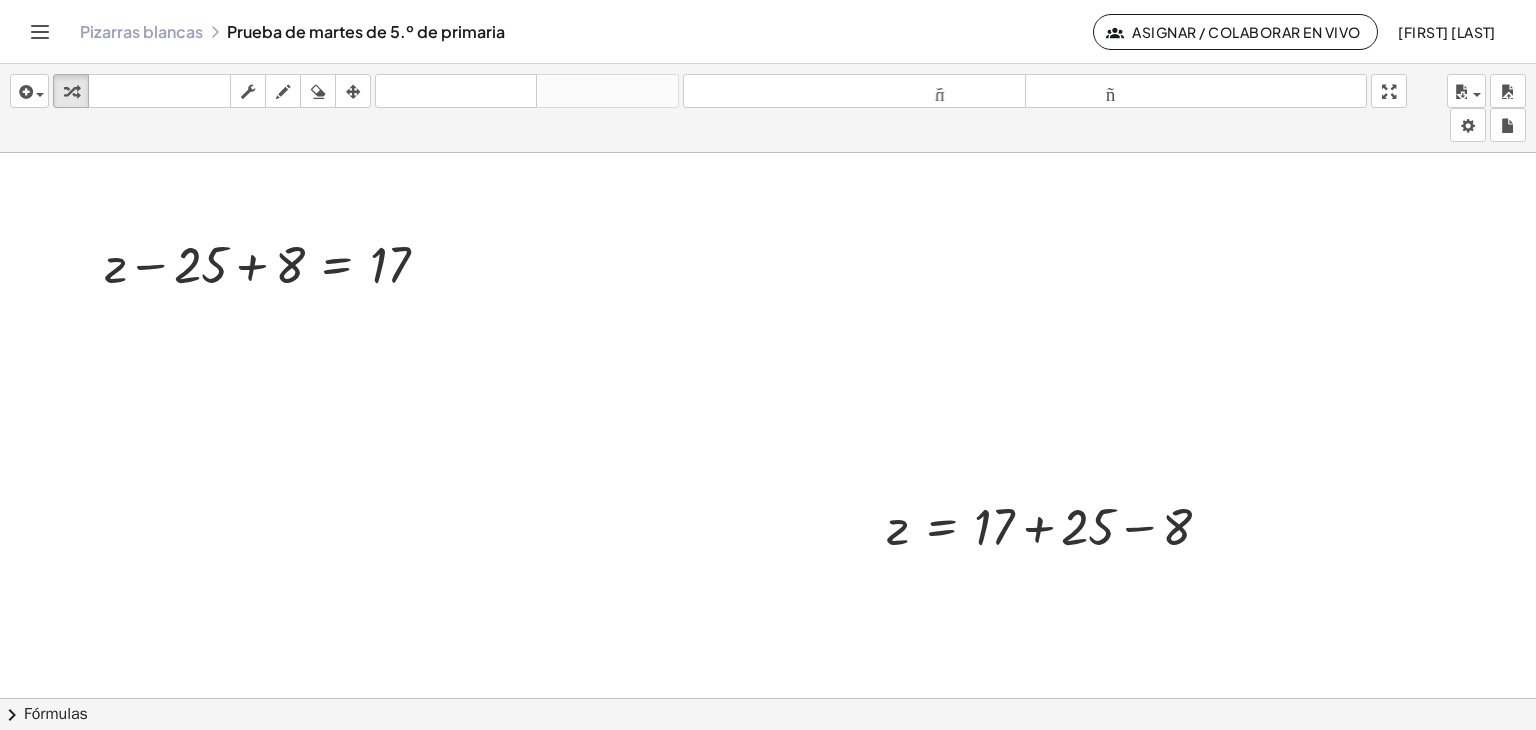 click on "arreglar" at bounding box center [353, 91] 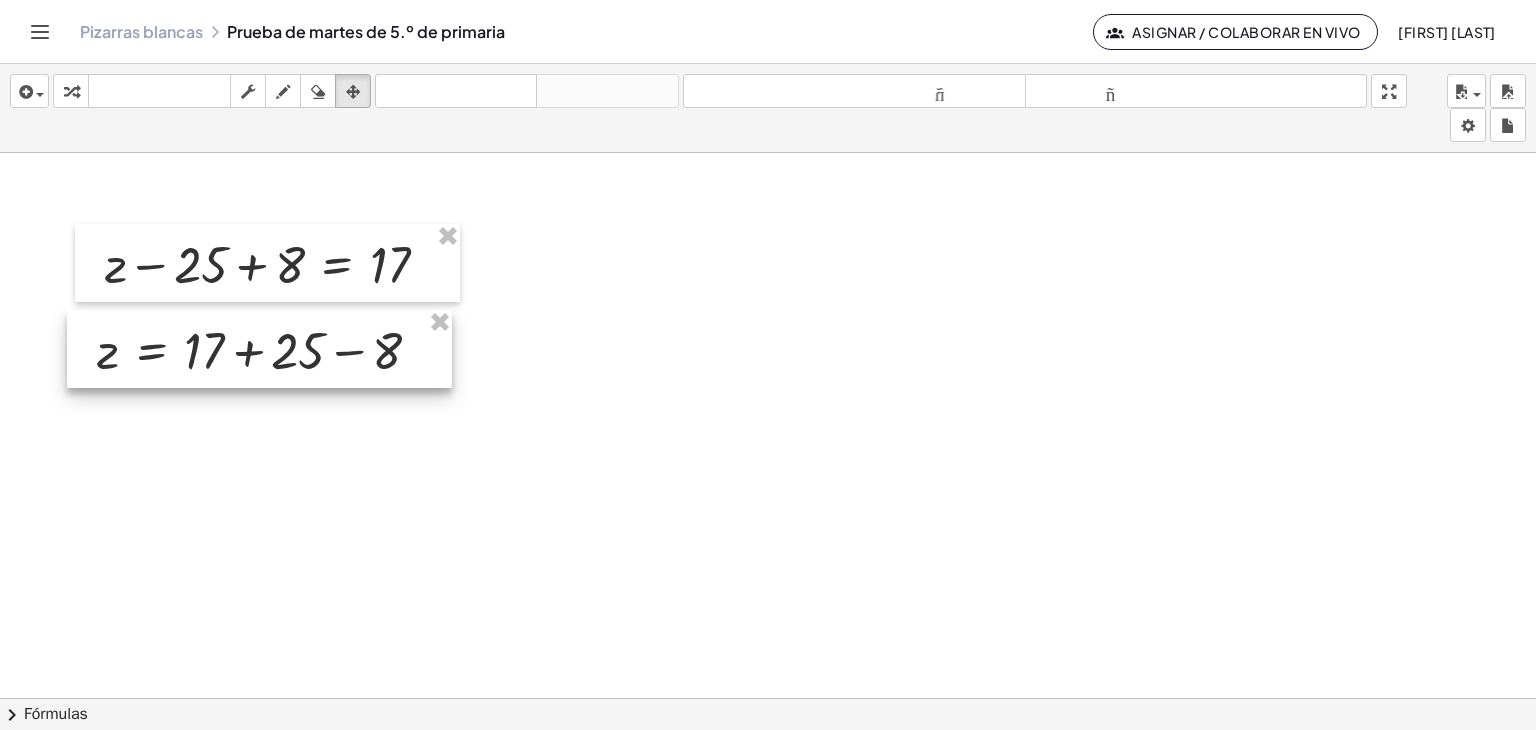 drag, startPoint x: 888, startPoint y: 525, endPoint x: 98, endPoint y: 349, distance: 809.3677 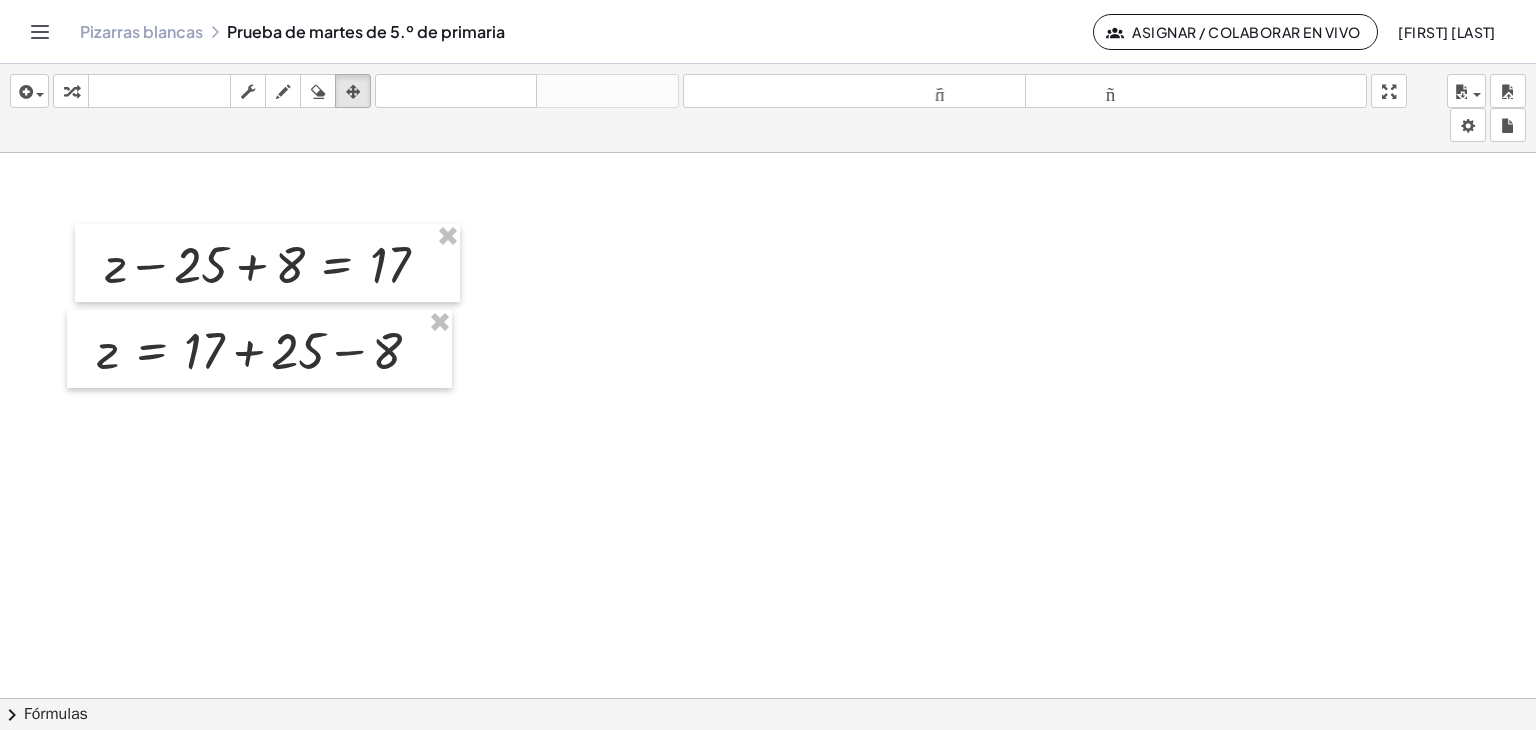 click at bounding box center (181, 471) 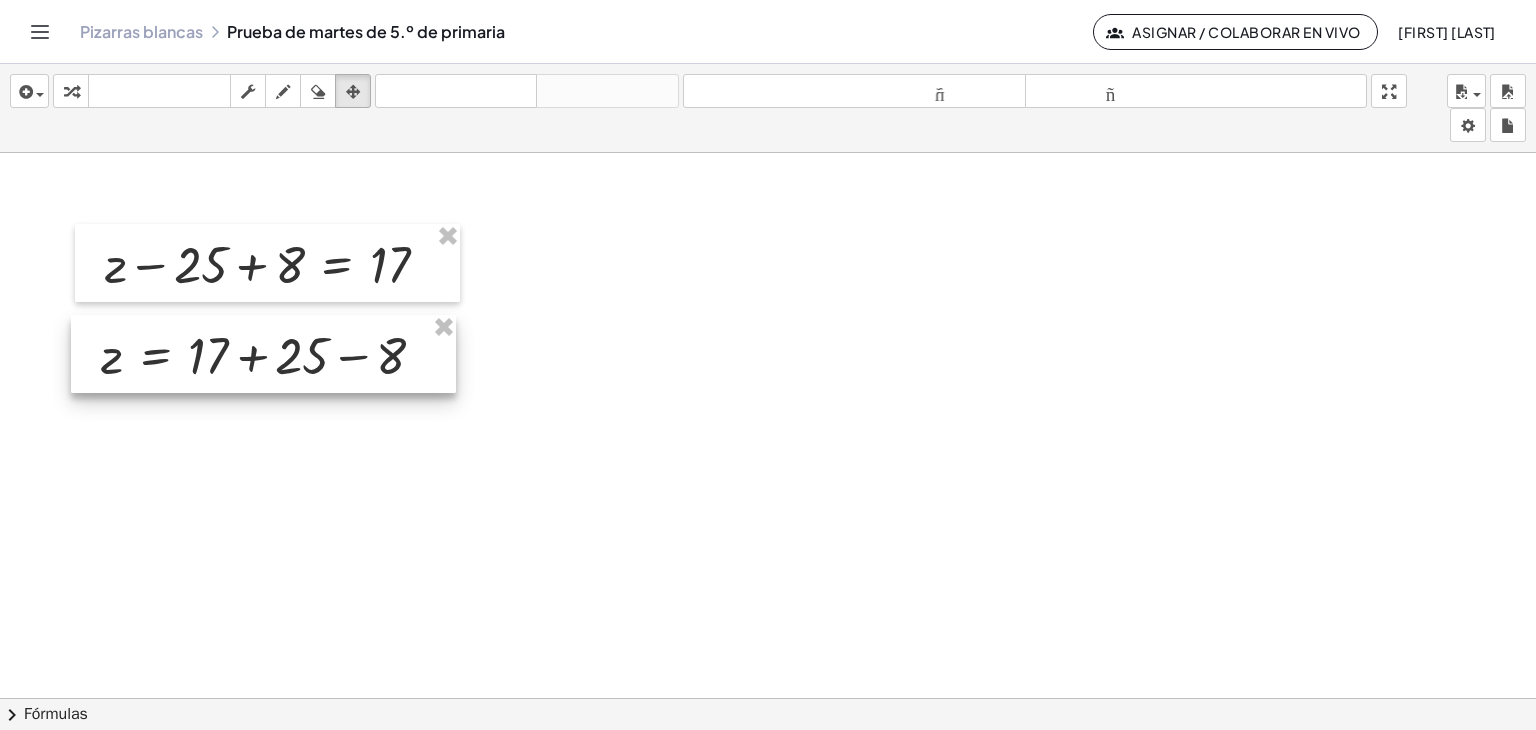 click at bounding box center (263, 354) 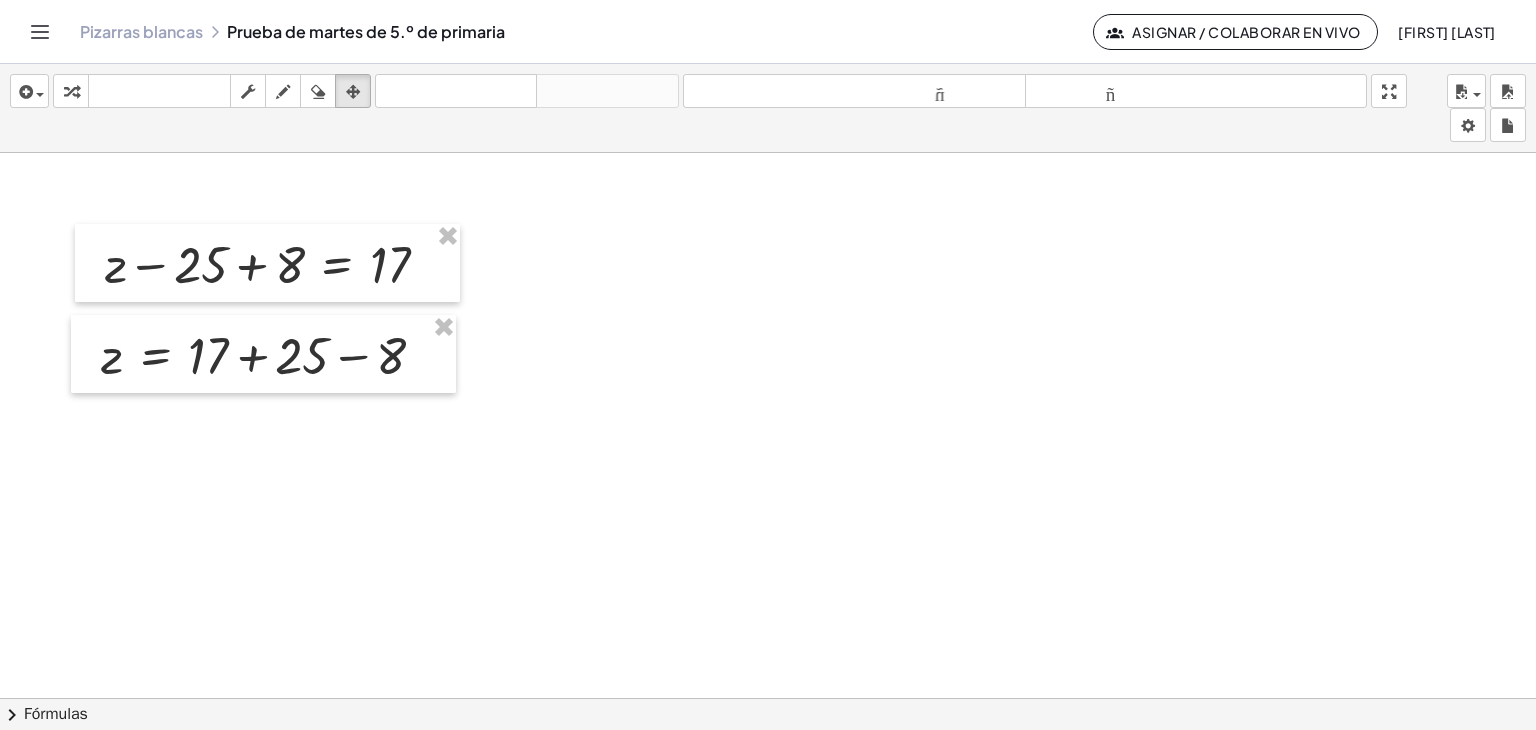 click at bounding box center (181, 471) 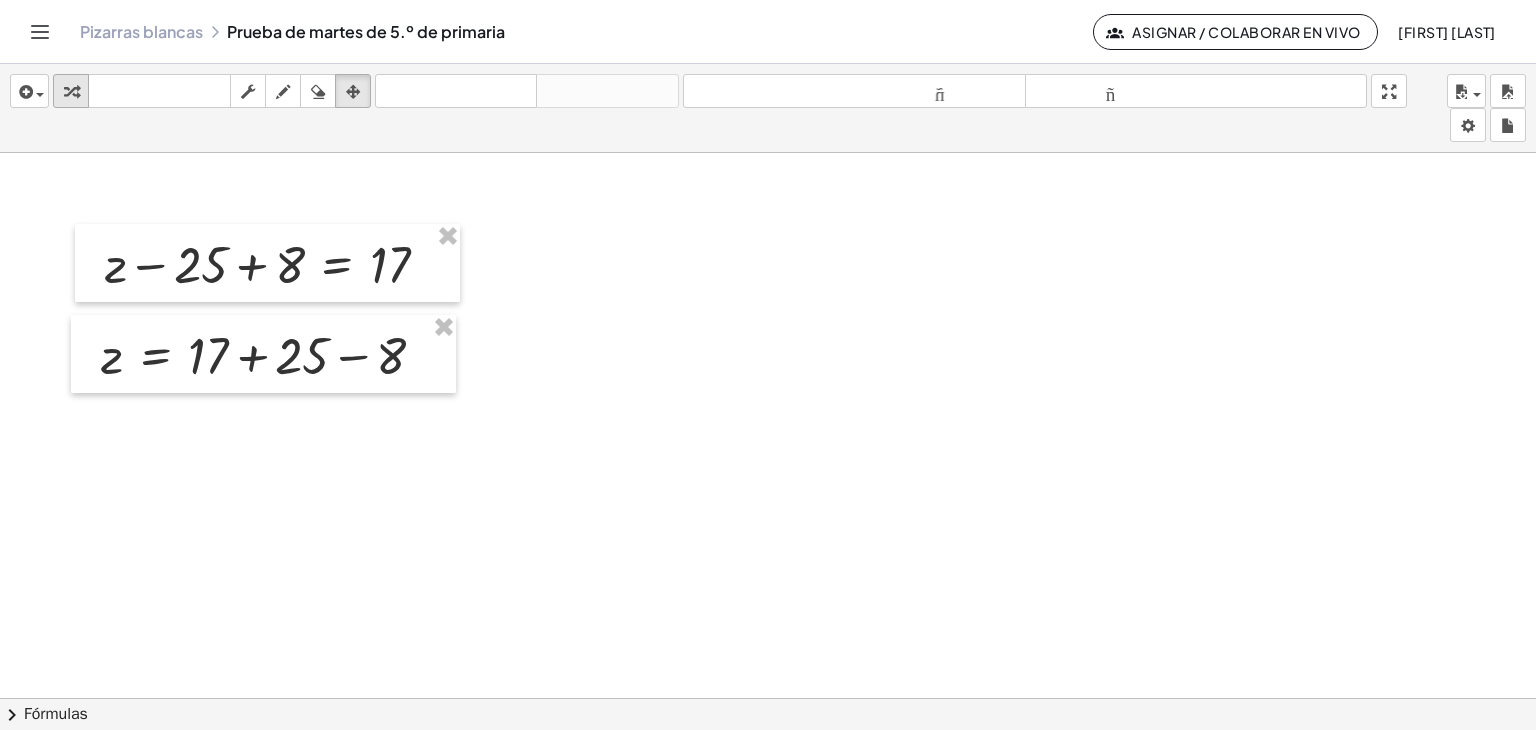 click on "transformar" at bounding box center [71, 91] 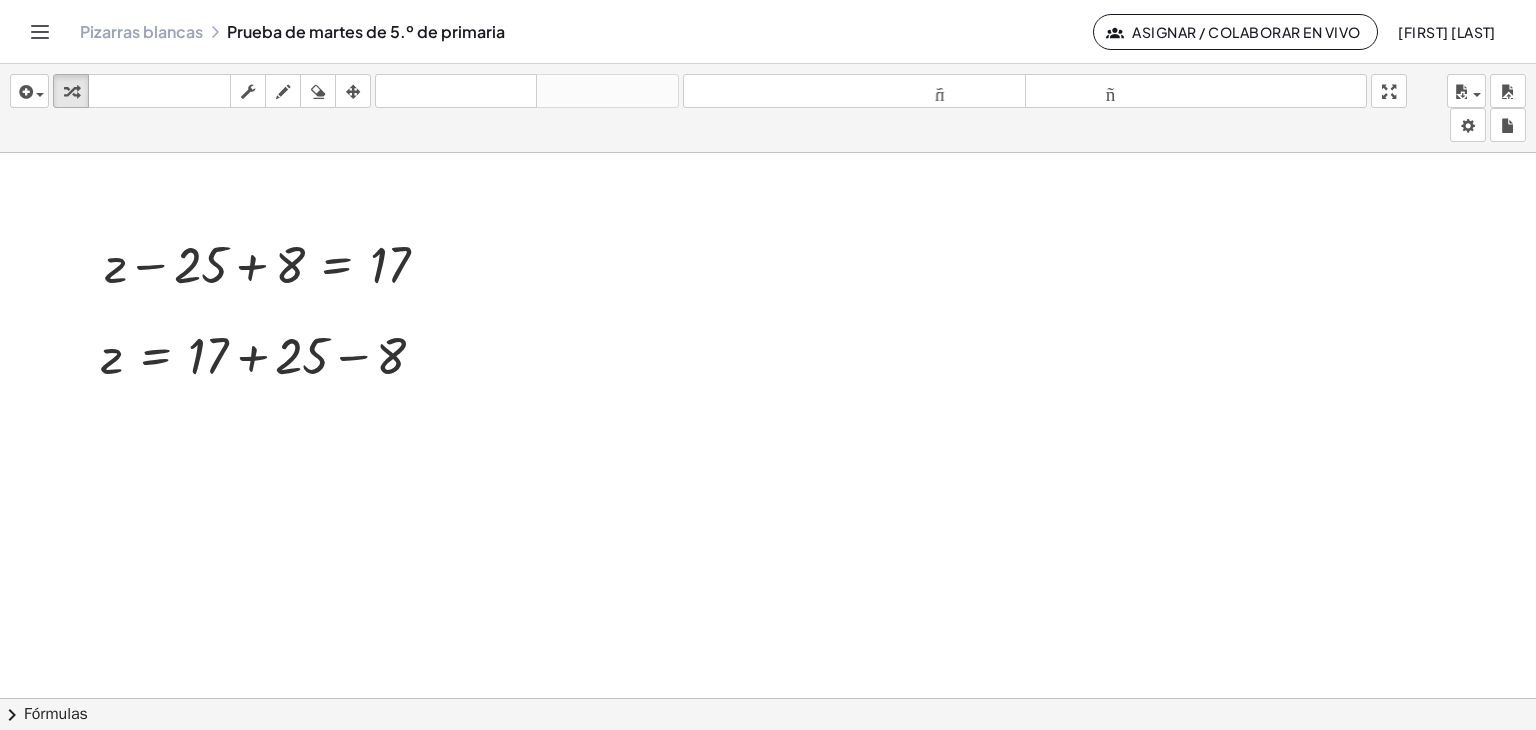 drag, startPoint x: 545, startPoint y: 243, endPoint x: 619, endPoint y: 277, distance: 81.437096 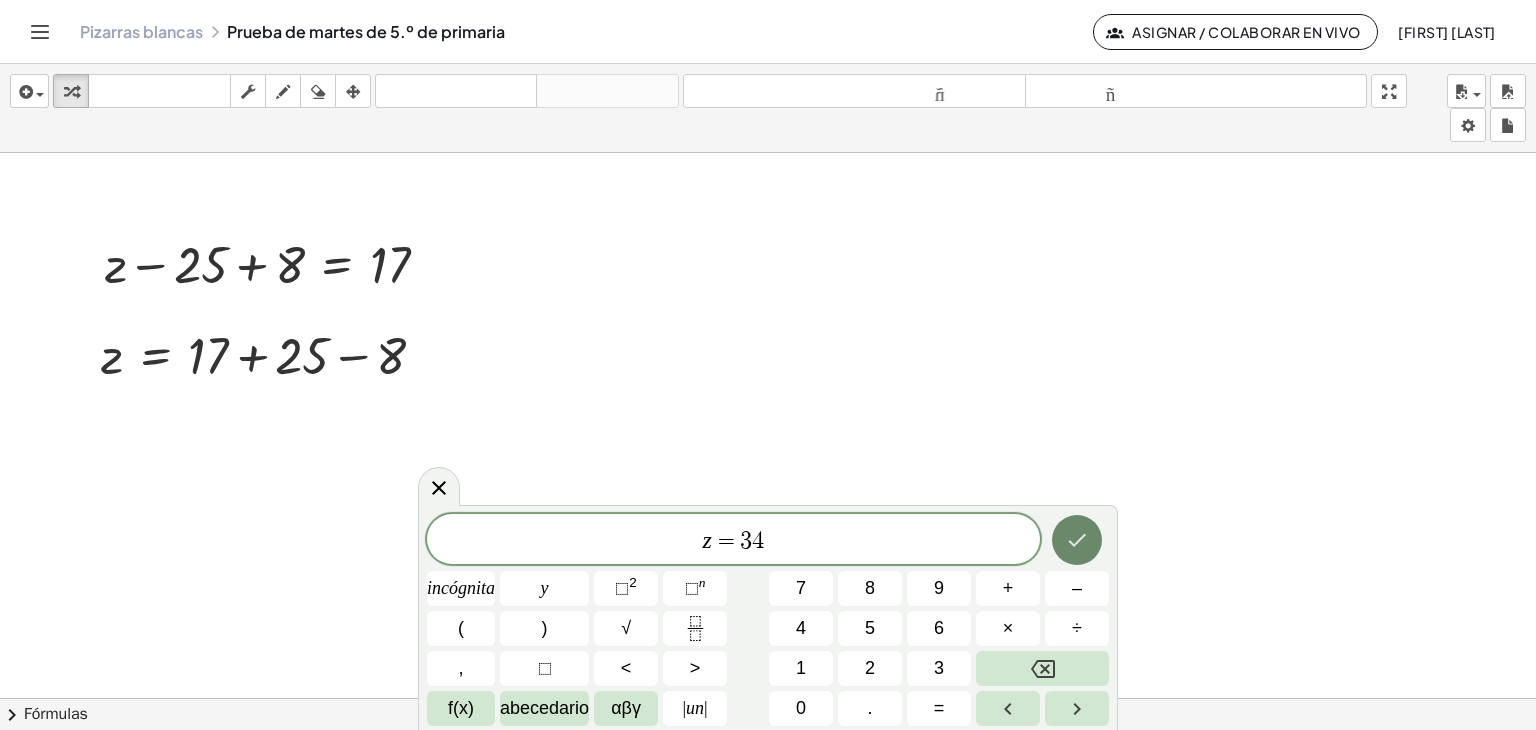 click 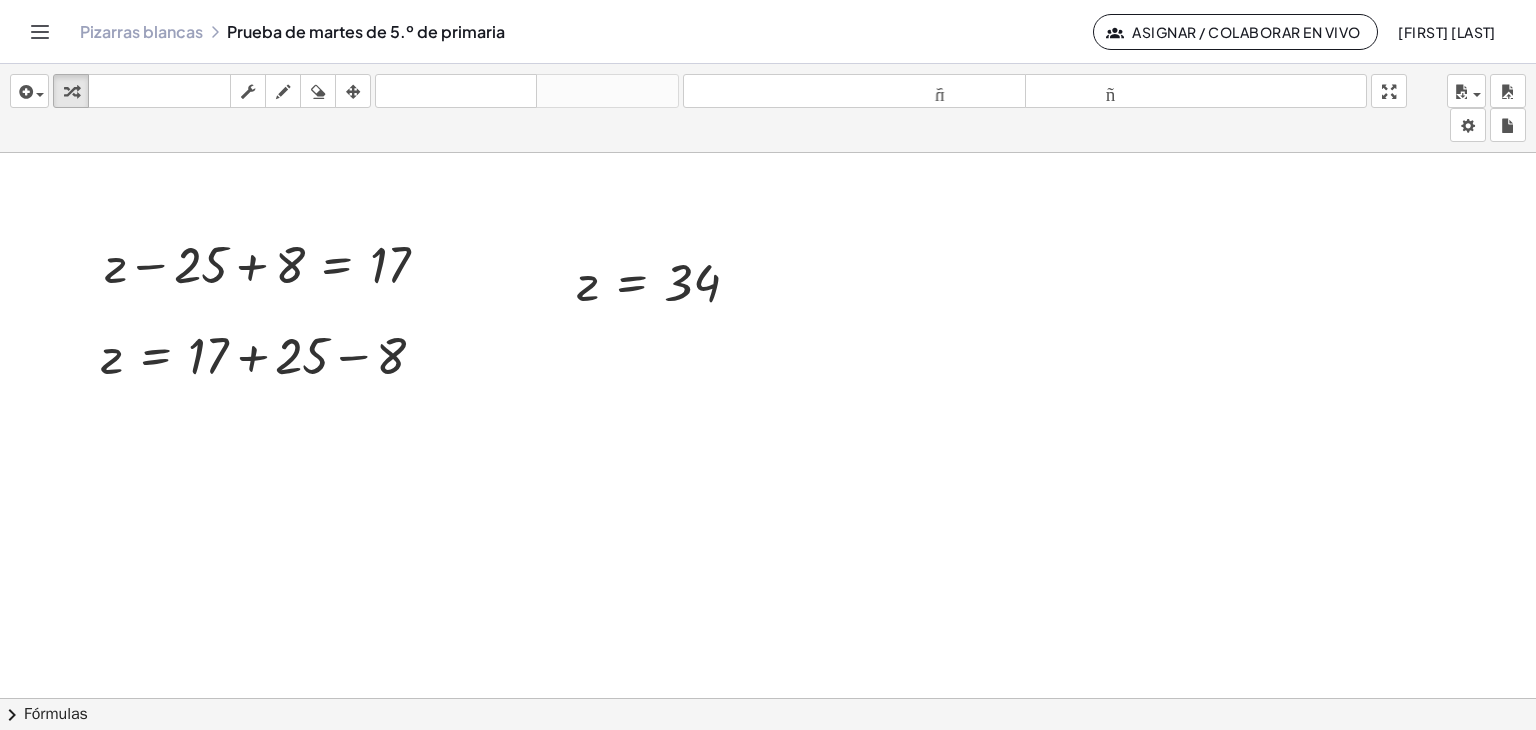 drag, startPoint x: 356, startPoint y: 86, endPoint x: 471, endPoint y: 186, distance: 152.3975 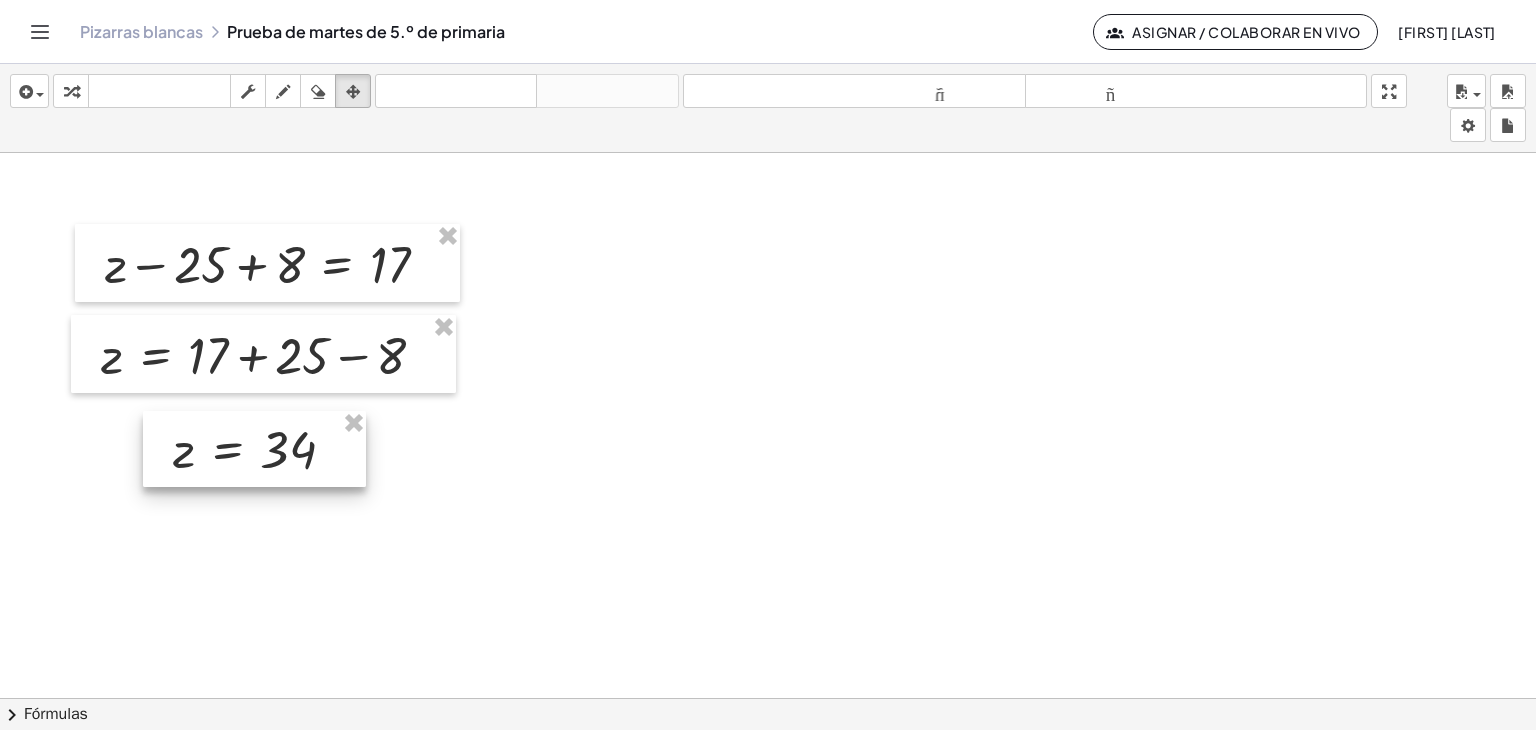 drag, startPoint x: 709, startPoint y: 299, endPoint x: 305, endPoint y: 466, distance: 437.15558 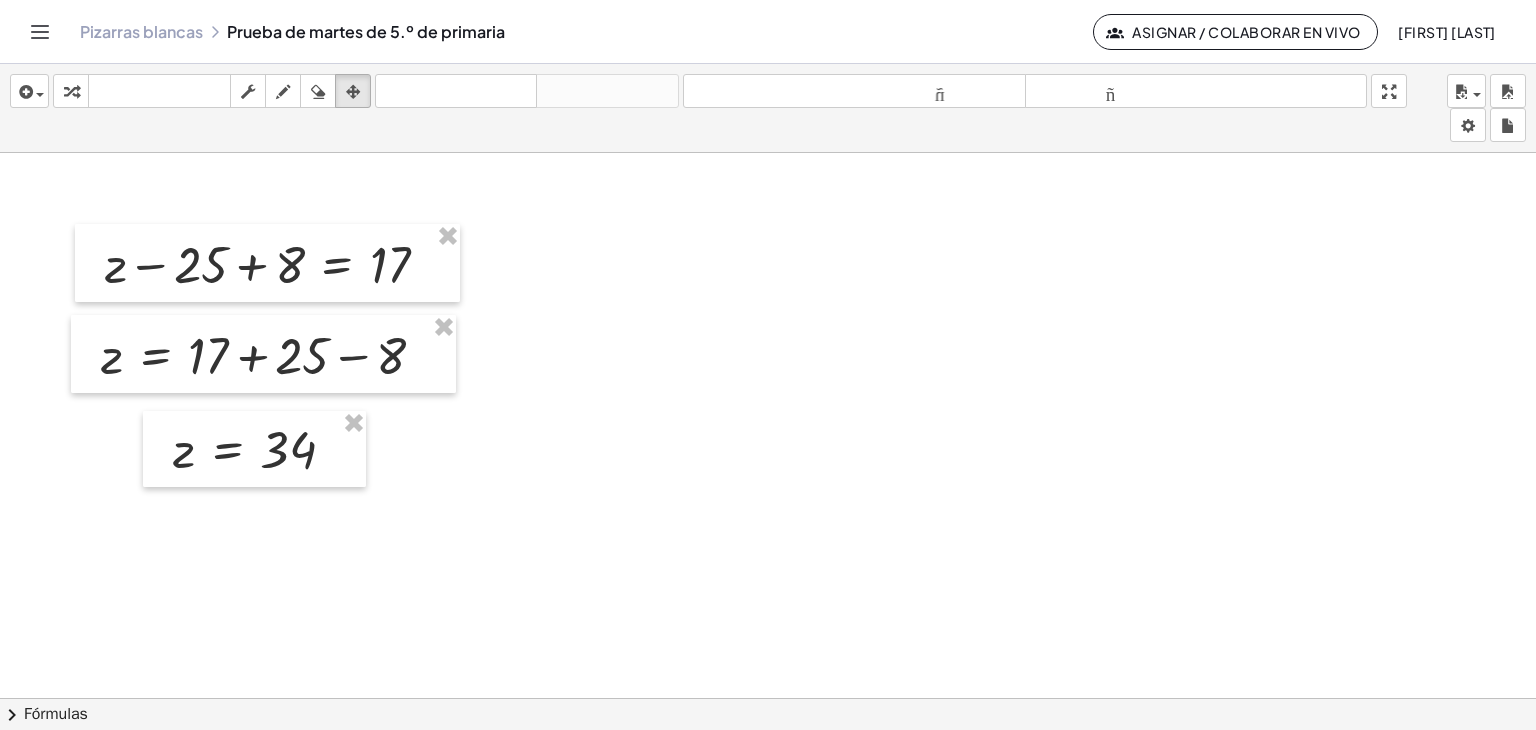 click at bounding box center (181, 471) 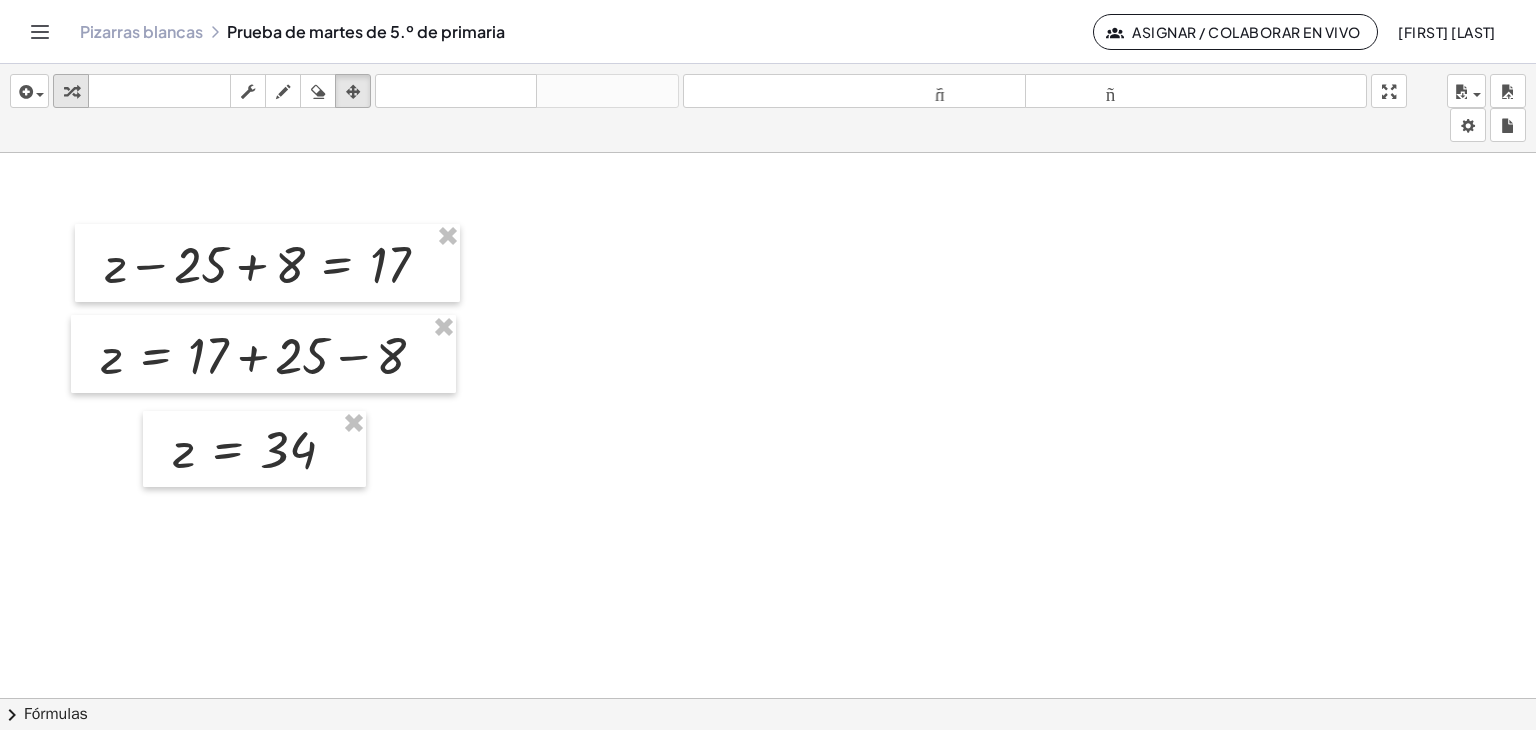 click at bounding box center (71, 91) 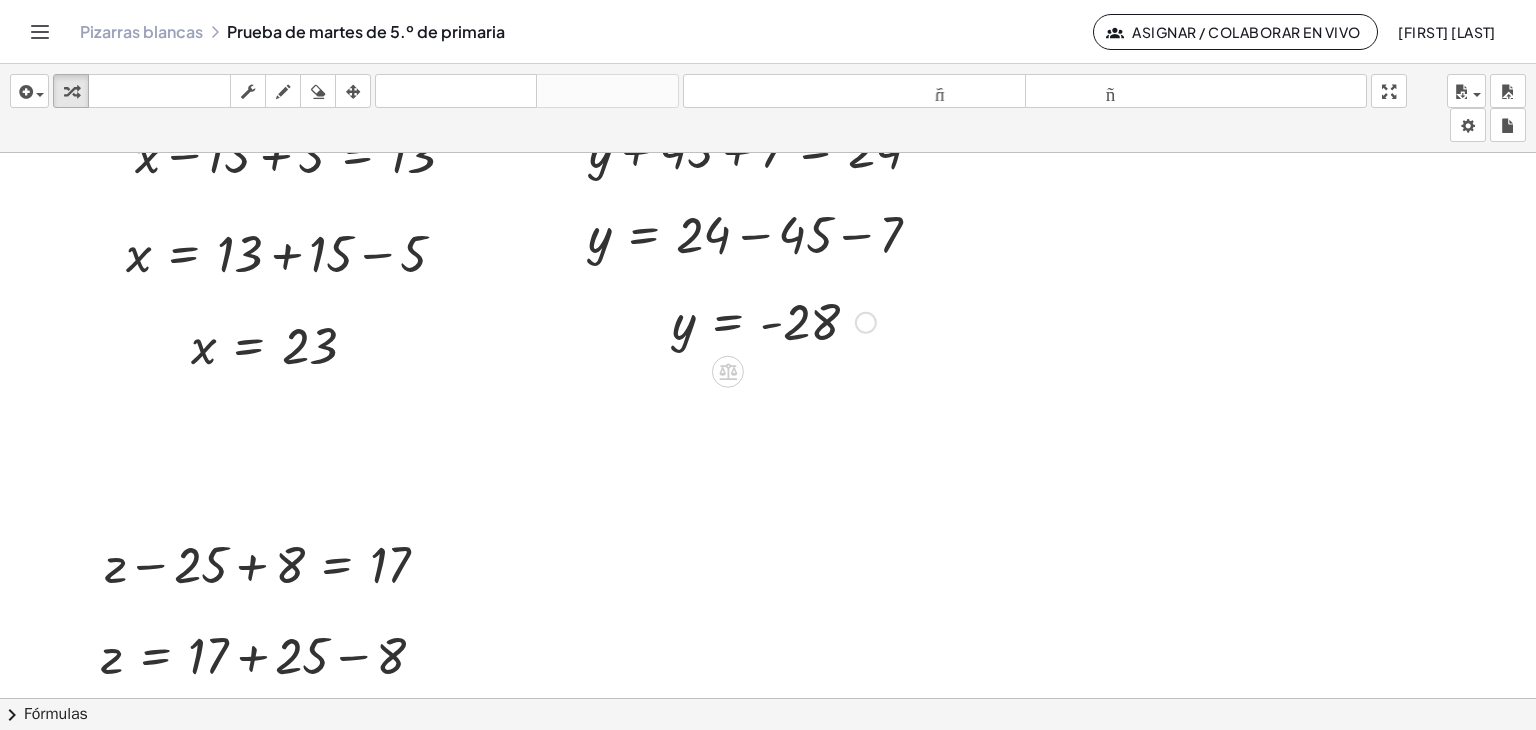 scroll, scrollTop: 400, scrollLeft: 1421, axis: both 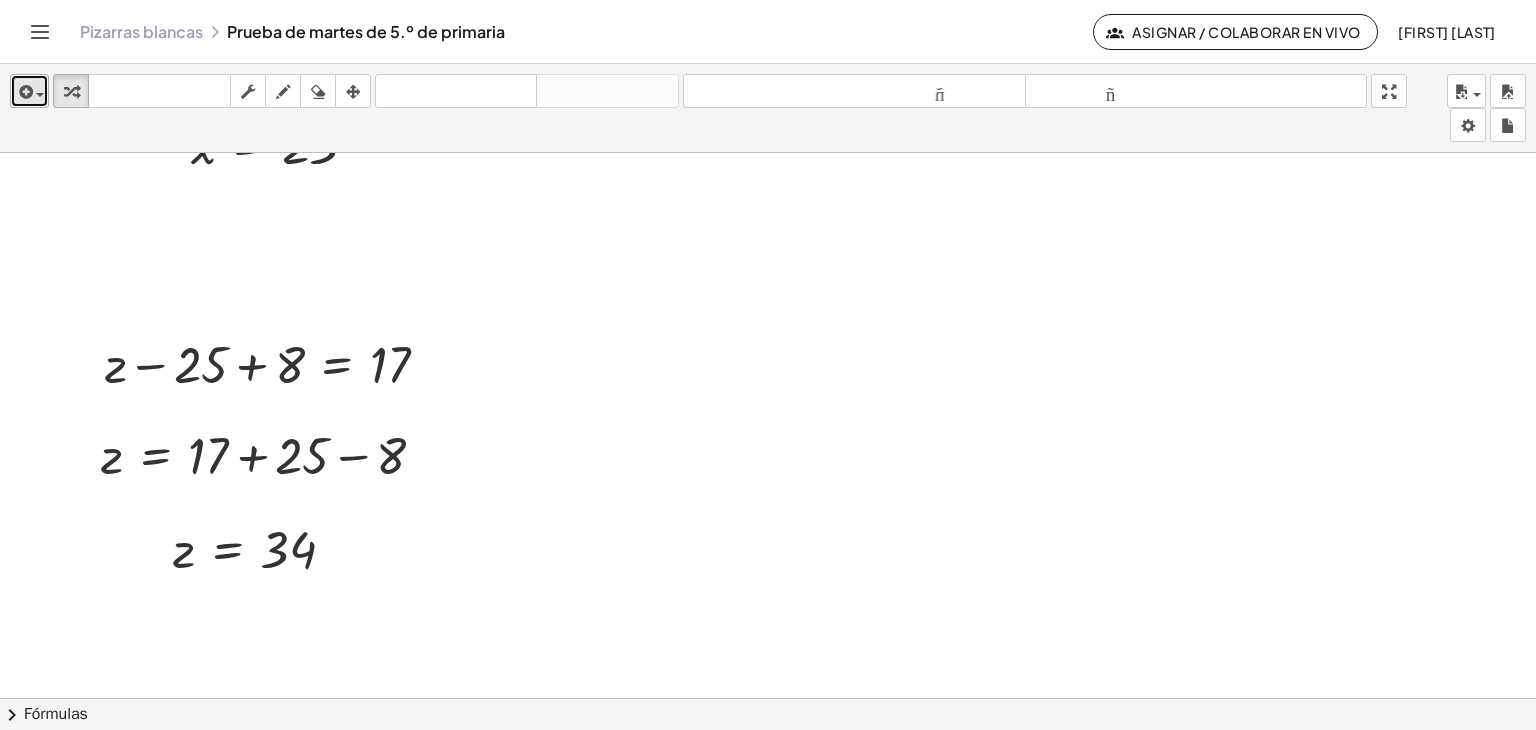click at bounding box center [24, 92] 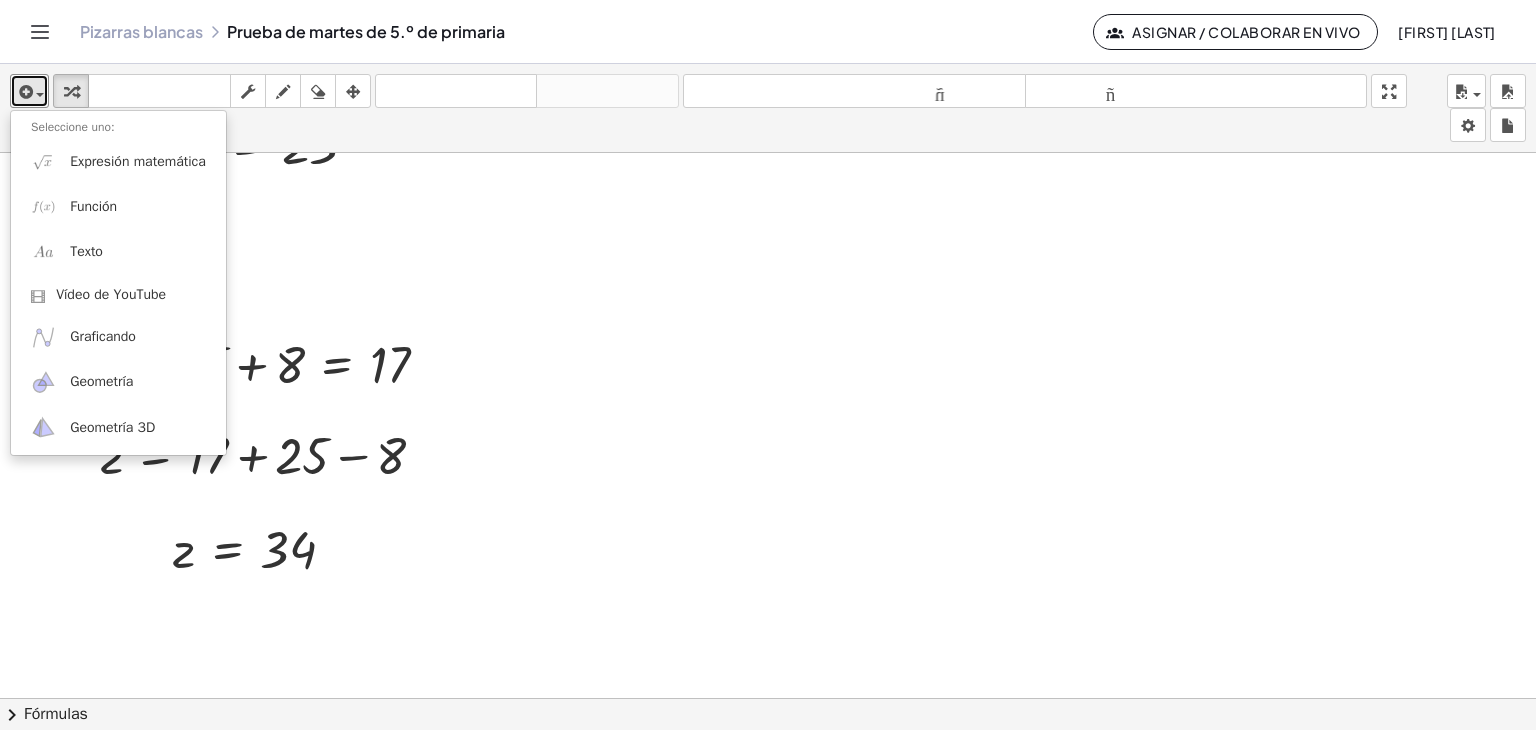 click at bounding box center (181, 571) 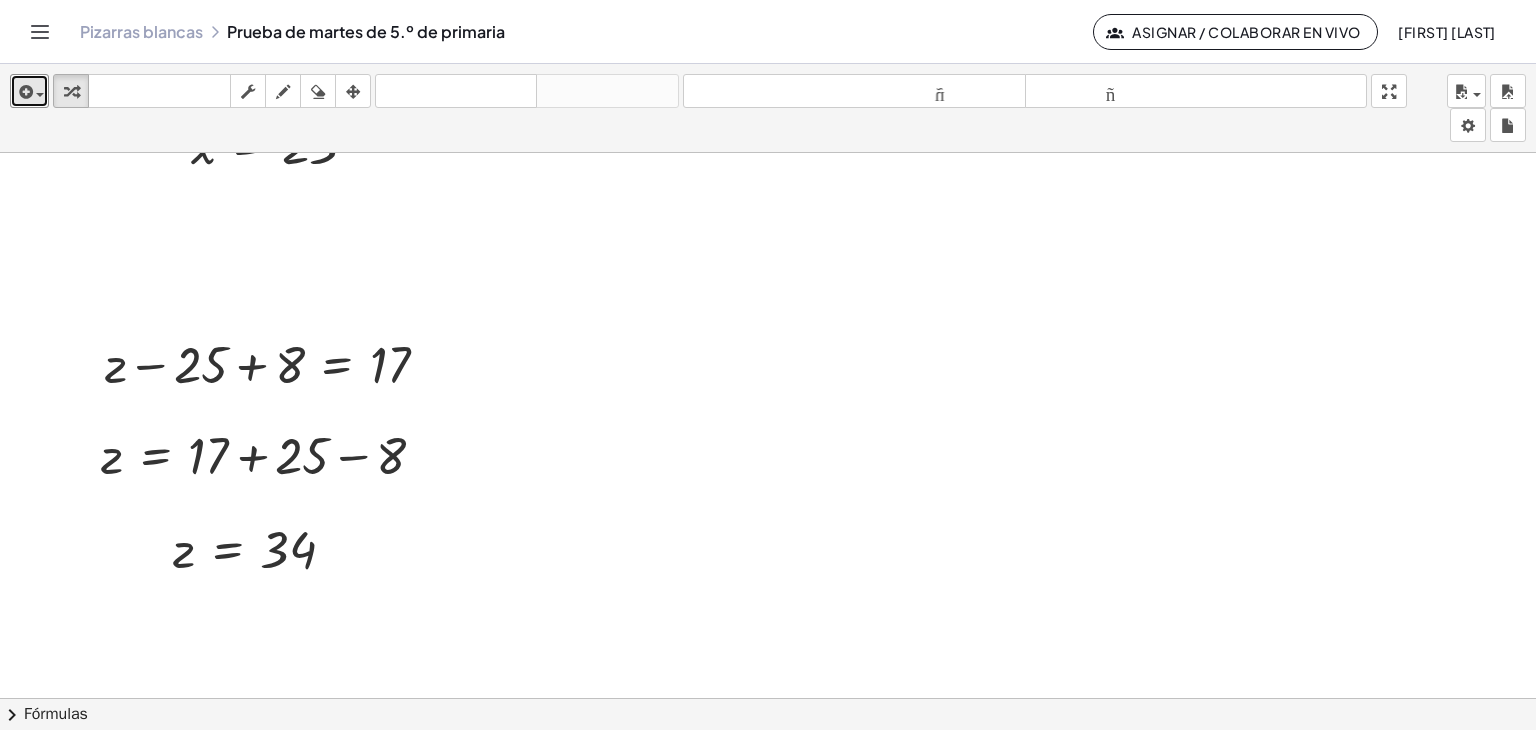 click at bounding box center [181, 571] 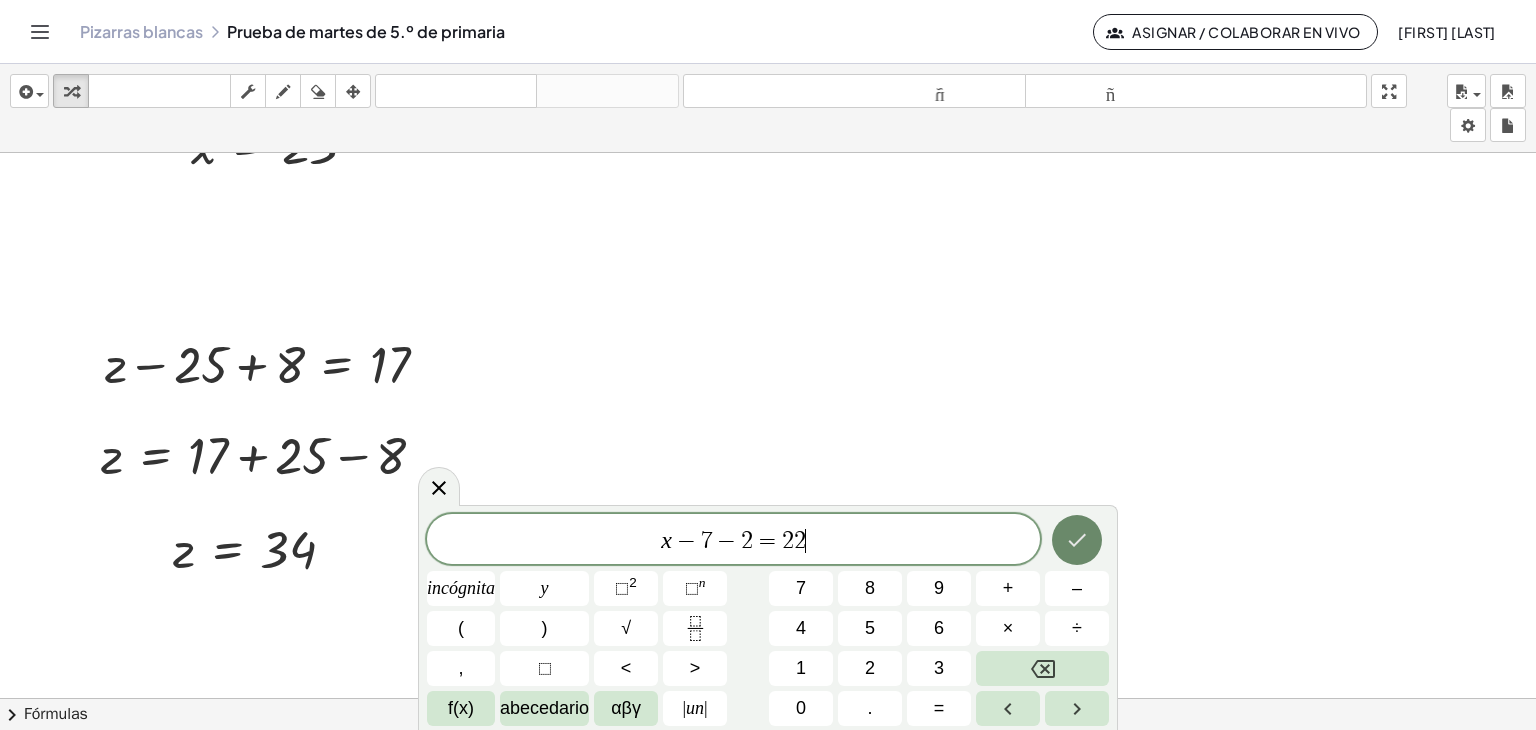 click at bounding box center [1077, 540] 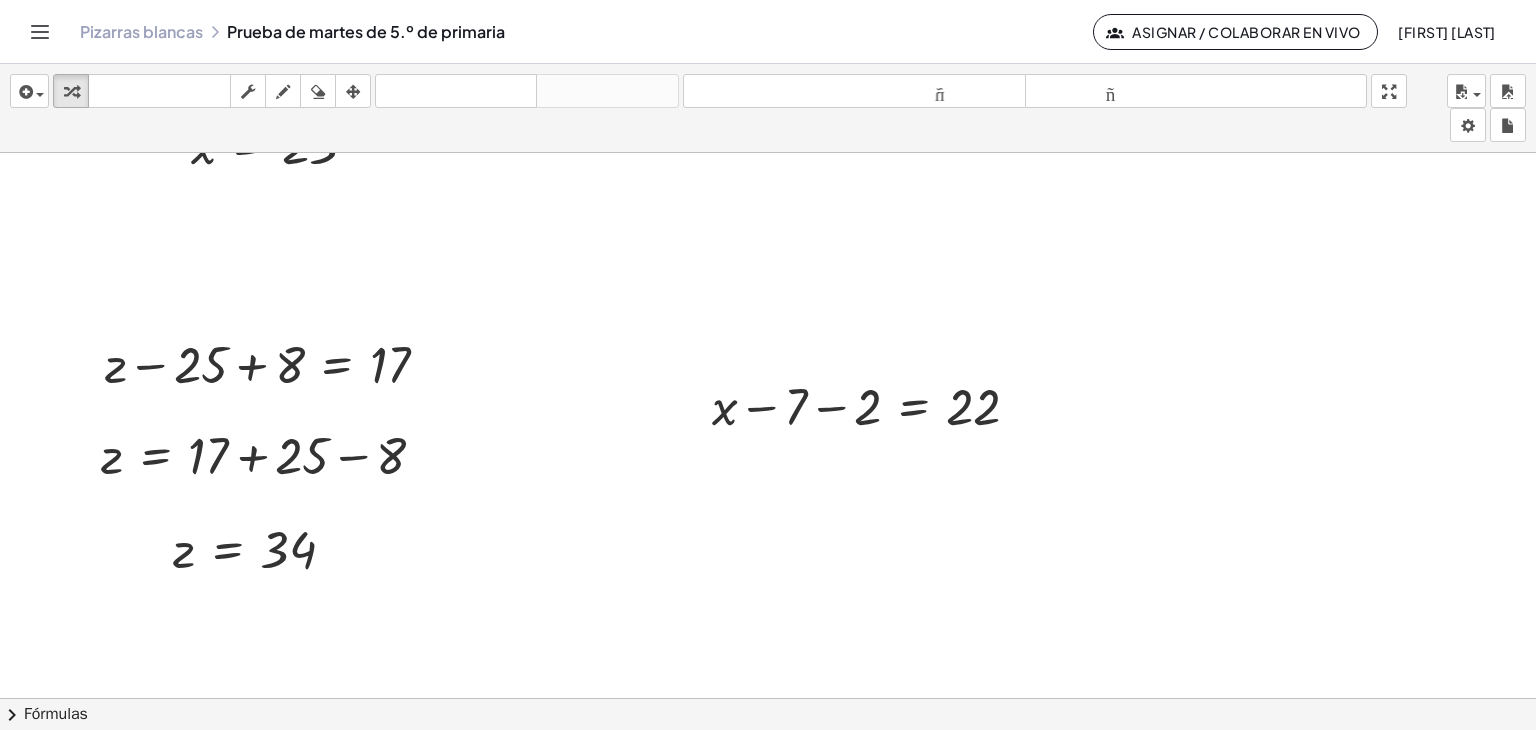 drag, startPoint x: 348, startPoint y: 89, endPoint x: 732, endPoint y: 351, distance: 464.86557 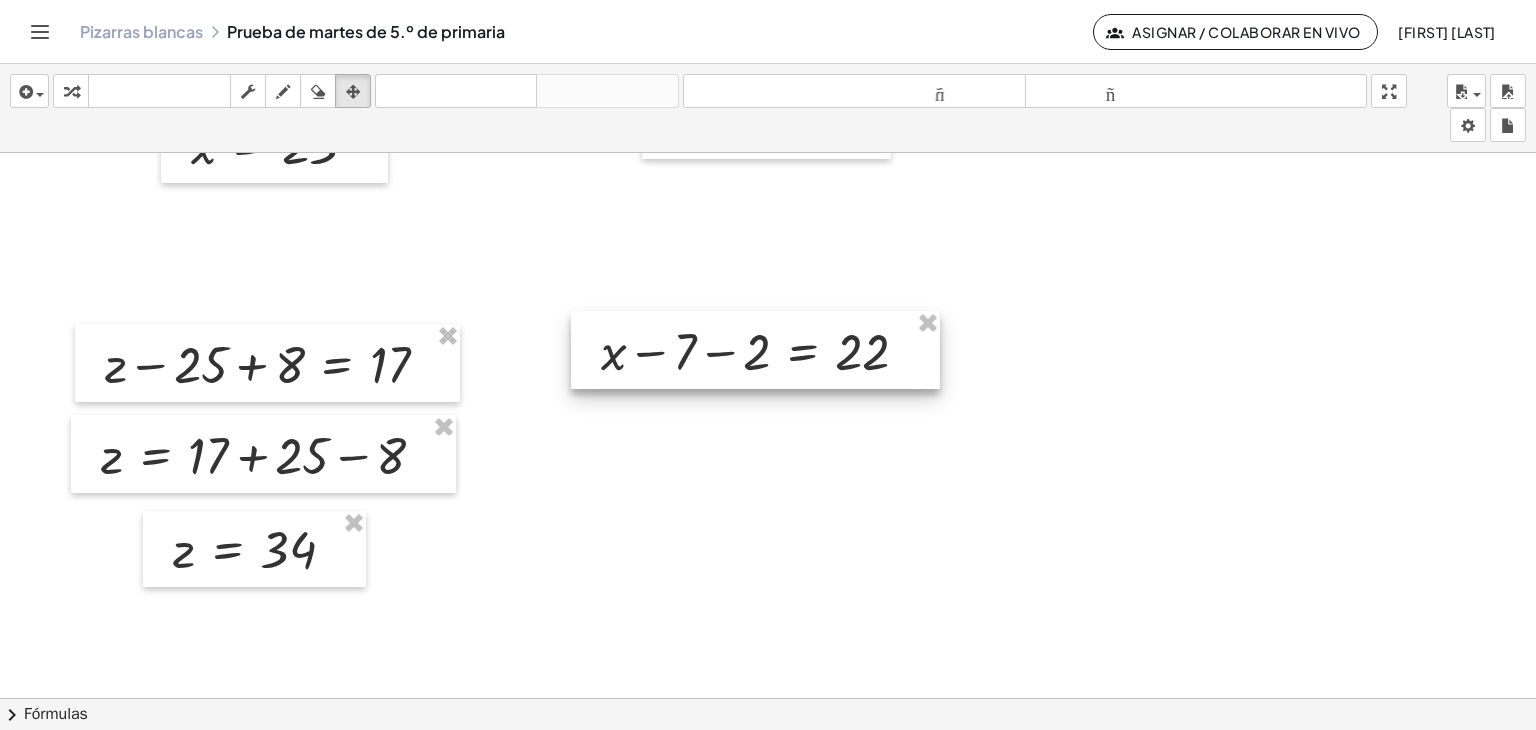 drag, startPoint x: 826, startPoint y: 422, endPoint x: 715, endPoint y: 367, distance: 123.878975 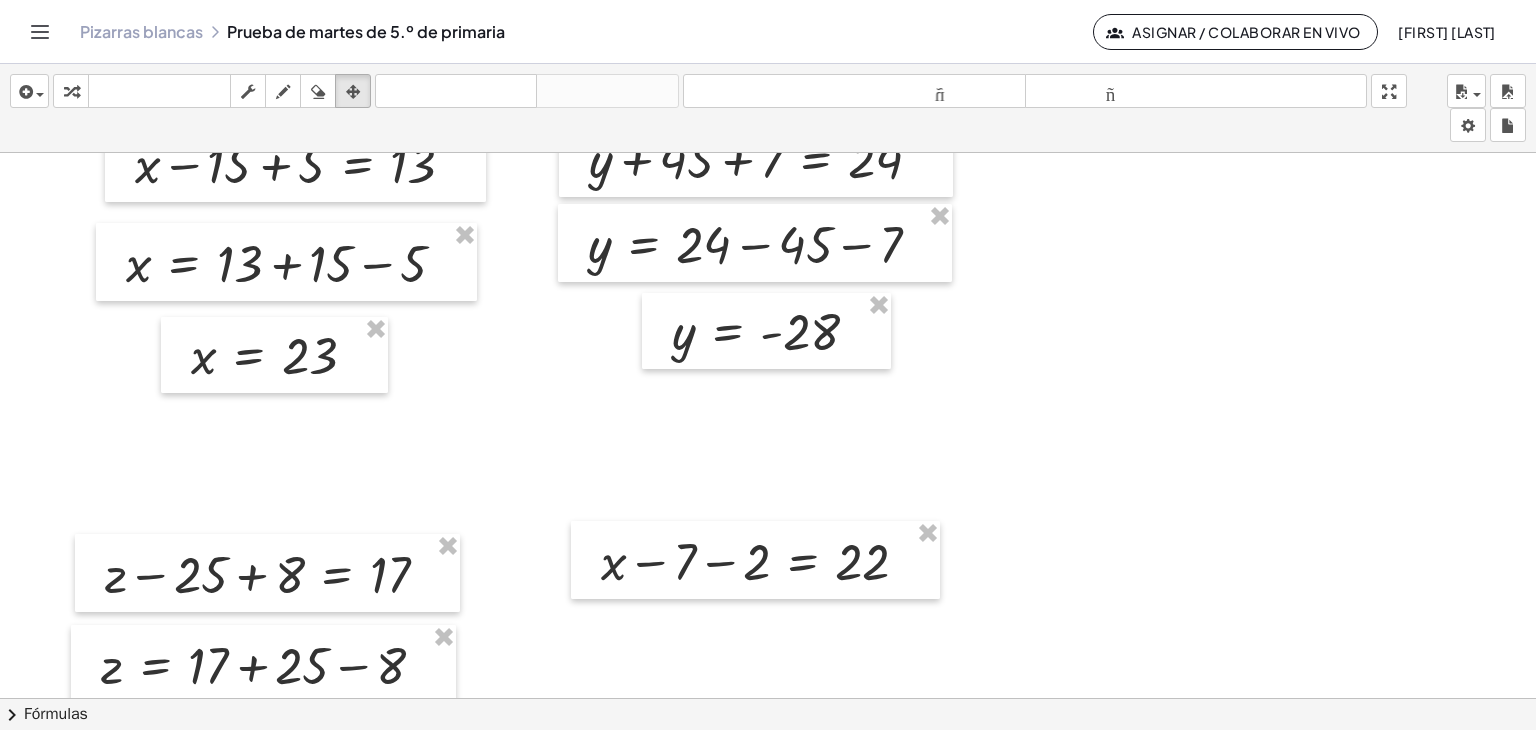 scroll, scrollTop: 200, scrollLeft: 1421, axis: both 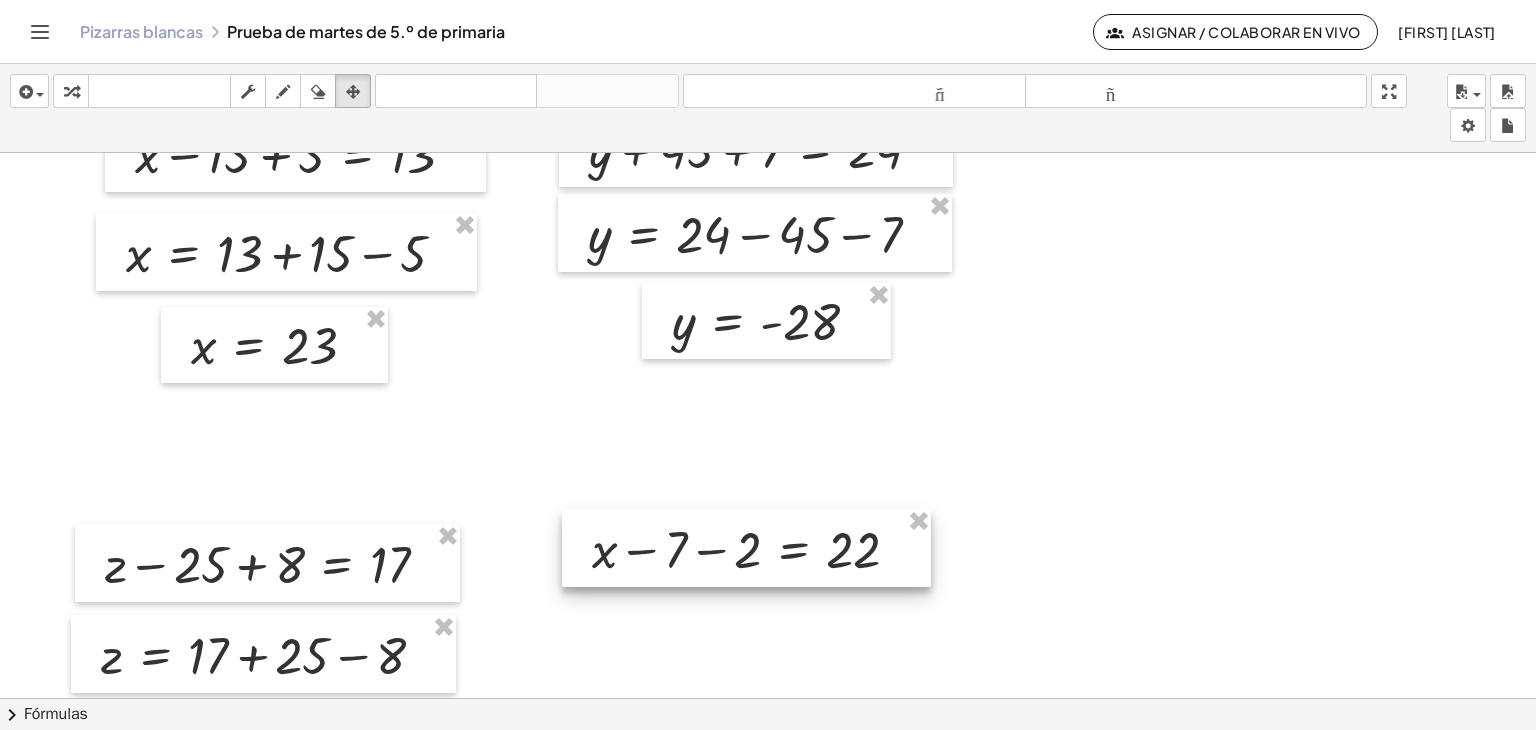 click at bounding box center (746, 548) 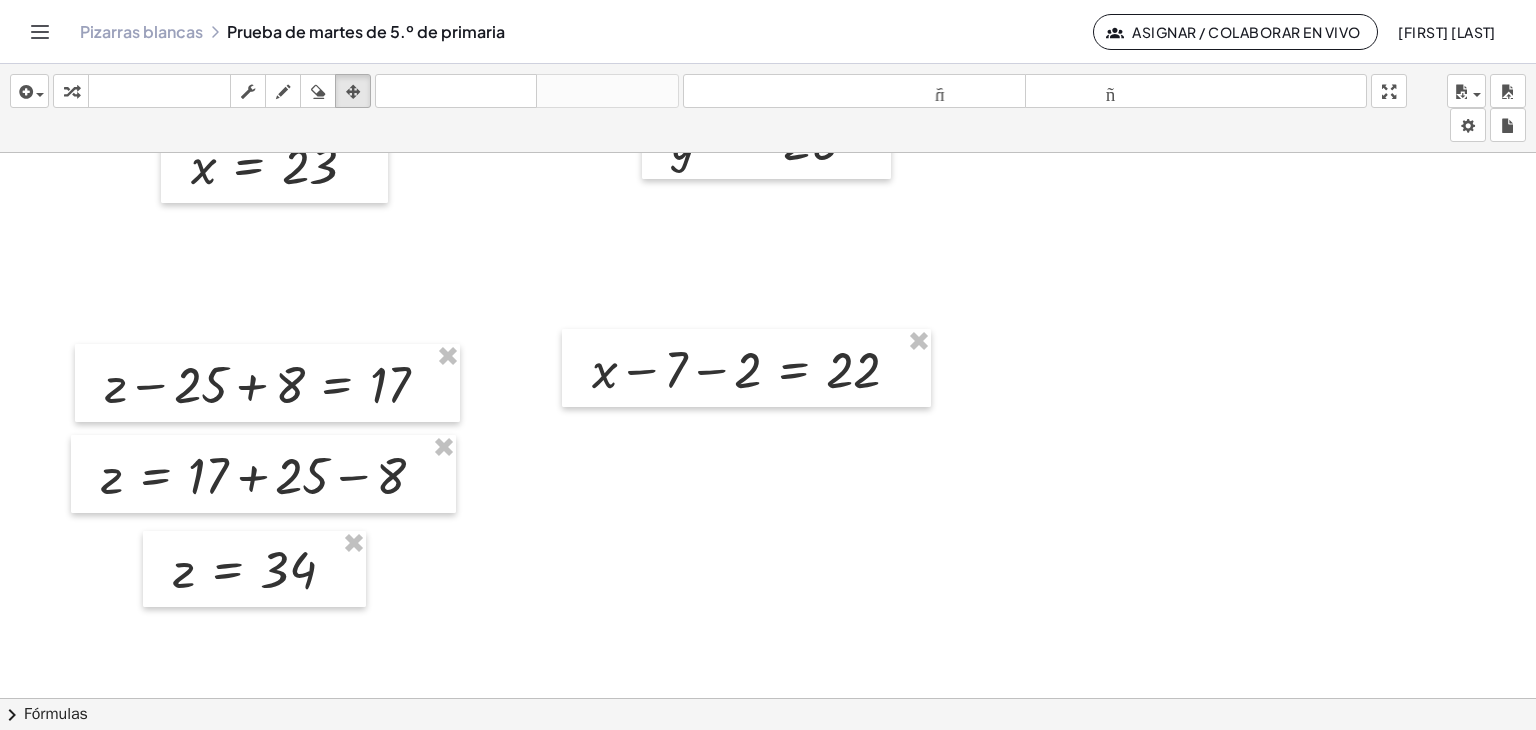 scroll, scrollTop: 400, scrollLeft: 1421, axis: both 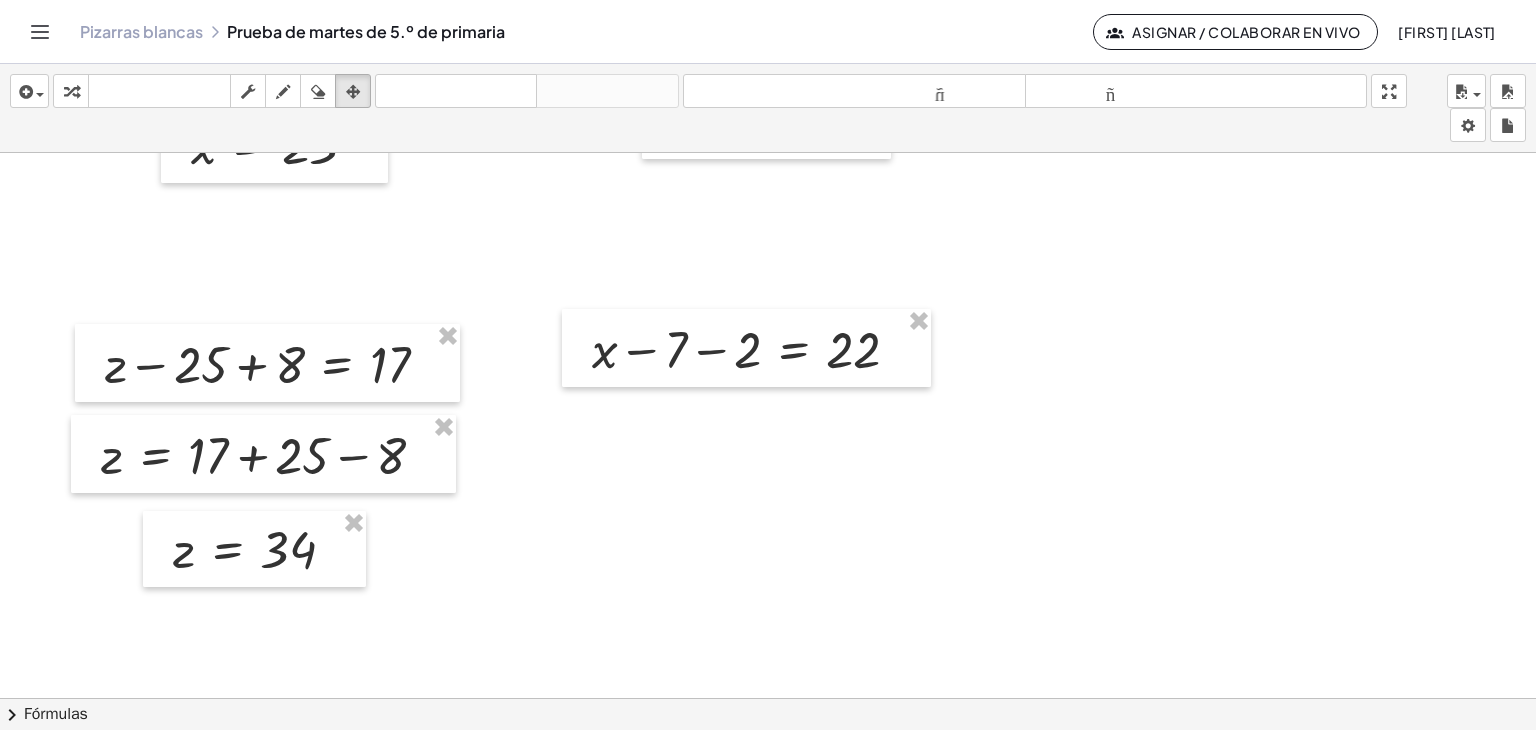 click at bounding box center (181, 571) 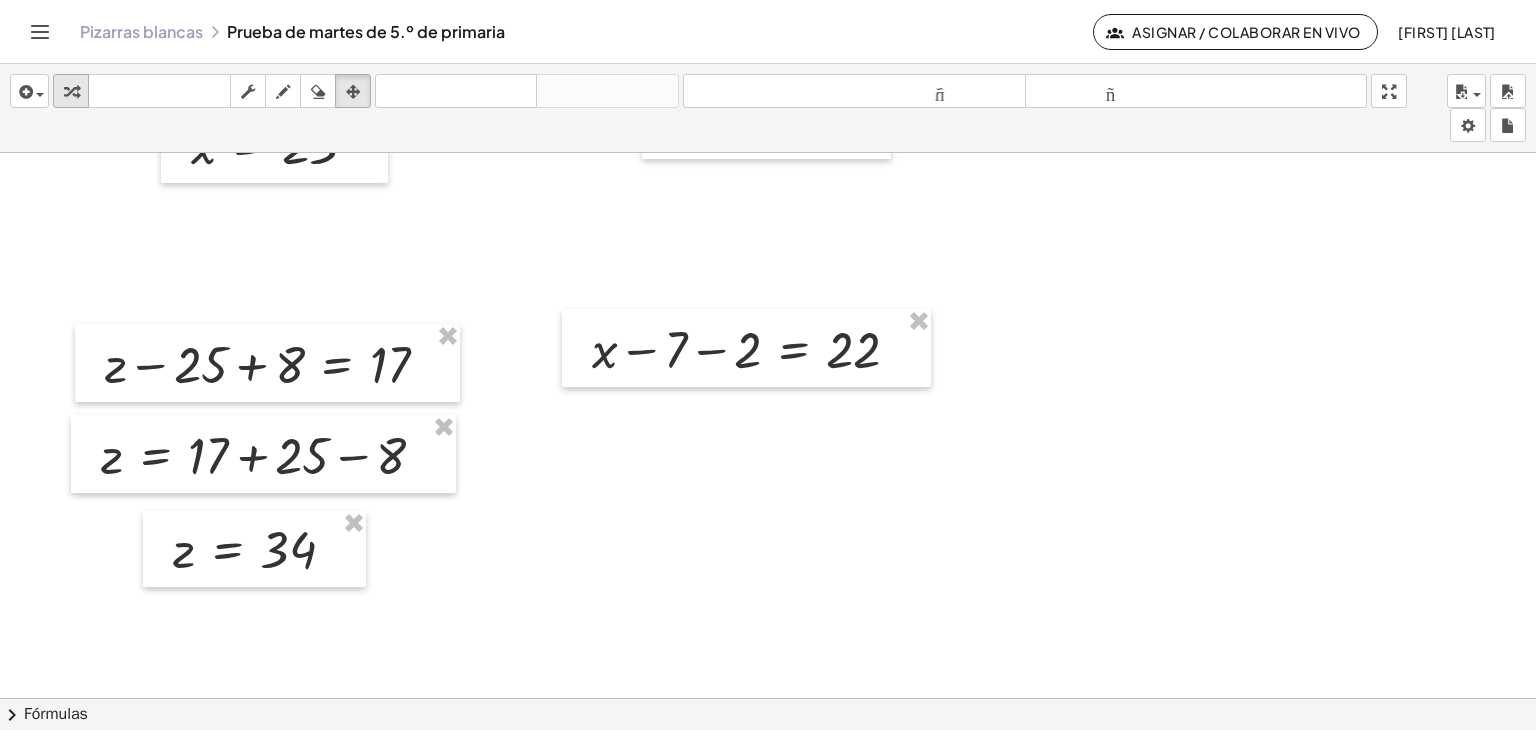 click at bounding box center (71, 92) 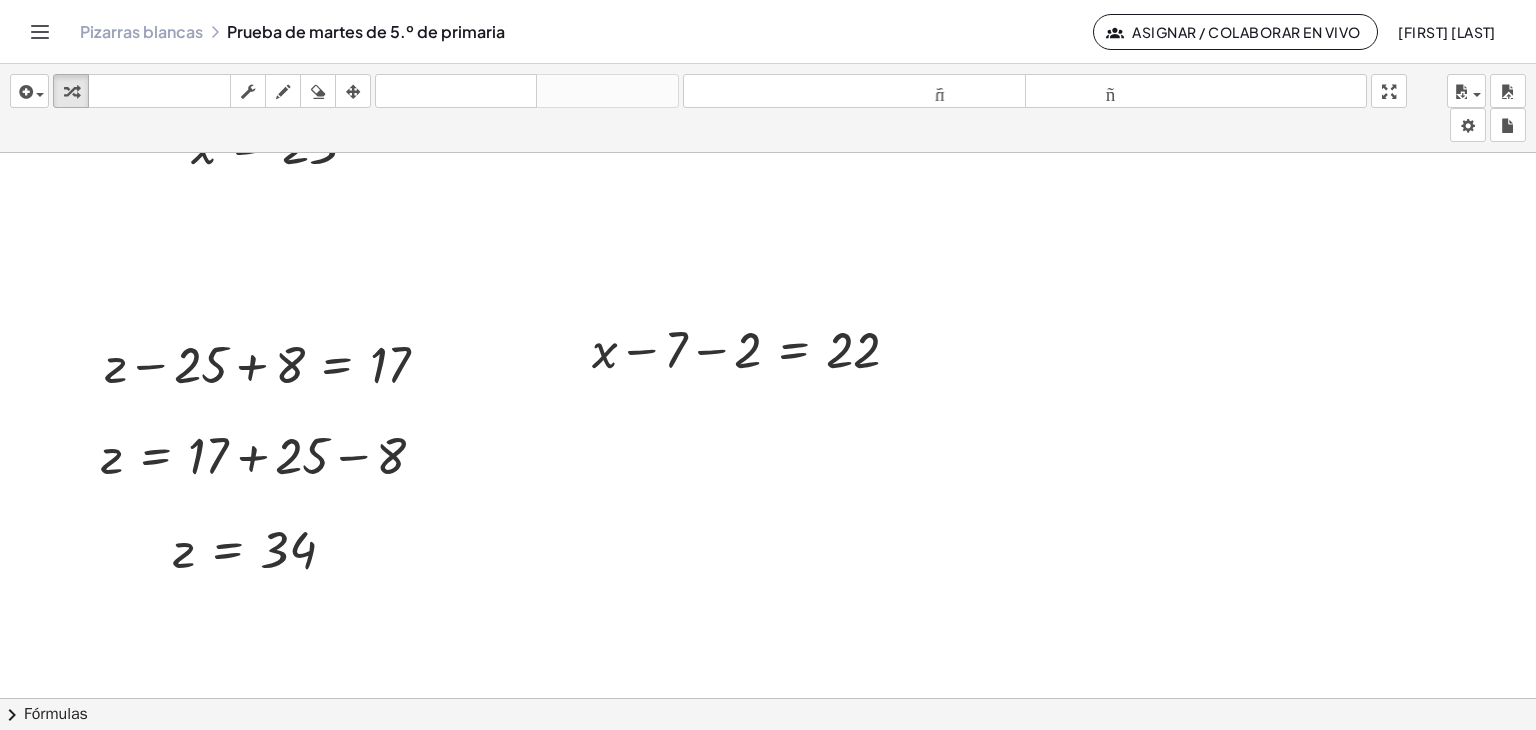 click at bounding box center (181, 571) 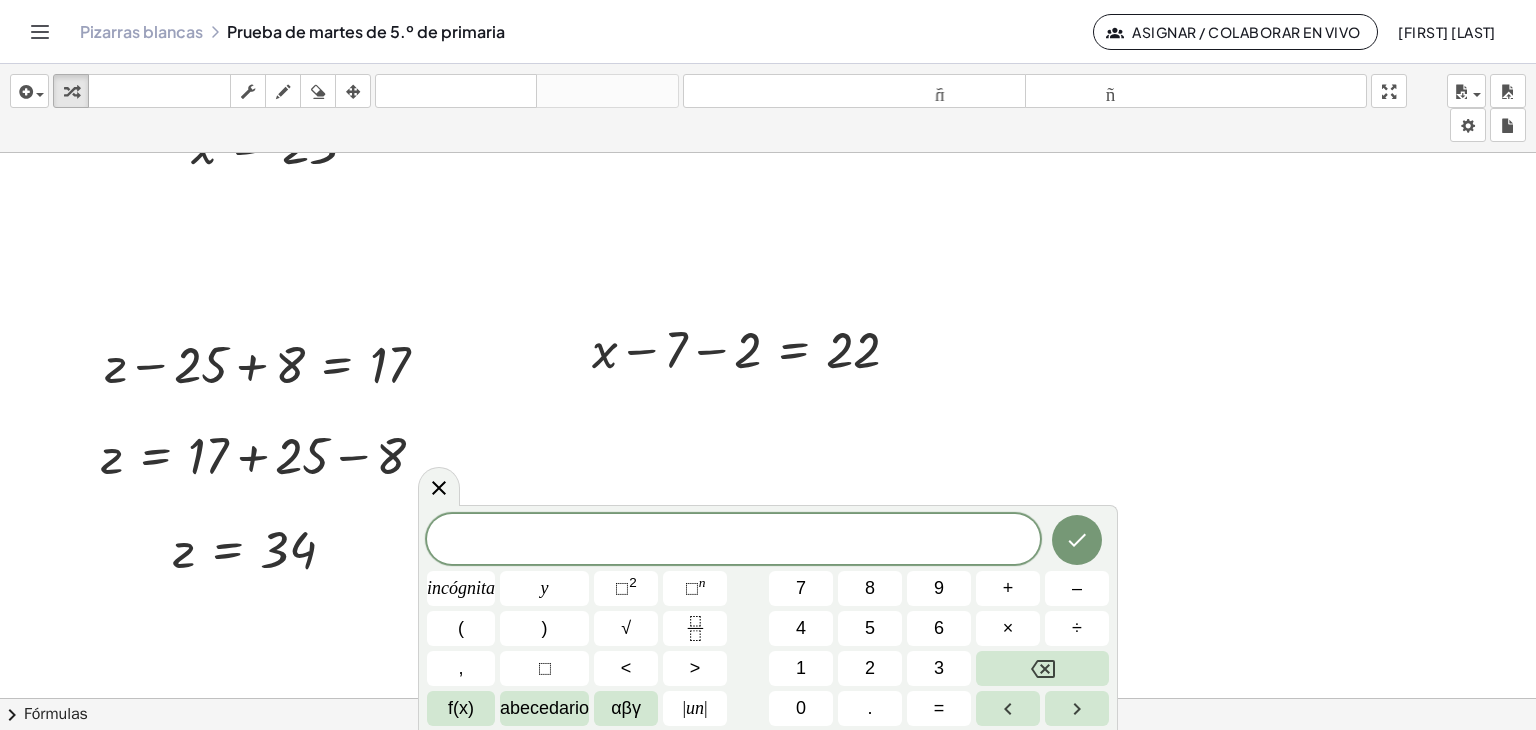 click at bounding box center (181, 571) 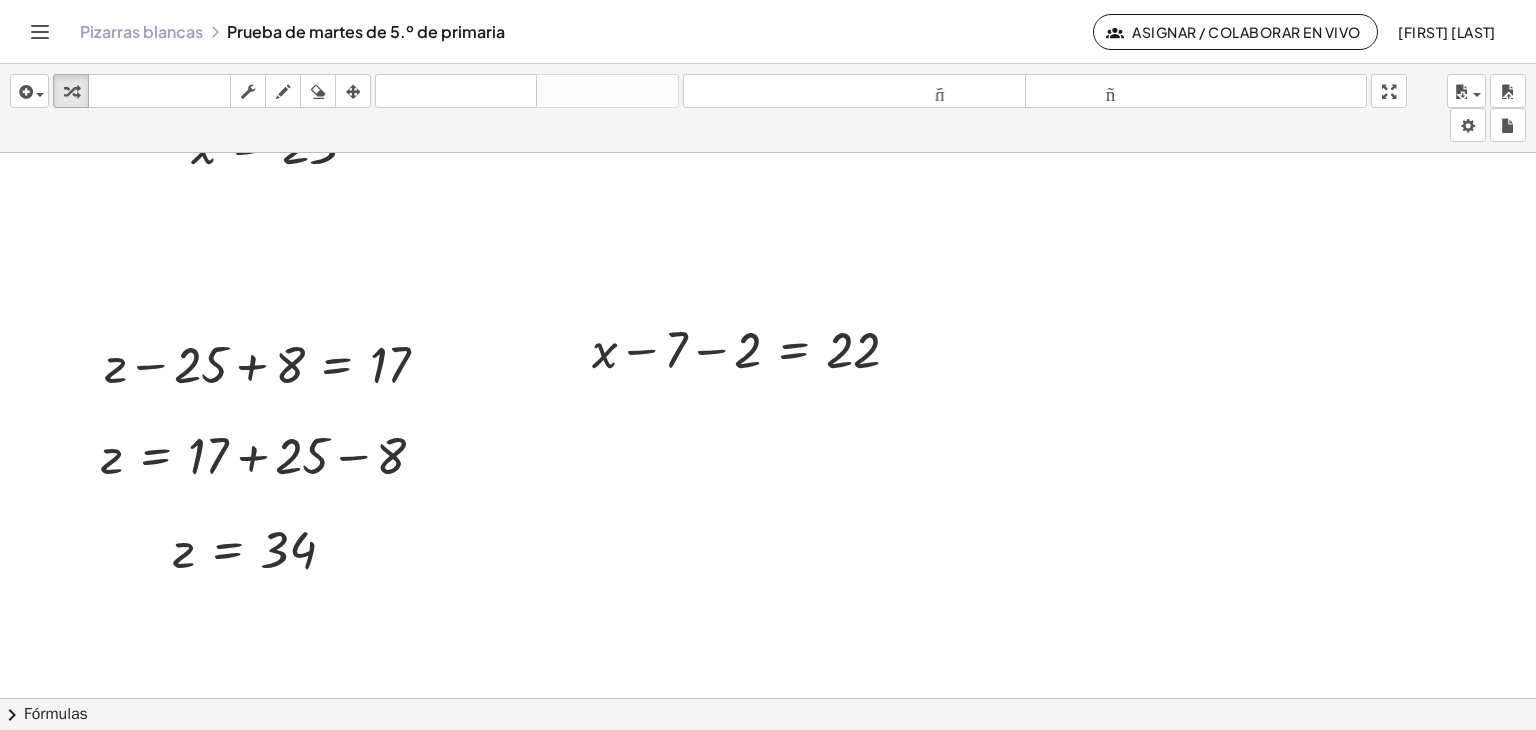 click at bounding box center (181, 571) 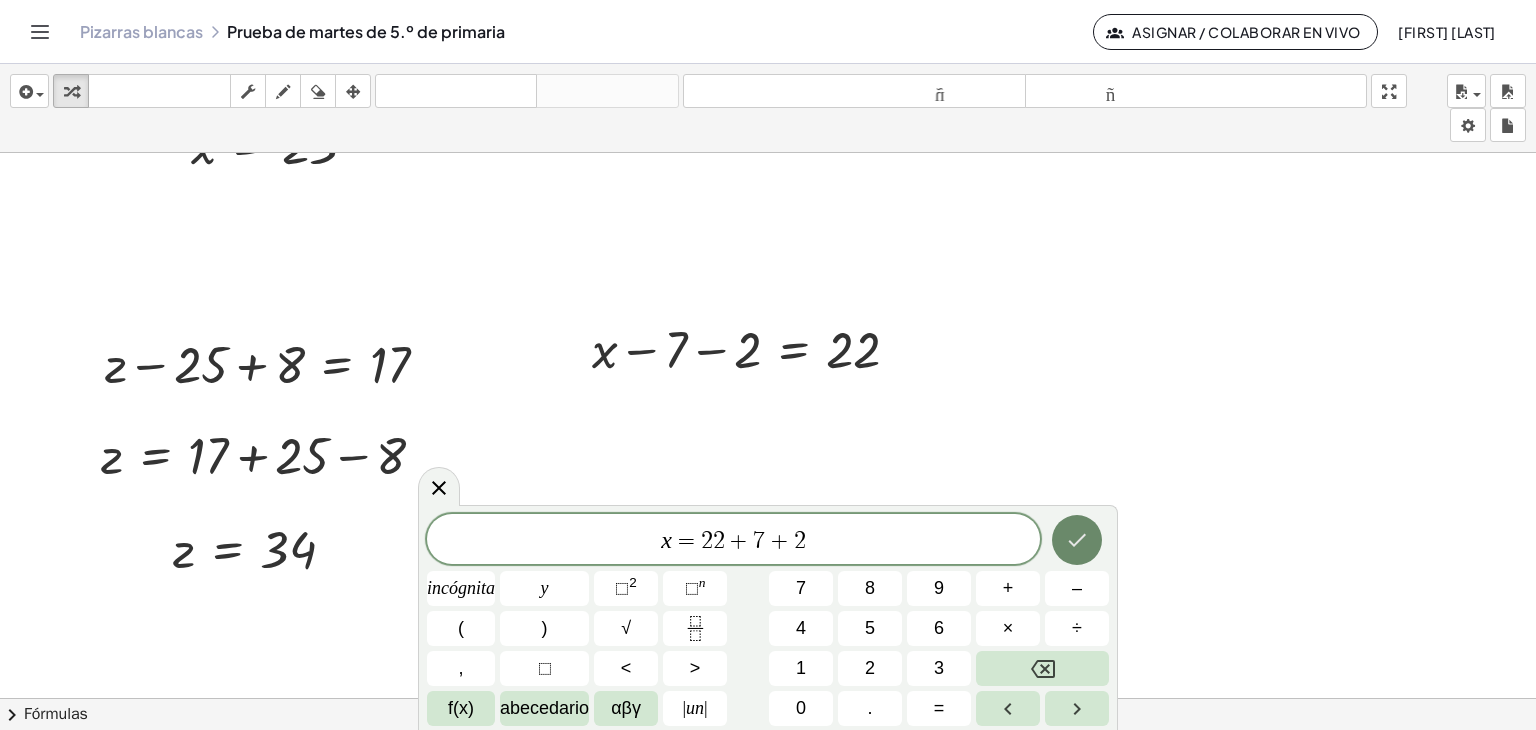 click 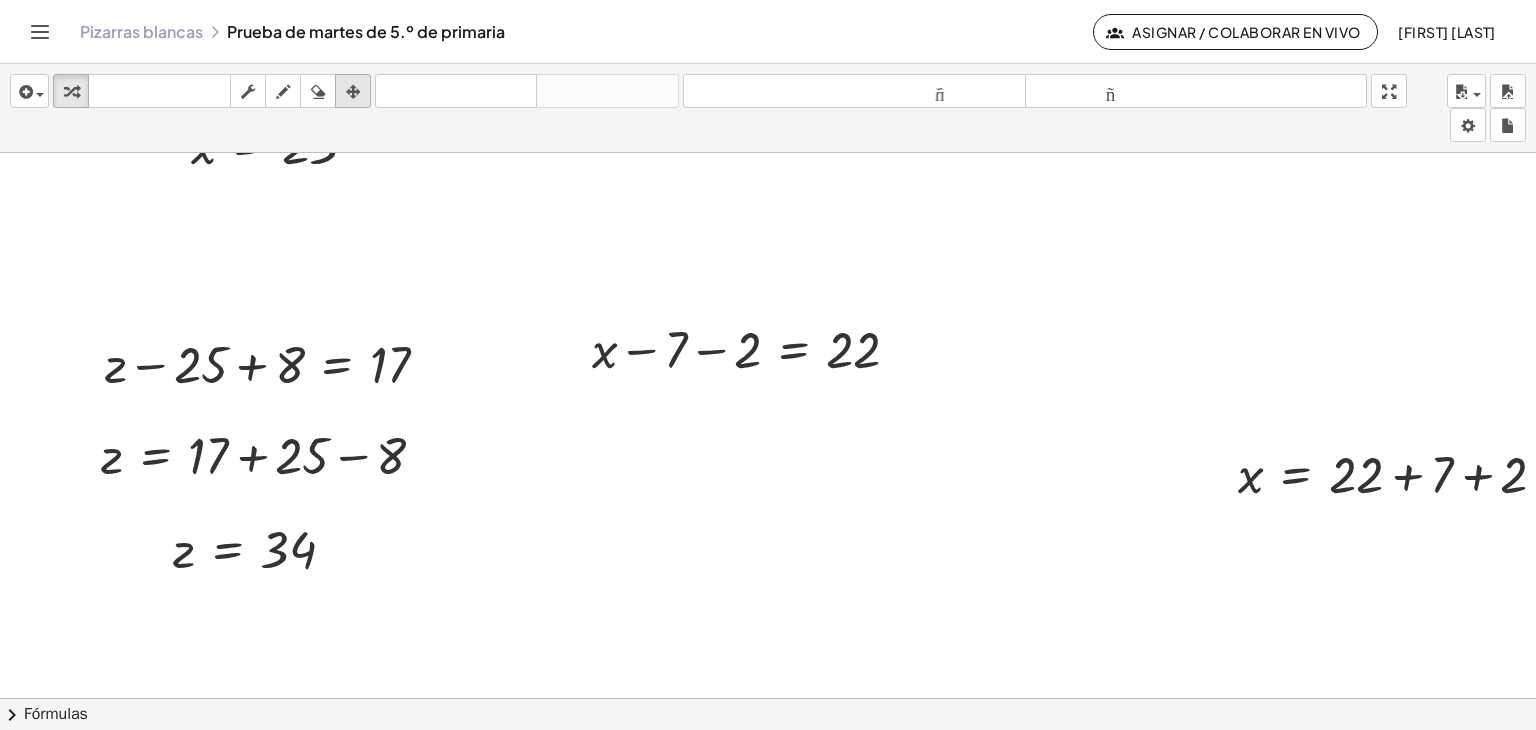 click on "arreglar" at bounding box center [353, 91] 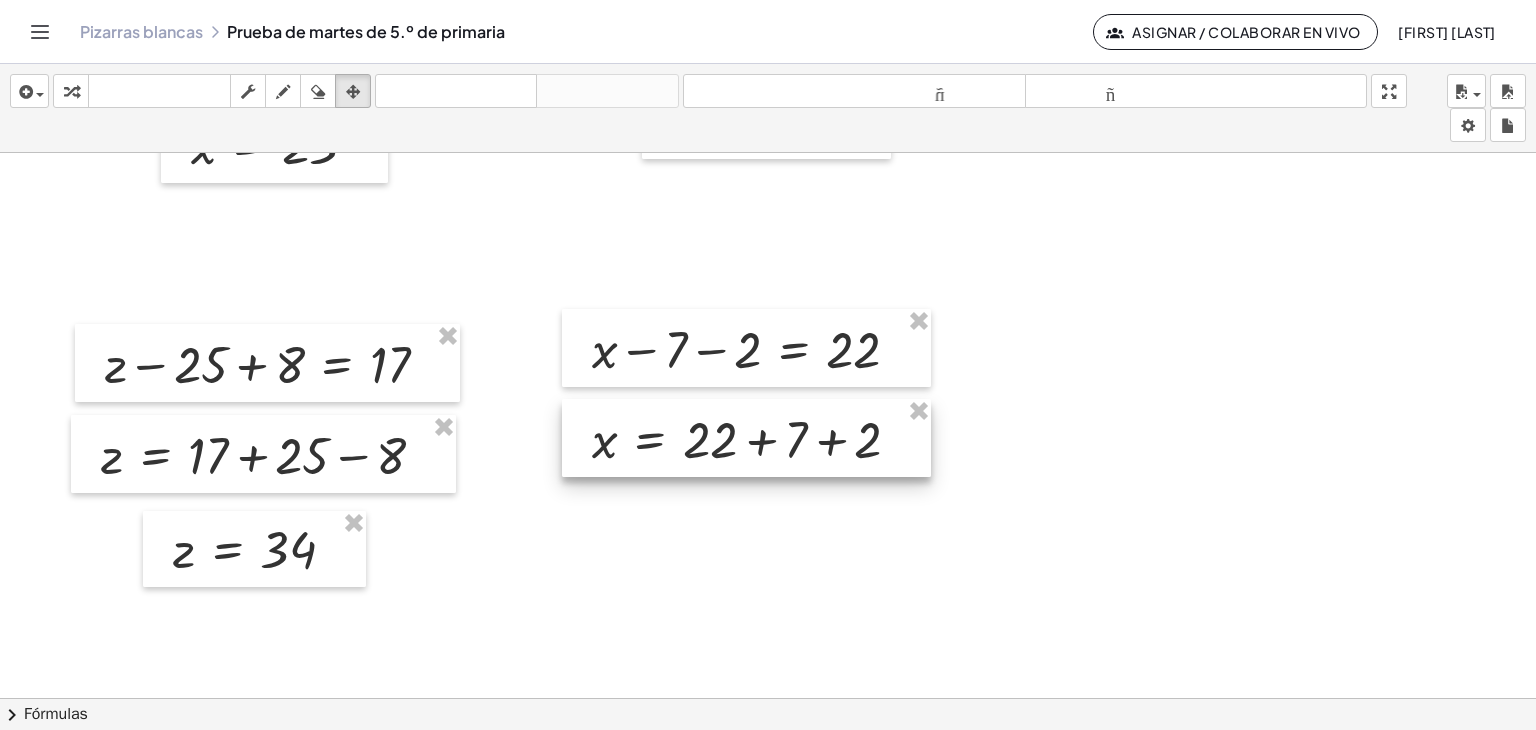 drag, startPoint x: 1334, startPoint y: 447, endPoint x: 688, endPoint y: 412, distance: 646.94745 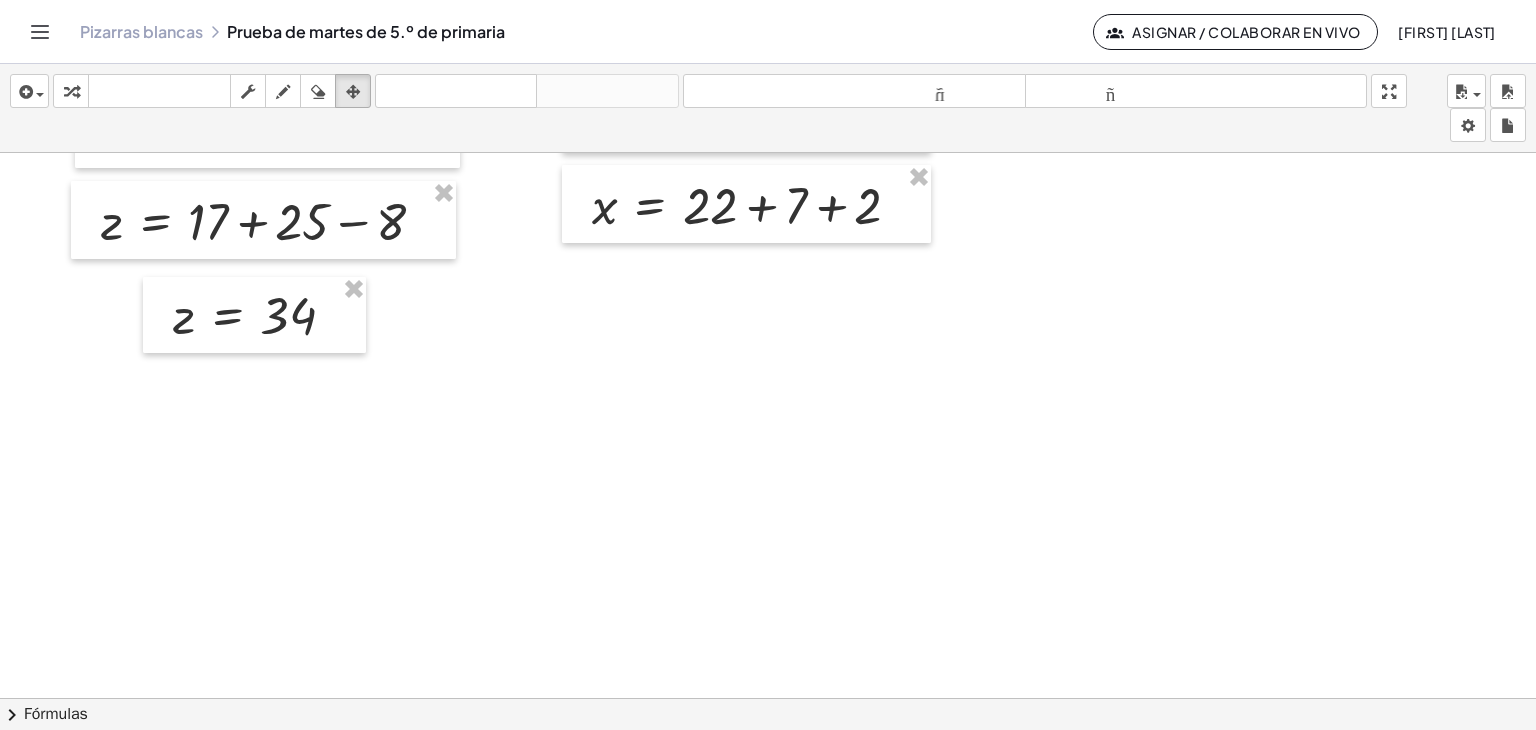 scroll, scrollTop: 600, scrollLeft: 1421, axis: both 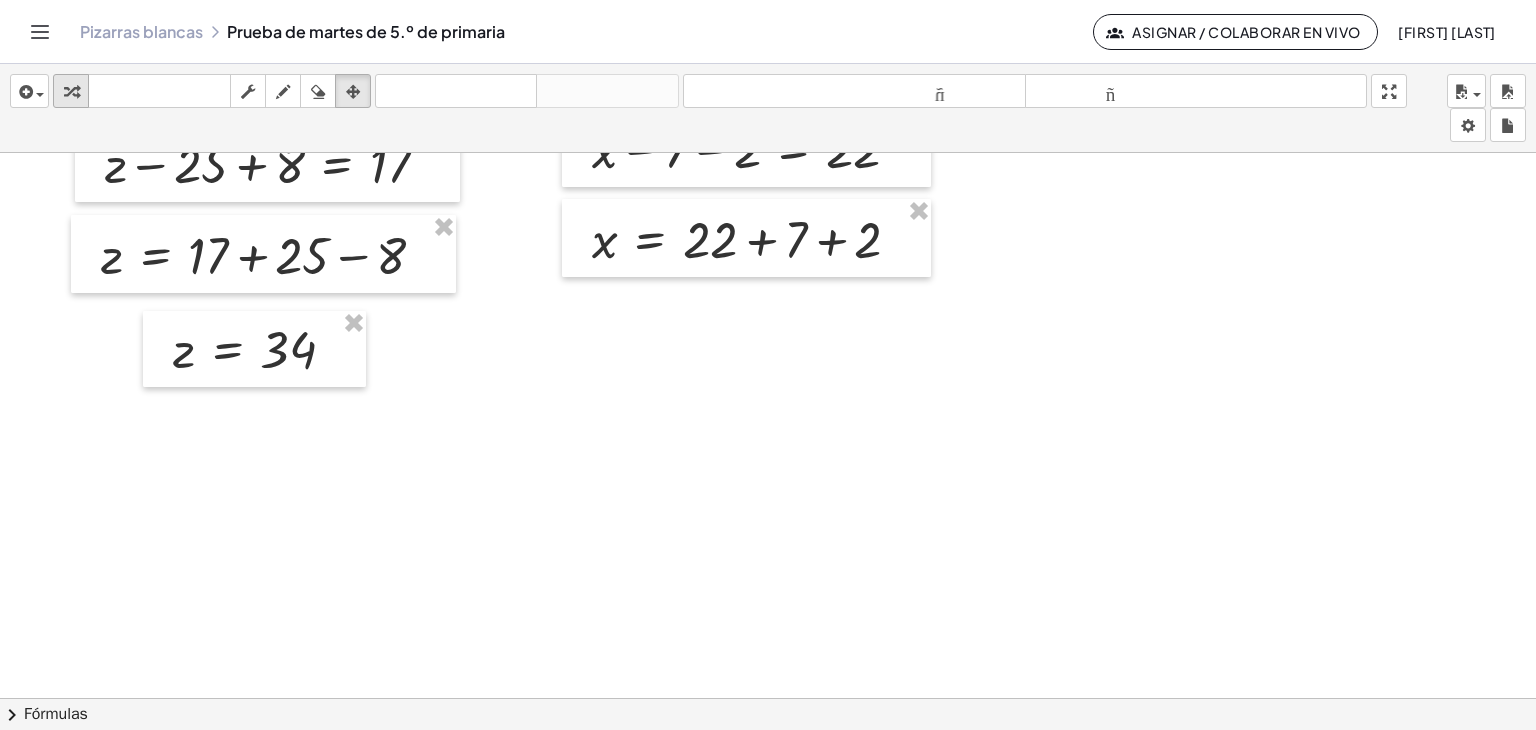 click at bounding box center (71, 92) 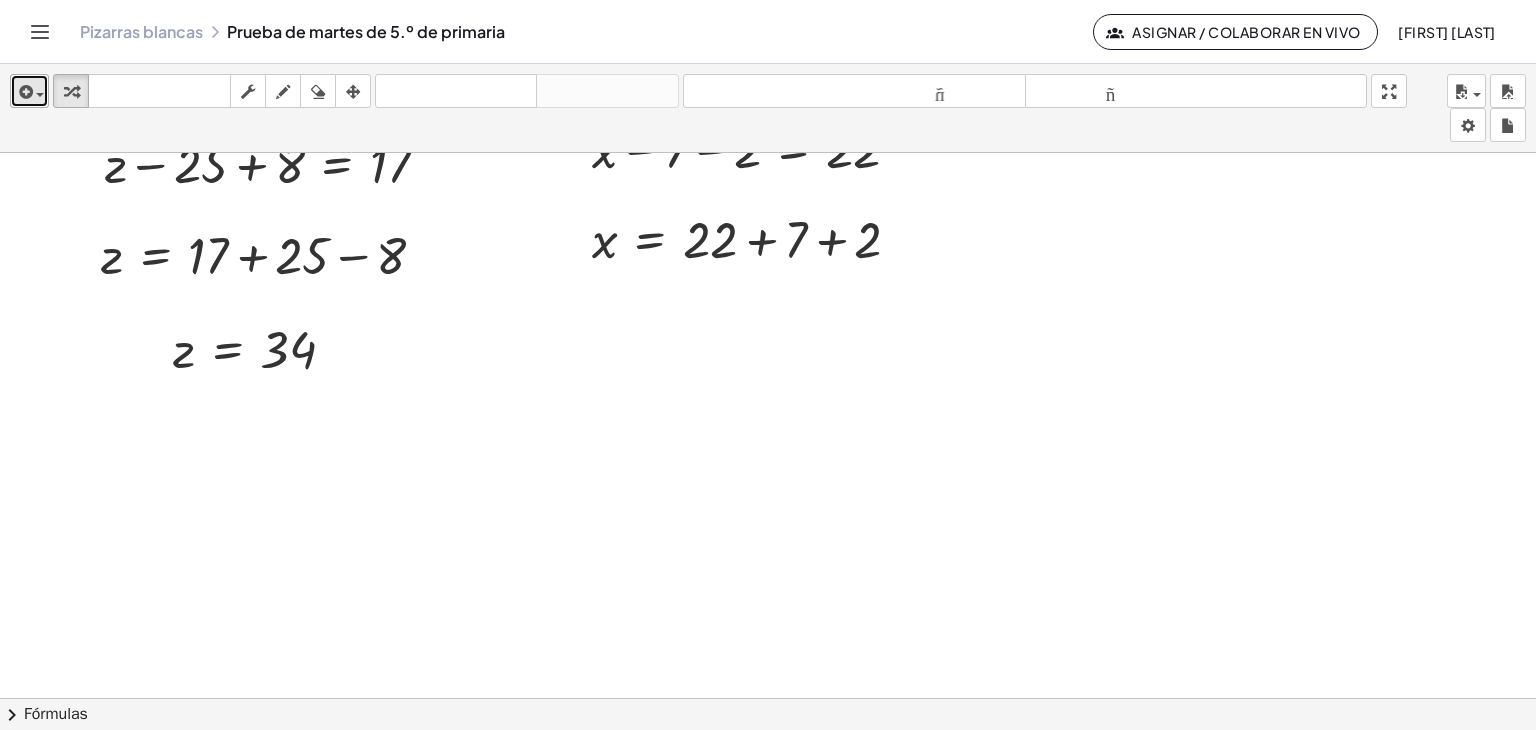 click at bounding box center (29, 91) 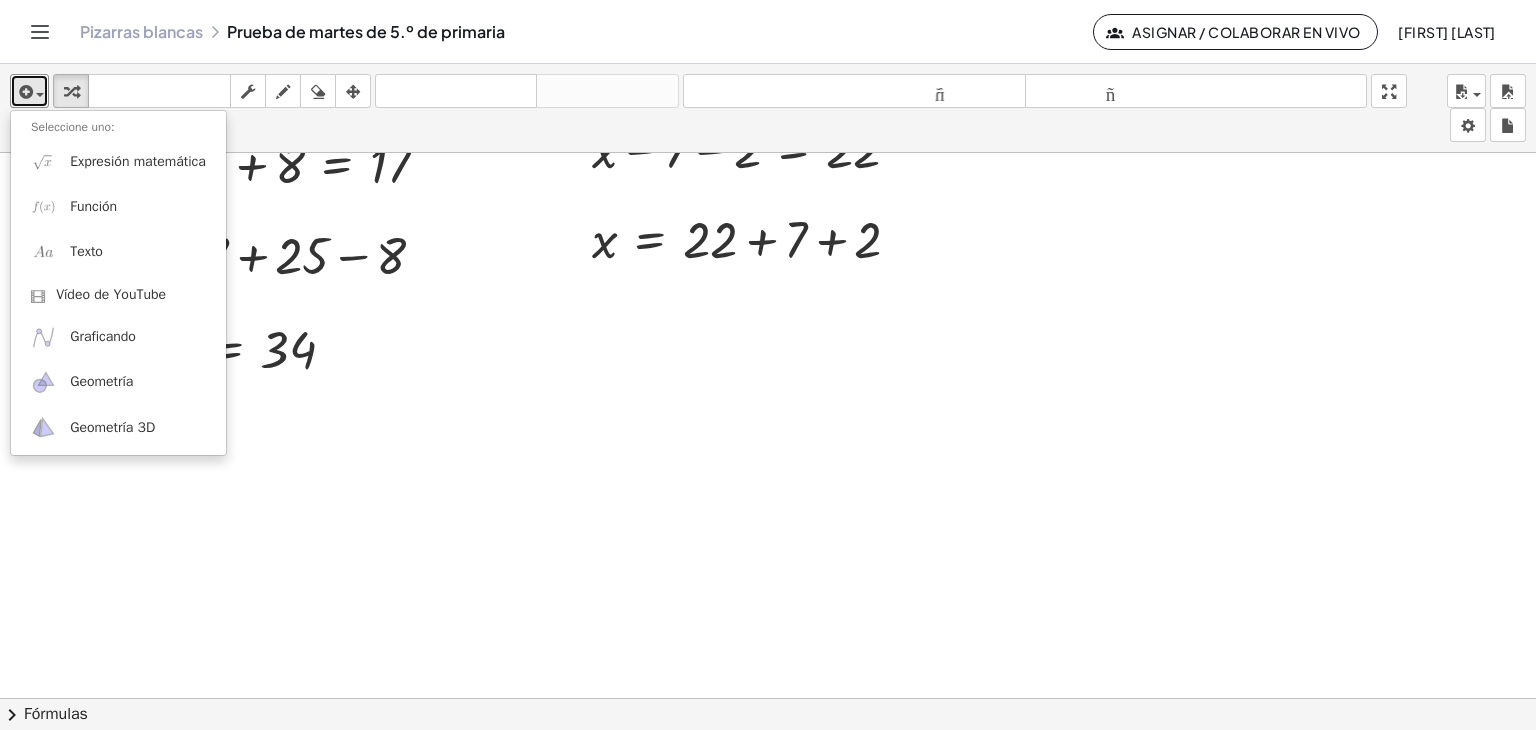click at bounding box center [181, 371] 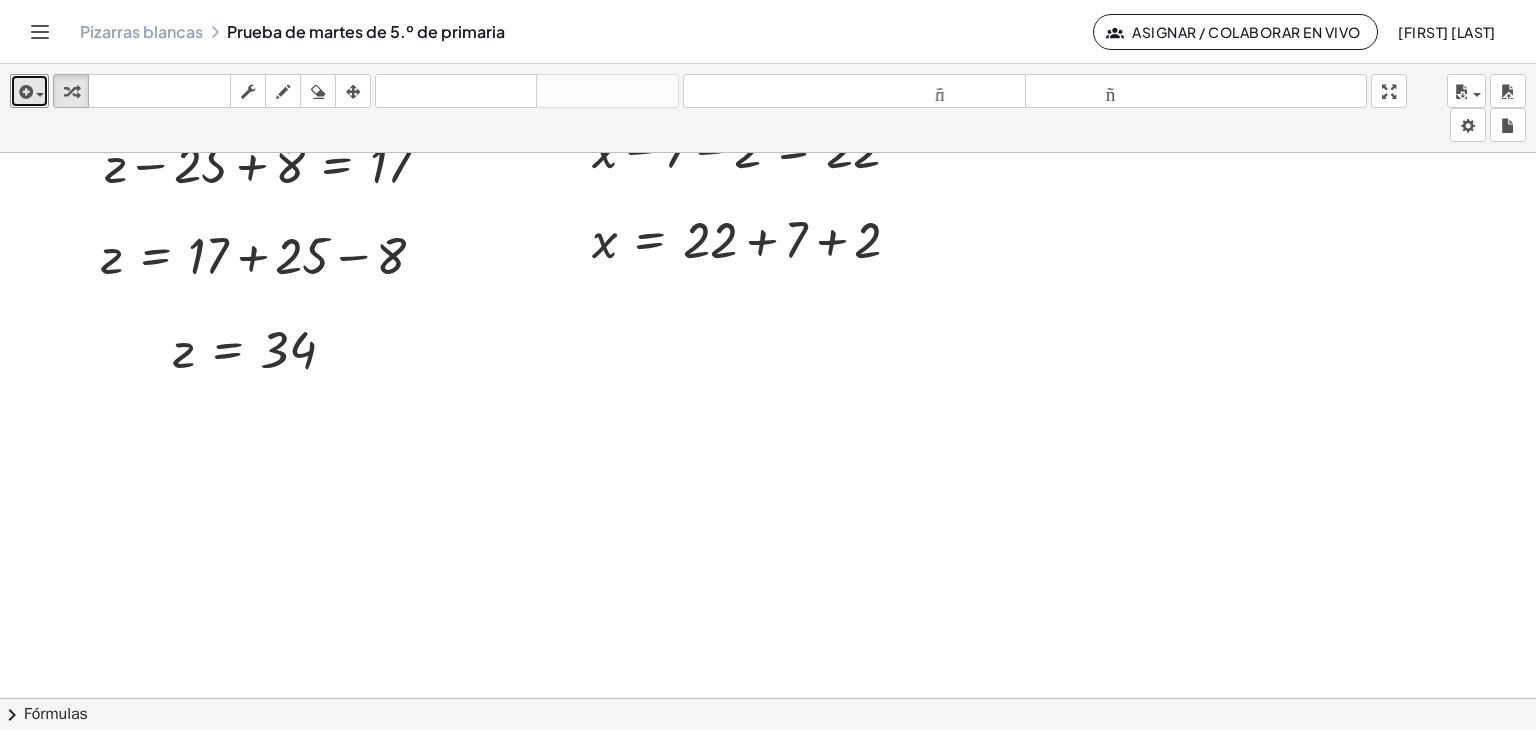 click at bounding box center (181, 371) 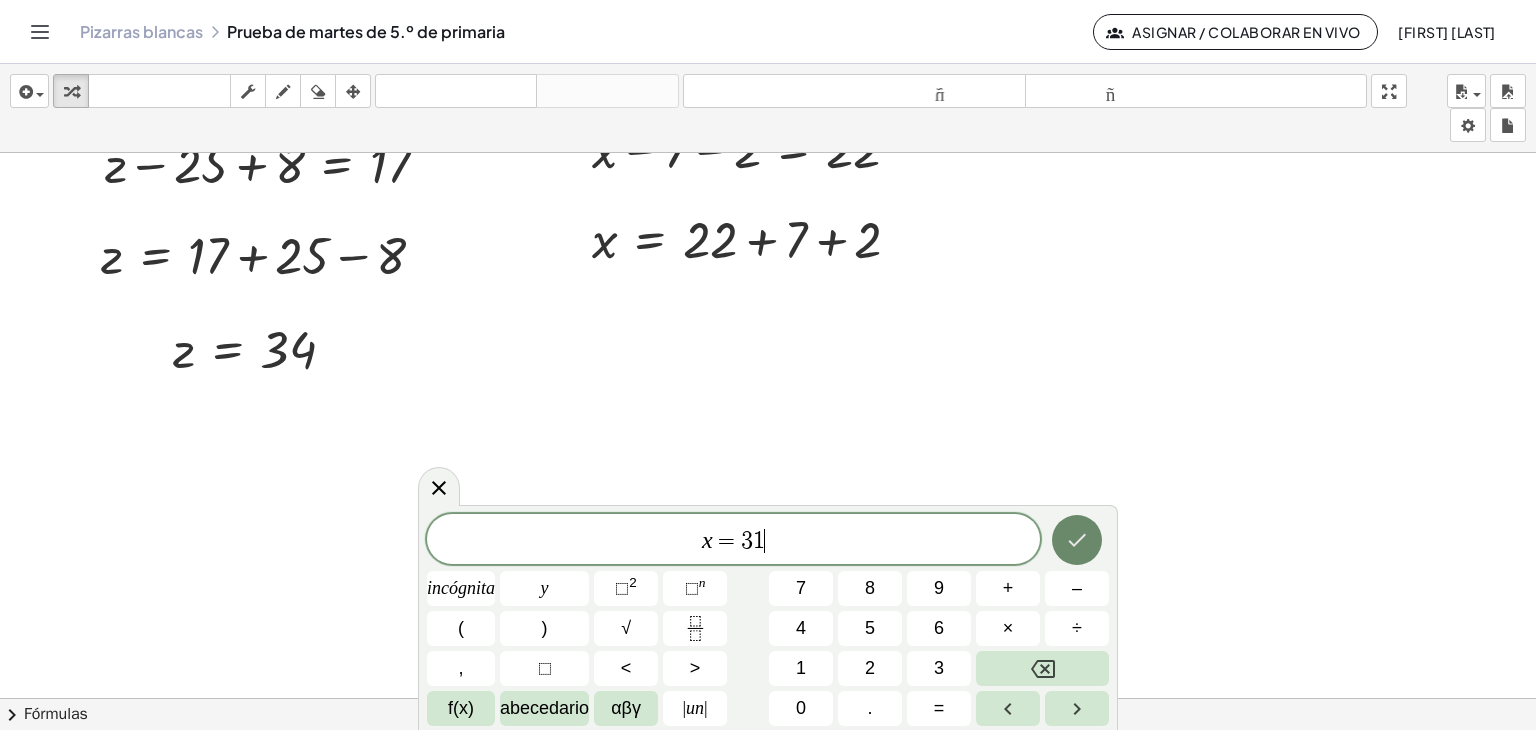 click 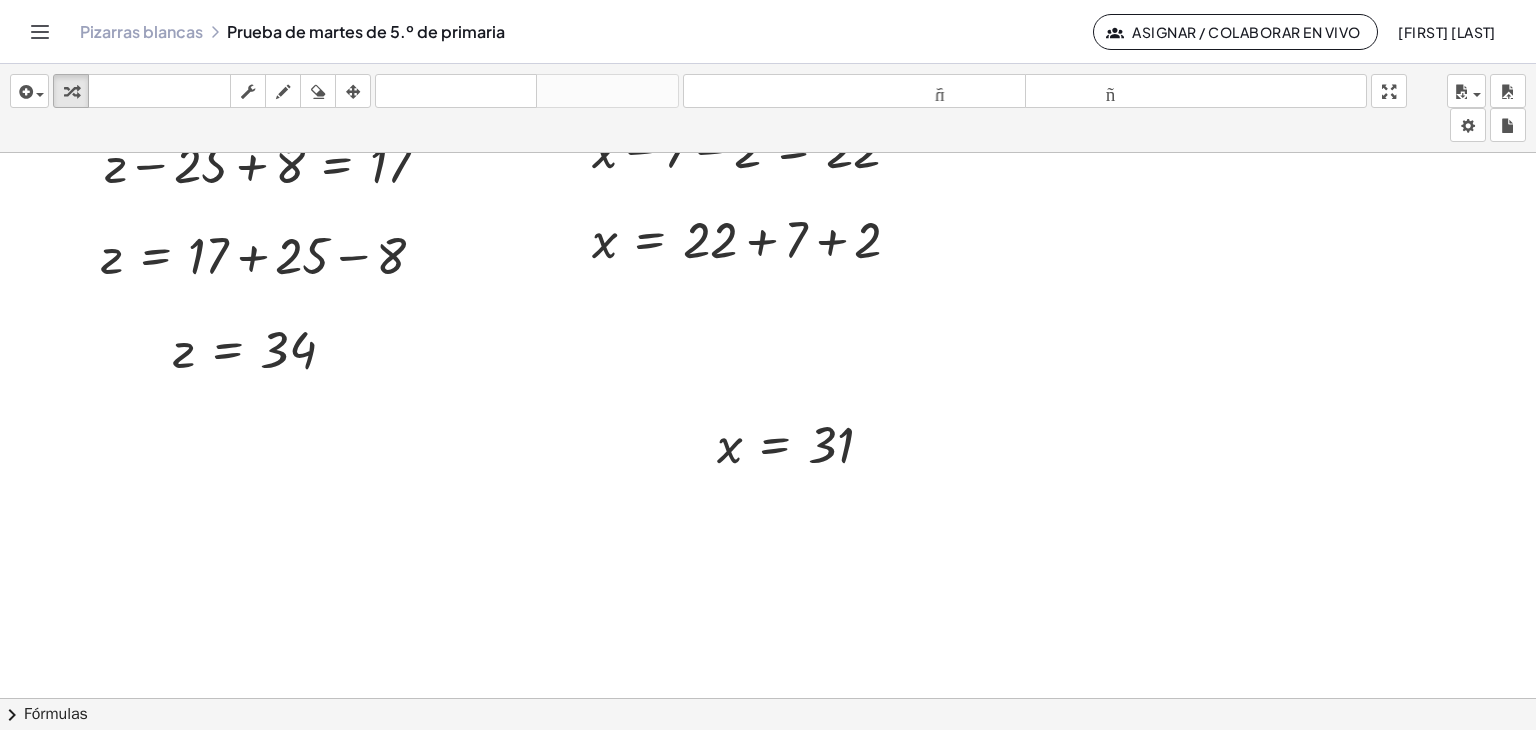 click at bounding box center (353, 92) 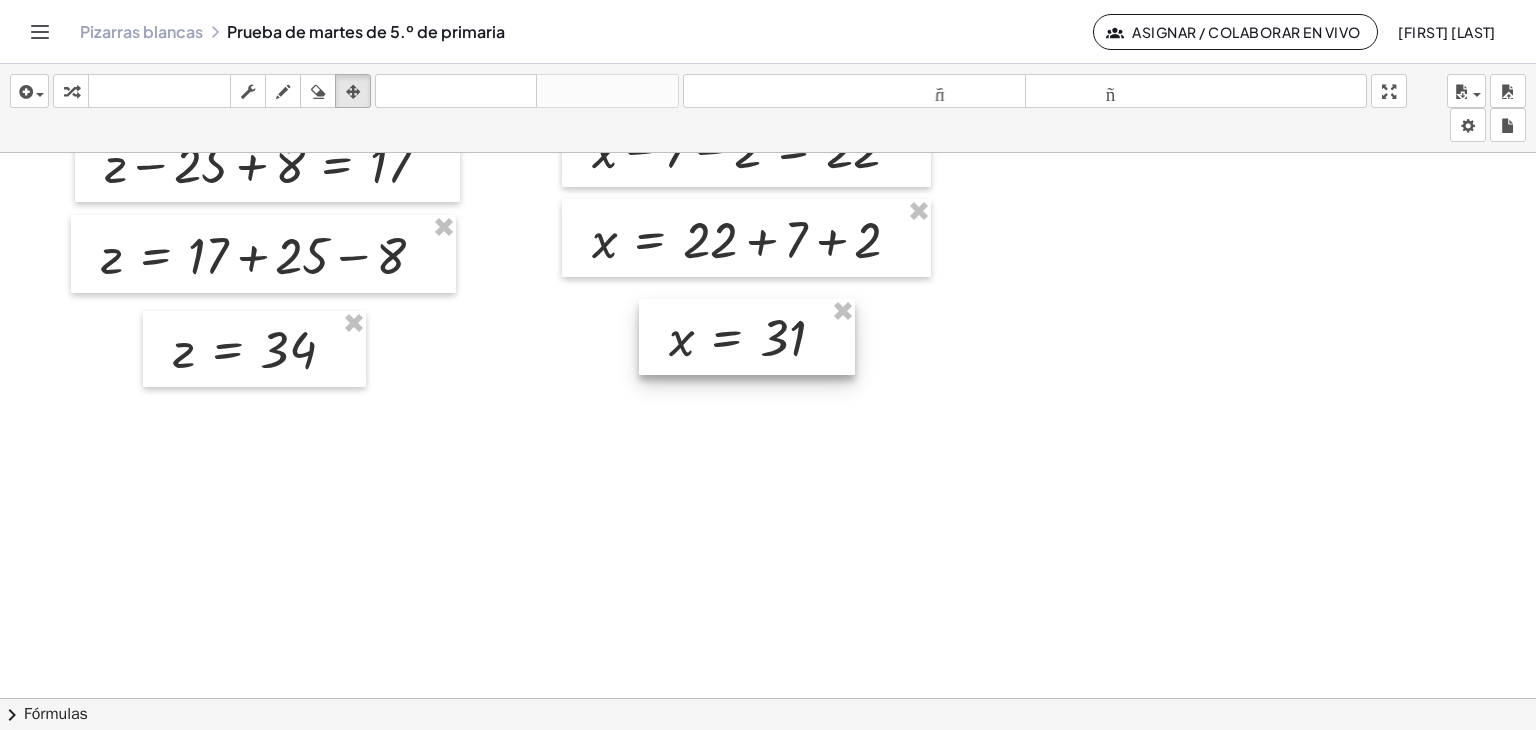 drag, startPoint x: 815, startPoint y: 425, endPoint x: 767, endPoint y: 318, distance: 117.273186 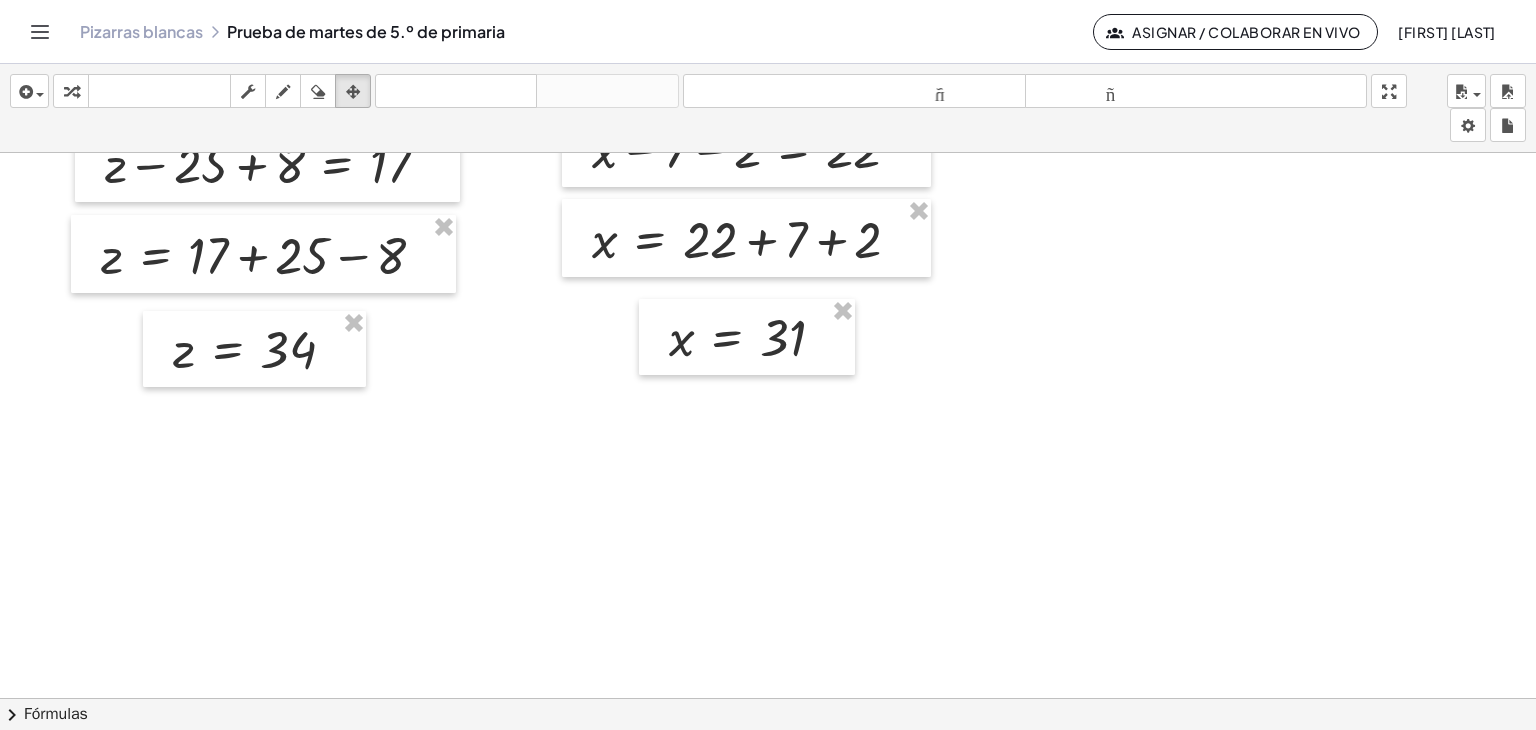 click at bounding box center [181, 371] 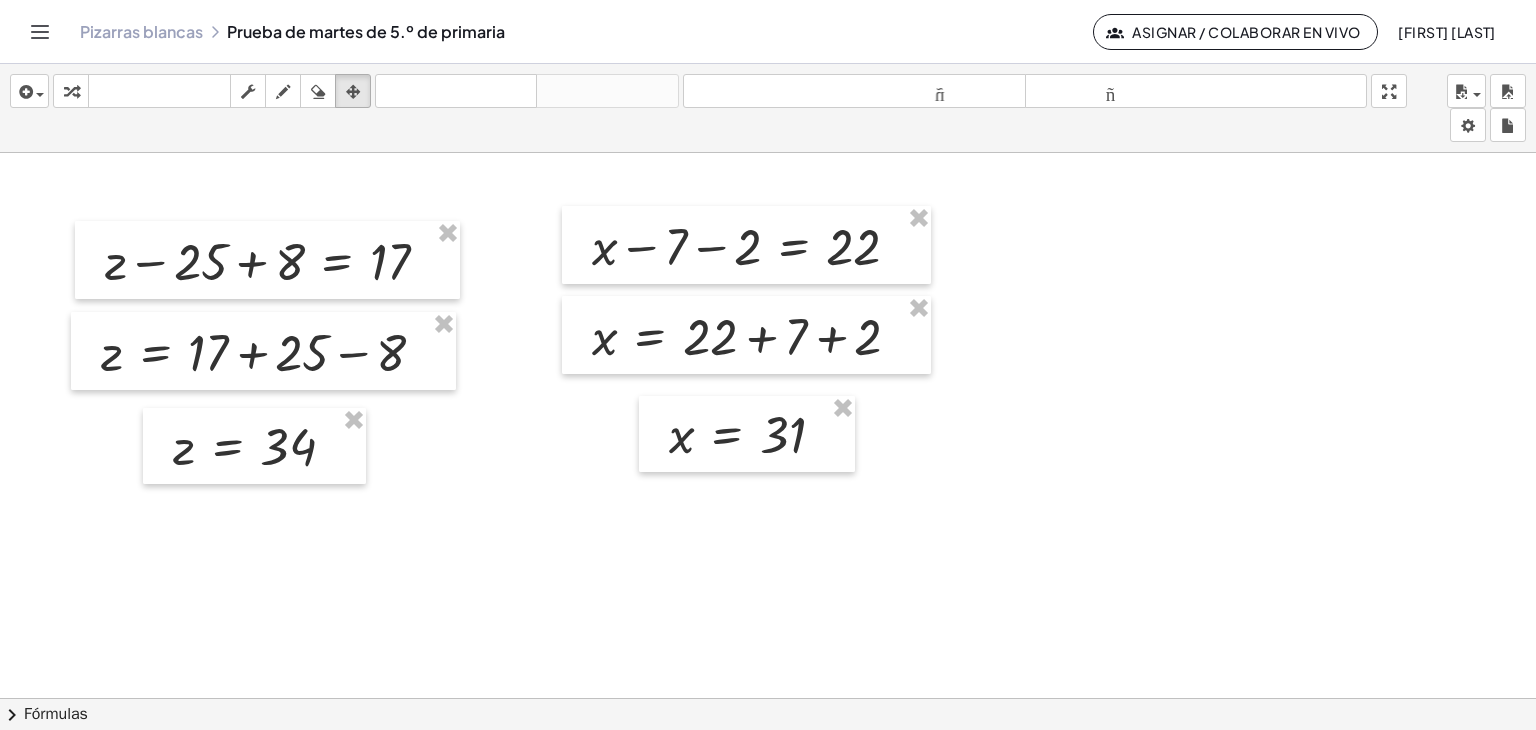 scroll, scrollTop: 300, scrollLeft: 1421, axis: both 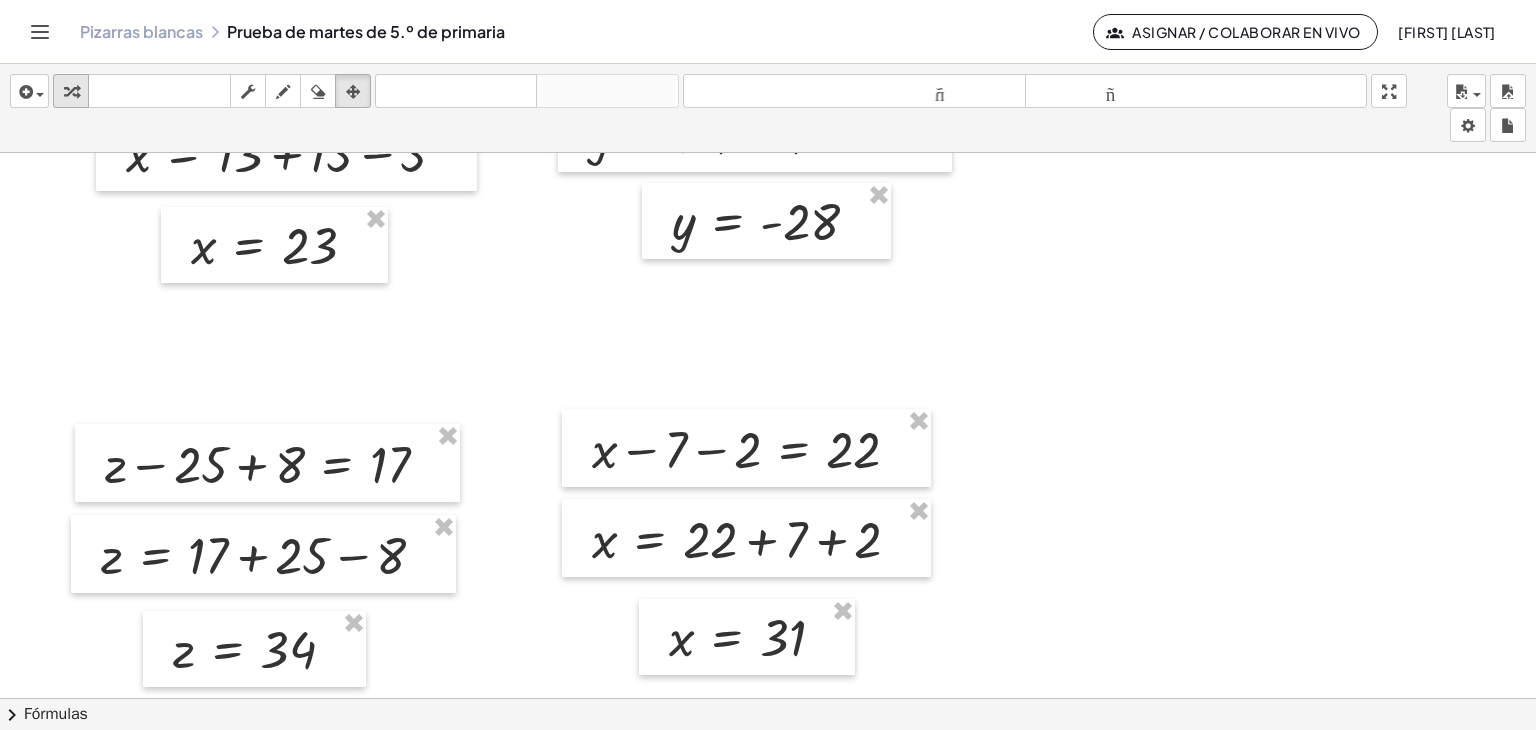click at bounding box center [71, 92] 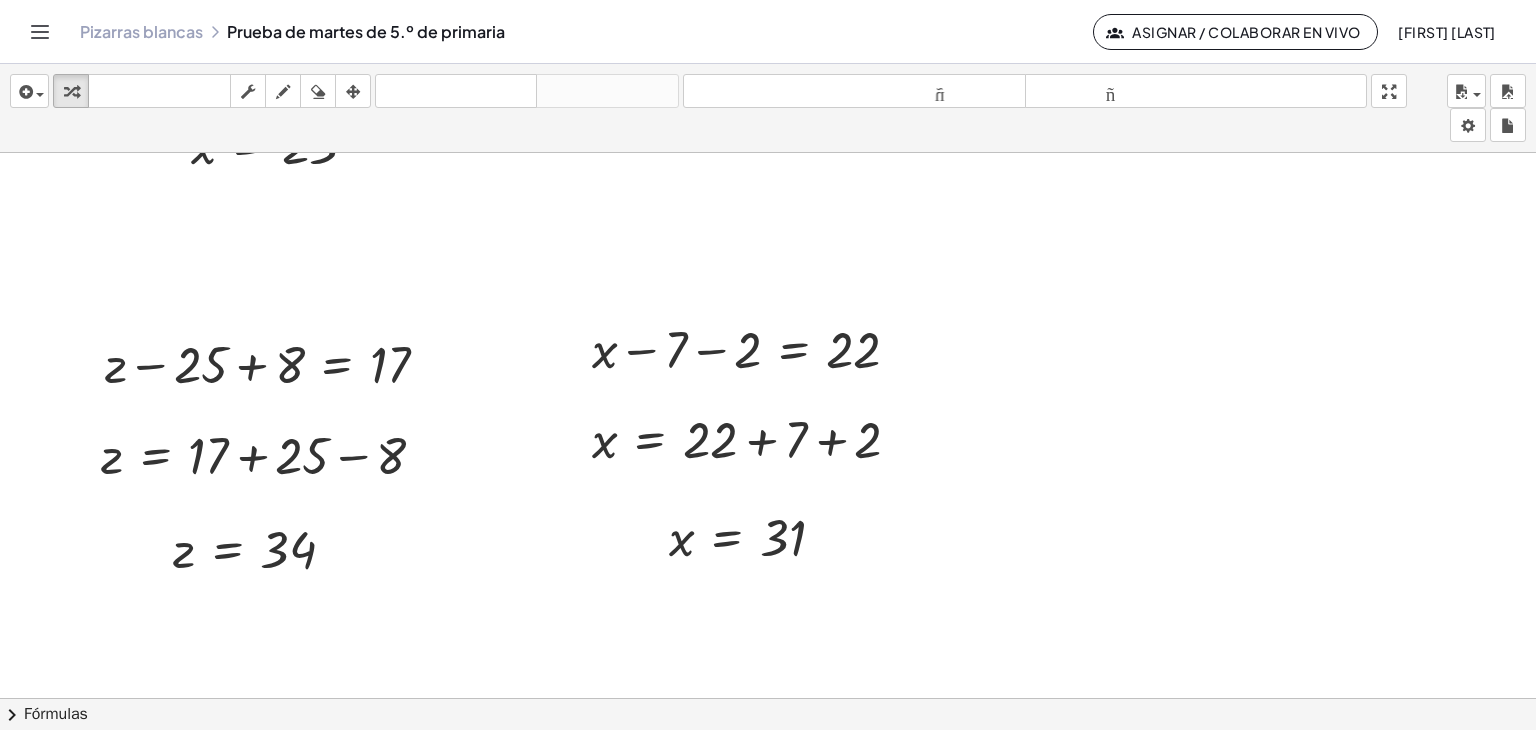 scroll, scrollTop: 100, scrollLeft: 1421, axis: both 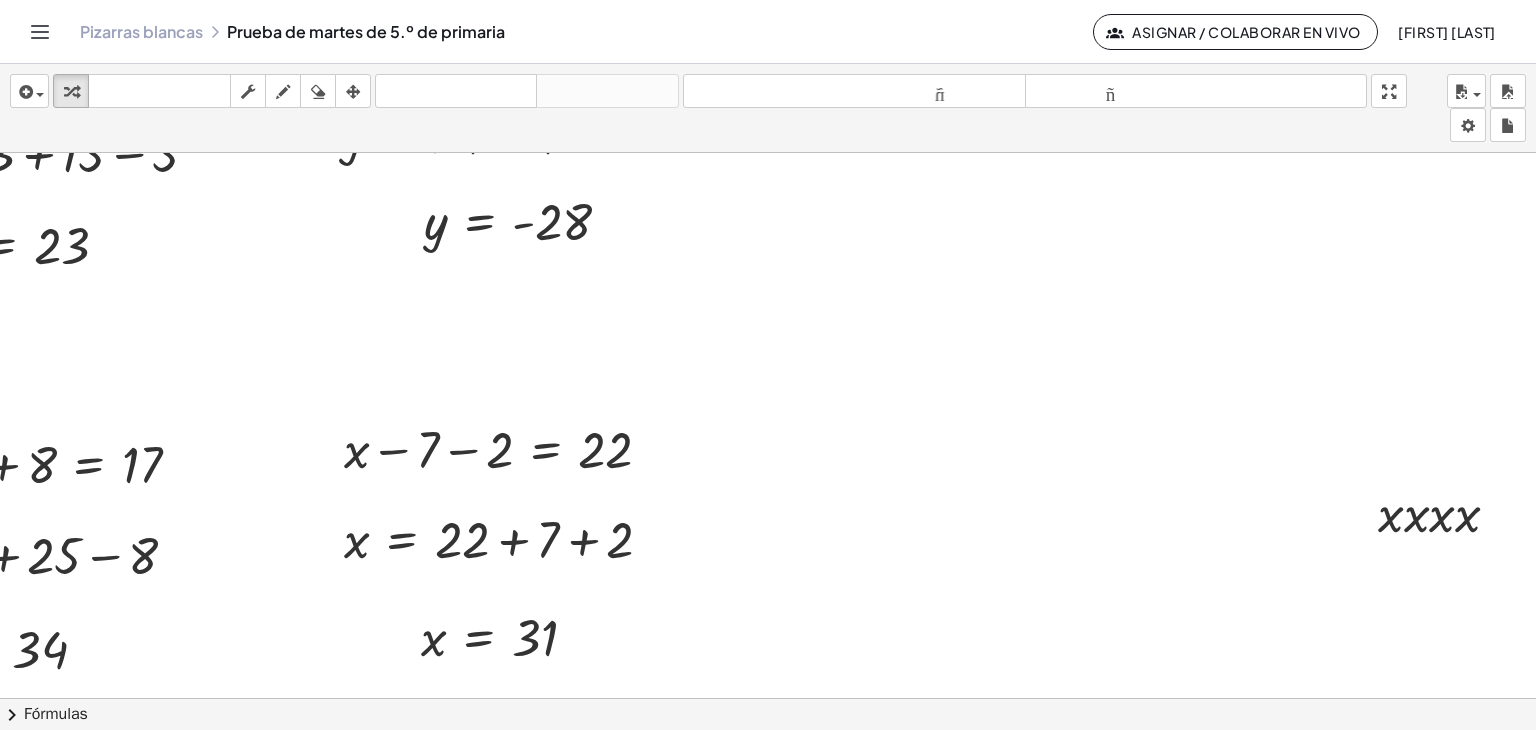 click at bounding box center (353, 92) 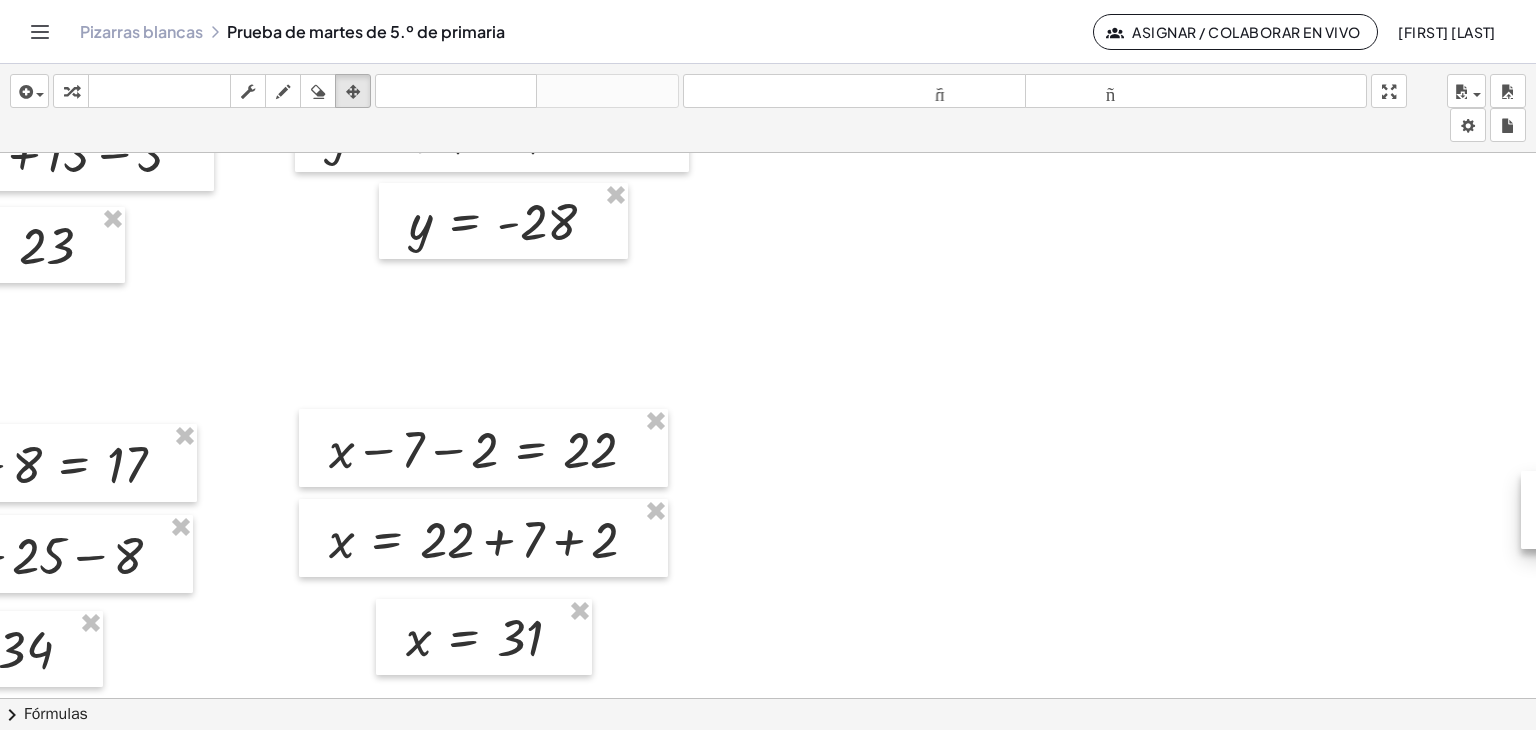 drag, startPoint x: 1347, startPoint y: 497, endPoint x: 1011, endPoint y: 464, distance: 337.61664 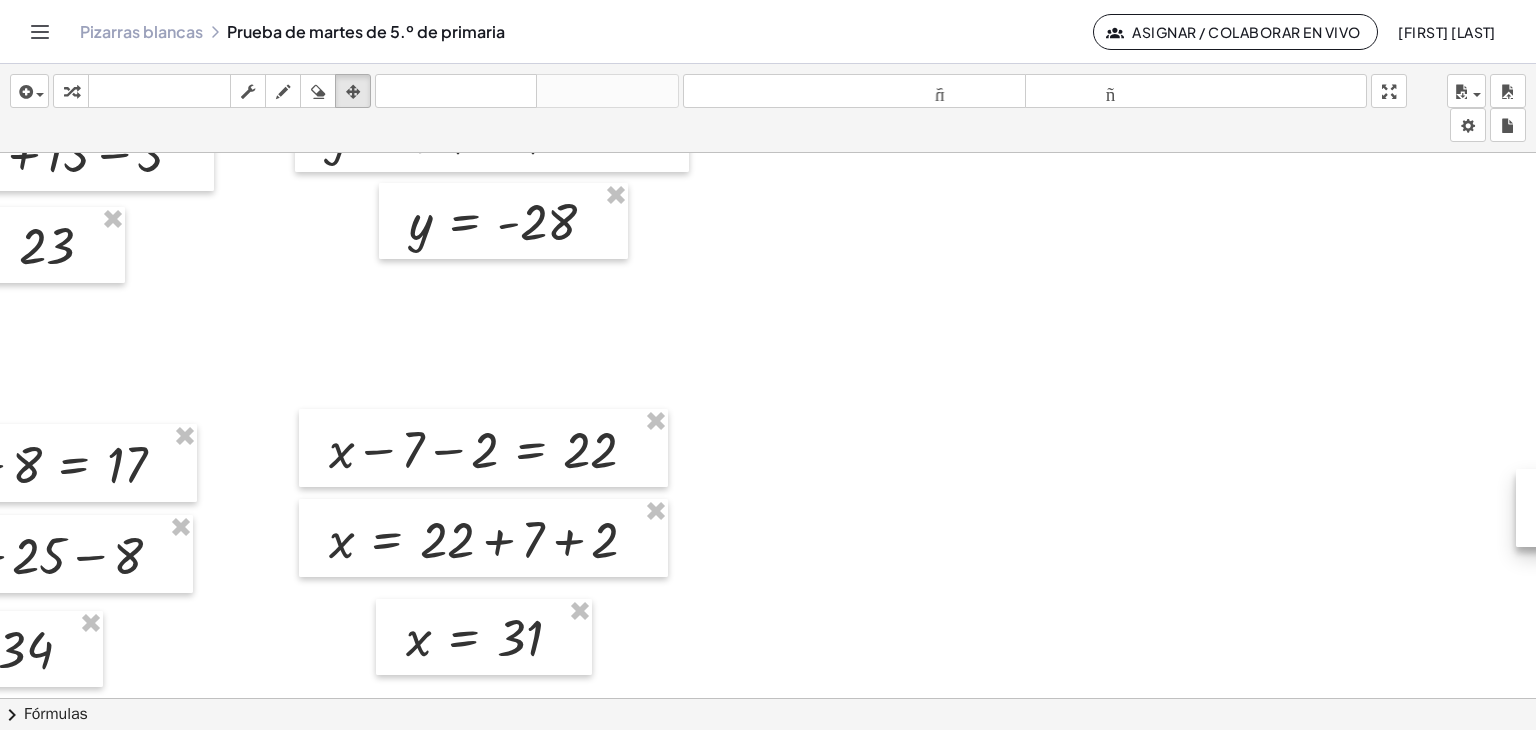 scroll, scrollTop: 300, scrollLeft: 1867, axis: both 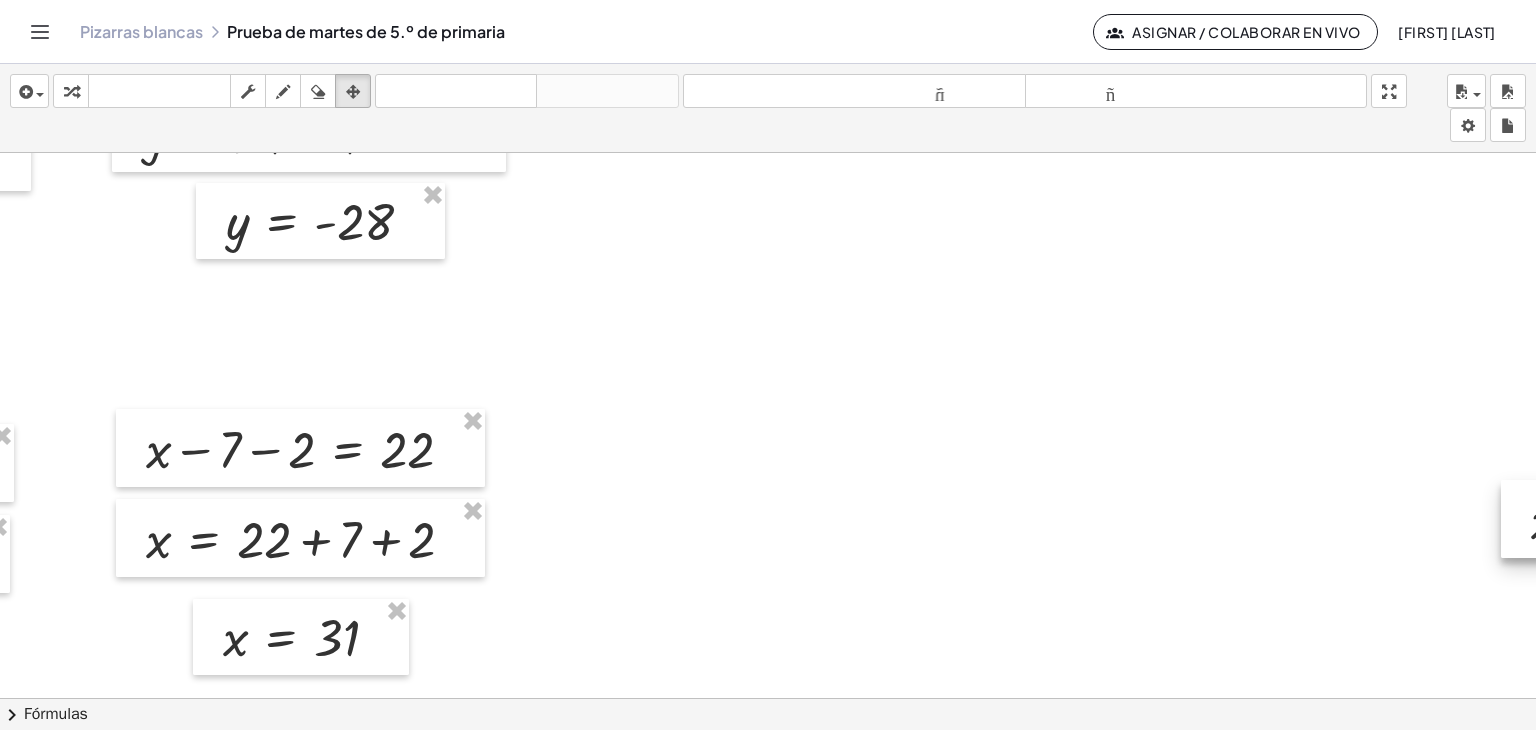 drag, startPoint x: 1535, startPoint y: 497, endPoint x: 1396, endPoint y: 560, distance: 152.61061 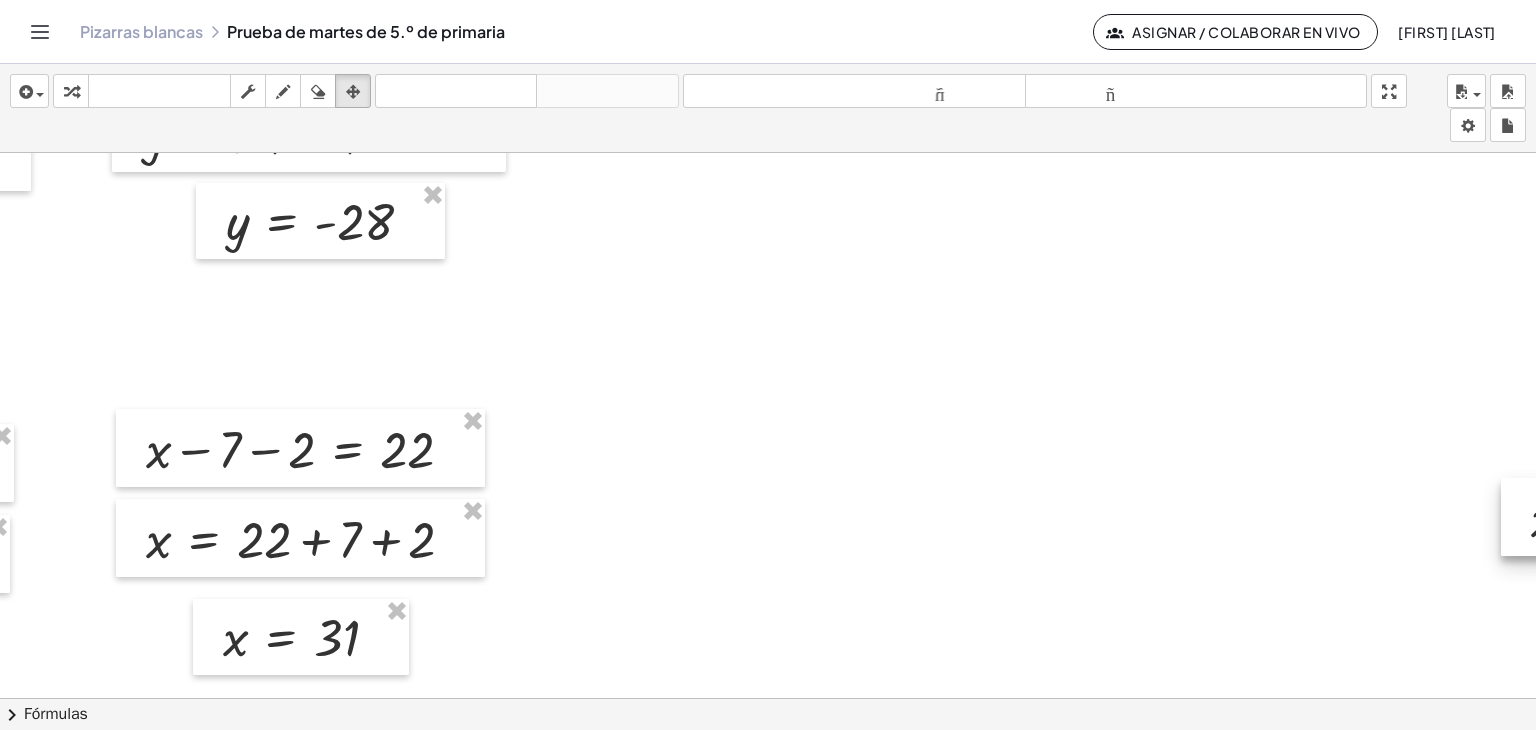 scroll, scrollTop: 300, scrollLeft: 2035, axis: both 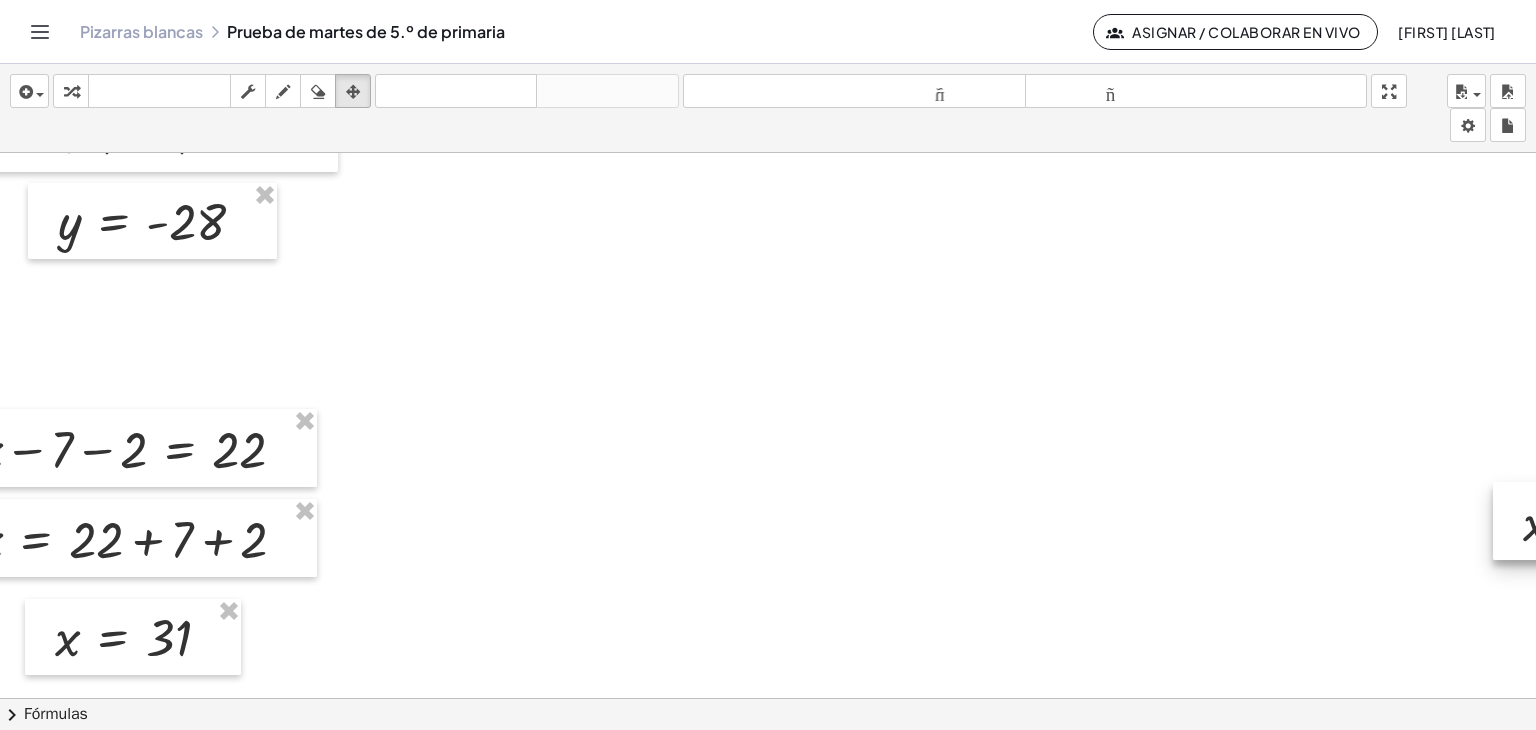 drag, startPoint x: 1375, startPoint y: 489, endPoint x: 1296, endPoint y: 605, distance: 140.34601 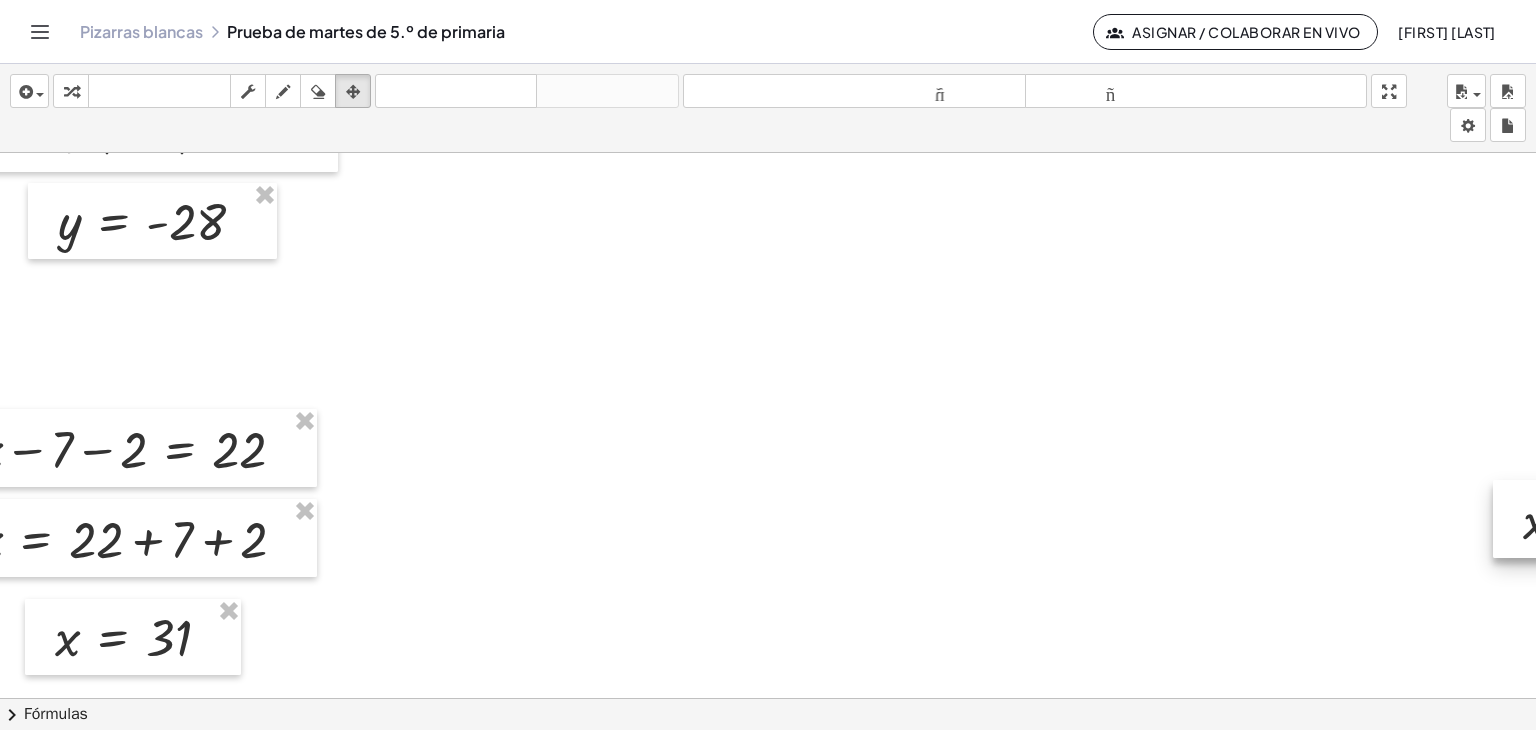 scroll, scrollTop: 300, scrollLeft: 2195, axis: both 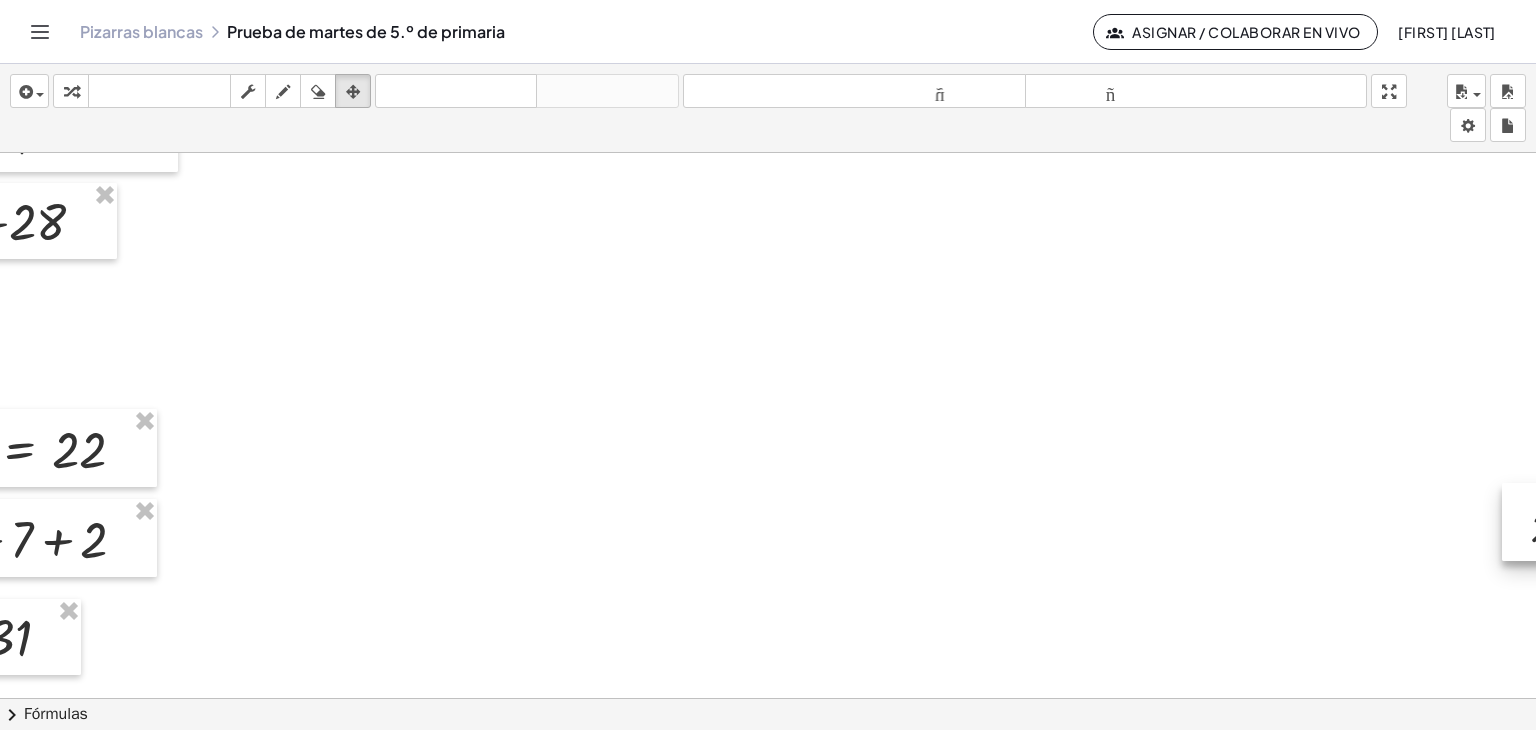drag, startPoint x: 1361, startPoint y: 494, endPoint x: 1019, endPoint y: 724, distance: 412.1456 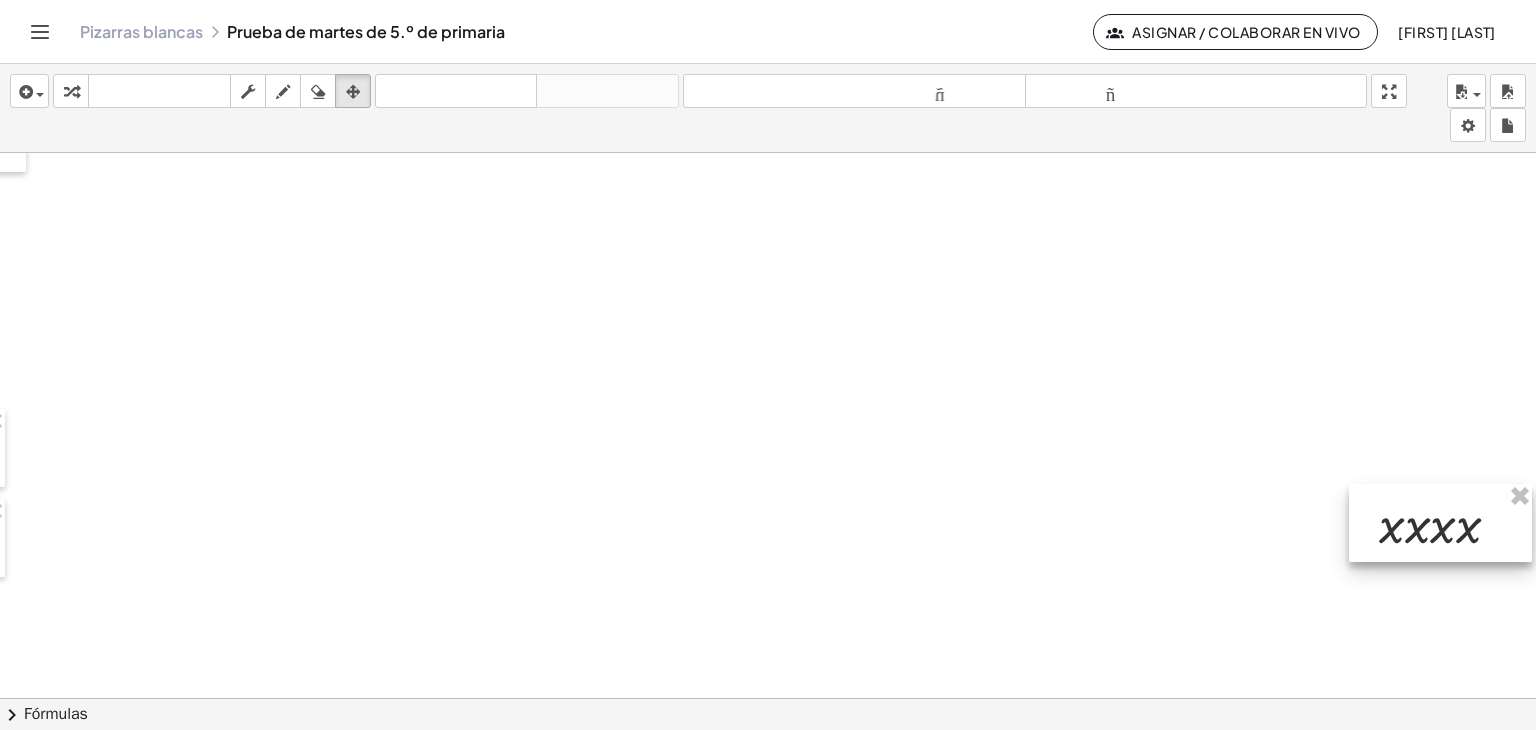scroll, scrollTop: 300, scrollLeft: 2362, axis: both 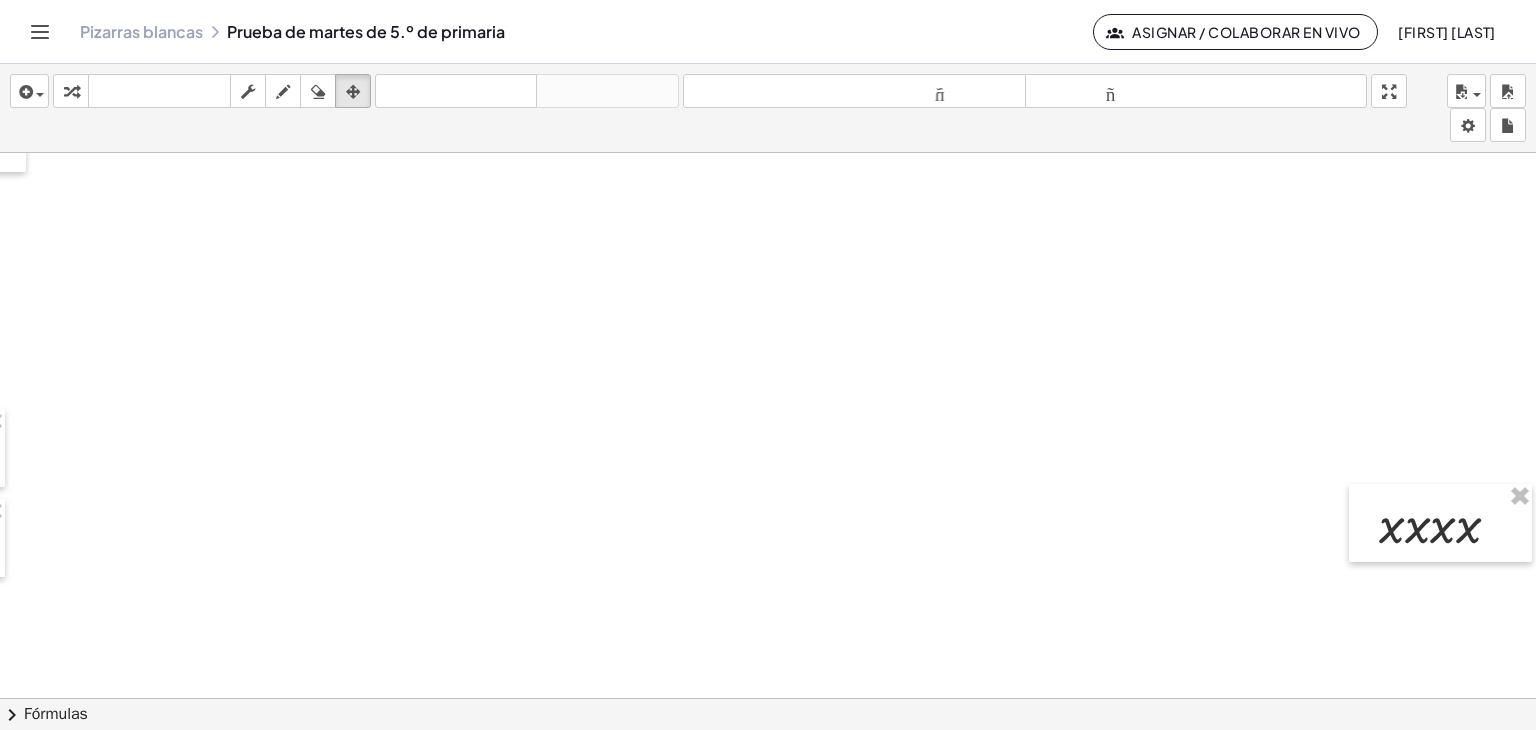click at bounding box center [-406, 671] 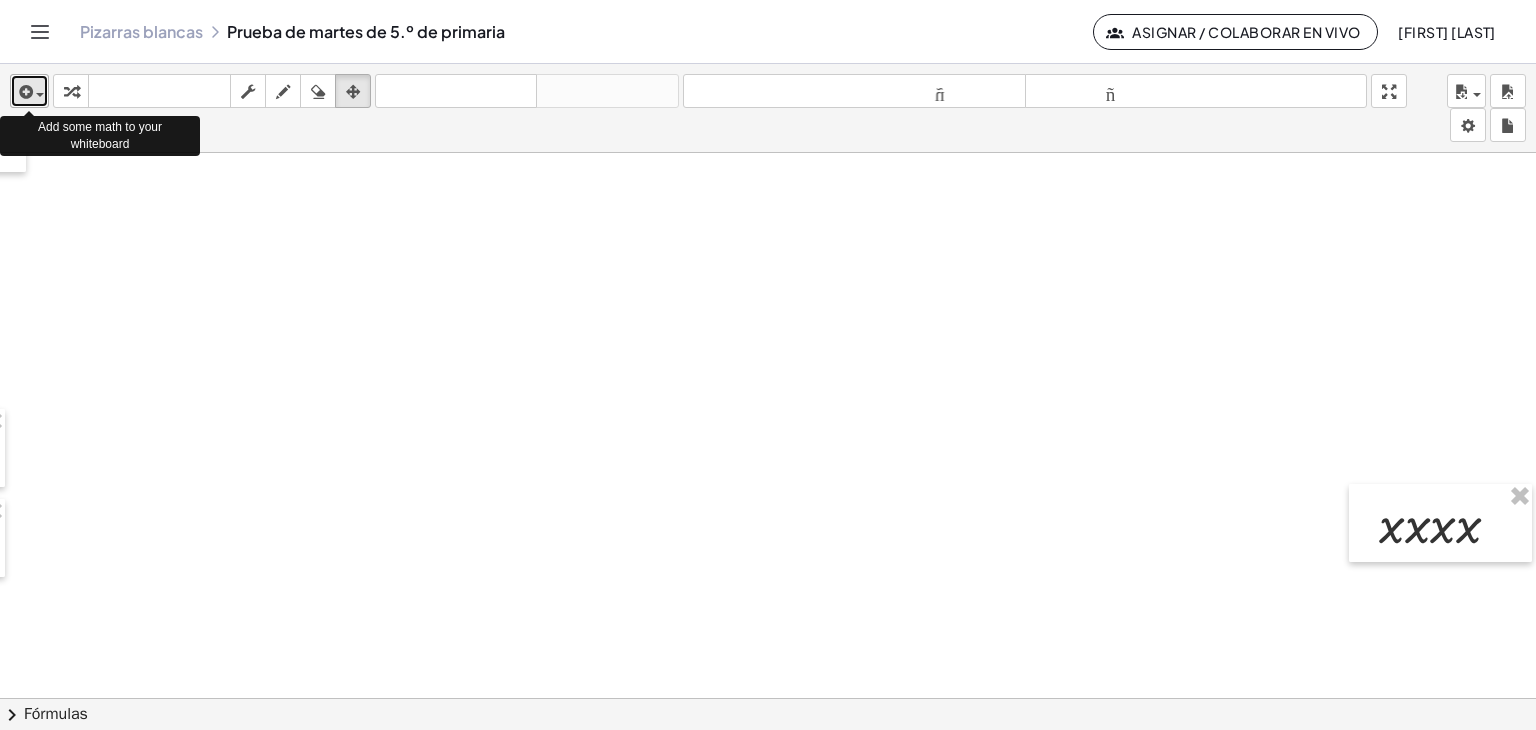 click at bounding box center [29, 91] 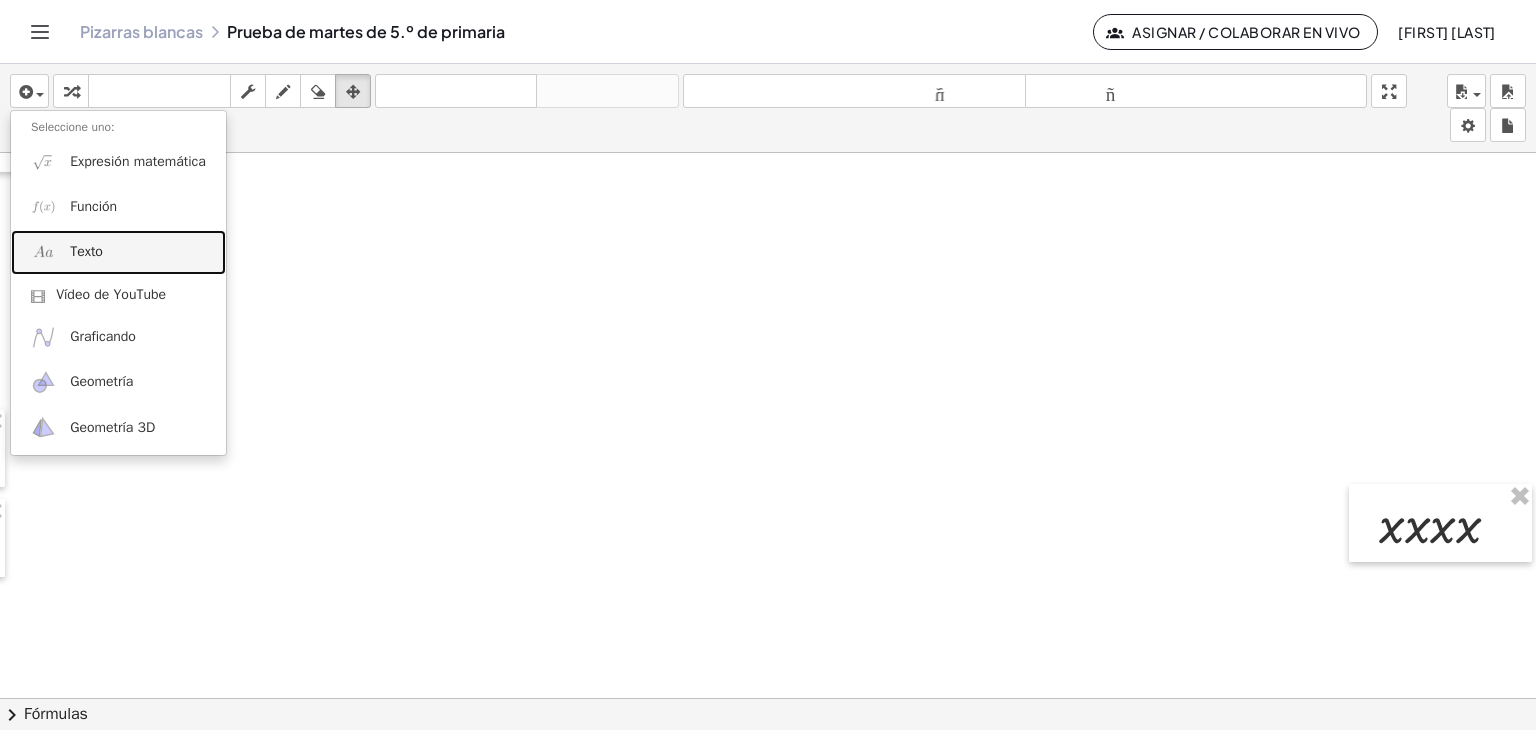 click on "Texto" at bounding box center [86, 251] 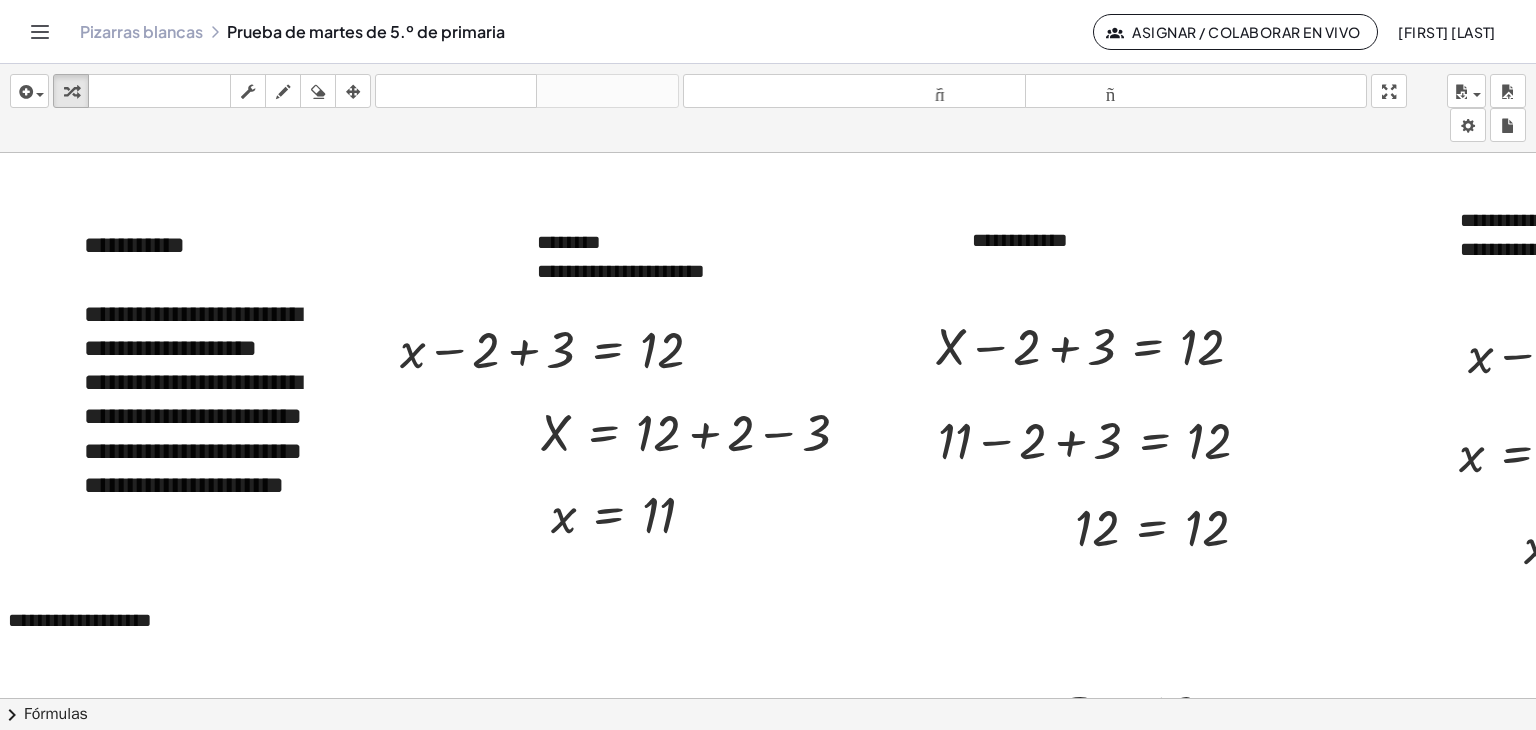 scroll, scrollTop: 0, scrollLeft: 0, axis: both 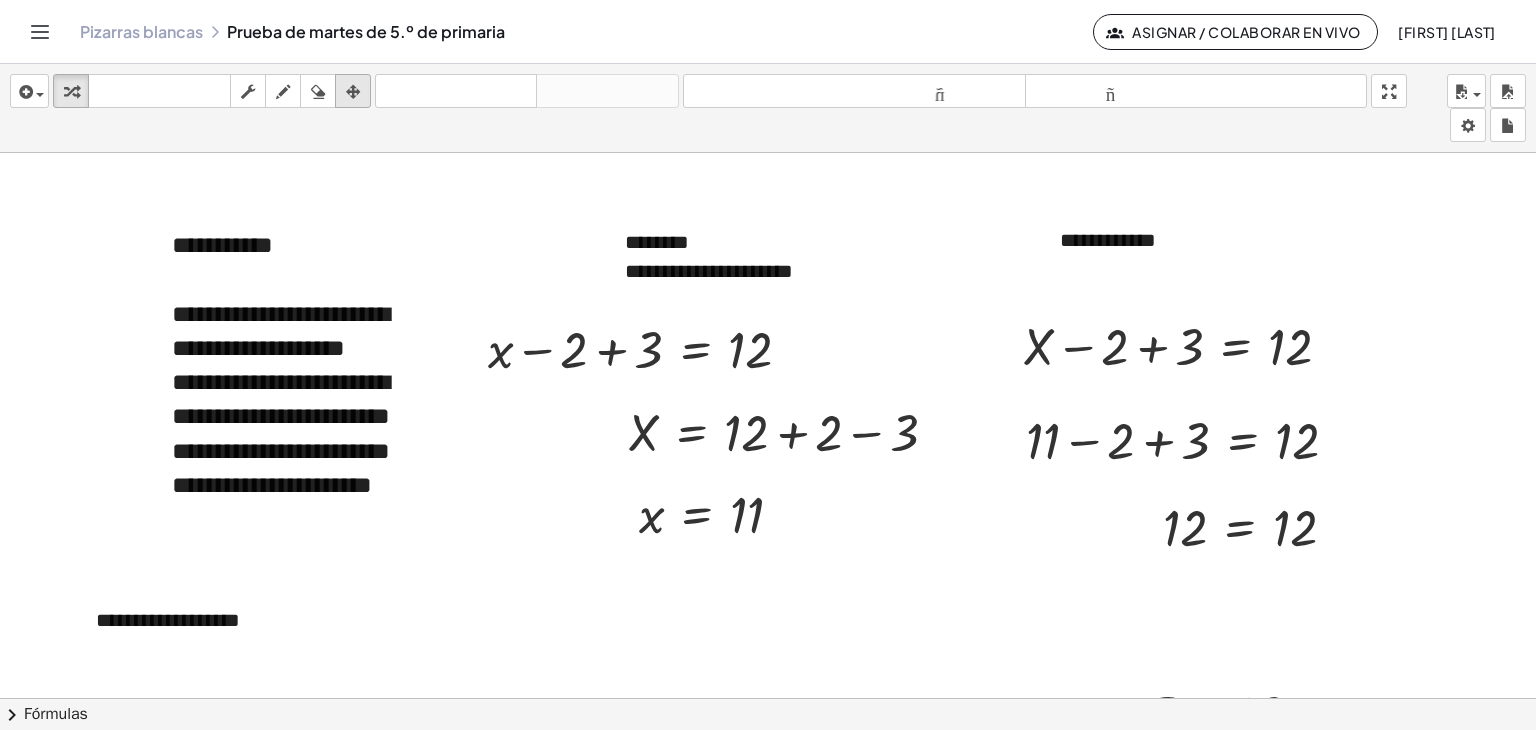 click at bounding box center [353, 92] 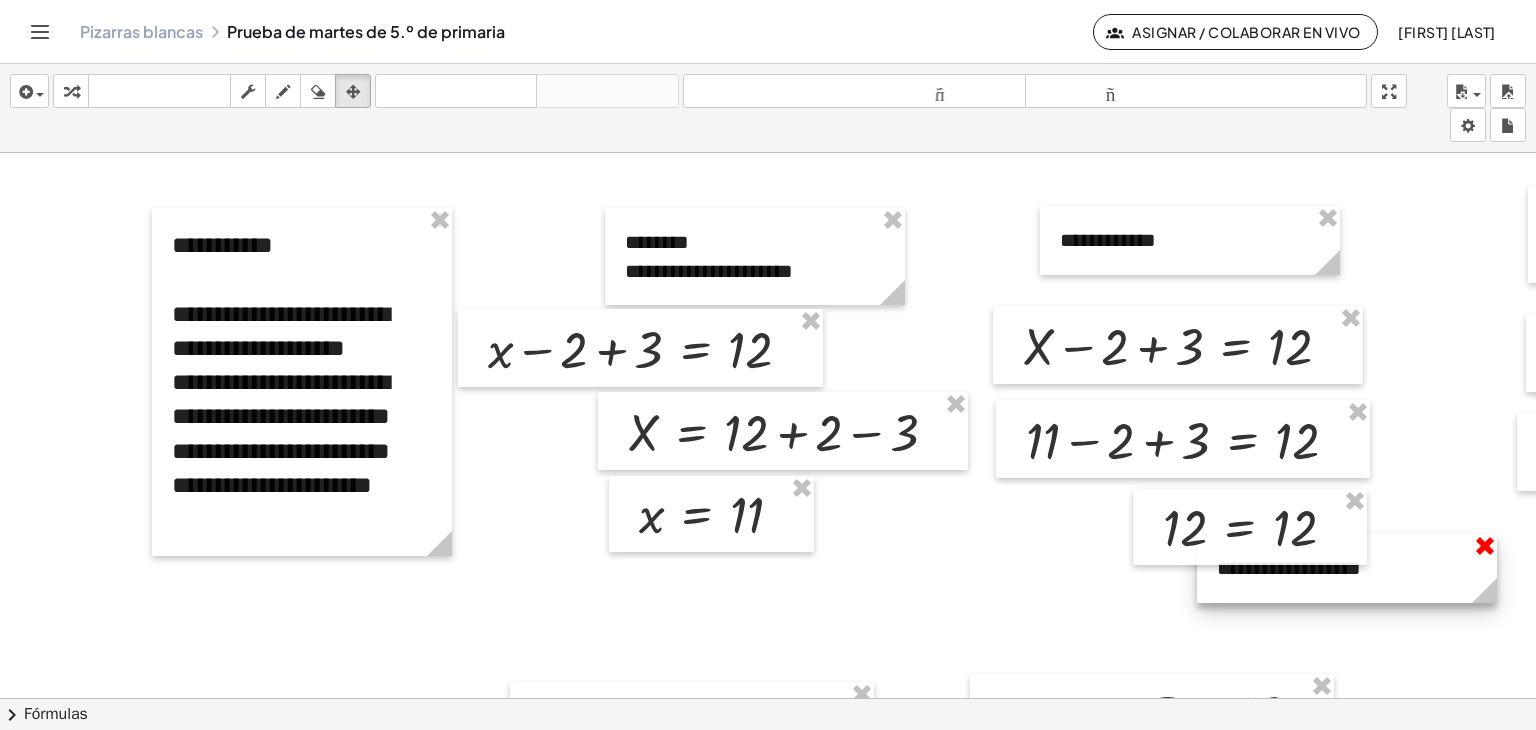 drag, startPoint x: 314, startPoint y: 609, endPoint x: 1435, endPoint y: 557, distance: 1122.2054 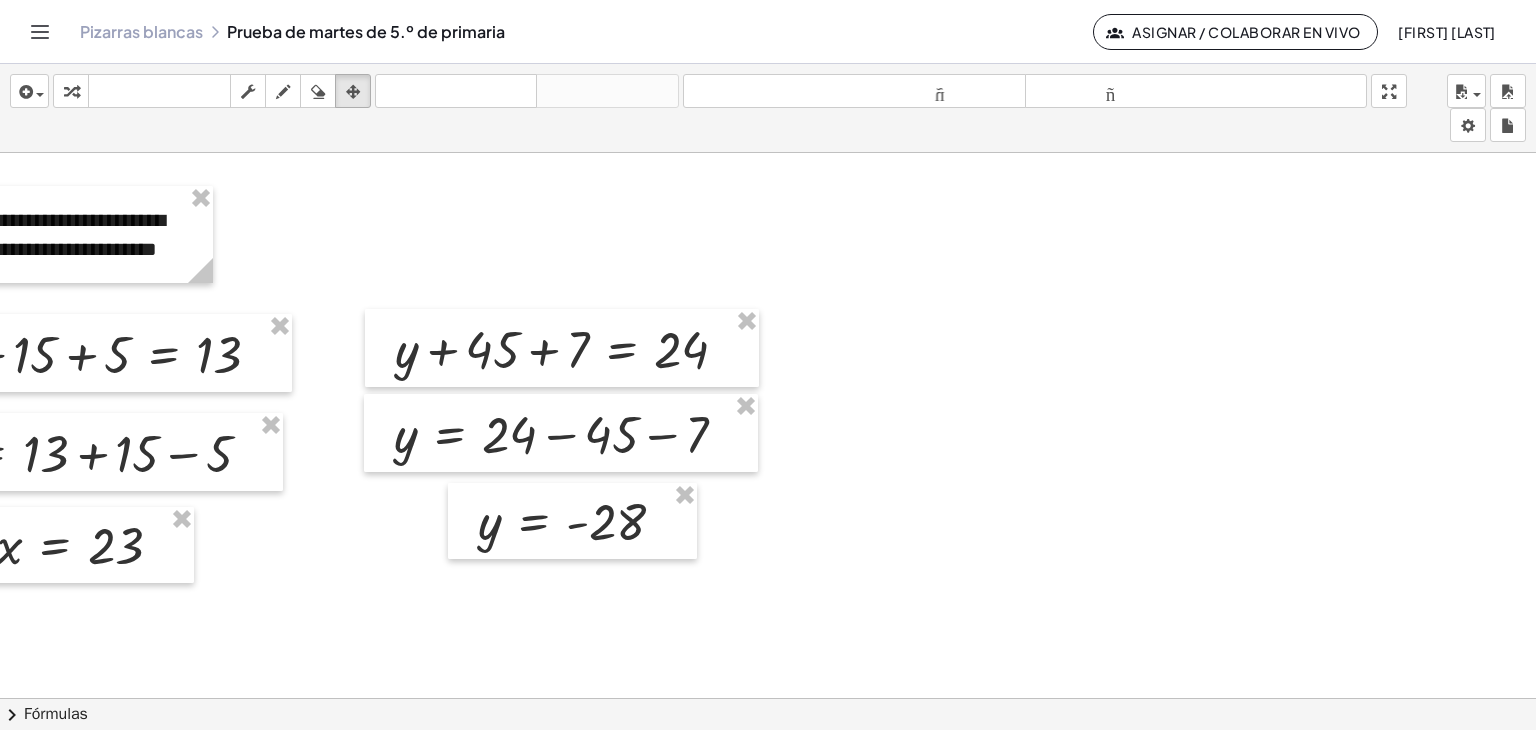 scroll, scrollTop: 0, scrollLeft: 1287, axis: horizontal 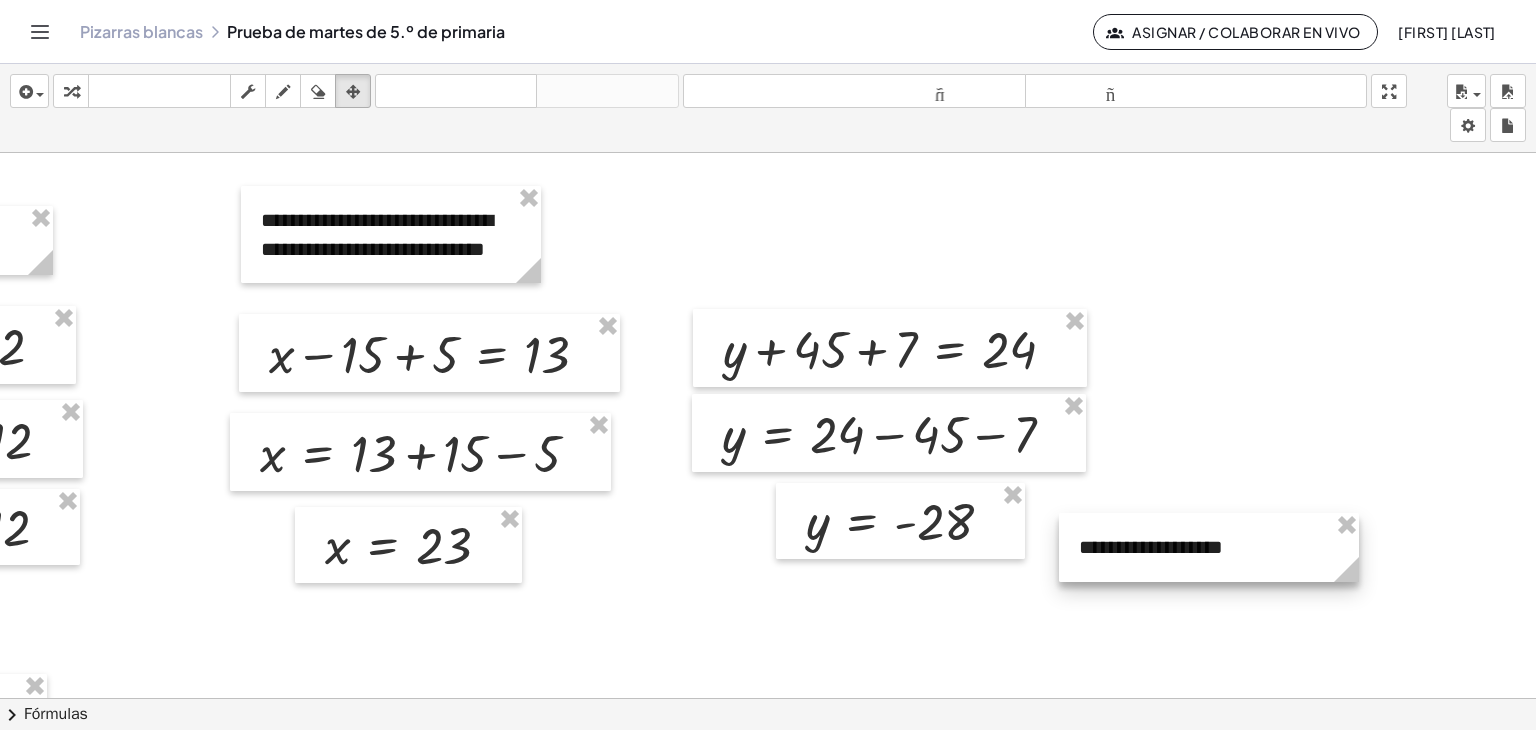 drag, startPoint x: 163, startPoint y: 582, endPoint x: 1249, endPoint y: 550, distance: 1086.4713 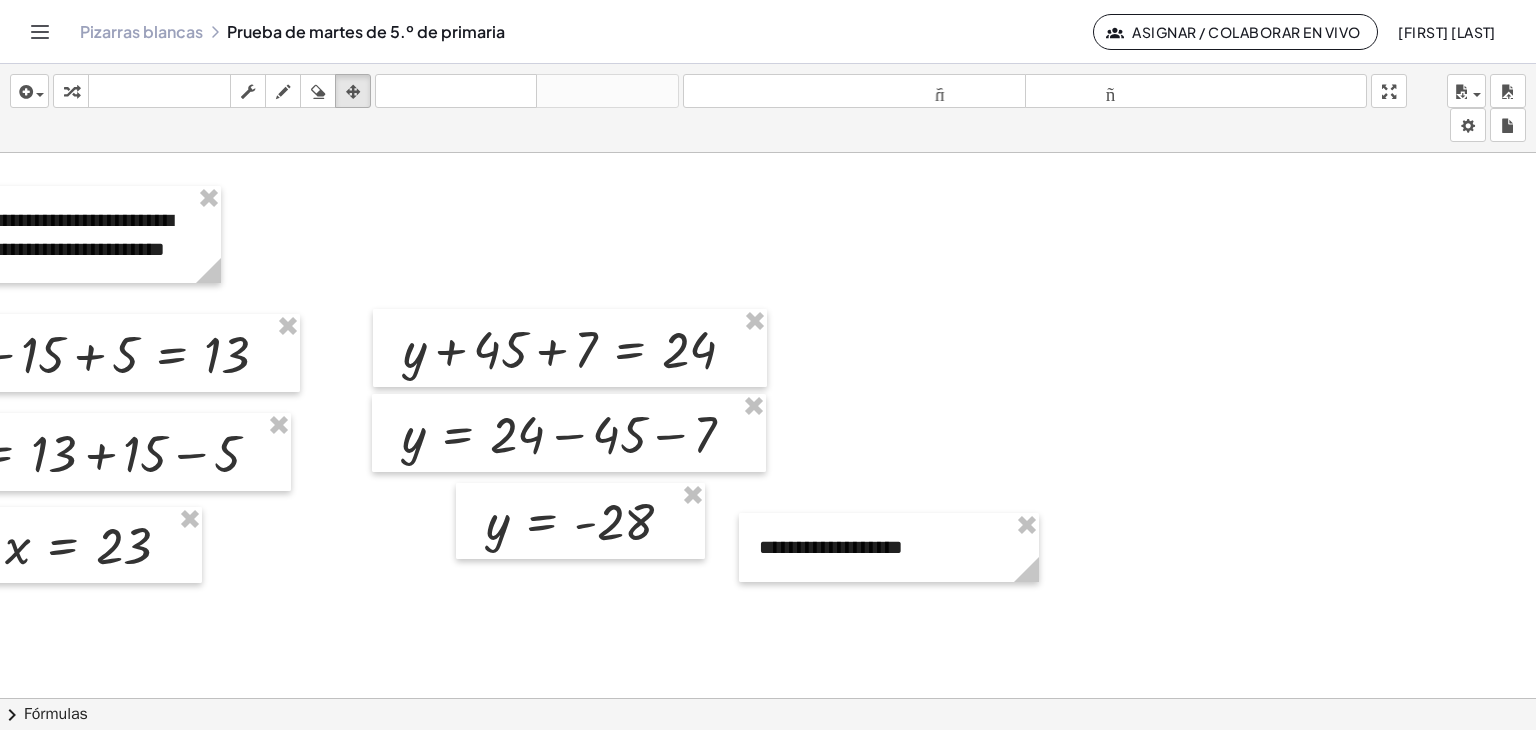 scroll, scrollTop: 0, scrollLeft: 1655, axis: horizontal 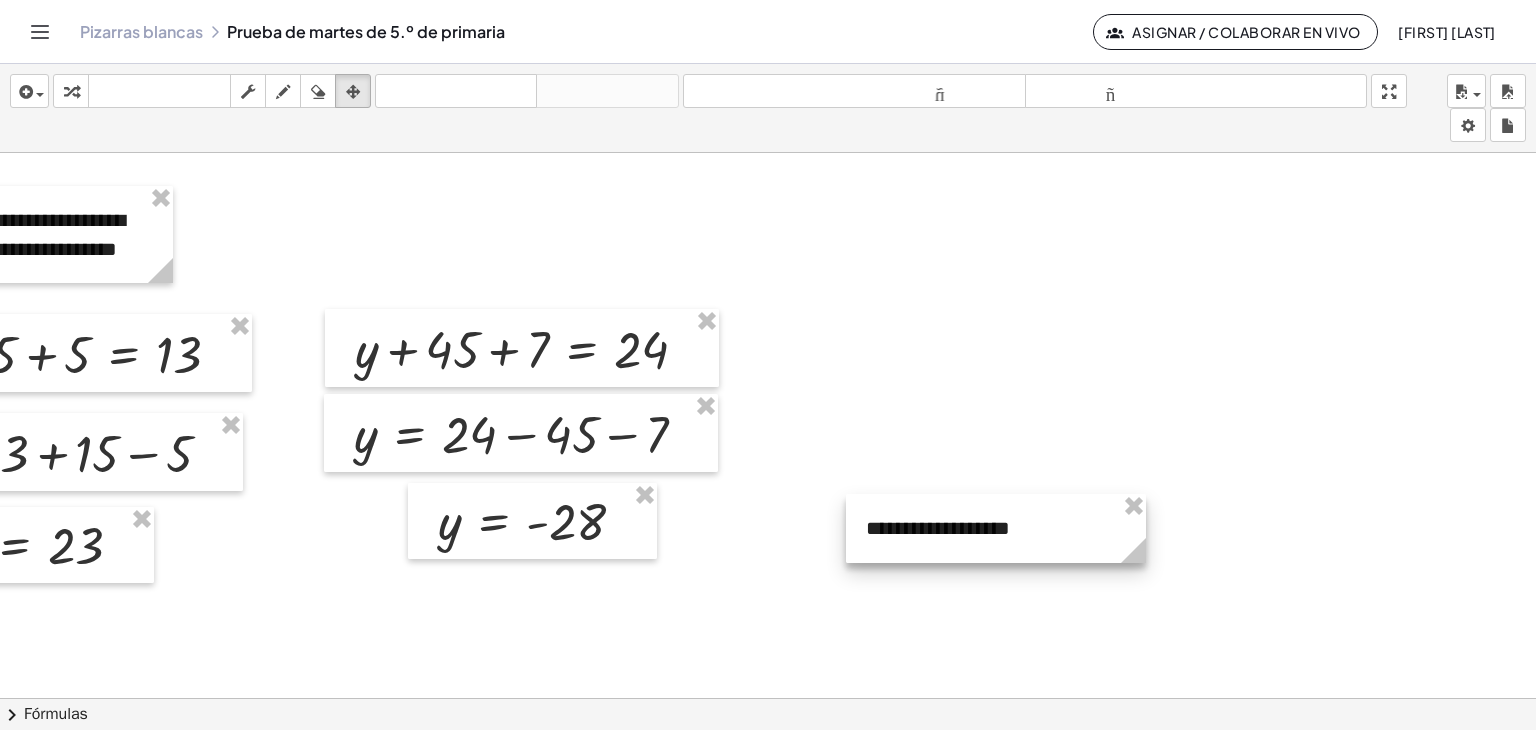 drag, startPoint x: 916, startPoint y: 558, endPoint x: 1071, endPoint y: 539, distance: 156.16017 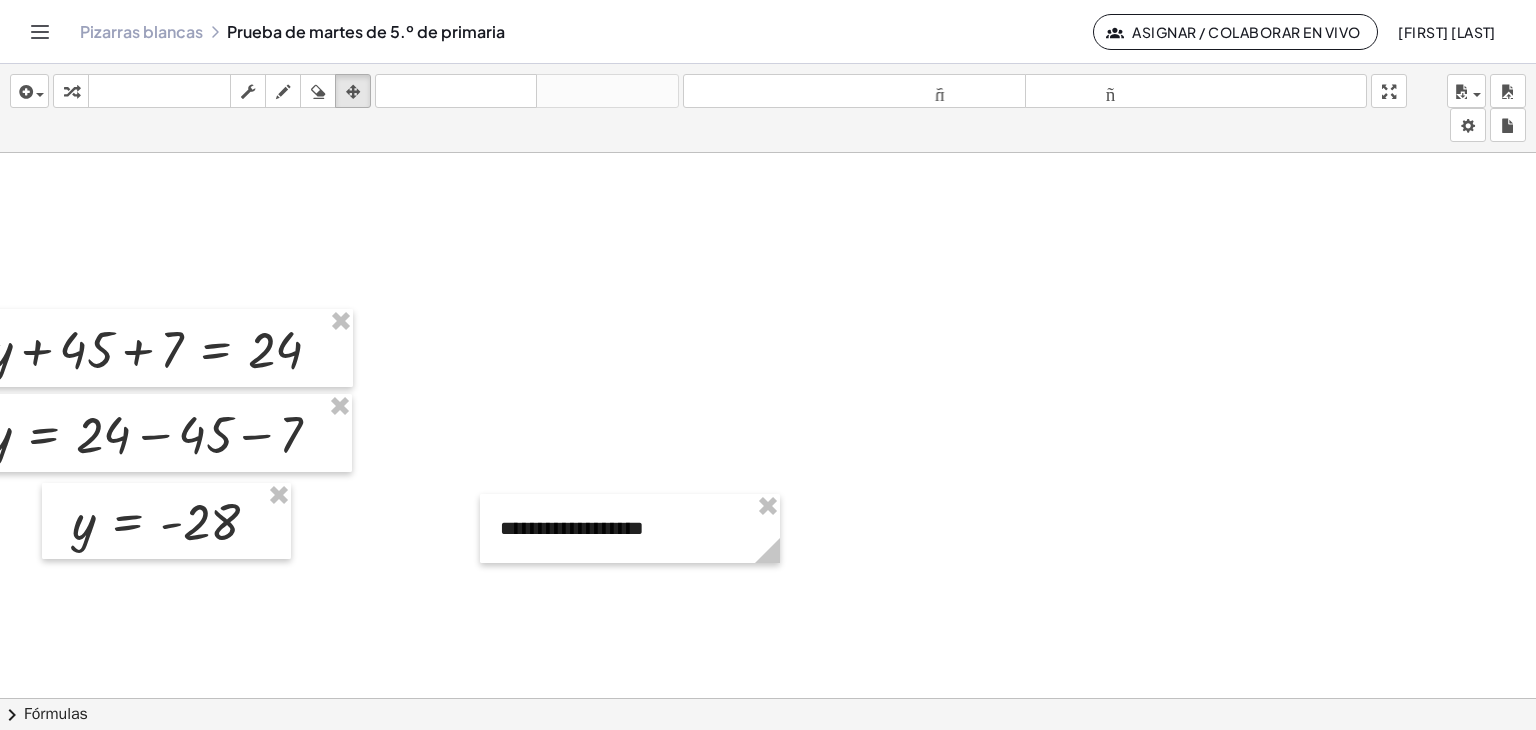 scroll, scrollTop: 0, scrollLeft: 2023, axis: horizontal 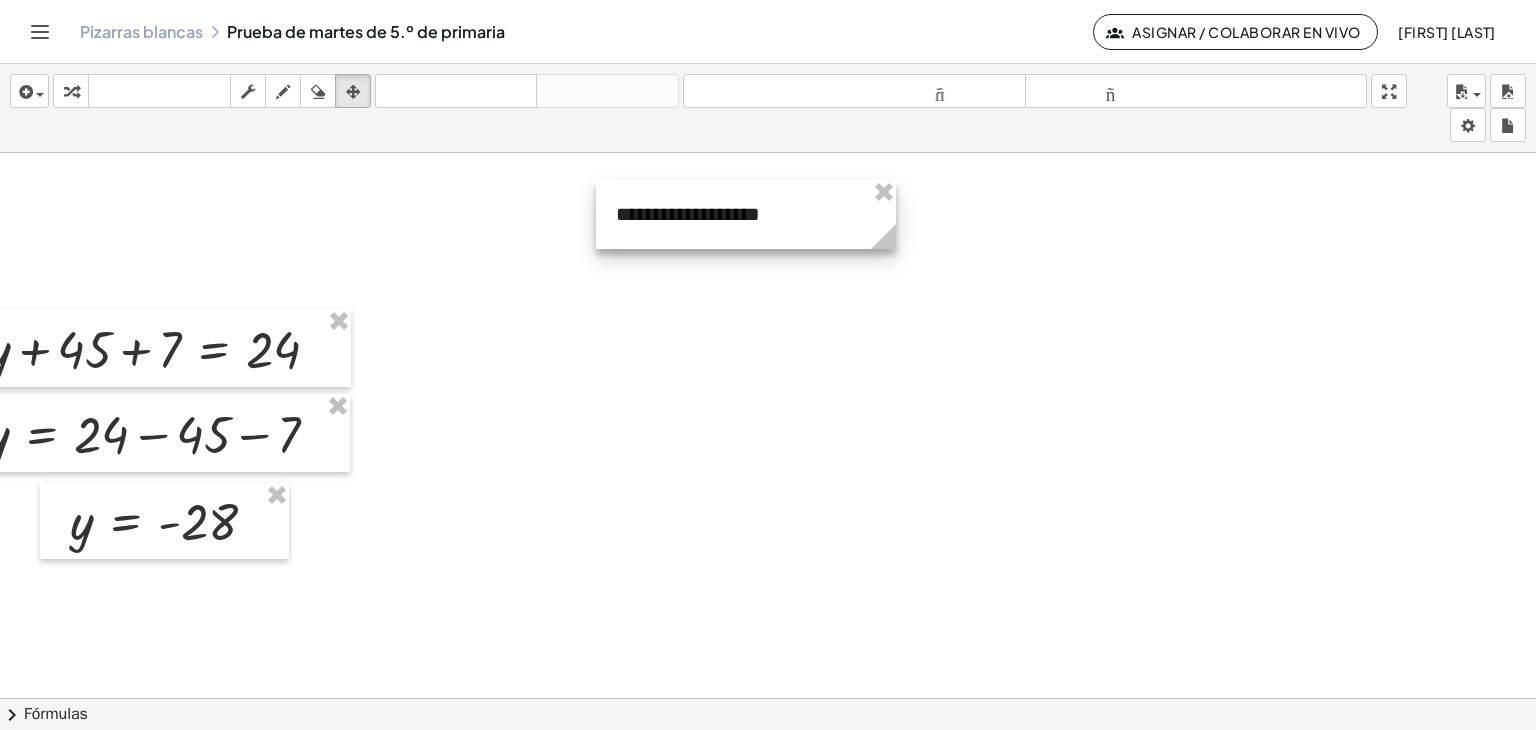drag, startPoint x: 694, startPoint y: 506, endPoint x: 807, endPoint y: 203, distance: 323.38522 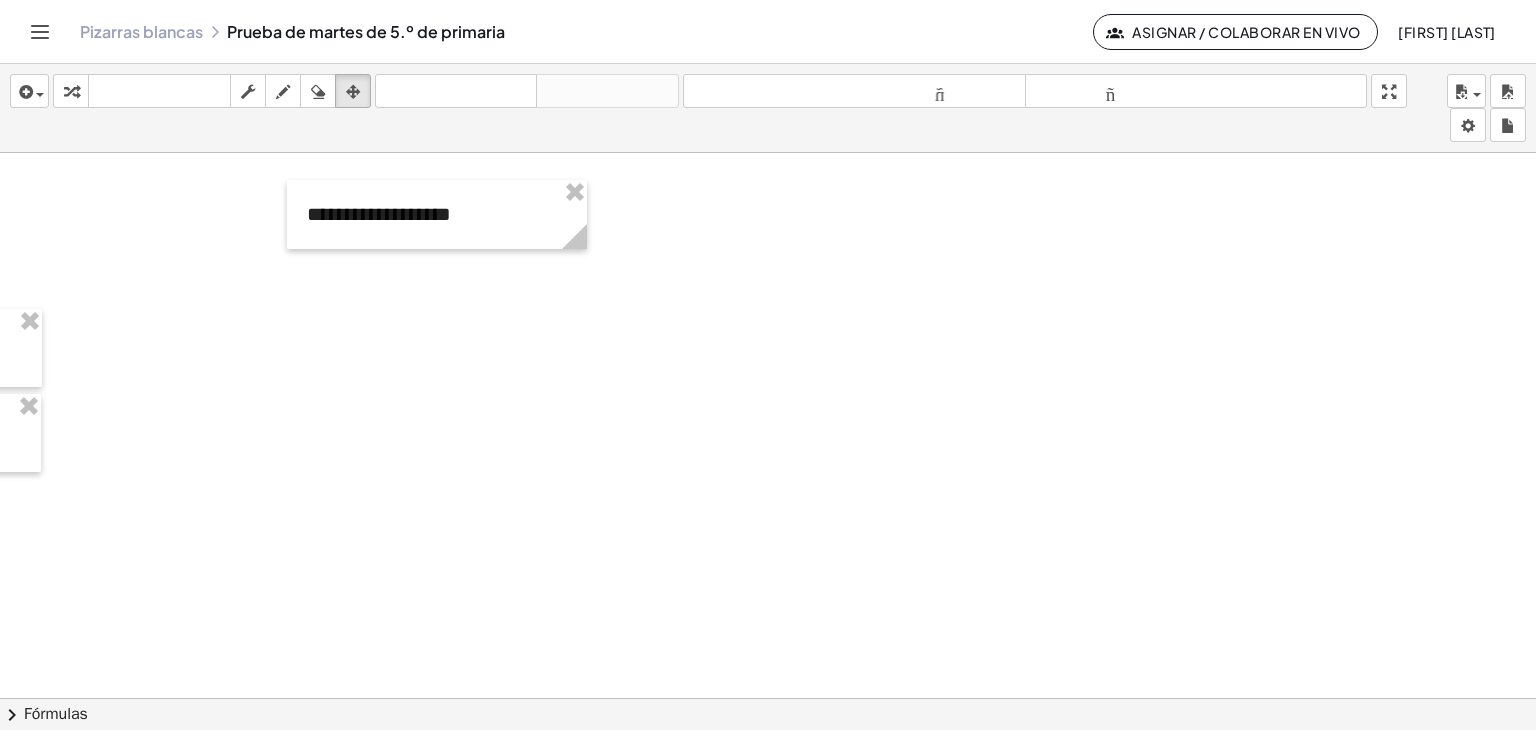 scroll, scrollTop: 0, scrollLeft: 2362, axis: horizontal 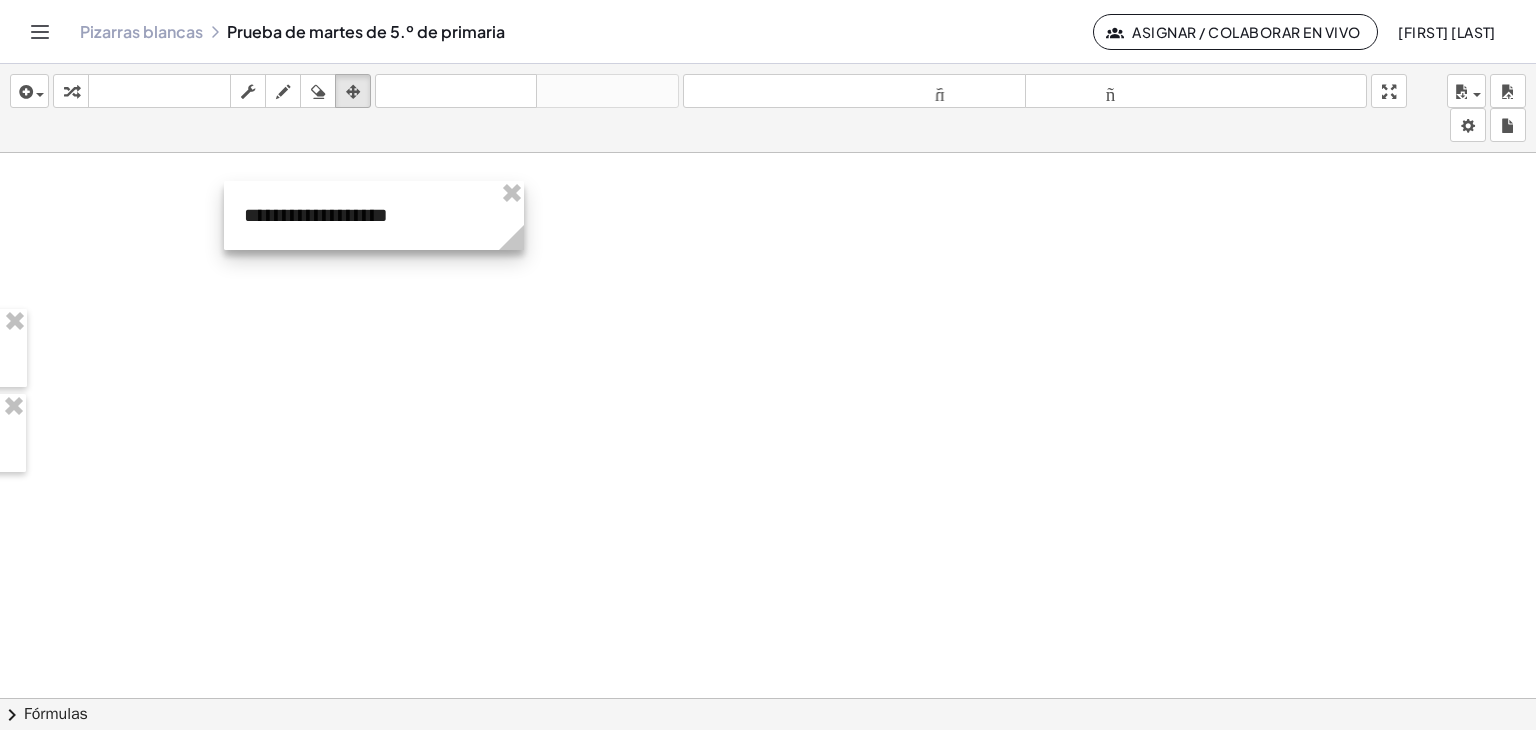 drag, startPoint x: 471, startPoint y: 204, endPoint x: 423, endPoint y: 205, distance: 48.010414 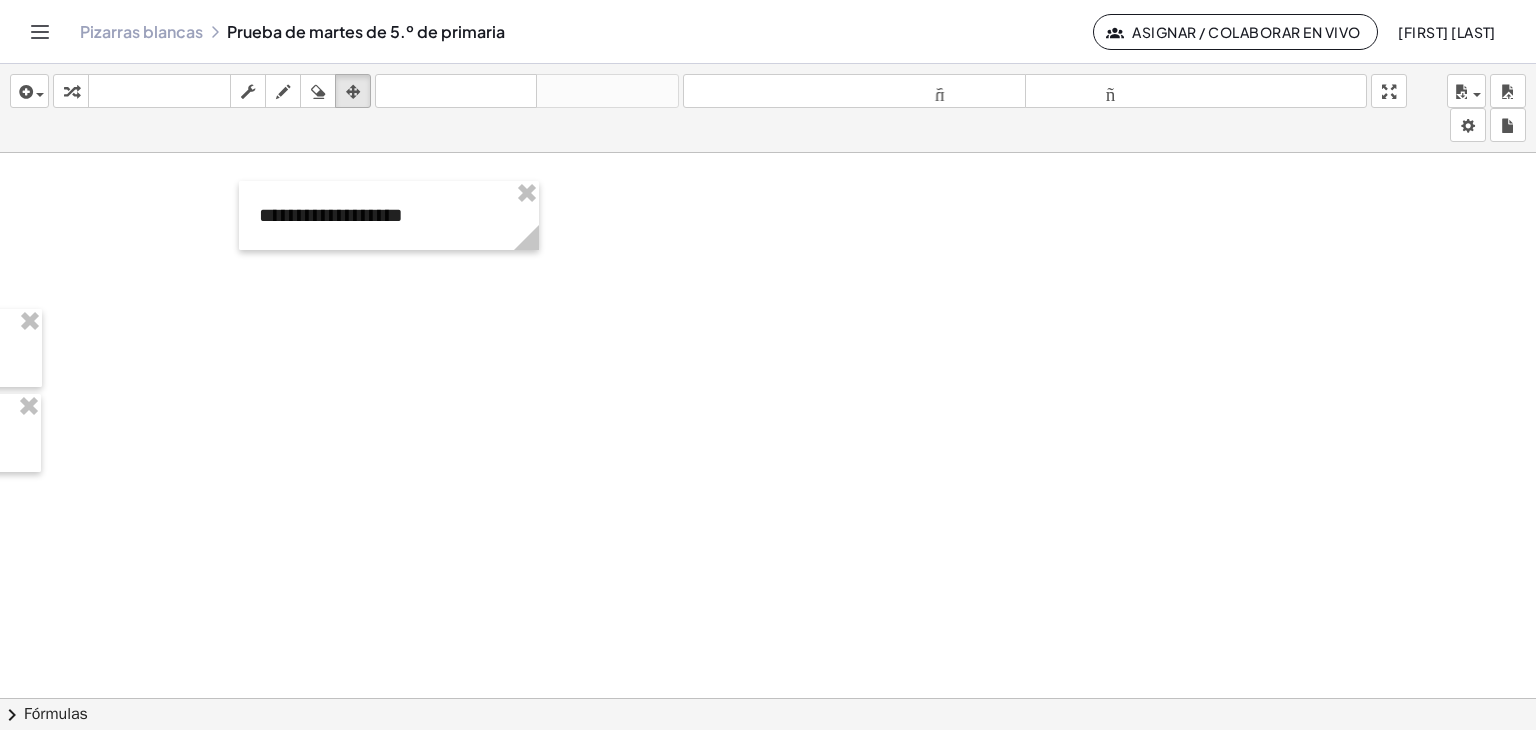 scroll, scrollTop: 0, scrollLeft: 2362, axis: horizontal 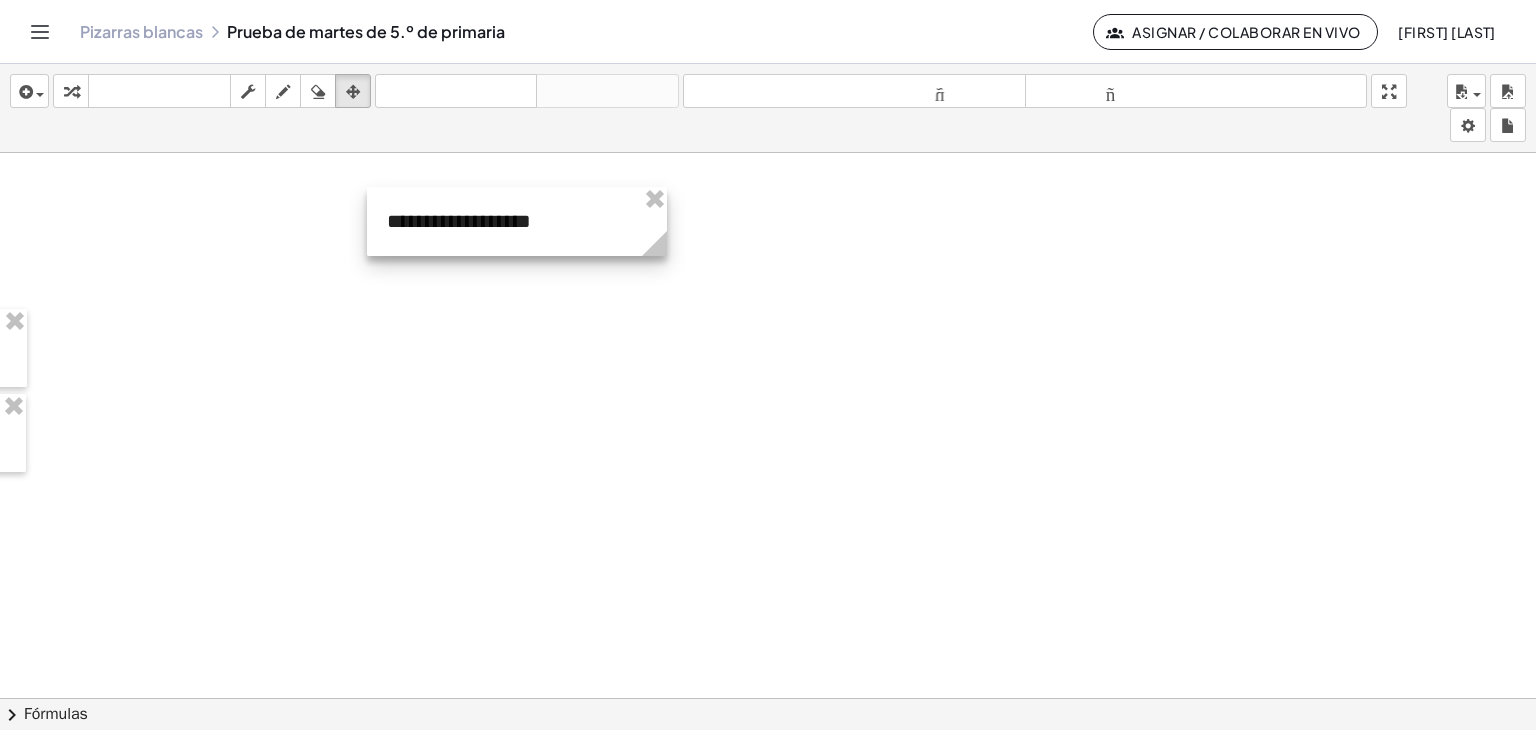 drag, startPoint x: 579, startPoint y: 215, endPoint x: 646, endPoint y: 371, distance: 169.77927 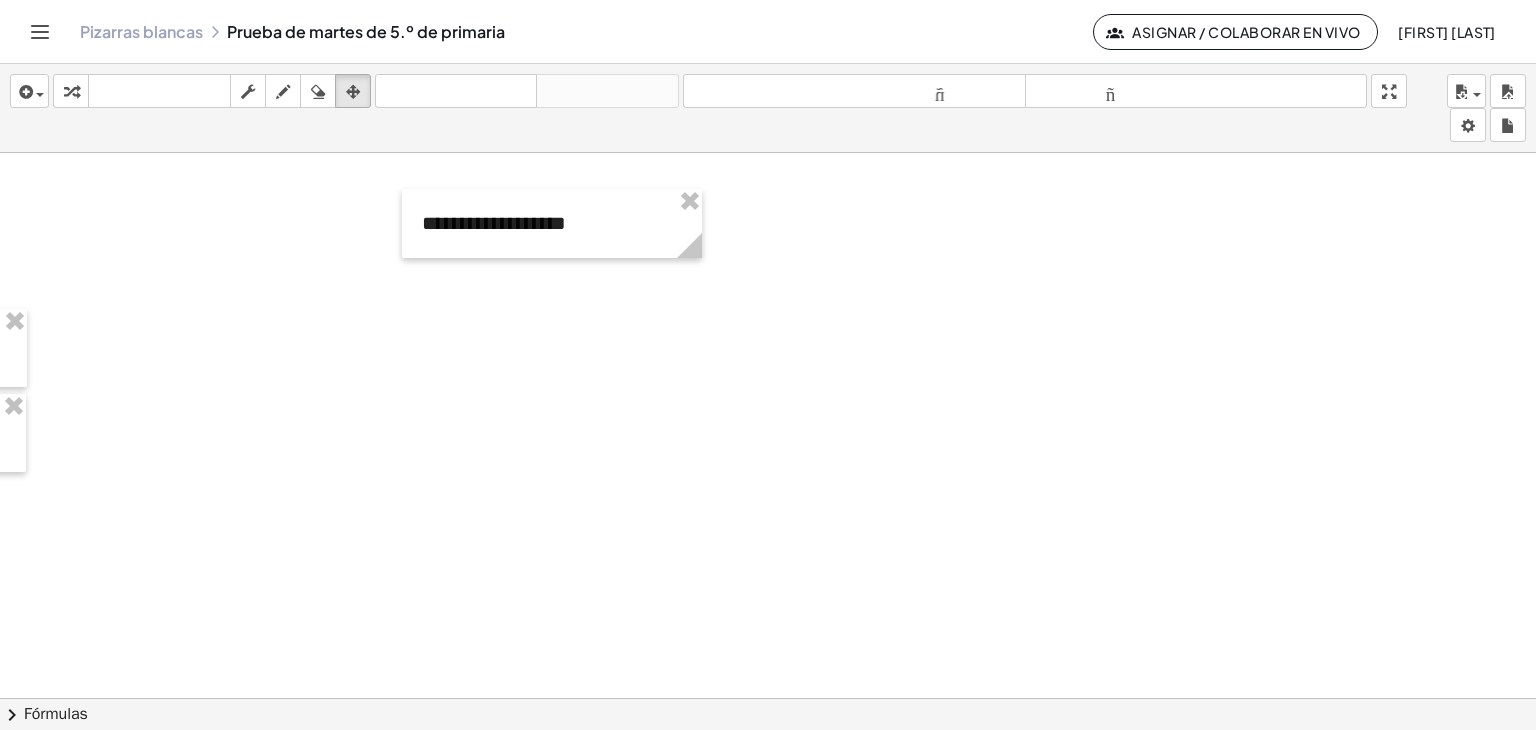 drag, startPoint x: 1219, startPoint y: 546, endPoint x: 1036, endPoint y: 537, distance: 183.22118 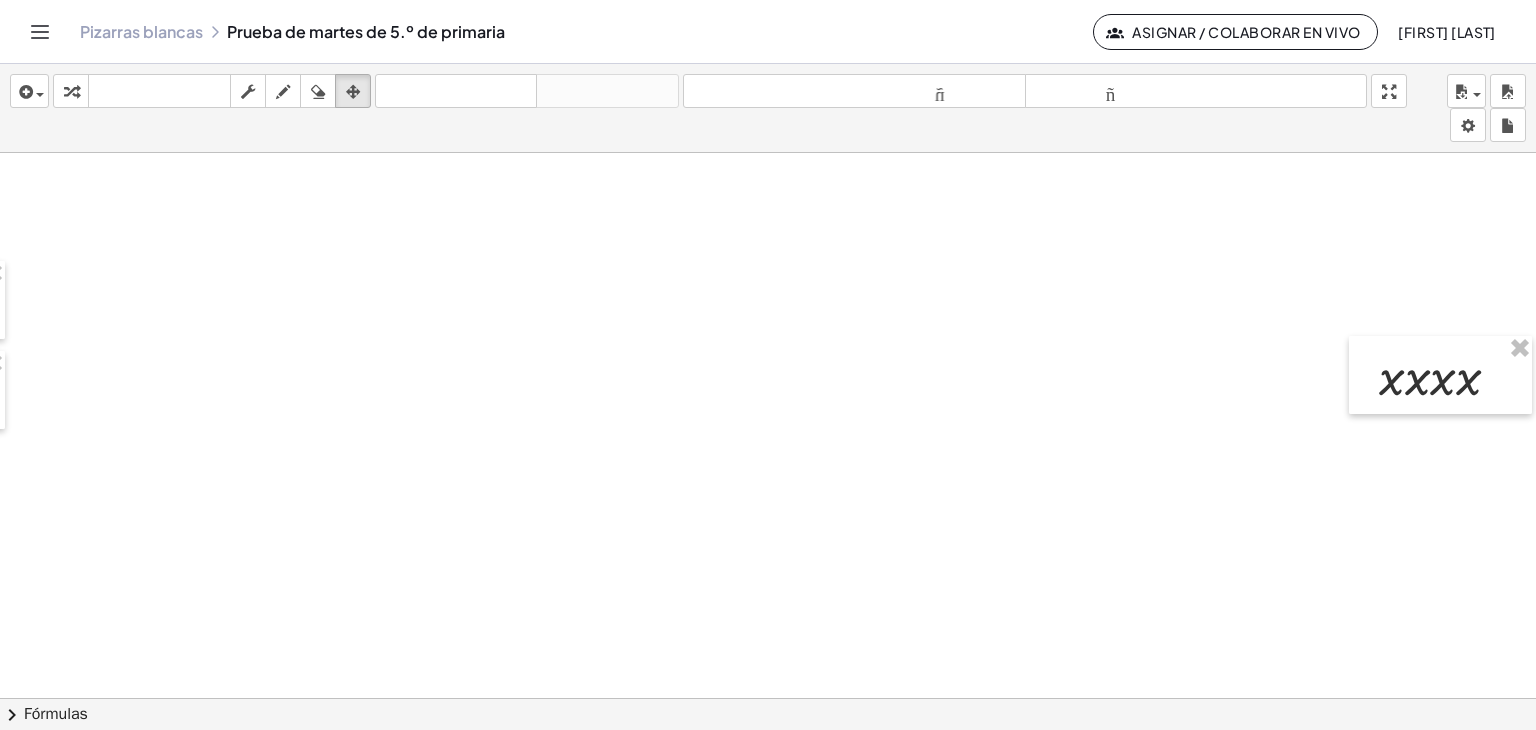 scroll, scrollTop: 300, scrollLeft: 2362, axis: both 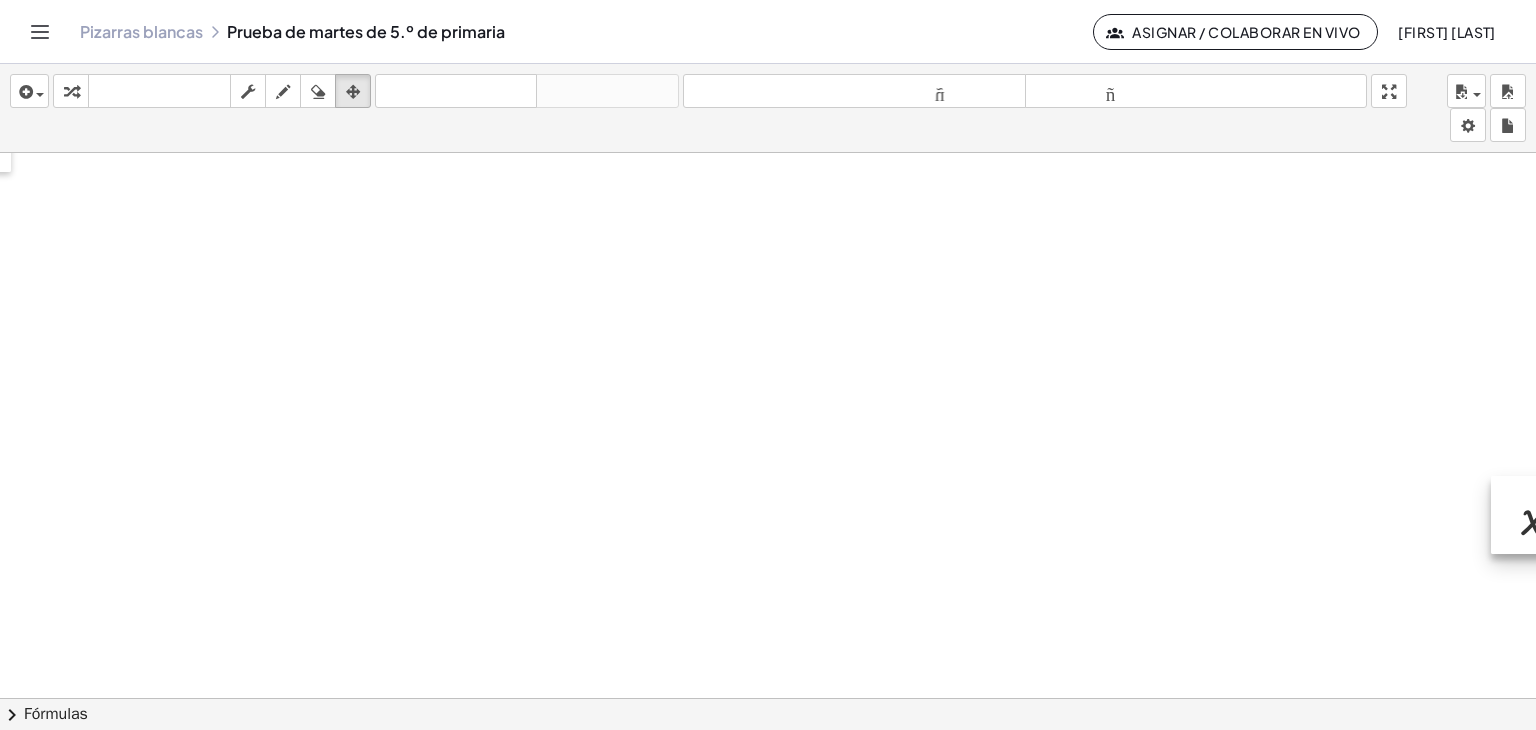 drag, startPoint x: 1378, startPoint y: 515, endPoint x: 1535, endPoint y: 507, distance: 157.20369 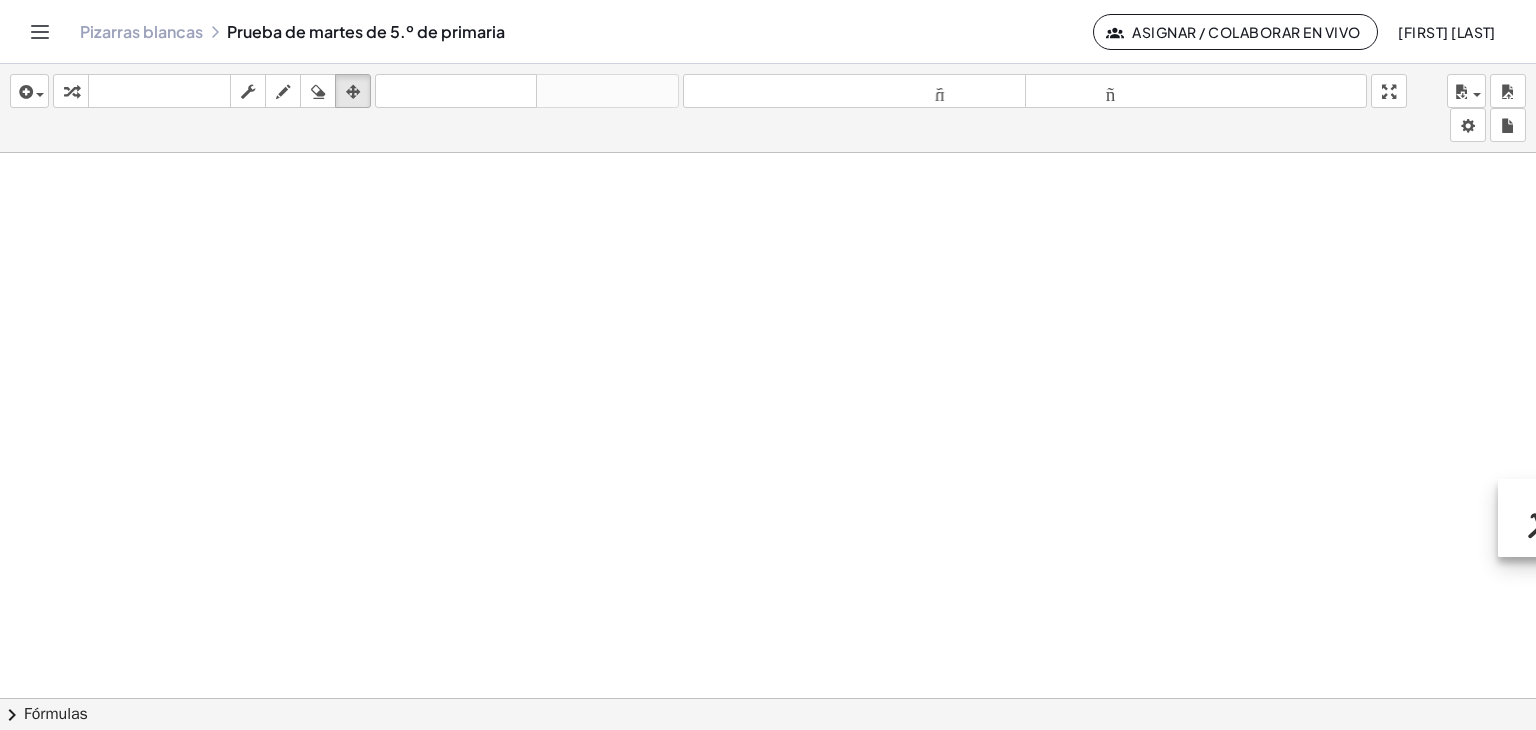 drag, startPoint x: 1400, startPoint y: 533, endPoint x: 1399, endPoint y: 617, distance: 84.00595 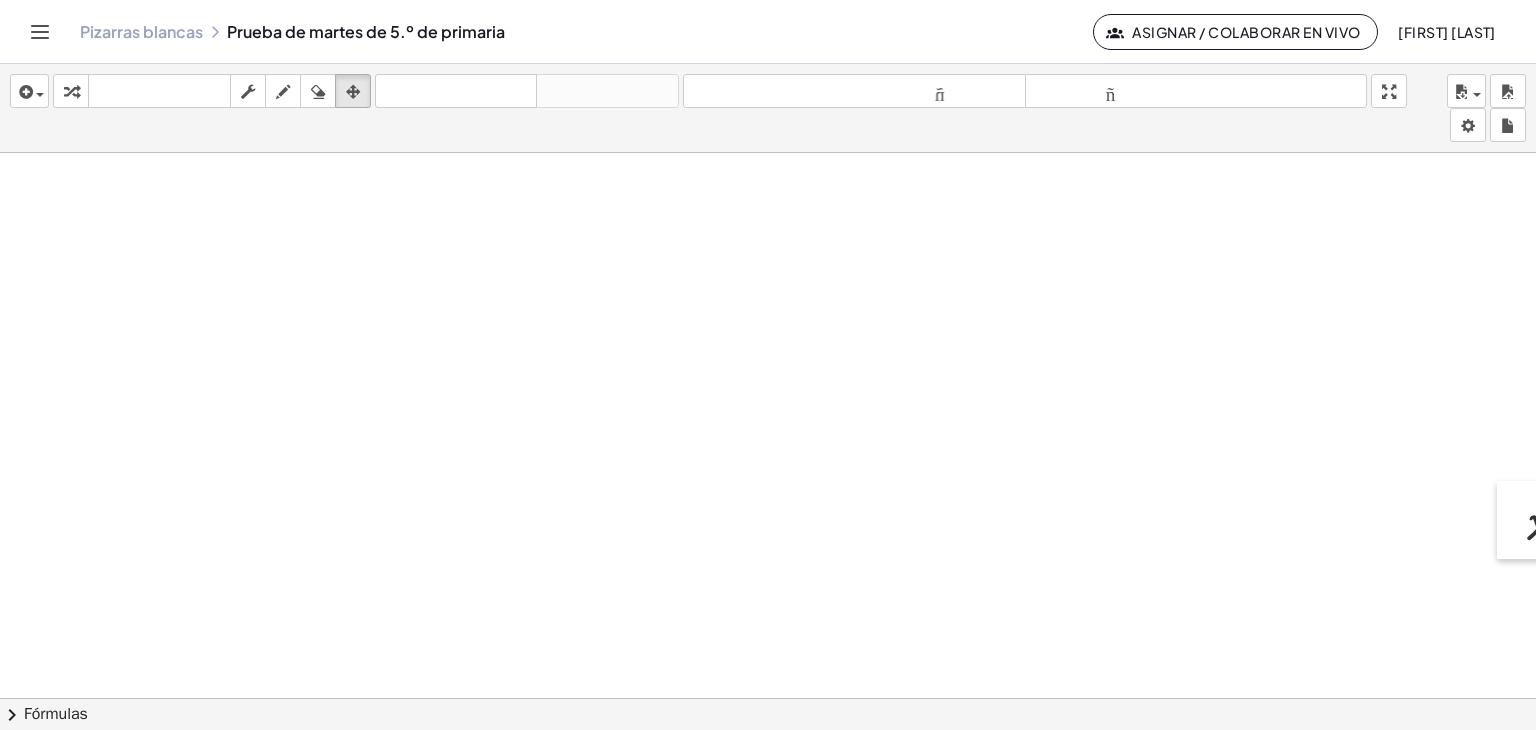 scroll, scrollTop: 300, scrollLeft: 2684, axis: both 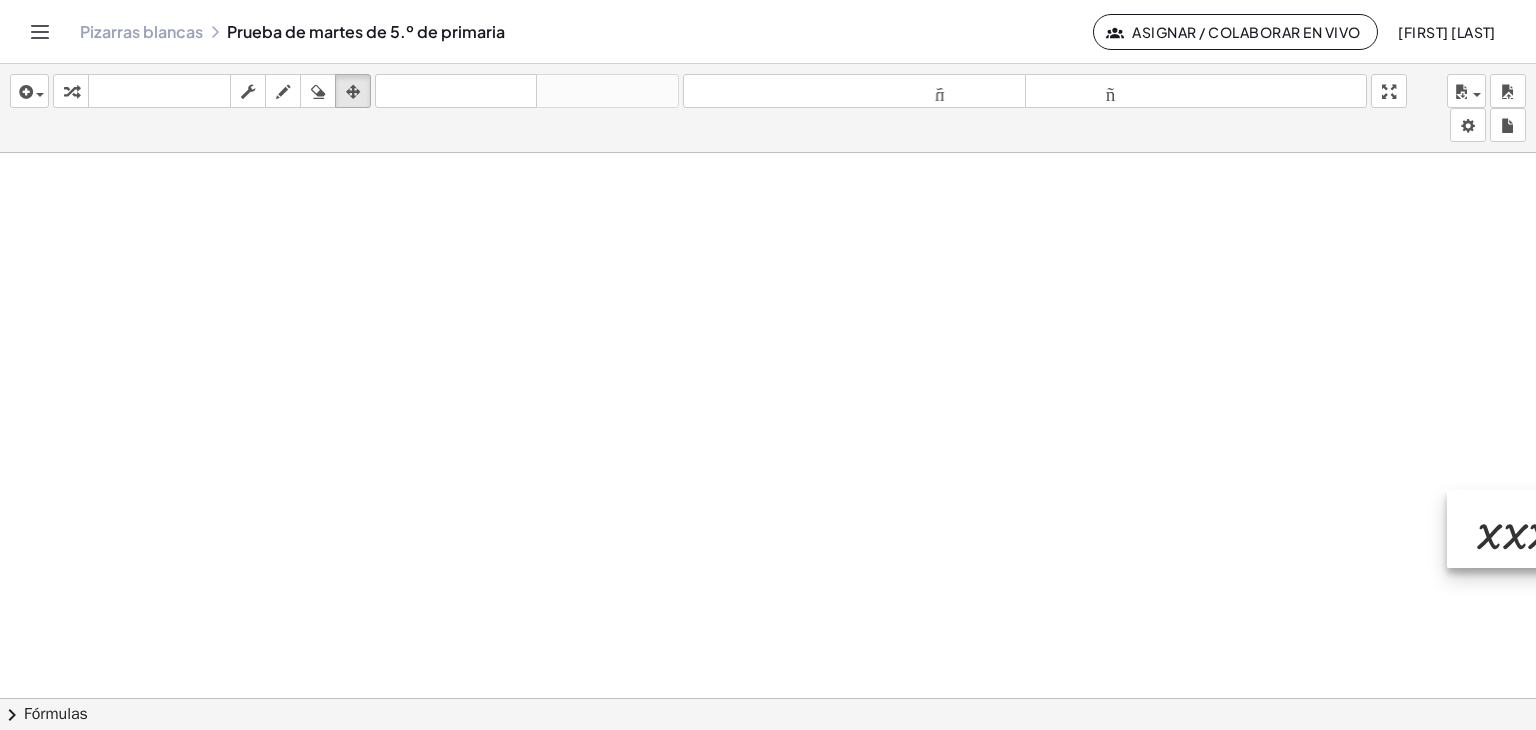 drag, startPoint x: 1399, startPoint y: 546, endPoint x: 1475, endPoint y: 553, distance: 76.321686 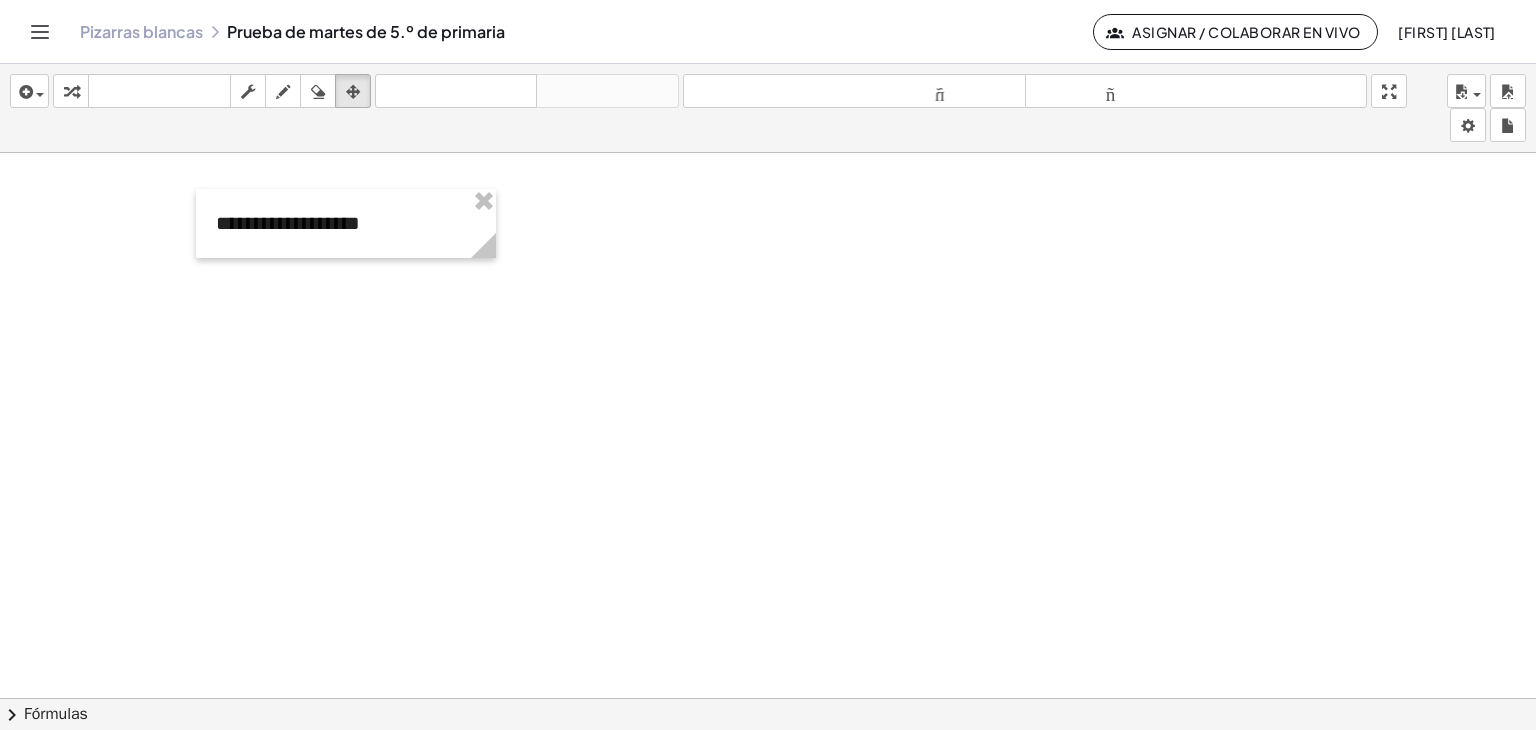 scroll, scrollTop: 0, scrollLeft: 2567, axis: horizontal 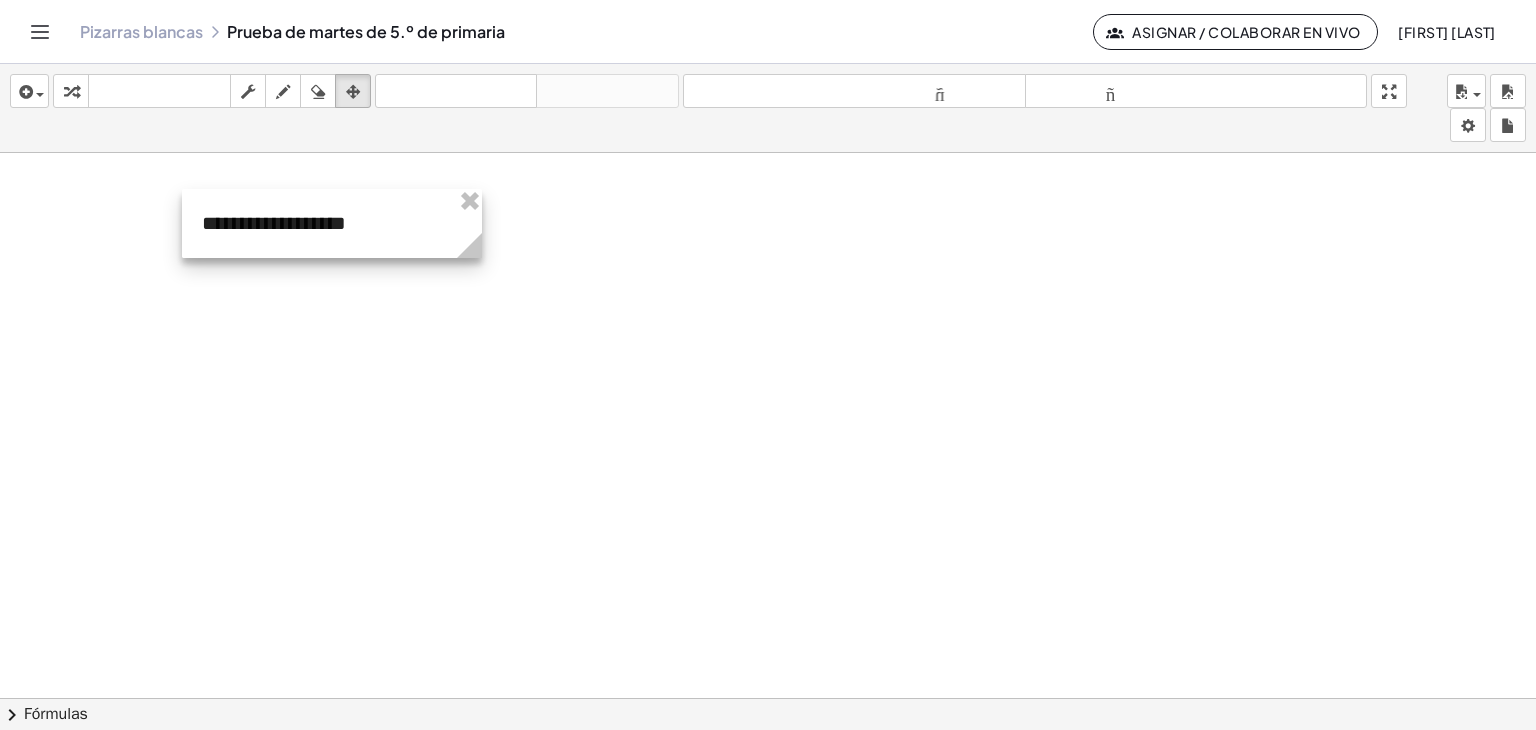 click at bounding box center (332, 223) 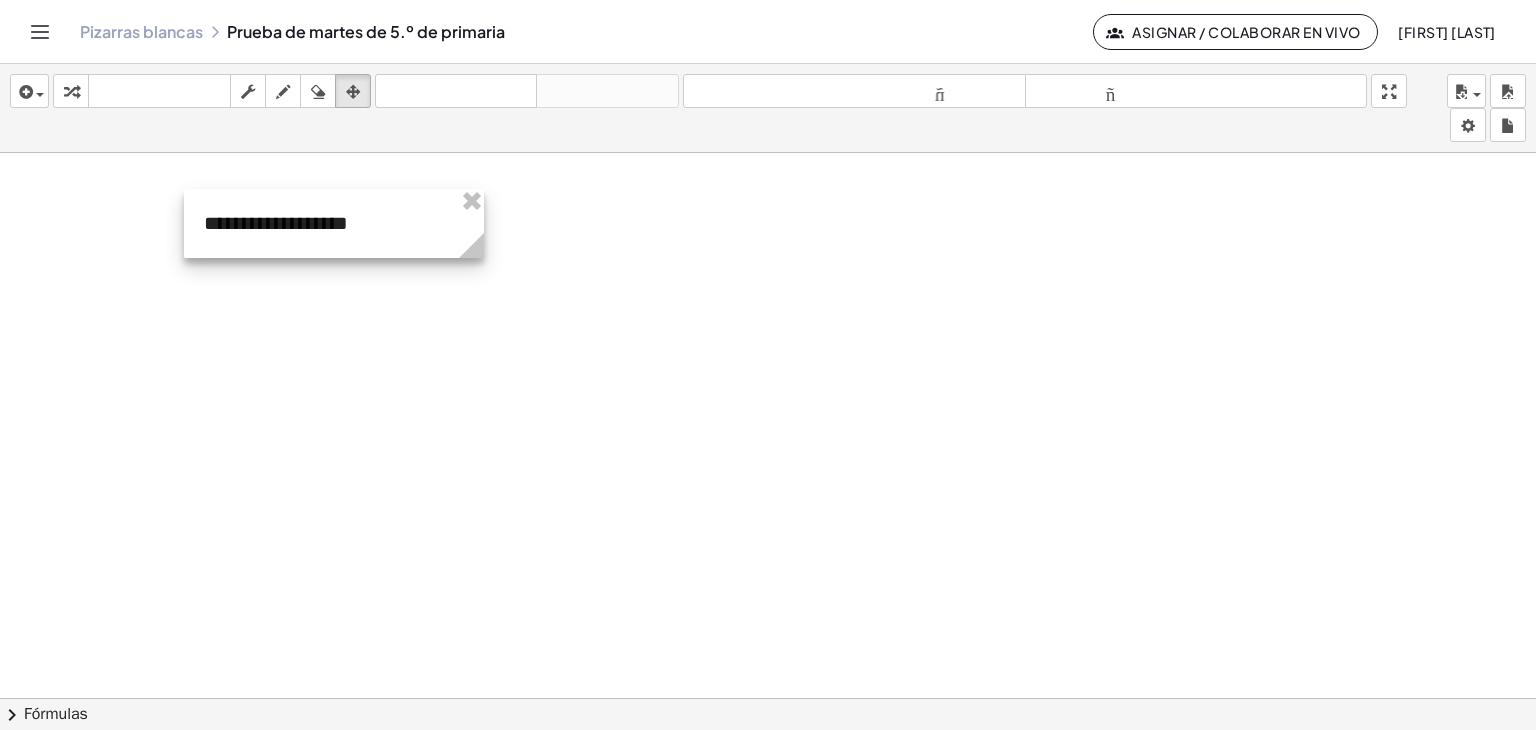 click at bounding box center (334, 223) 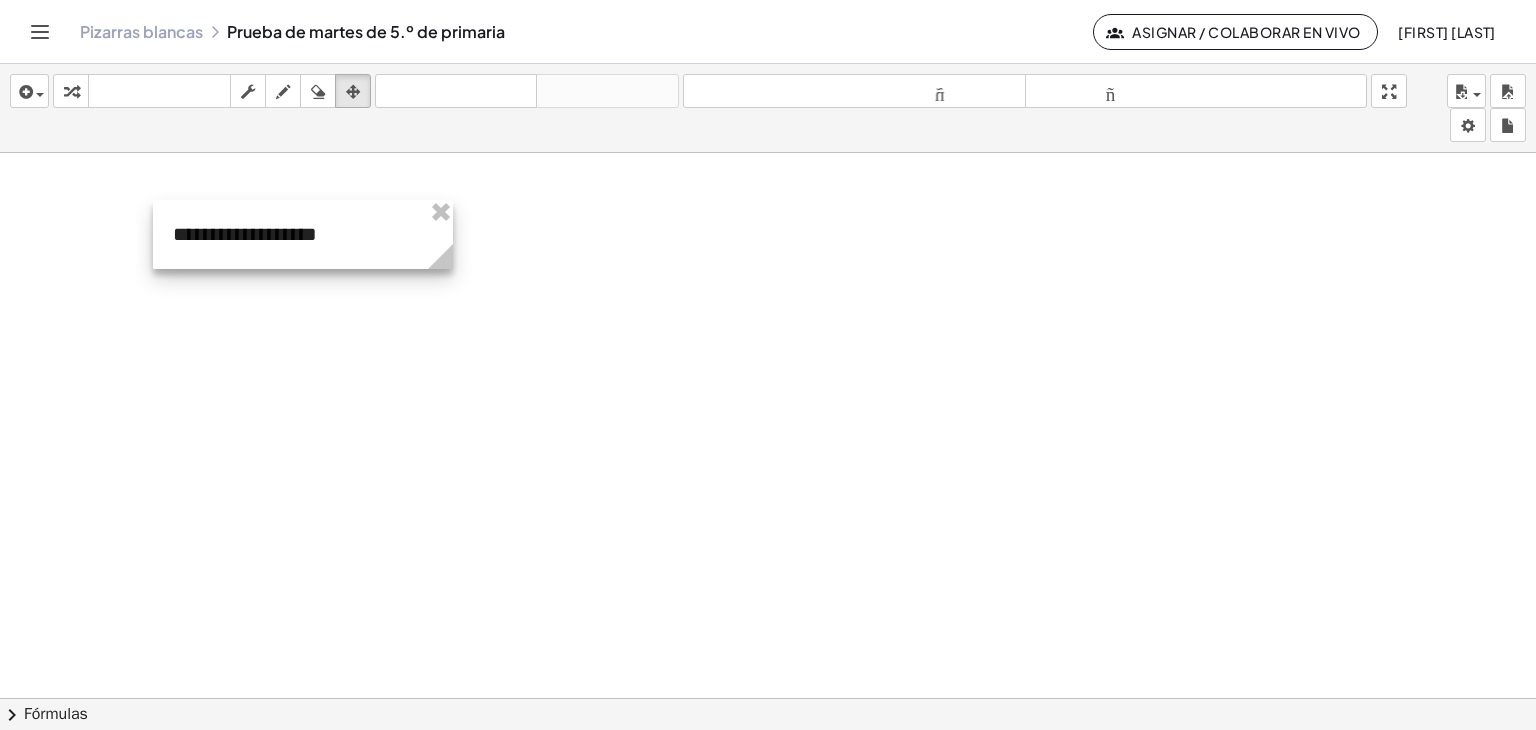 drag, startPoint x: 428, startPoint y: 234, endPoint x: 397, endPoint y: 245, distance: 32.89377 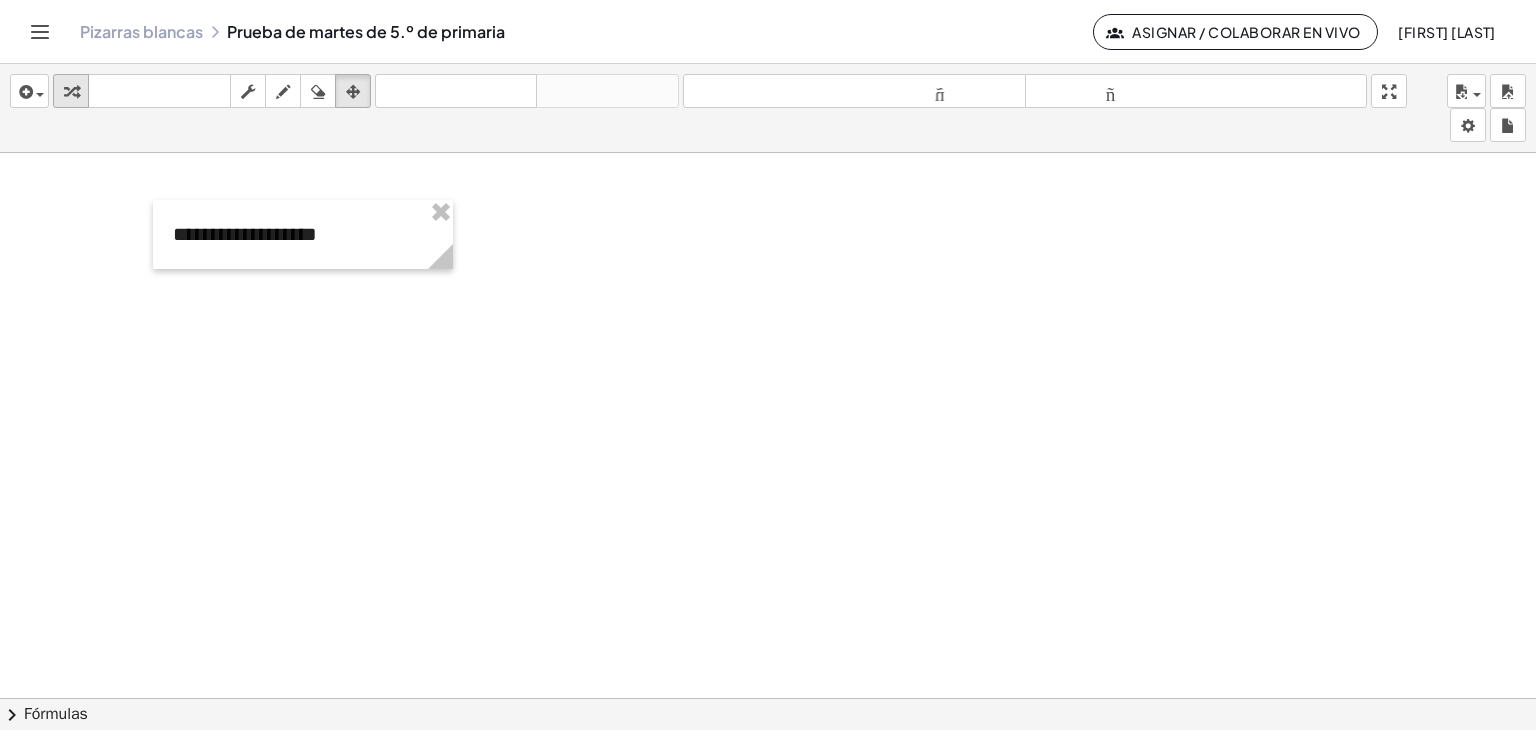 click at bounding box center [71, 92] 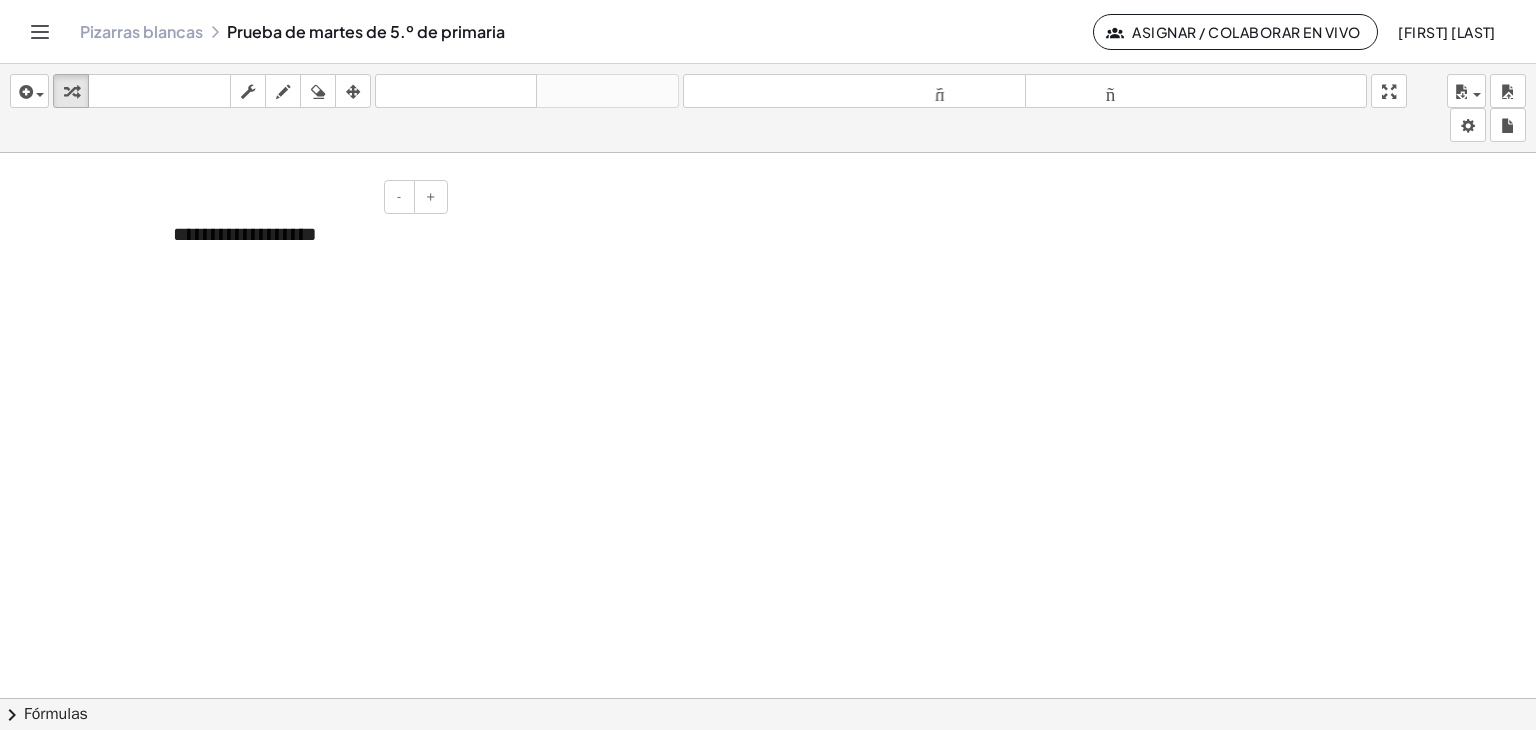 click on "**********" at bounding box center [245, 234] 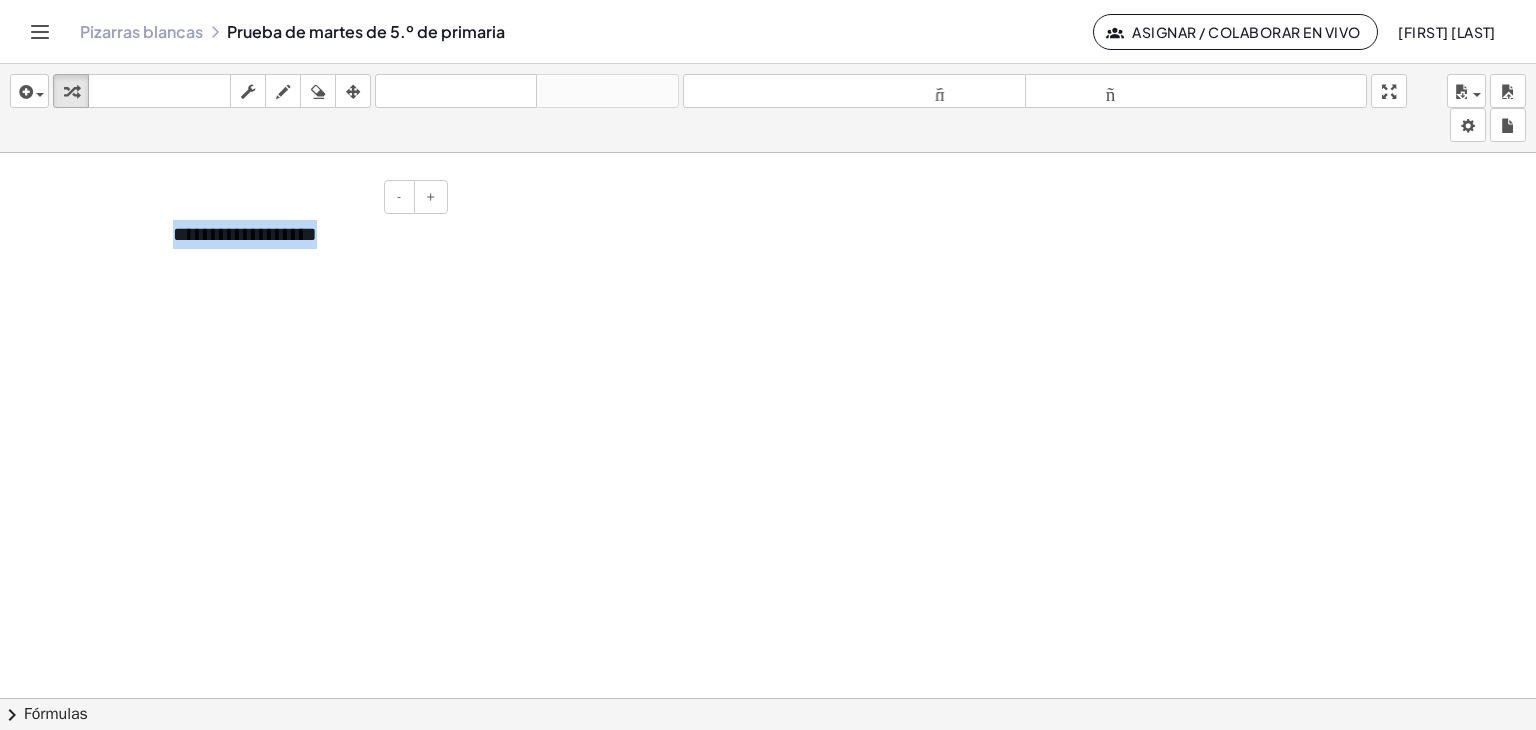 click on "**********" at bounding box center (245, 234) 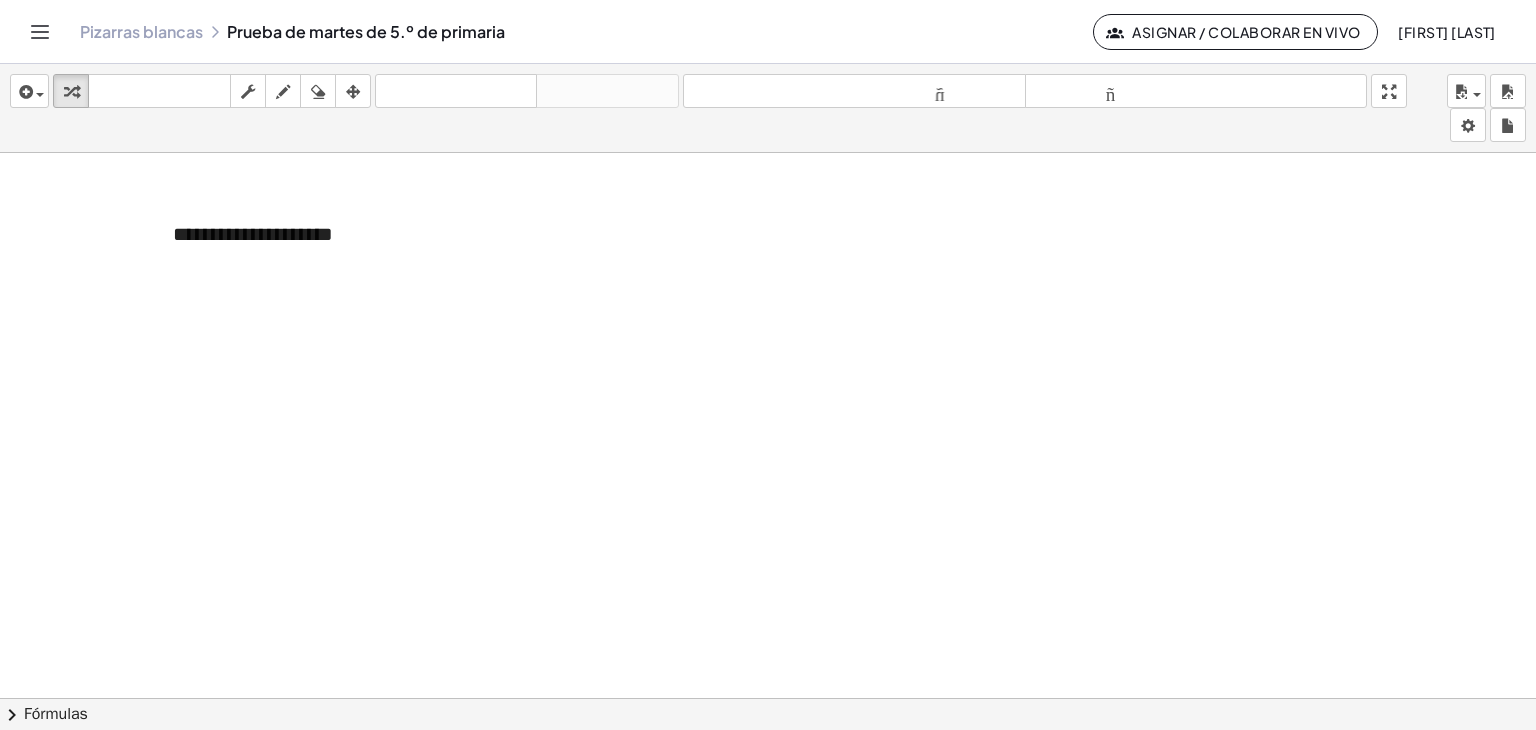 click at bounding box center (-408, 971) 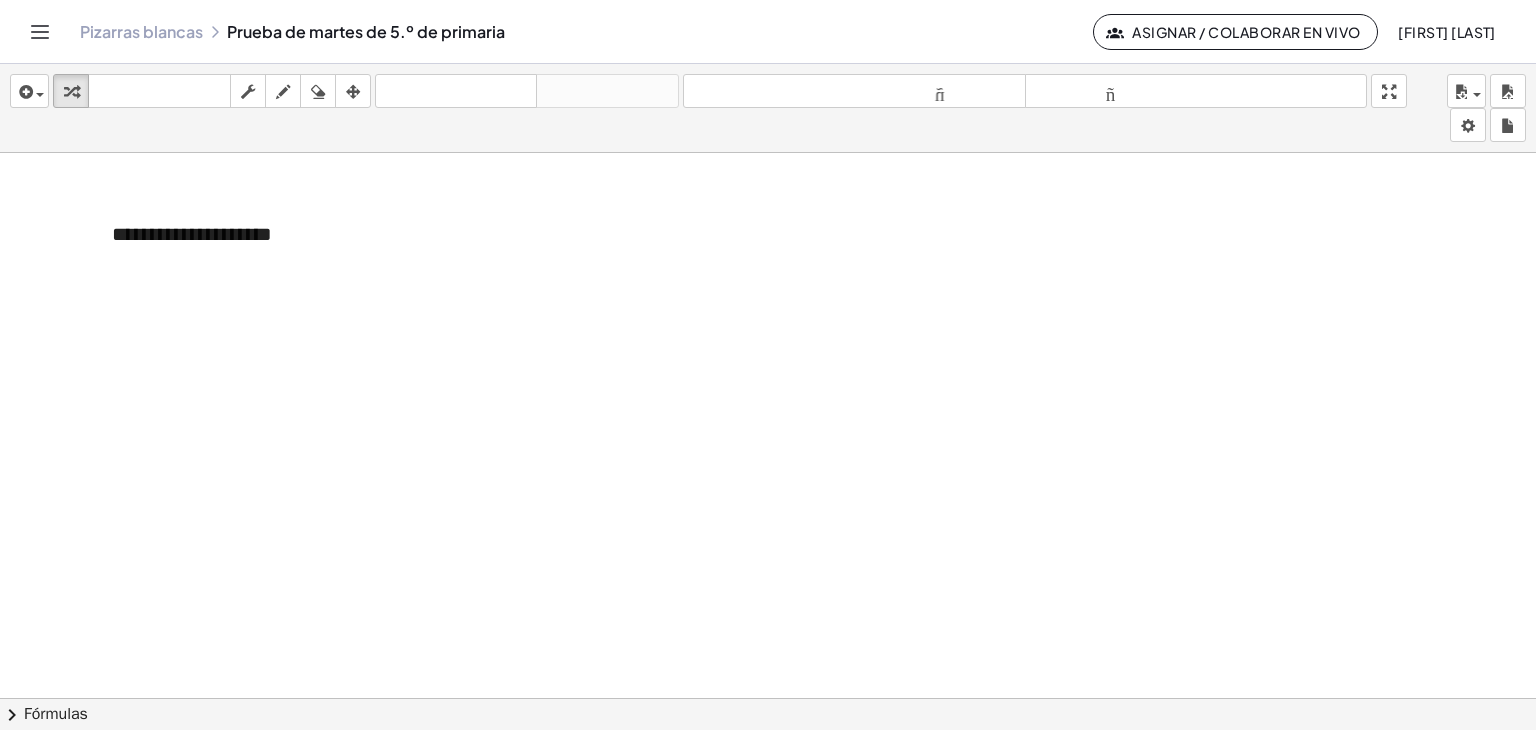 scroll, scrollTop: 0, scrollLeft: 2625, axis: horizontal 